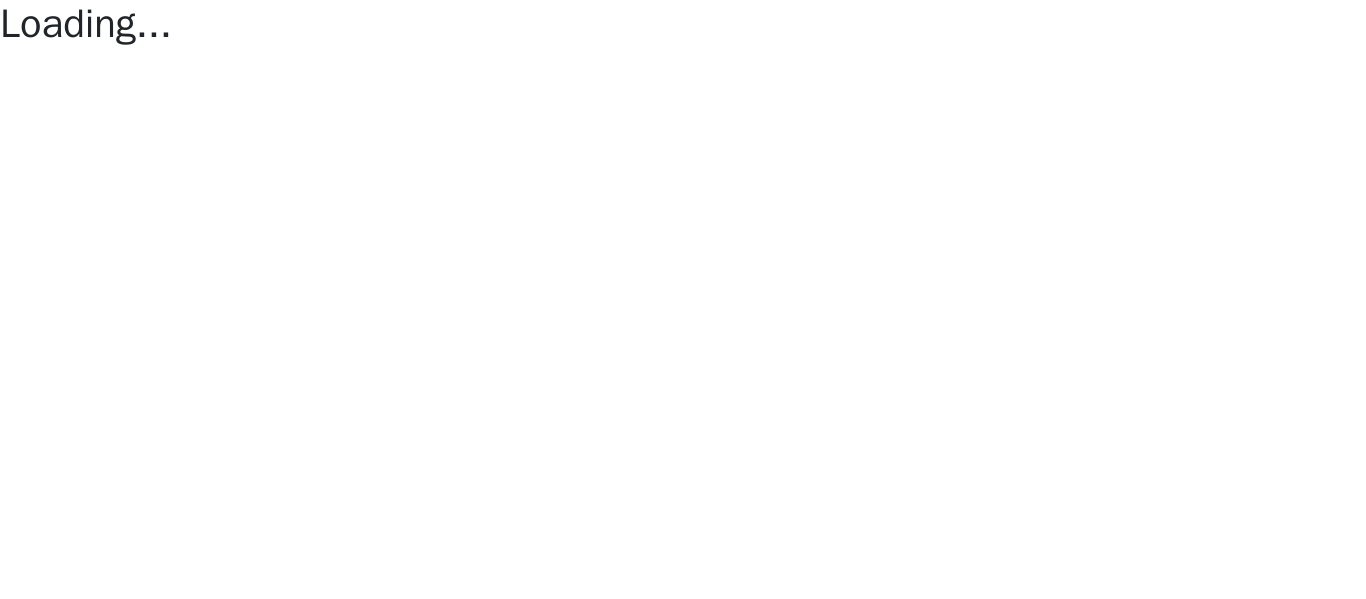 scroll, scrollTop: 0, scrollLeft: 0, axis: both 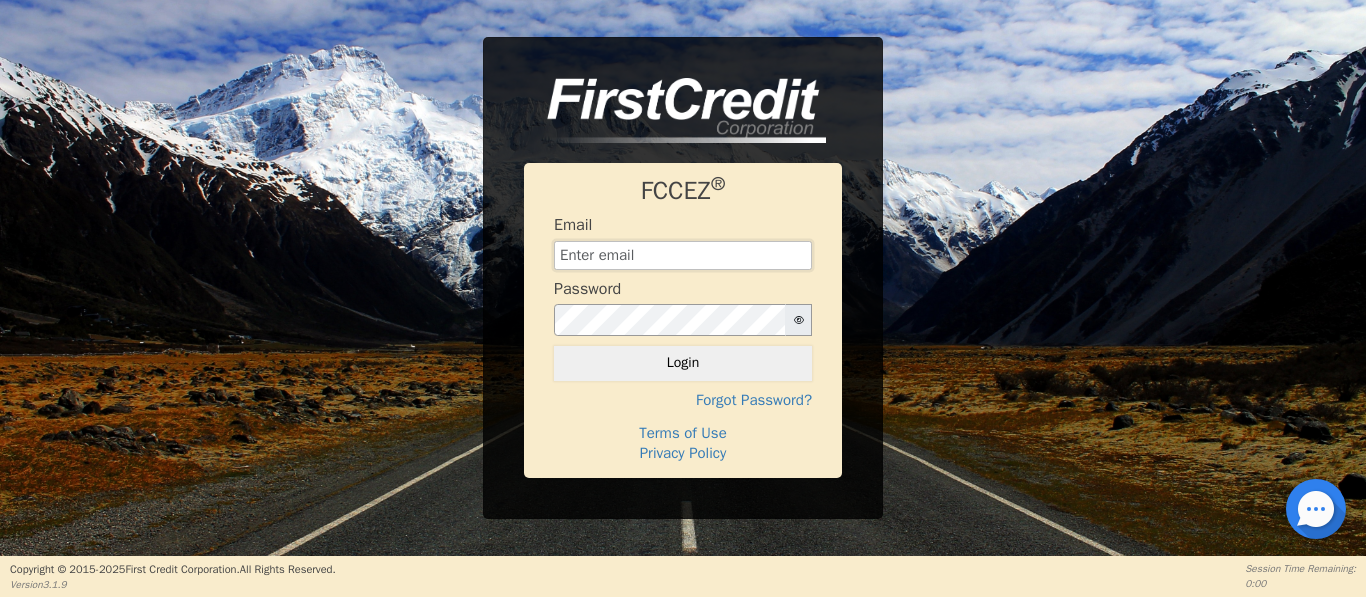 type on "[EMAIL_ADDRESS][DOMAIN_NAME]" 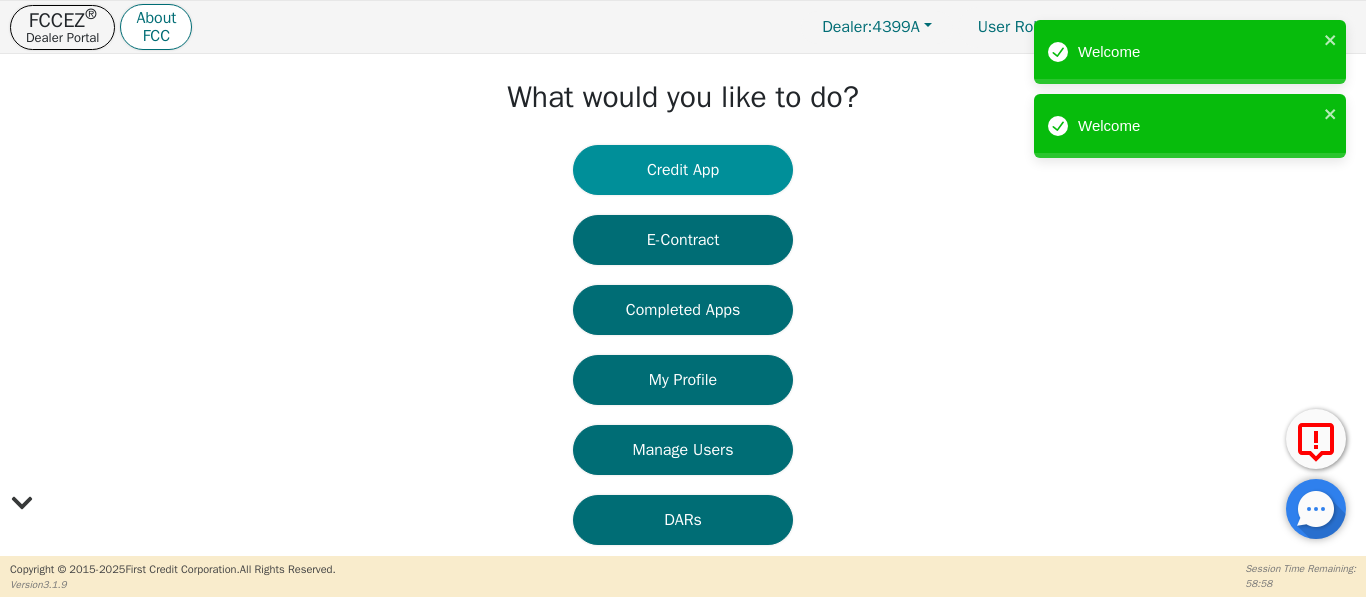 click on "Credit App" at bounding box center (683, 170) 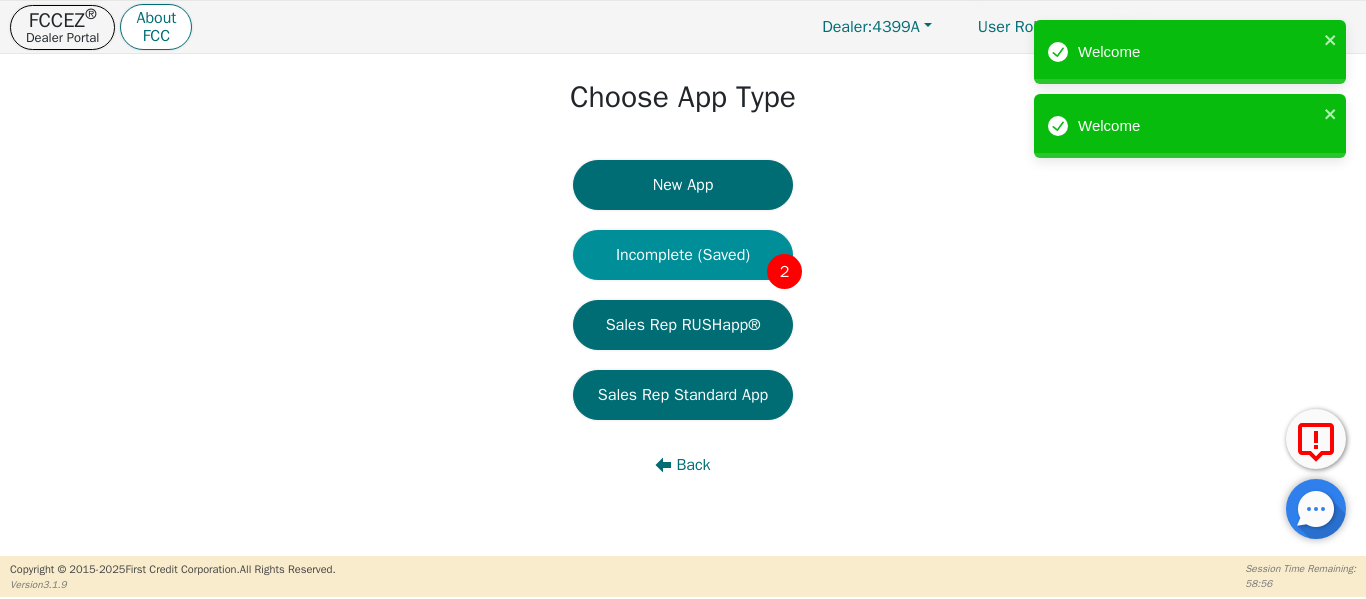 click on "Incomplete (Saved) 2" at bounding box center (683, 255) 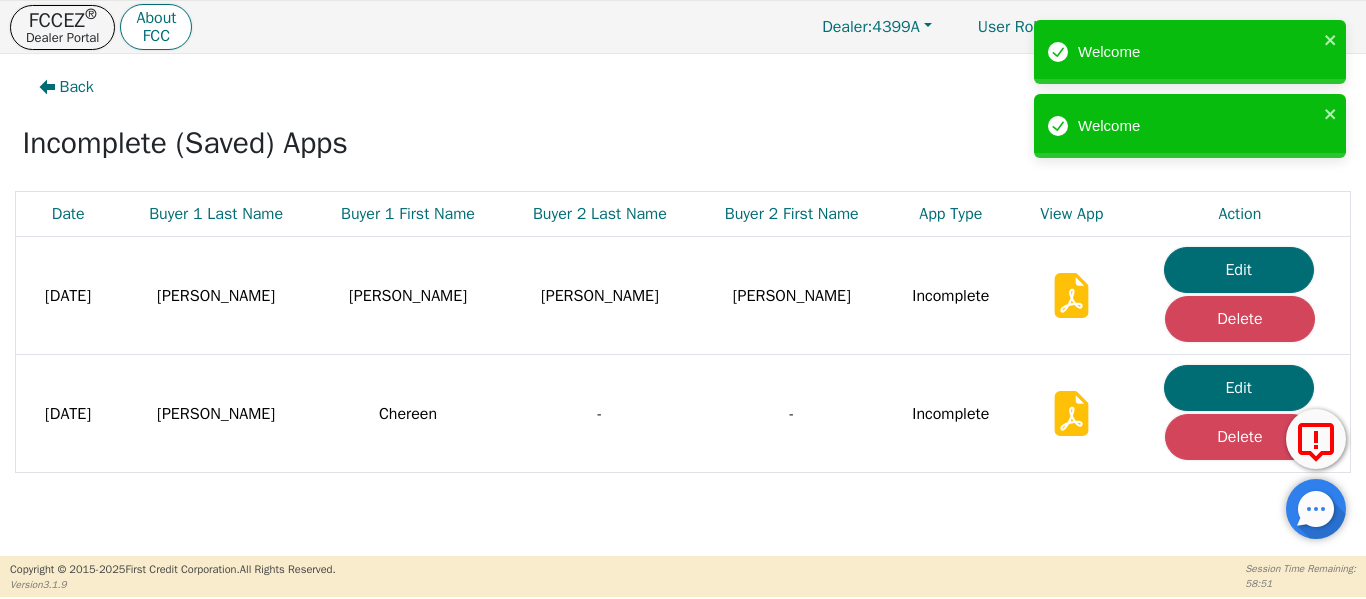 drag, startPoint x: 1198, startPoint y: 276, endPoint x: 1183, endPoint y: 282, distance: 16.155495 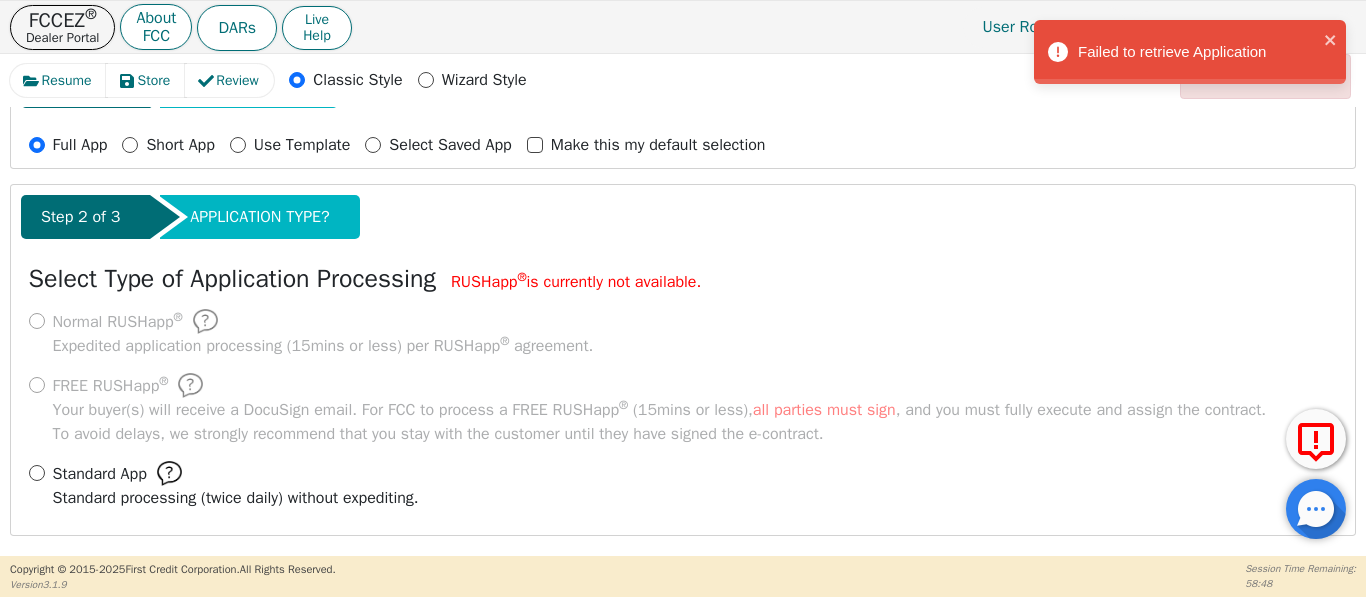 scroll, scrollTop: 221, scrollLeft: 0, axis: vertical 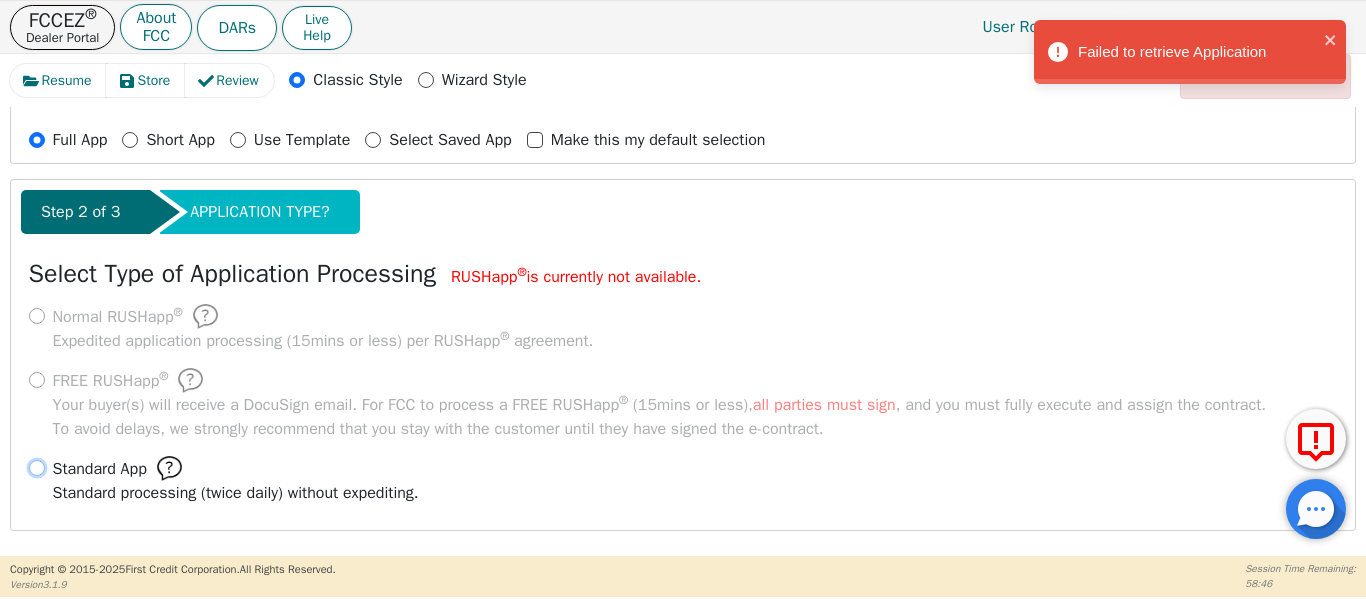 click on "Standard App Standard processing (twice daily) without expediting." at bounding box center (37, 468) 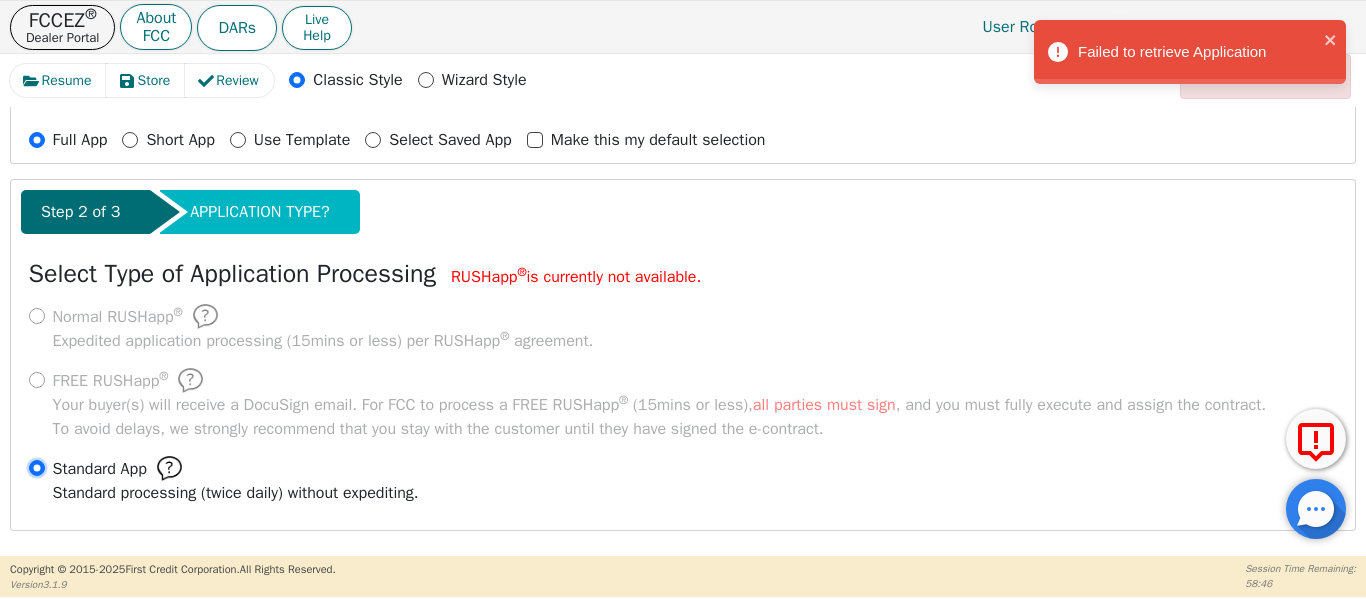 radio on "true" 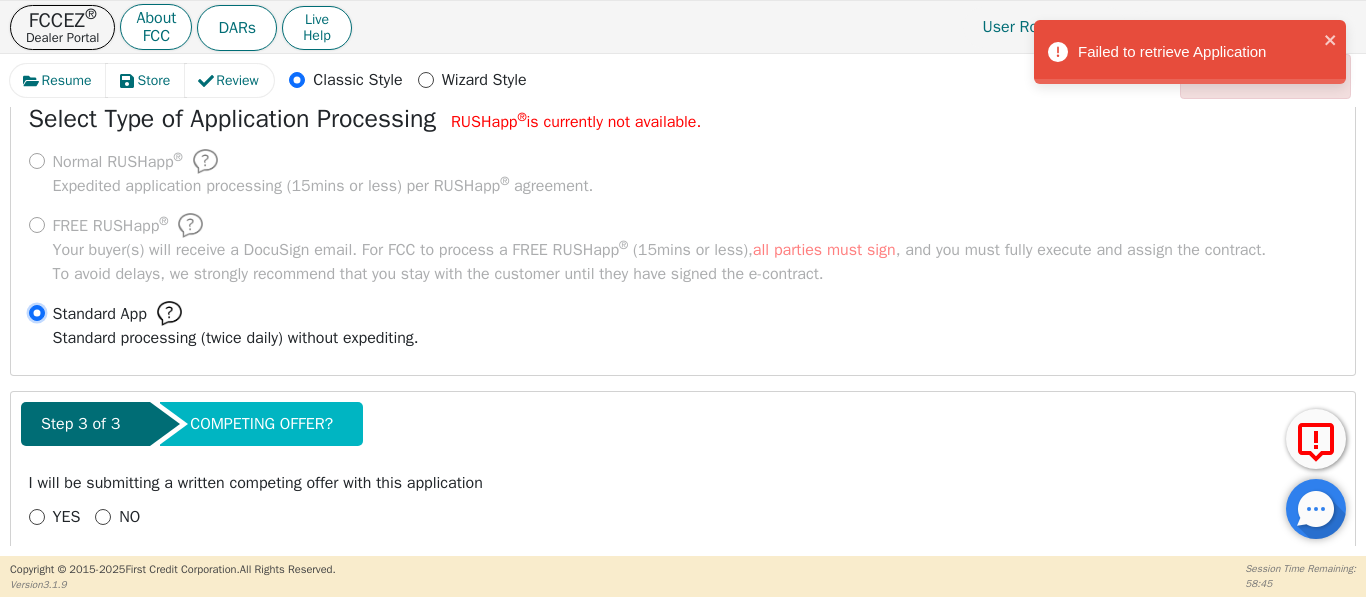 scroll, scrollTop: 402, scrollLeft: 0, axis: vertical 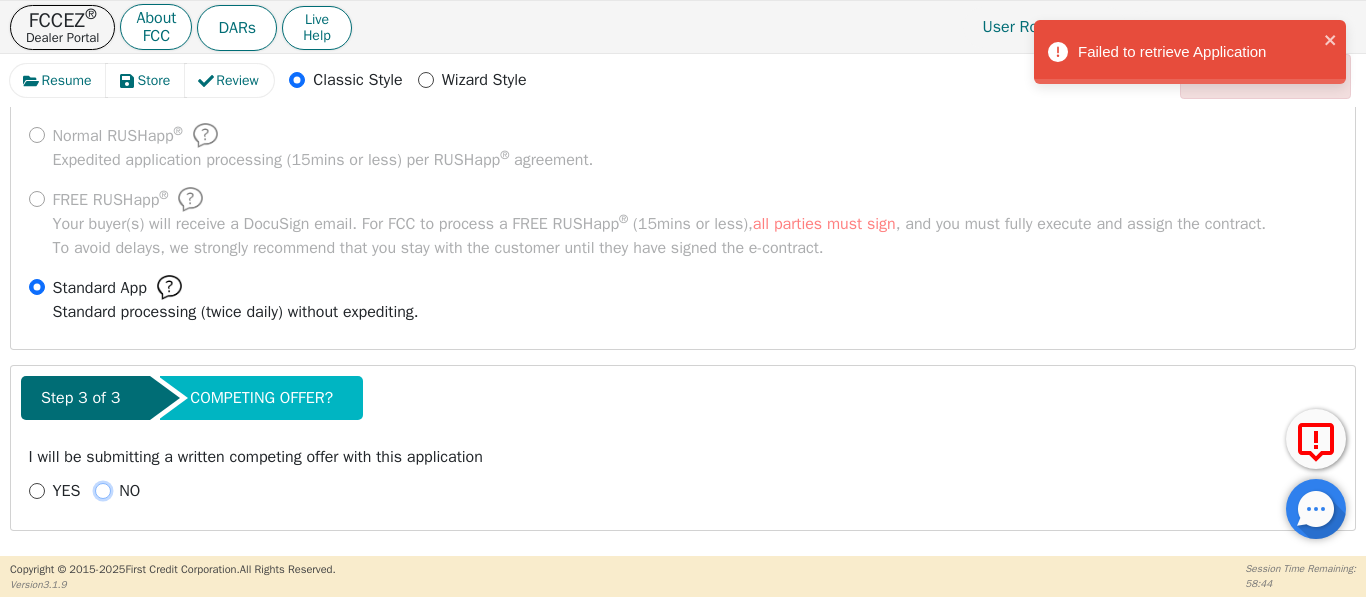 click on "NO" at bounding box center [103, 491] 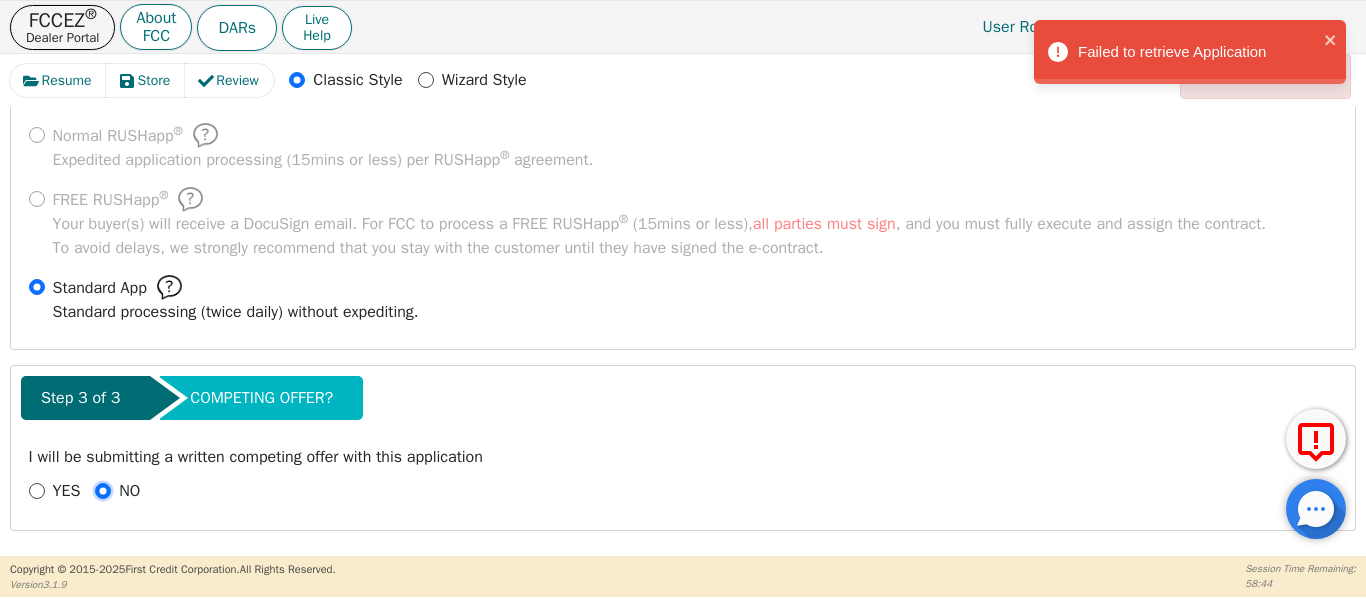 radio on "true" 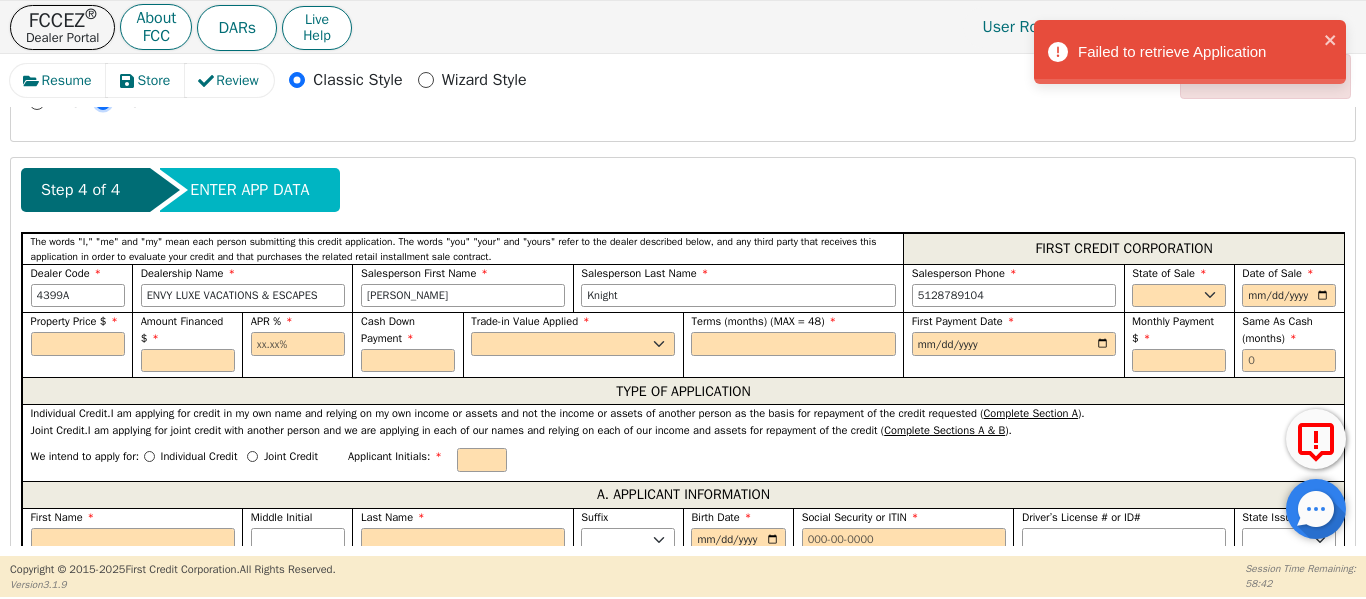 scroll, scrollTop: 802, scrollLeft: 0, axis: vertical 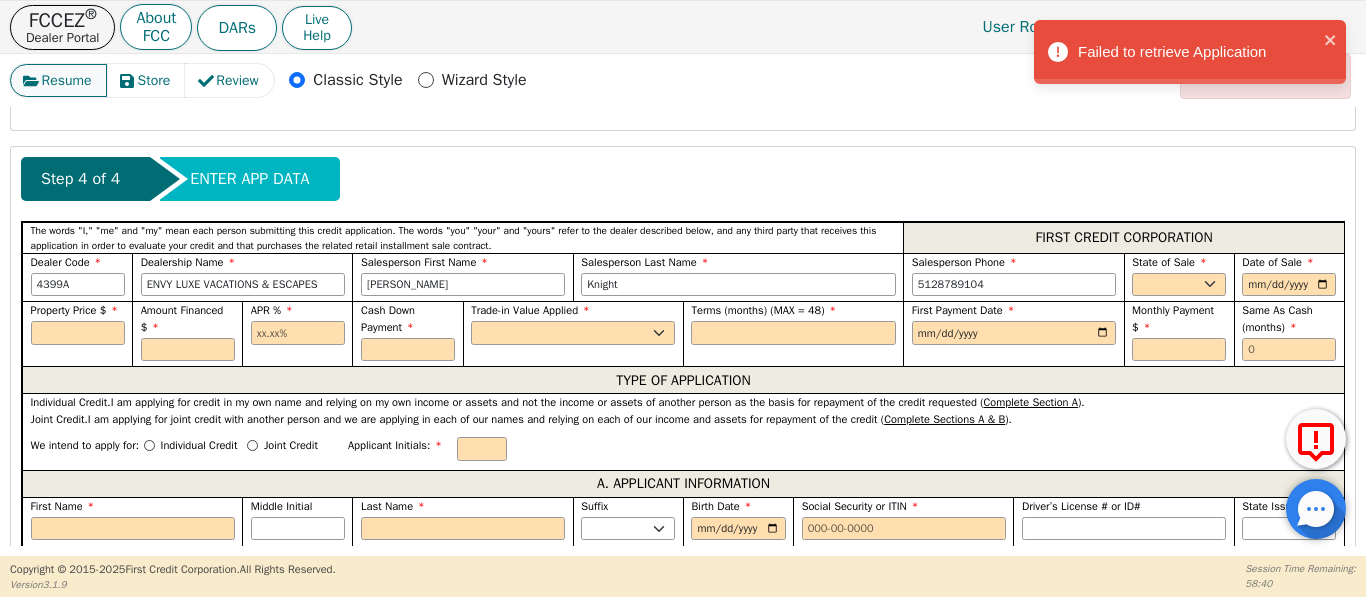 click on "Resume" at bounding box center (67, 80) 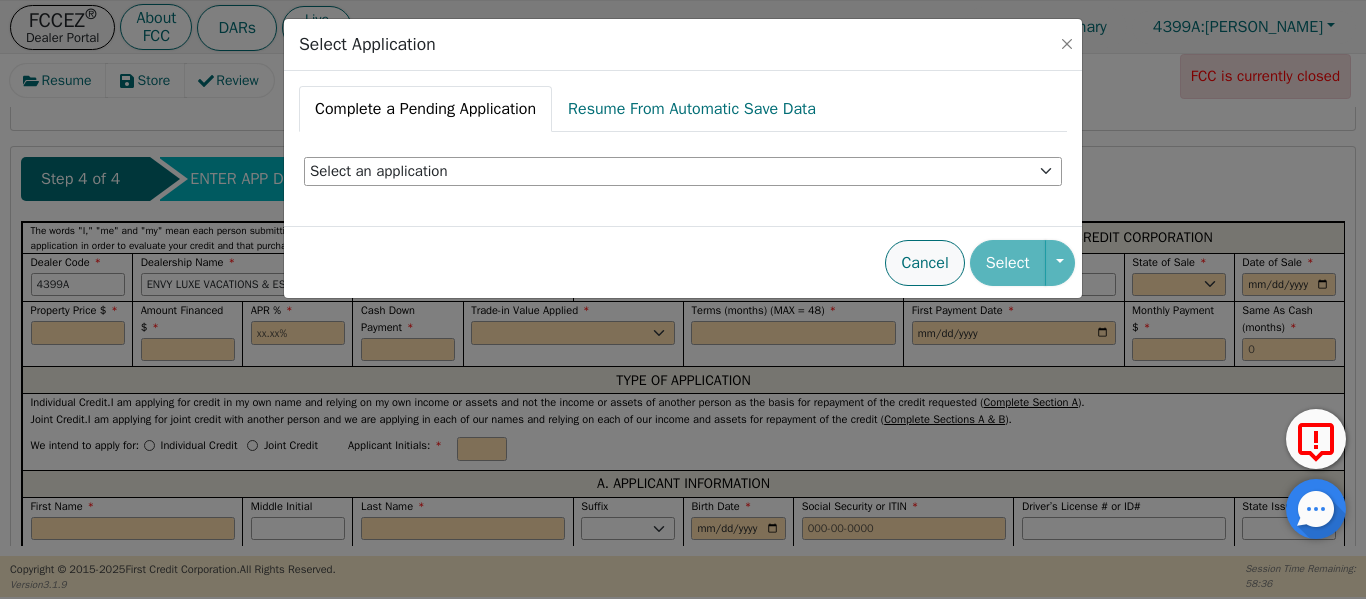 click on "Cancel" at bounding box center (924, 263) 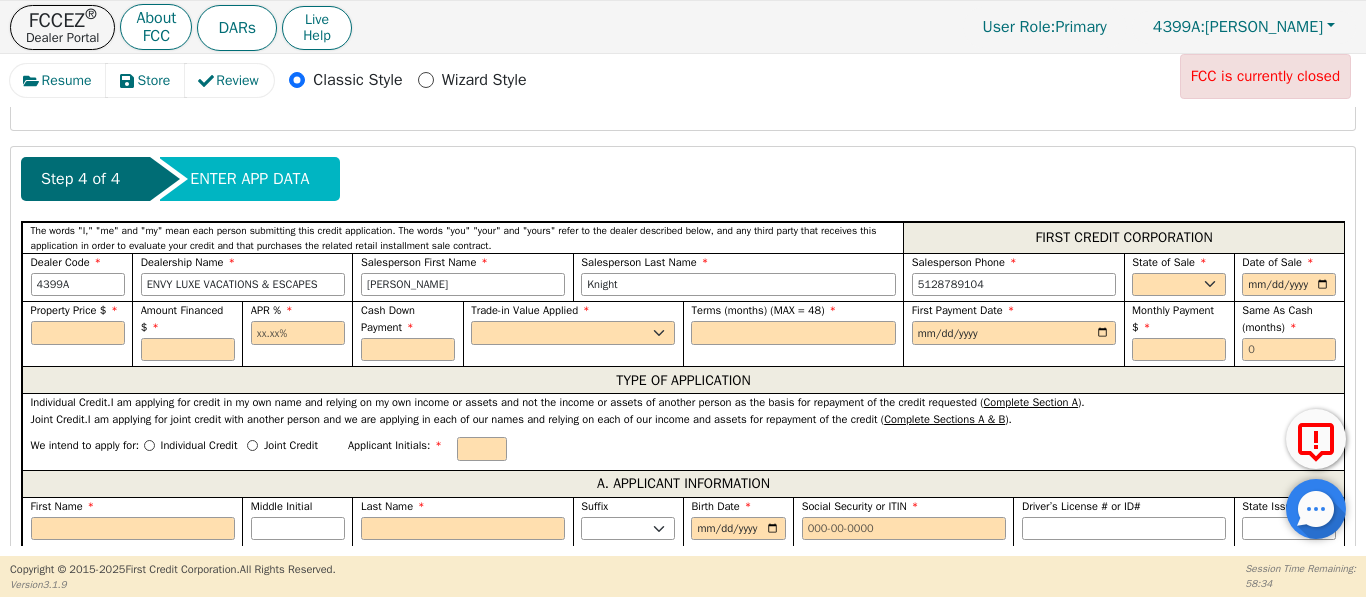 drag, startPoint x: 811, startPoint y: 154, endPoint x: 710, endPoint y: 179, distance: 104.048065 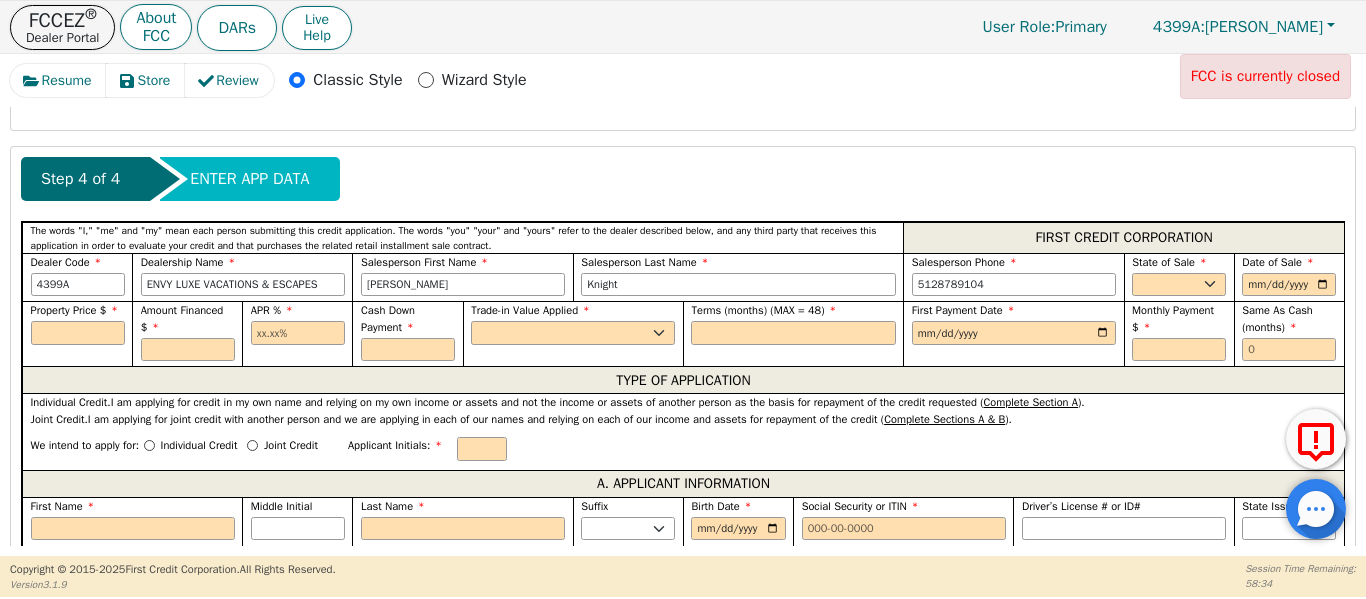 click on "Step 4 of 4 ENTER APP DATA
The words "I," "me" and "my" mean each person submitting this credit application.
The words "you" "your" and "yours" refer to the dealer described below,
and any third party that receives this application in order to evaluate your
credit and that purchases the related retail installment sale contract.
FIRST CREDIT CORPORATION Dealer Code 4399A Dealership Name ENVY LUXE VACATIONS & ESCAPES Salesperson First Name Joshua Salesperson Last Name Knight Salesperson Phone 5128789104 State of Sale AK AL AR AZ CA CO CT DC DE FL GA HI IA ID IL IN KS KY LA MA MD ME MI MN MO MS MT NC ND NE NH NJ NM NV NY OH OK OR PA SC SD TN TX UT VA VT WA WI WY Date of Sale Property Price $ Amount Financed $ APR % Cash Down Payment Trade-in Value Applied Yes No Terms (months)   (MAX = 48) First Payment Date Monthly Payment $ Same As Cash (months) TYPE OF APPLICATION
Individual Credit. Complete Section A ).
Jr. *" at bounding box center [683, 1318] 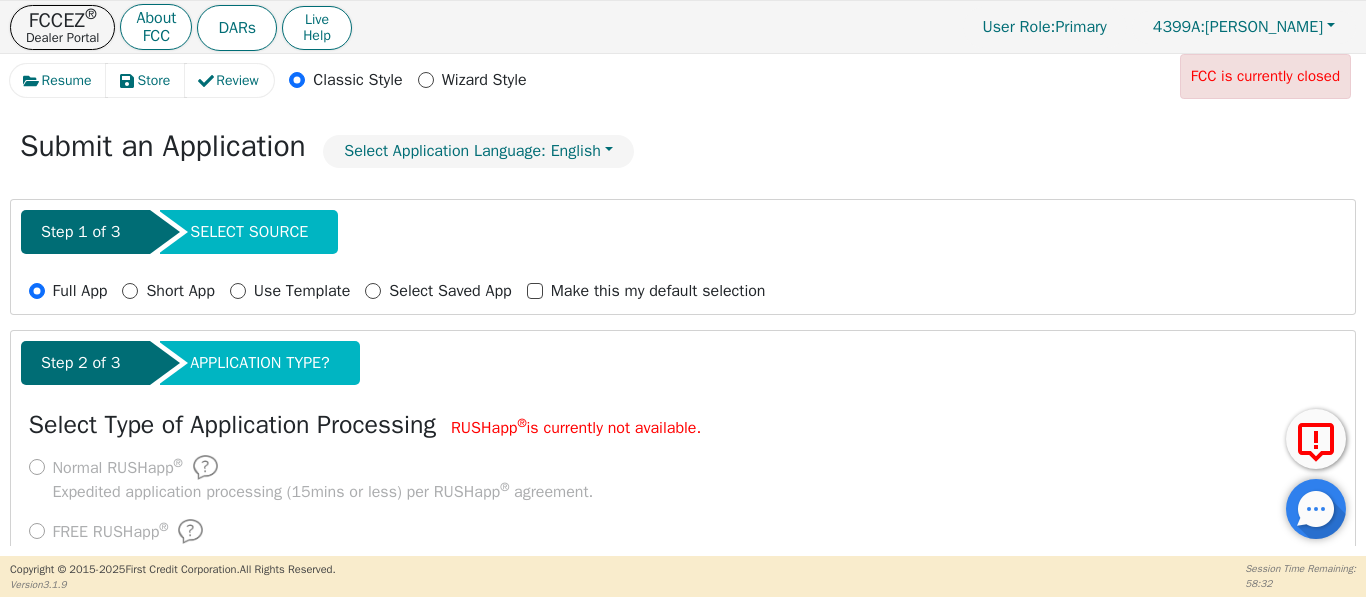 scroll, scrollTop: 69, scrollLeft: 0, axis: vertical 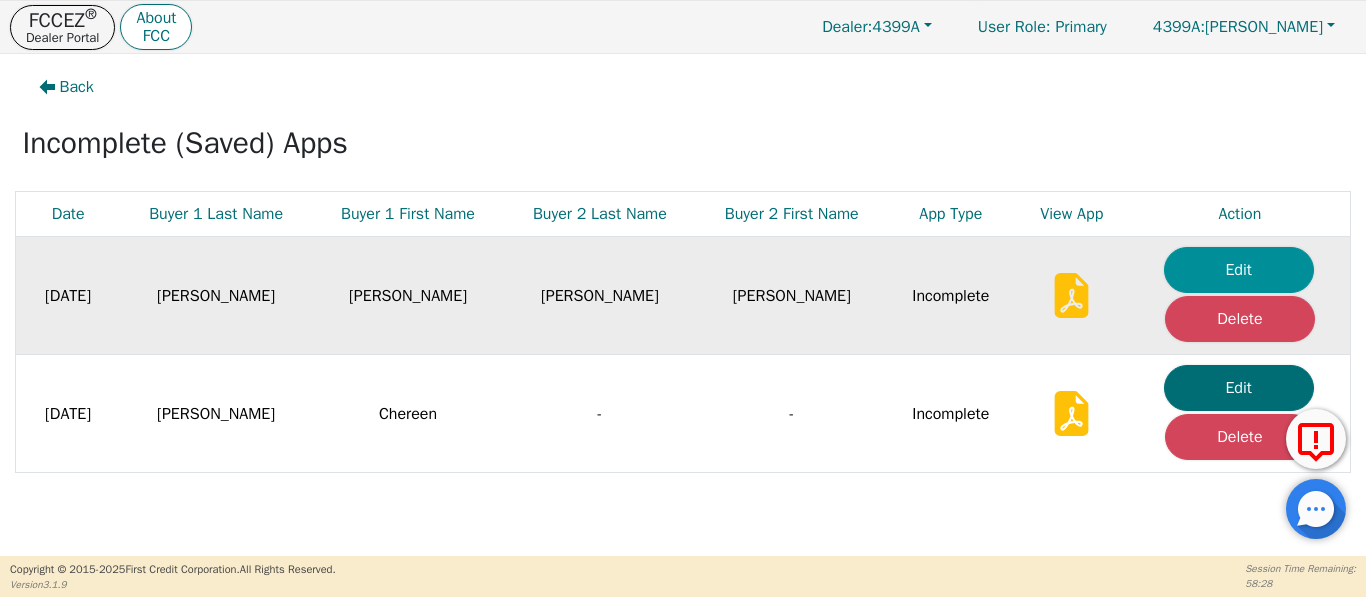 click on "Edit" at bounding box center (1239, 270) 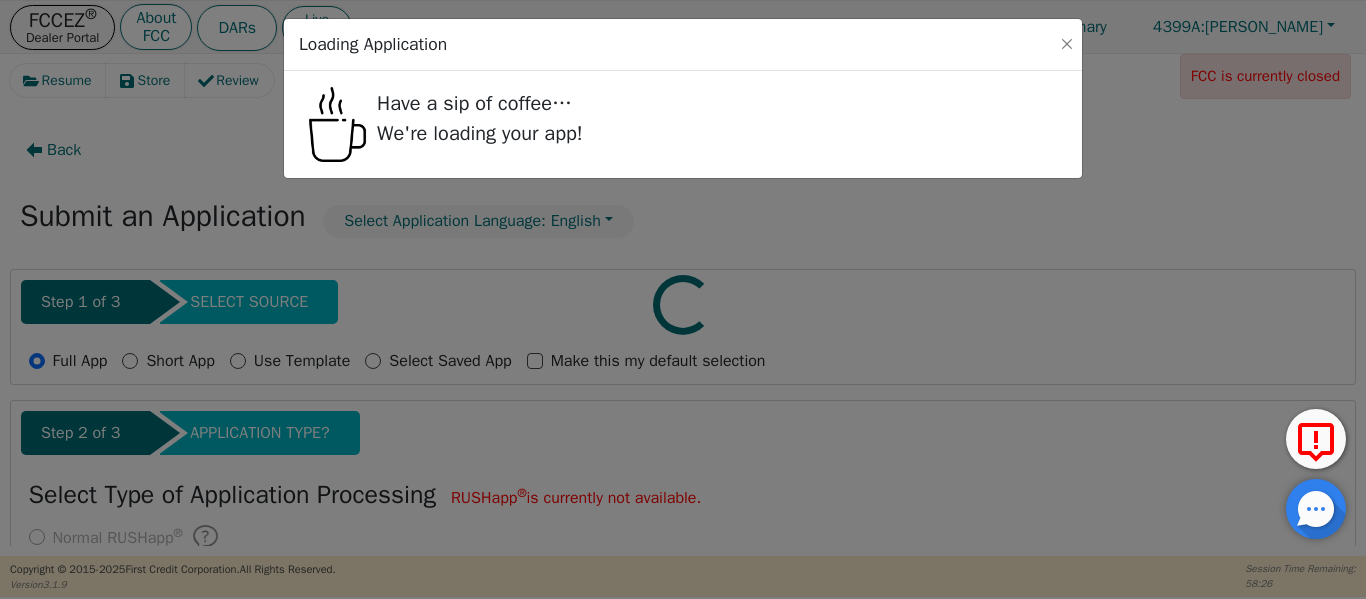 radio on "false" 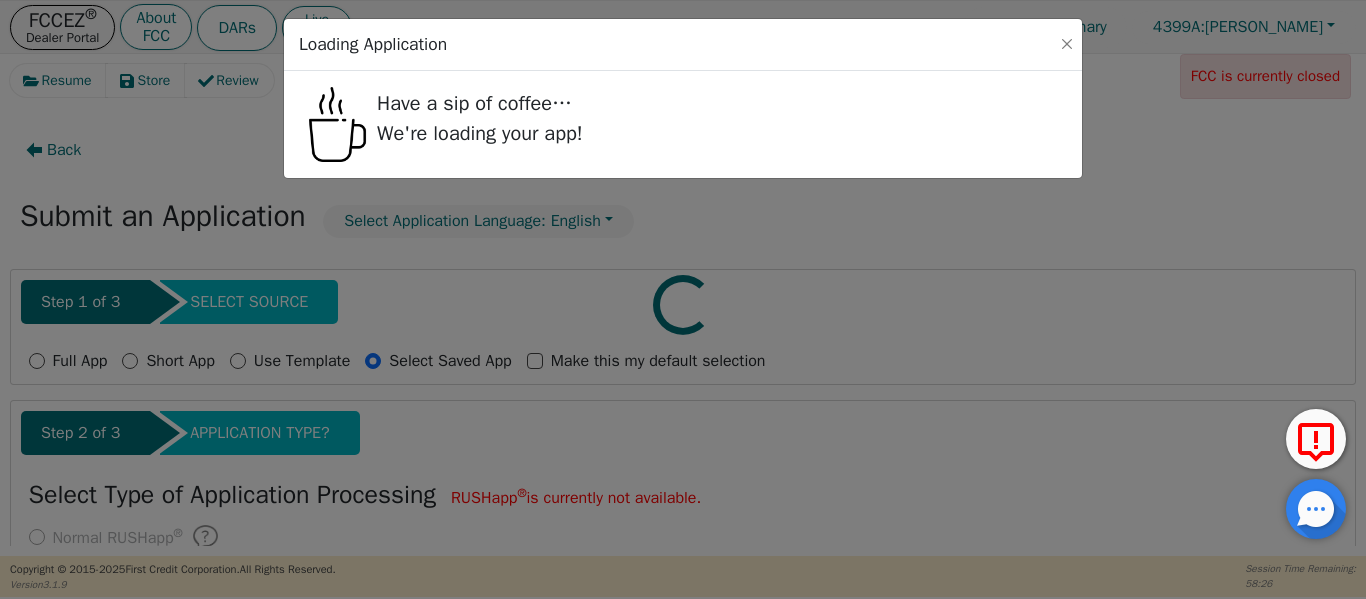 select on "TX" 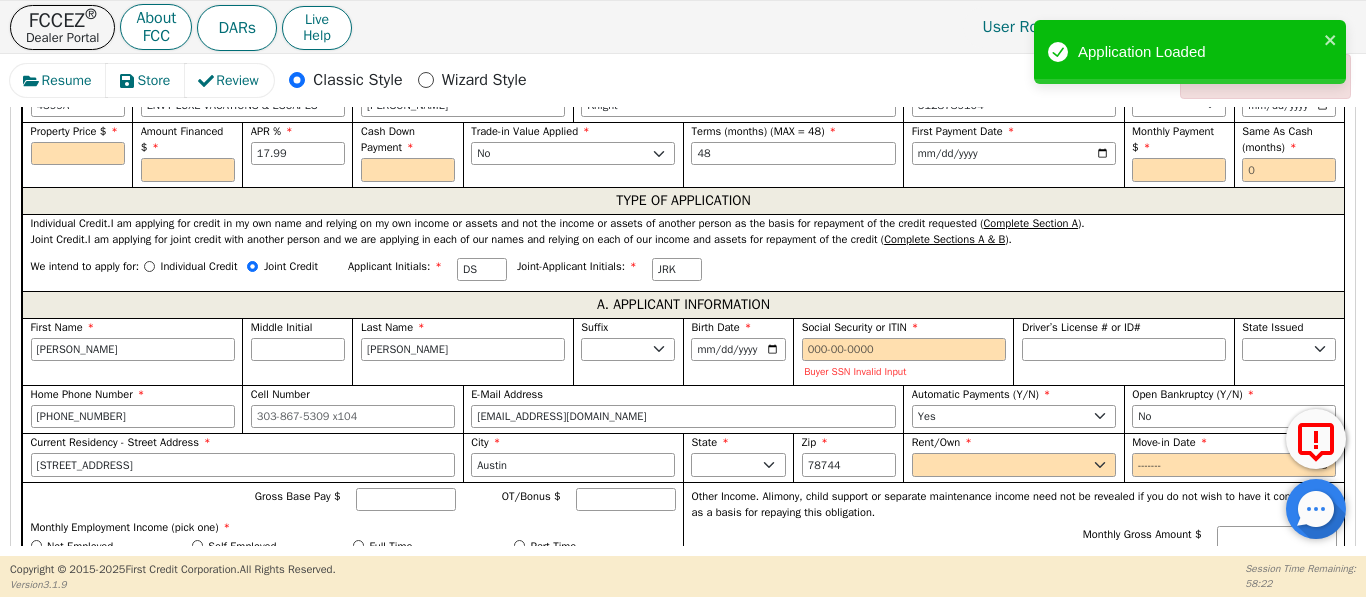 scroll, scrollTop: 1000, scrollLeft: 0, axis: vertical 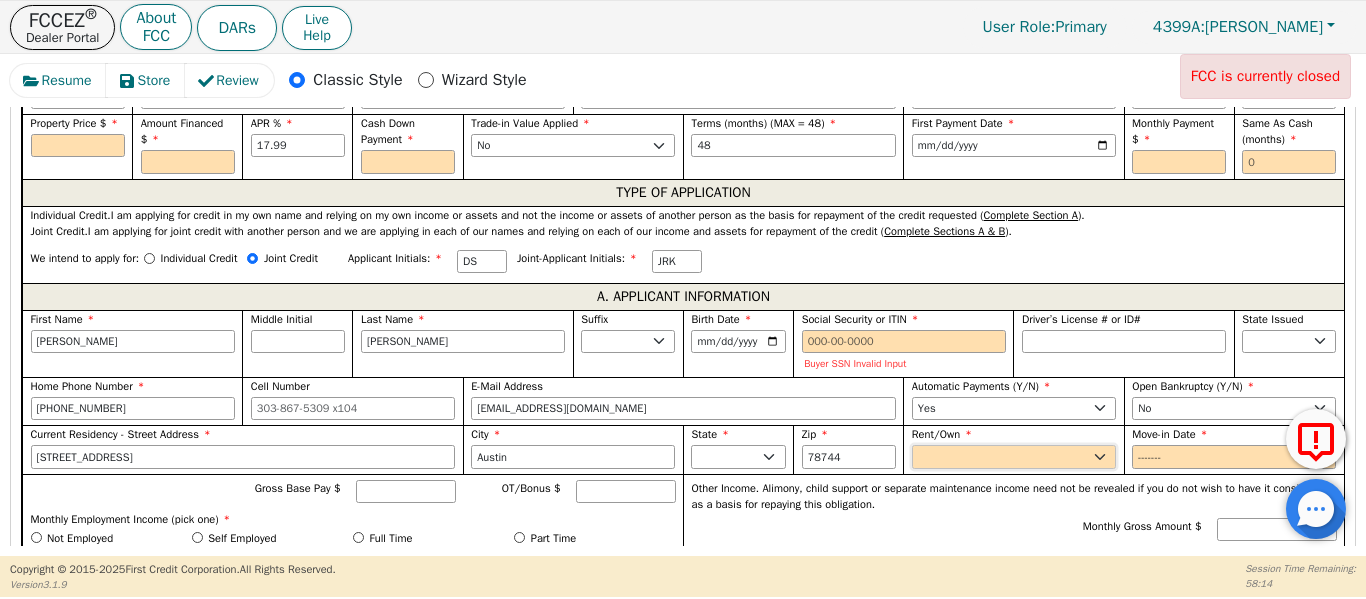 click on "Rent Own" at bounding box center [1014, 457] 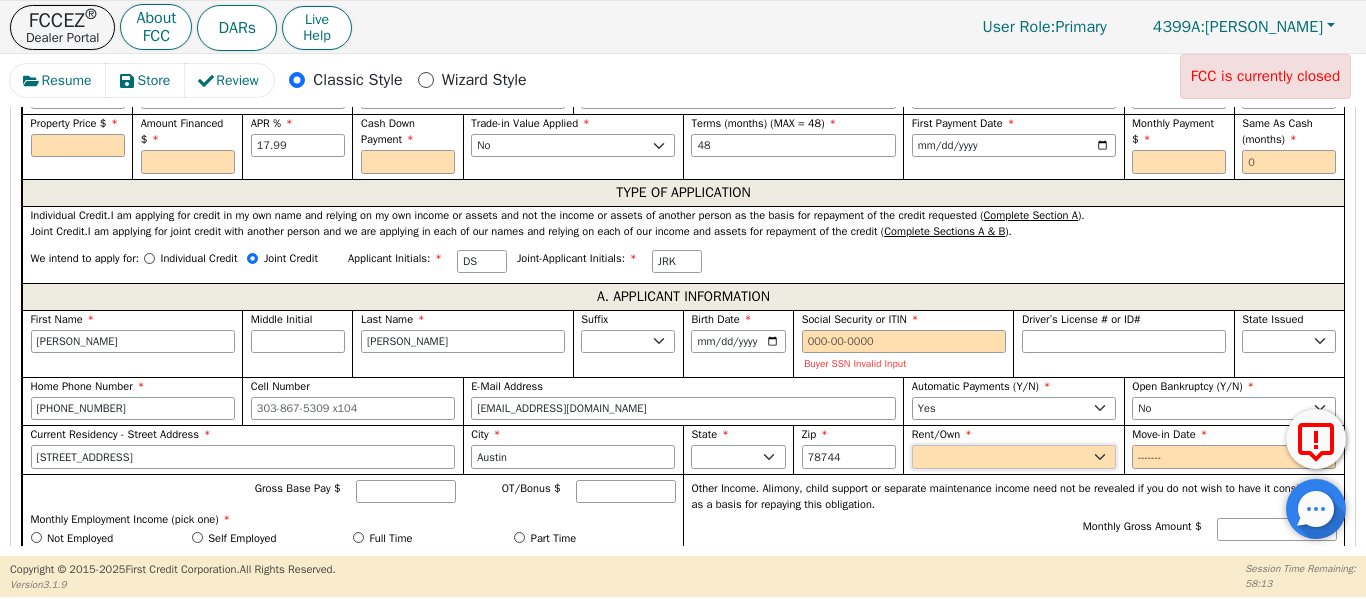 select on "Own" 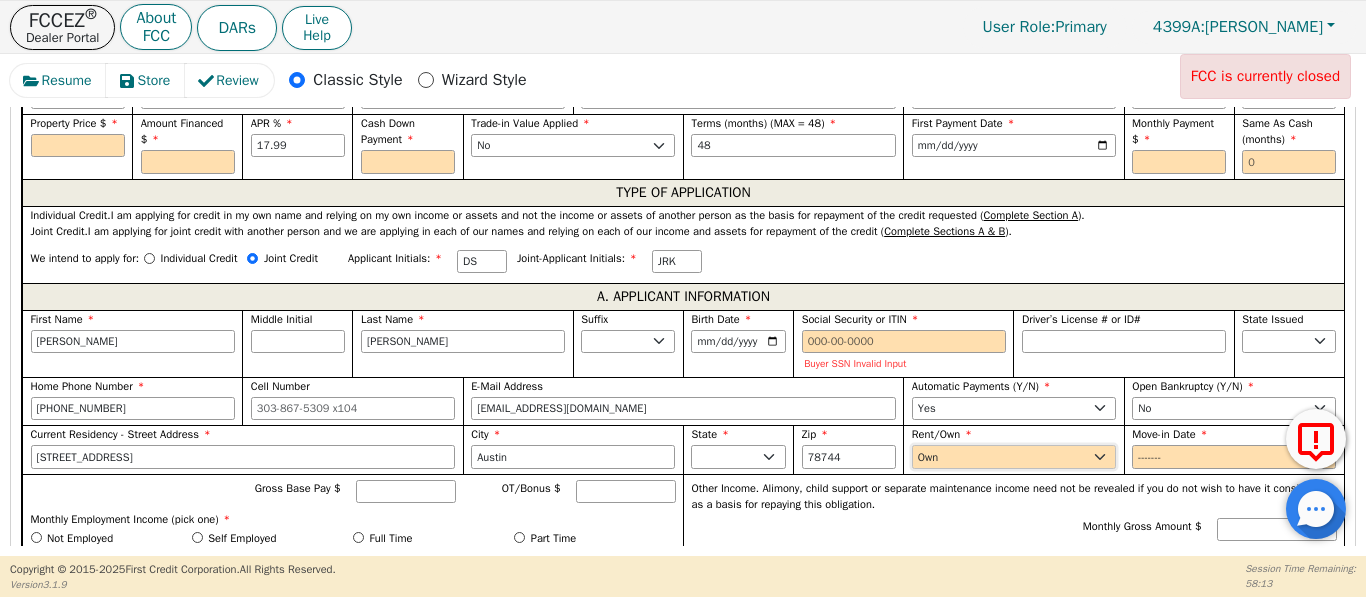 click on "Rent Own" at bounding box center [1014, 457] 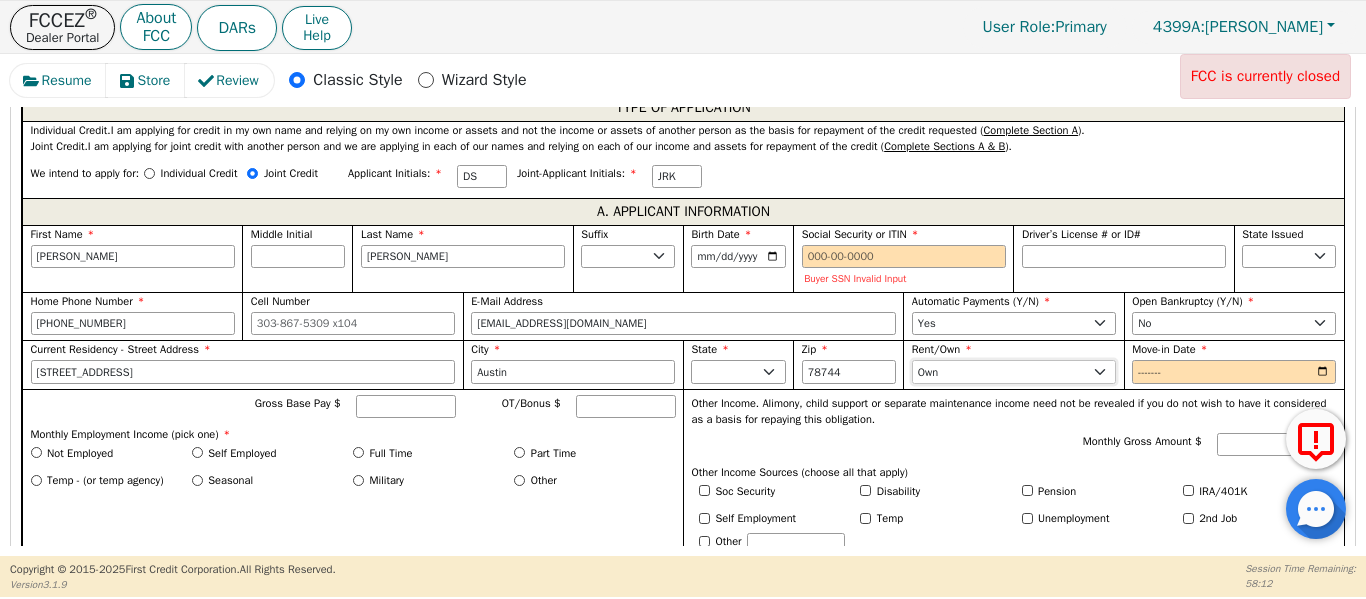 scroll, scrollTop: 1167, scrollLeft: 0, axis: vertical 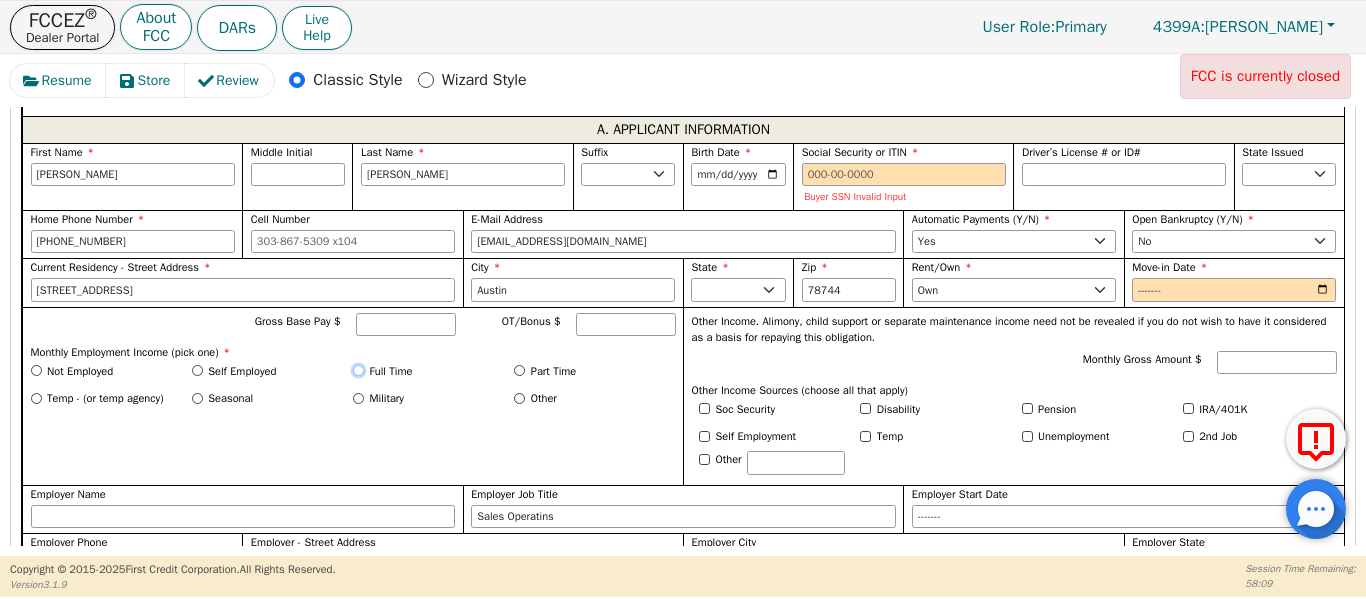 click on "Full Time" at bounding box center [358, 370] 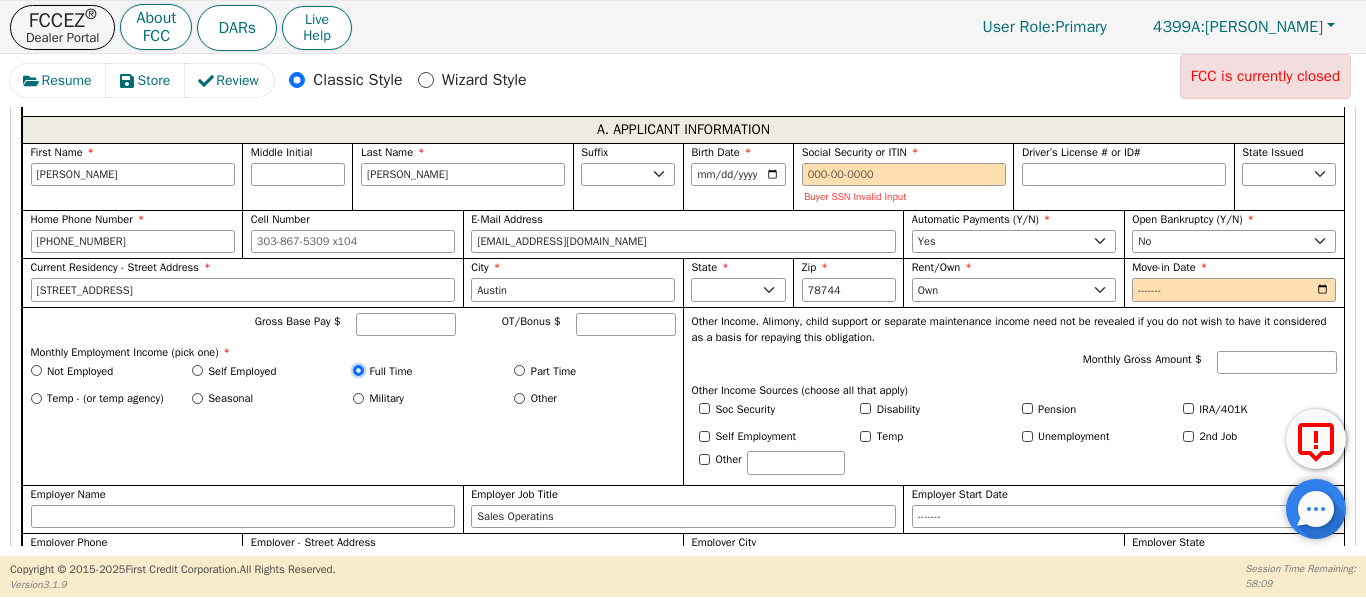 radio on "true" 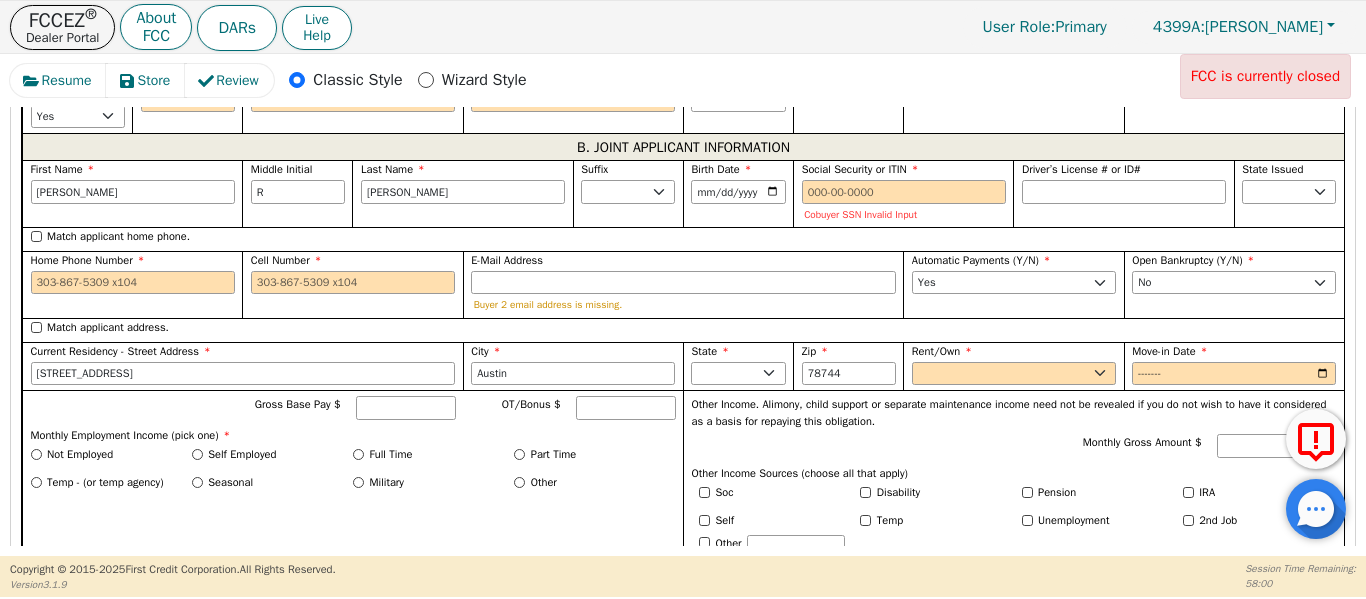 scroll, scrollTop: 1700, scrollLeft: 0, axis: vertical 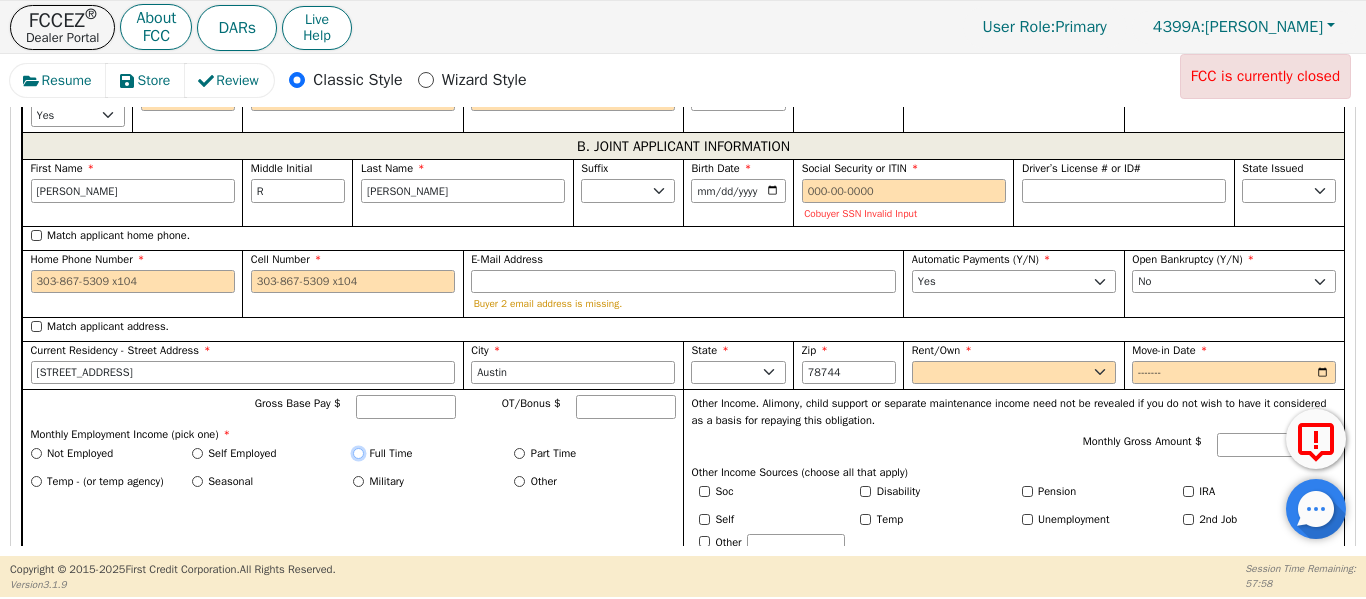 click on "Full Time" at bounding box center (358, 453) 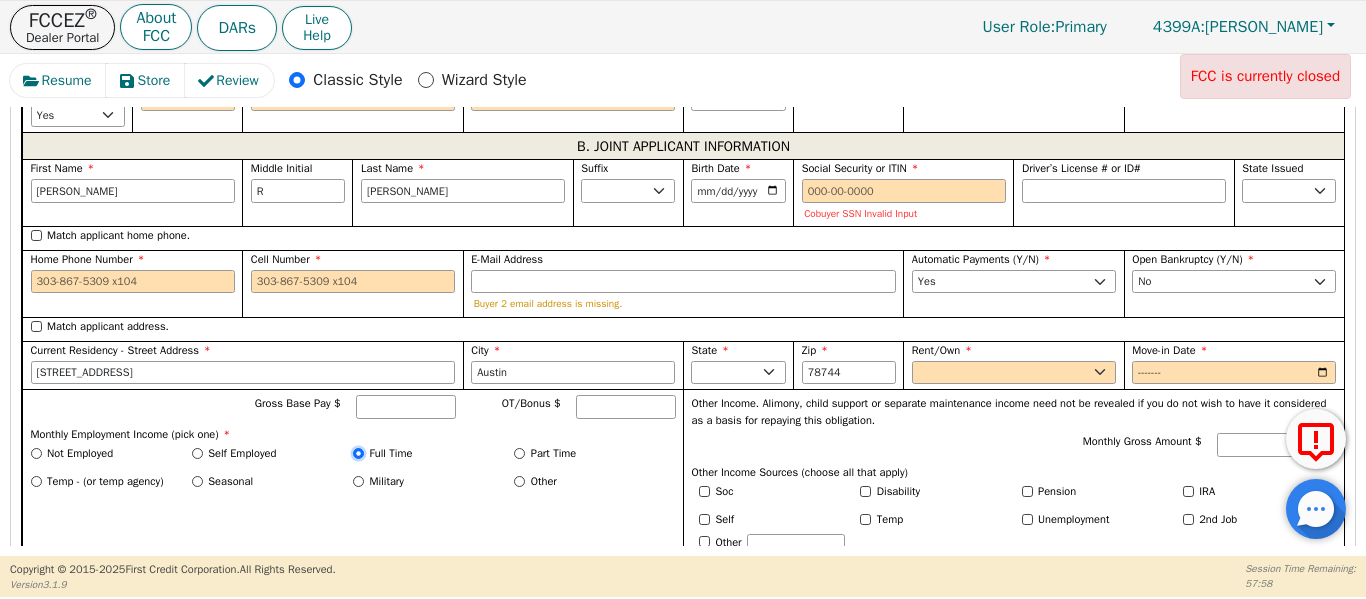 radio on "true" 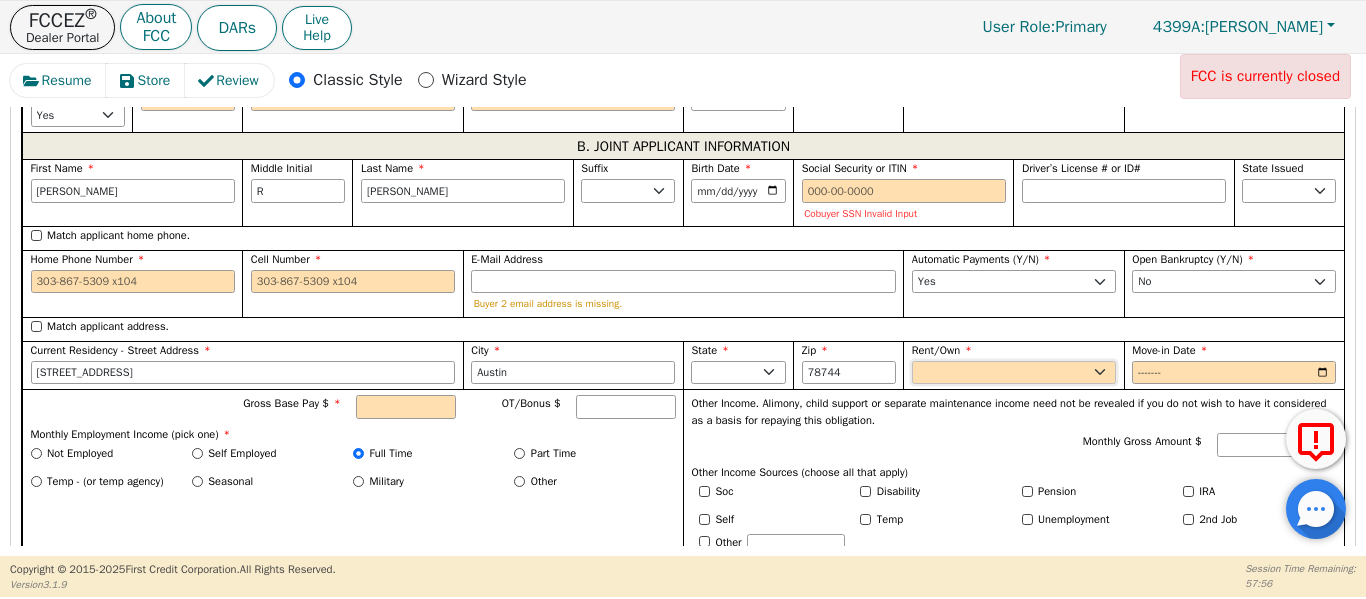 click on "Rent Own" at bounding box center (1014, 373) 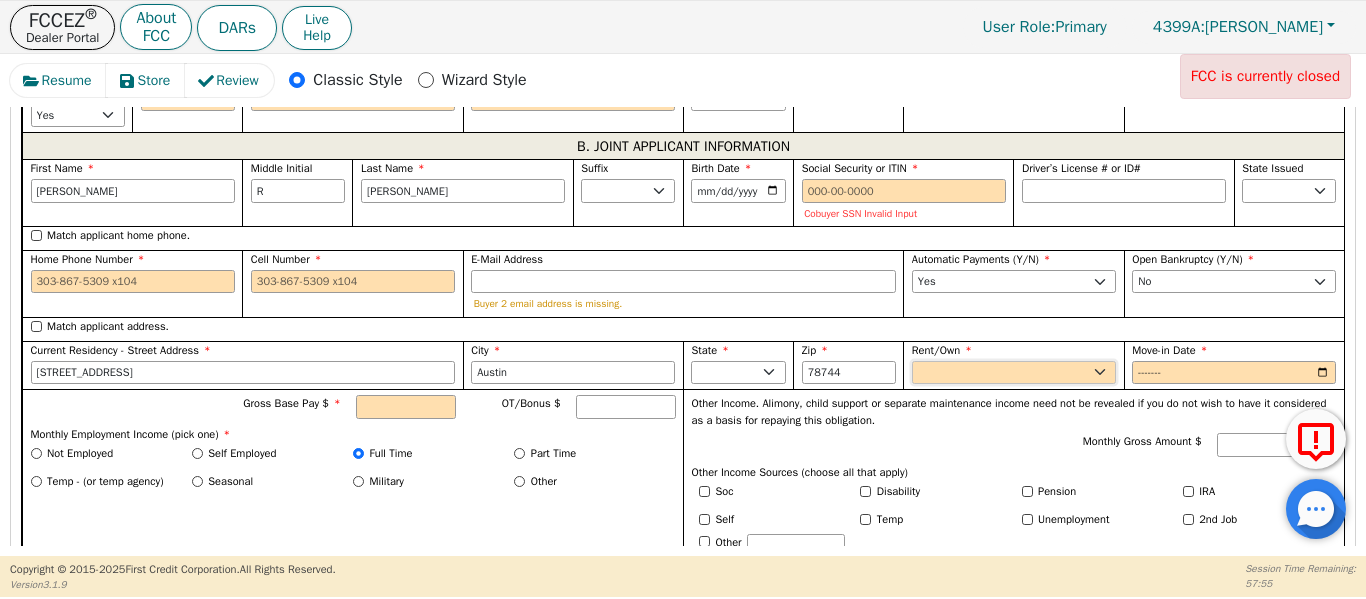 select on "Own" 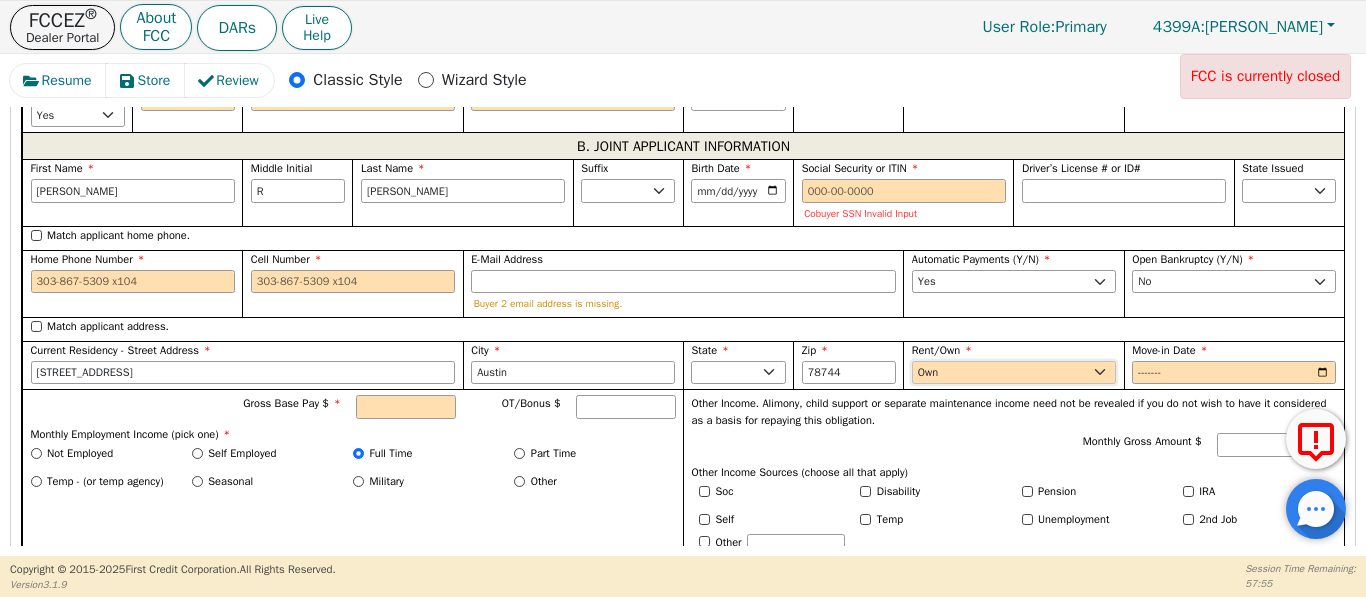 click on "Rent Own" at bounding box center (1014, 373) 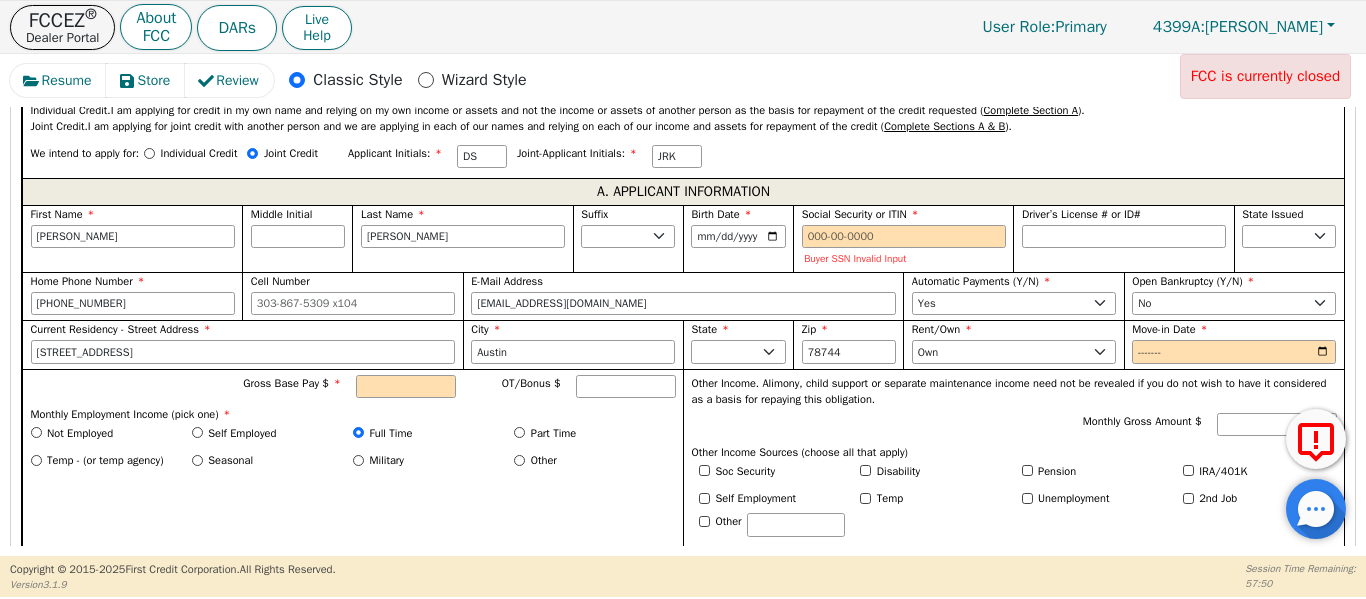 scroll, scrollTop: 1100, scrollLeft: 0, axis: vertical 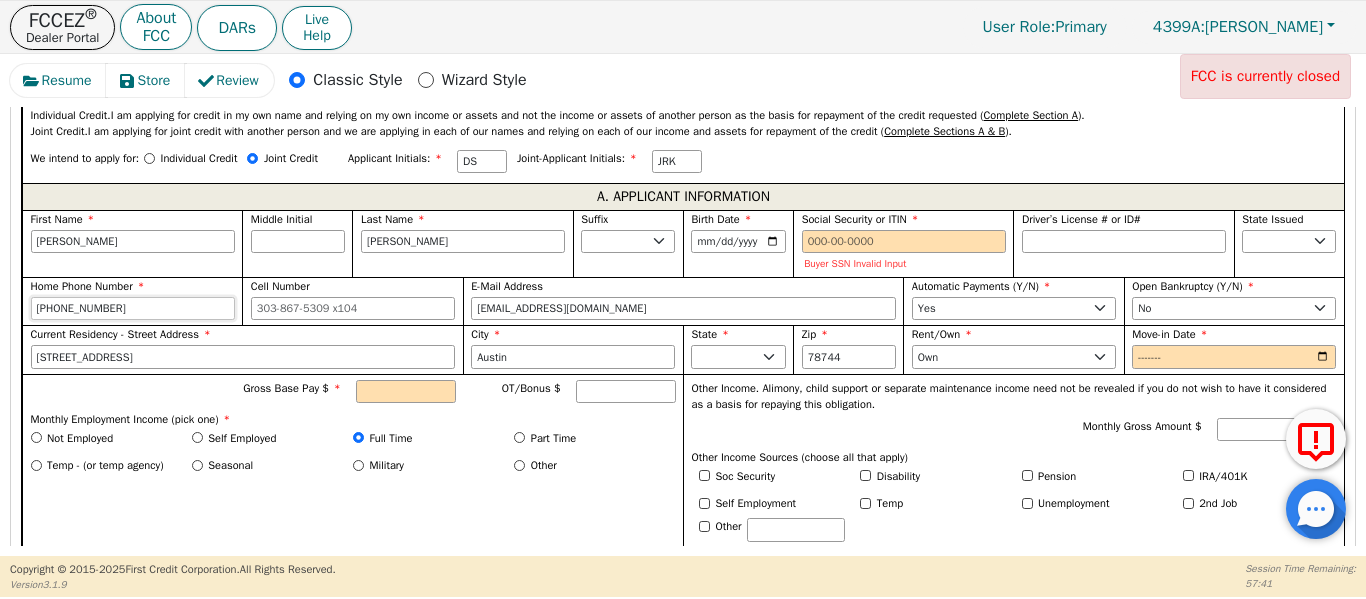 drag, startPoint x: 138, startPoint y: 304, endPoint x: 0, endPoint y: 312, distance: 138.23169 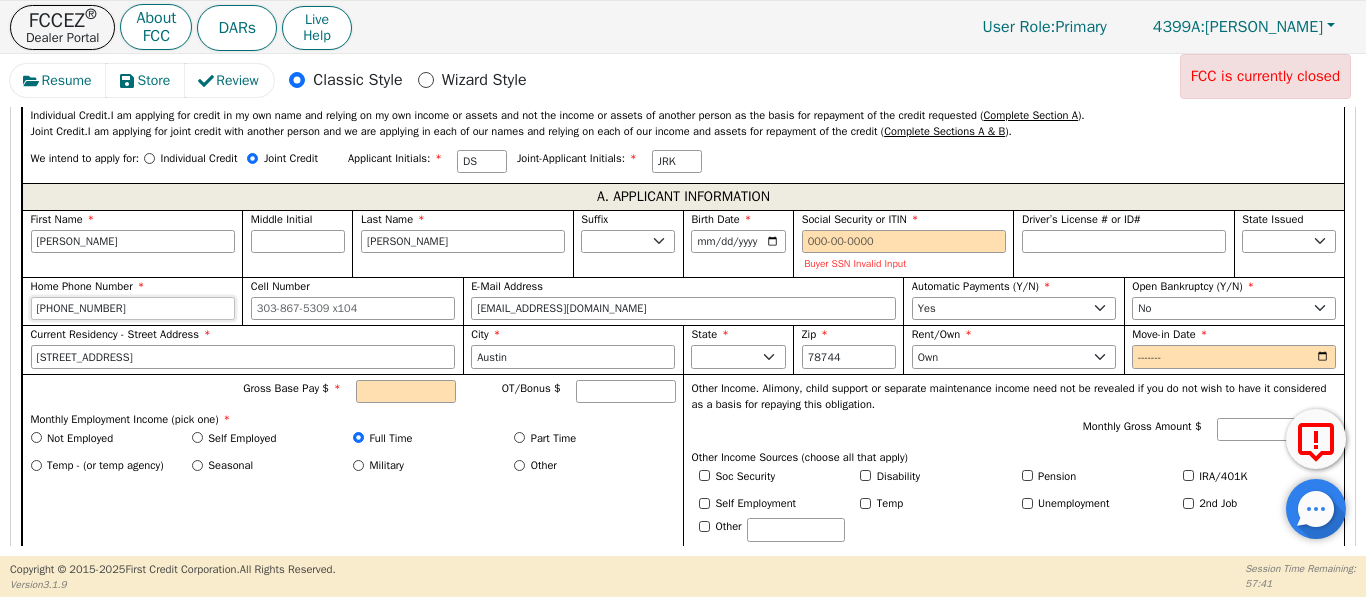 click on "Resume Store Review Classic Style Wizard Style FCC is currently closed Back Submit an Application Select Application Language: English Step 1 of 3 SELECT SOURCE Full App Short App Use Template Select Saved App Make this my default selection Select Saved App Step 2 of 3 APPLICATION TYPE? Select Type of Application Processing RUSHapp ®  is currently not available. Normal RUSHapp ® Expedited application processing ( 15  mins or less) per RUSHapp ®   agreement. FREE RUSHapp ® Your buyer(s) will receive a DocuSign email. For FCC to process a FREE RUSHapp ®   ( 15  mins or less),  all parties must sign , and you must fully execute and assign the contract. To avoid delays, we strongly recommend that you stay with the customer until they have signed the e-contract. Standard App Standard processing (twice daily) without expediting. Step 3 of 3 COMPETING OFFER? I will be submitting a written competing offer with this application YES NO Step 4 of 4 ENTER APP DATA FIRST CREDIT CORPORATION Dealer Code 4399A Joshua AK" at bounding box center (683, 305) 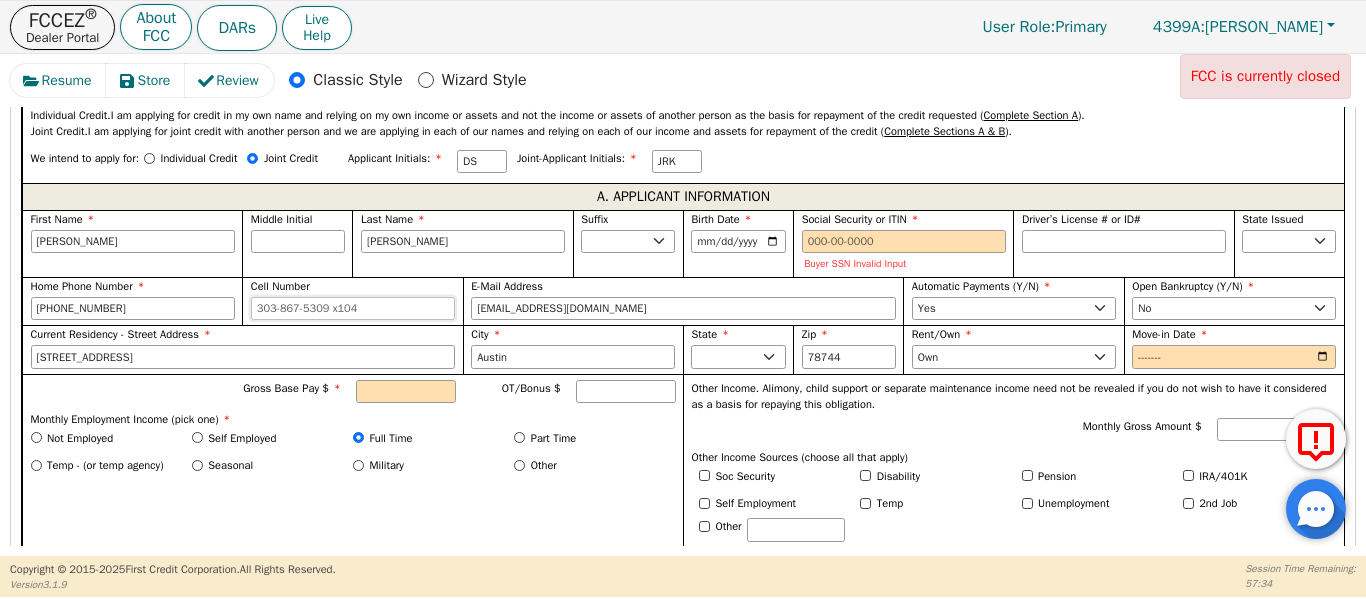 click on "Cell Number" at bounding box center (353, 309) 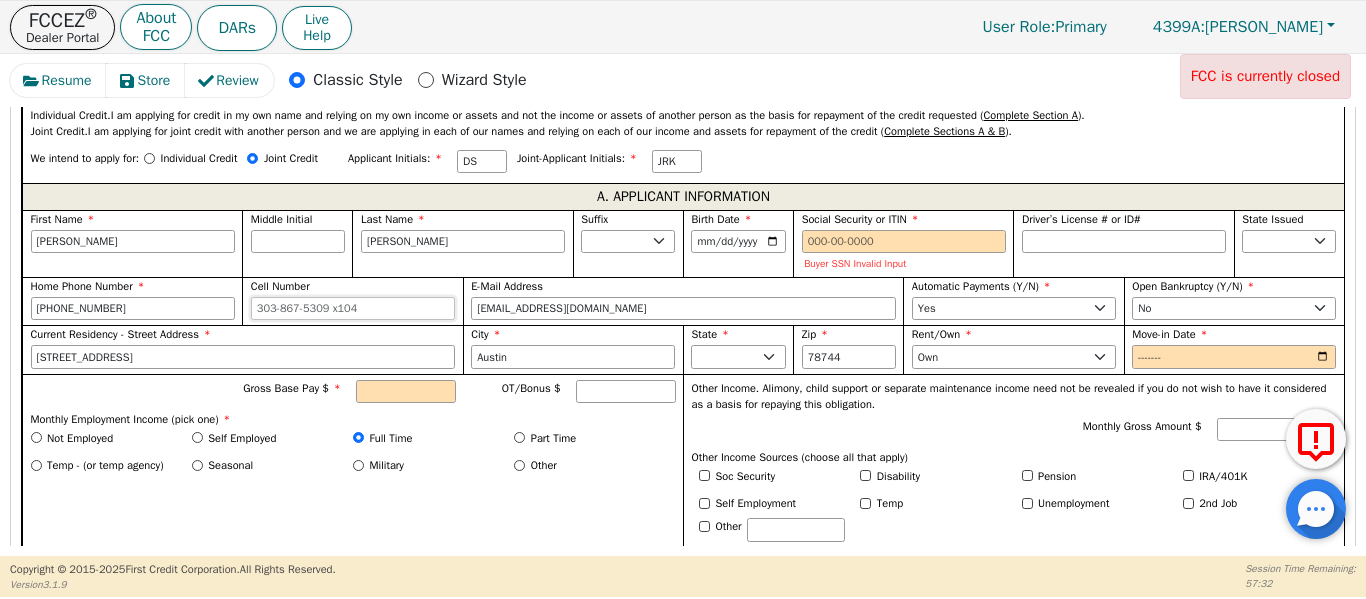 paste on "512-905-4823" 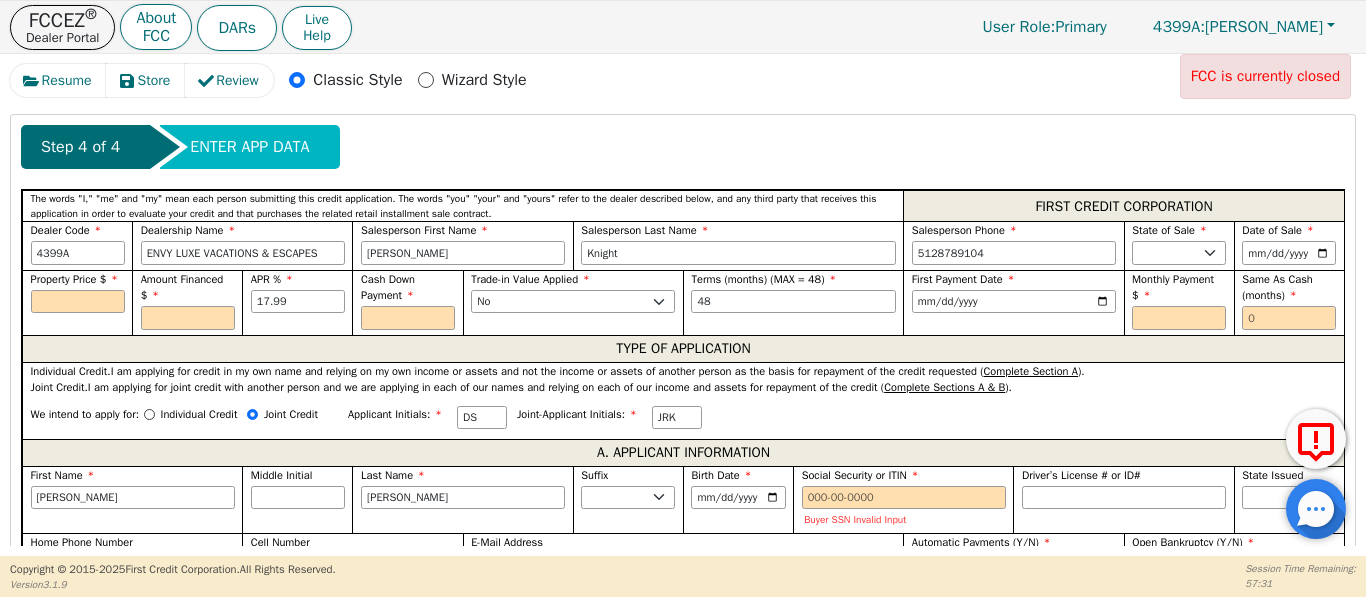 scroll, scrollTop: 833, scrollLeft: 0, axis: vertical 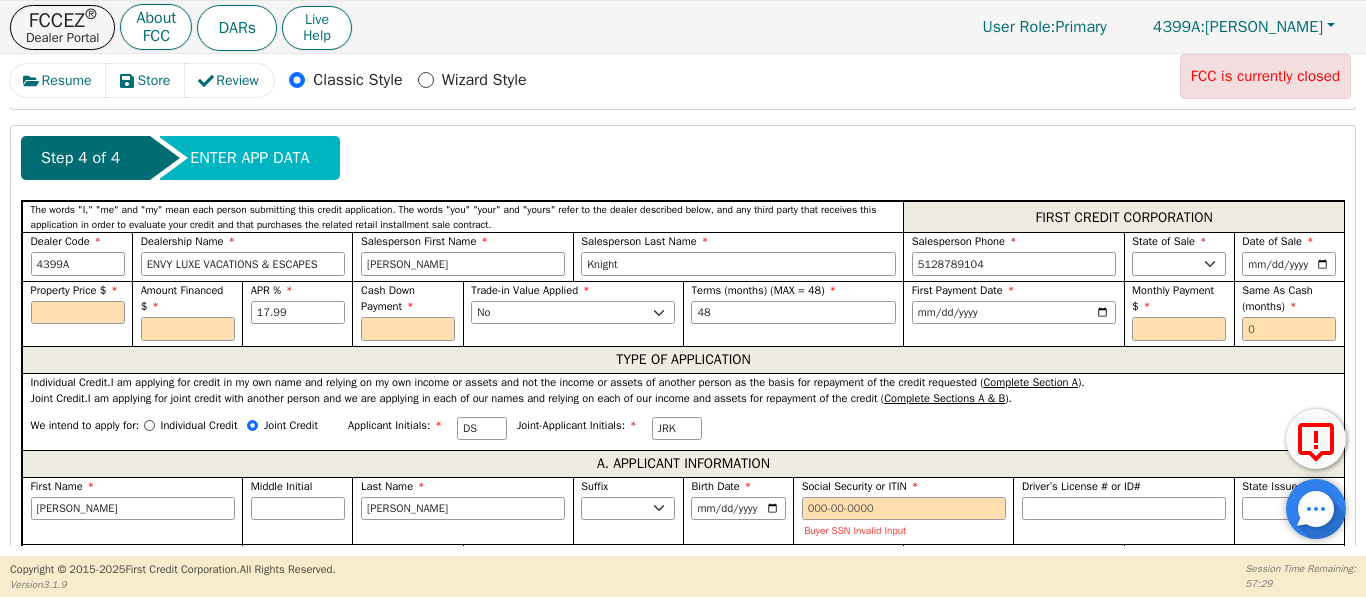 type on "512-905-4823" 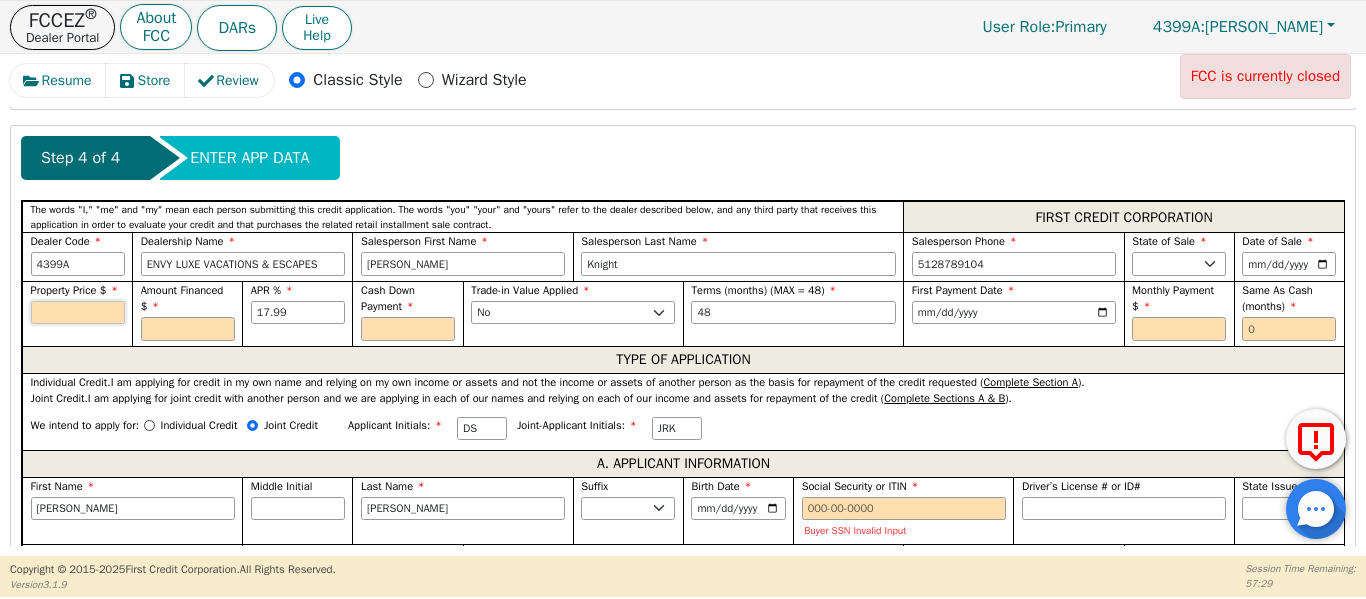 click at bounding box center (78, 313) 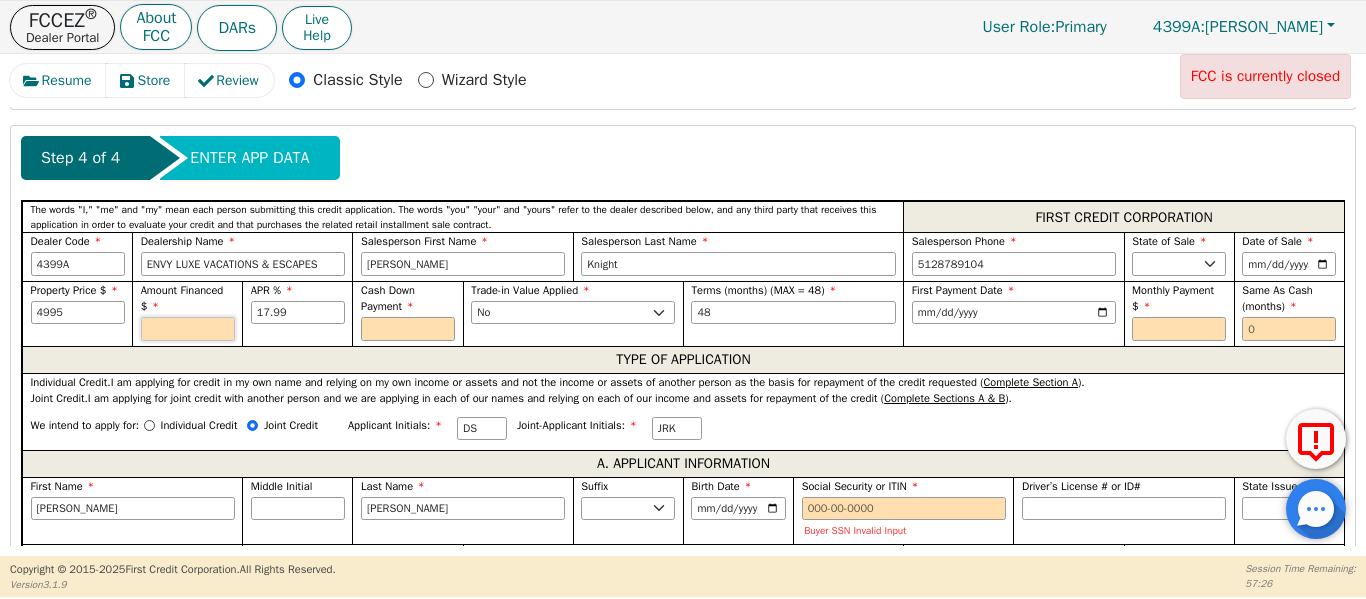type on "4995.00" 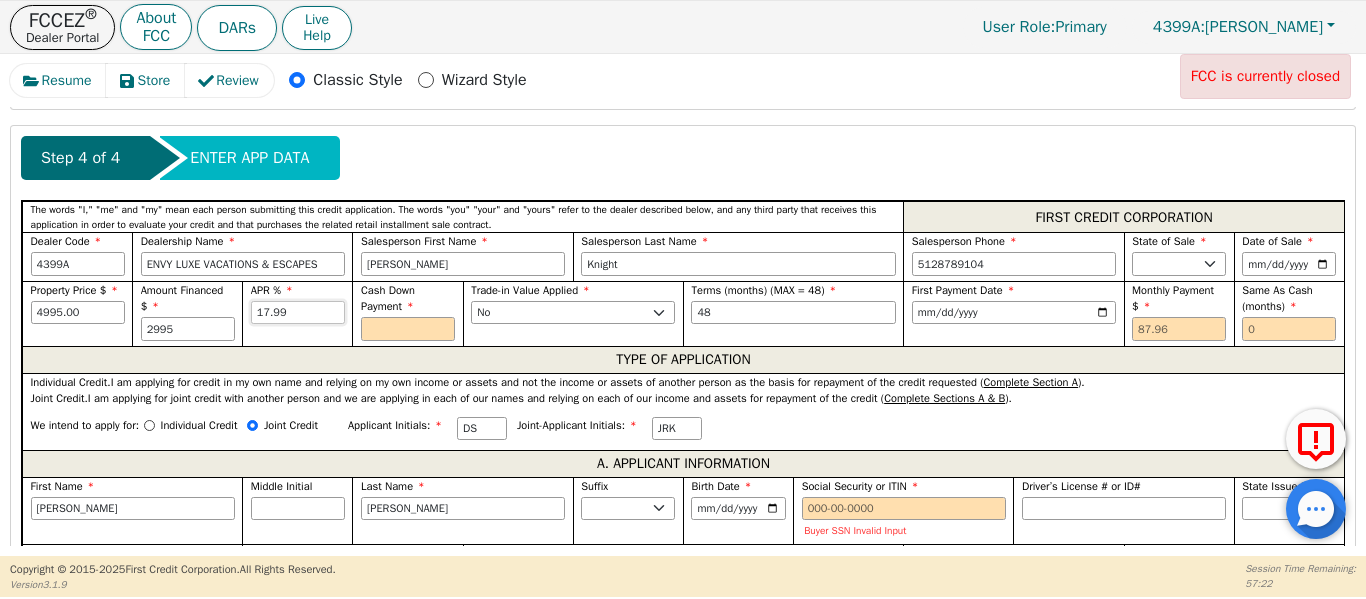 type on "2995.00" 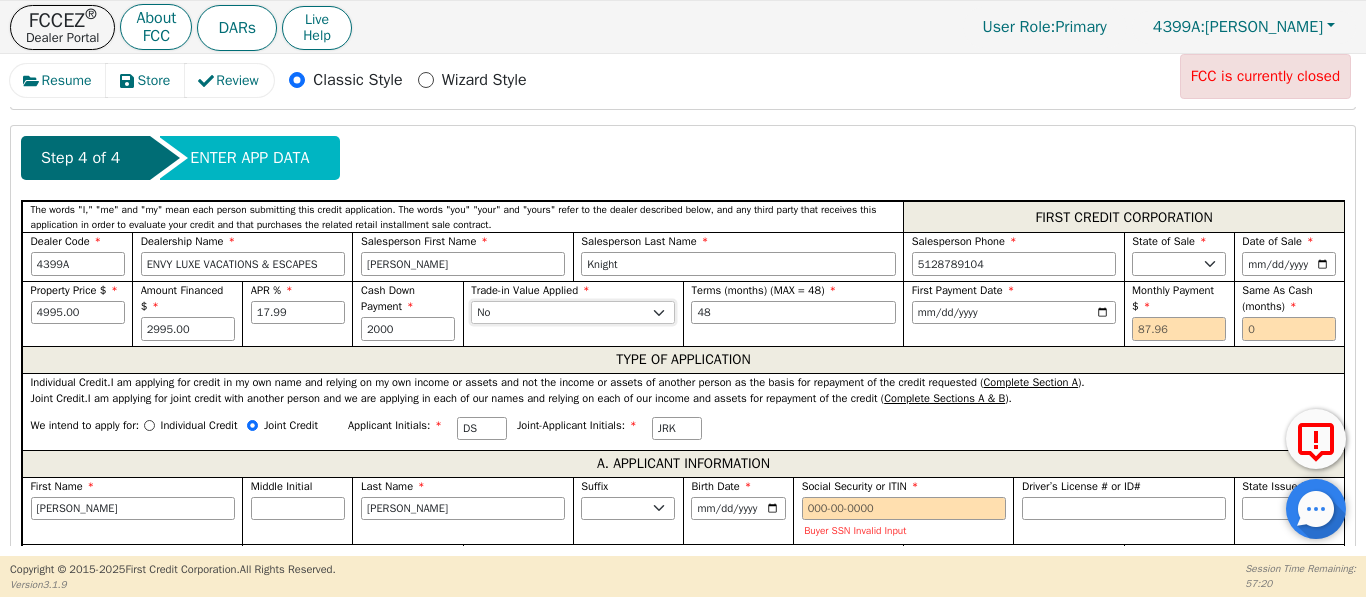 type on "2000.00" 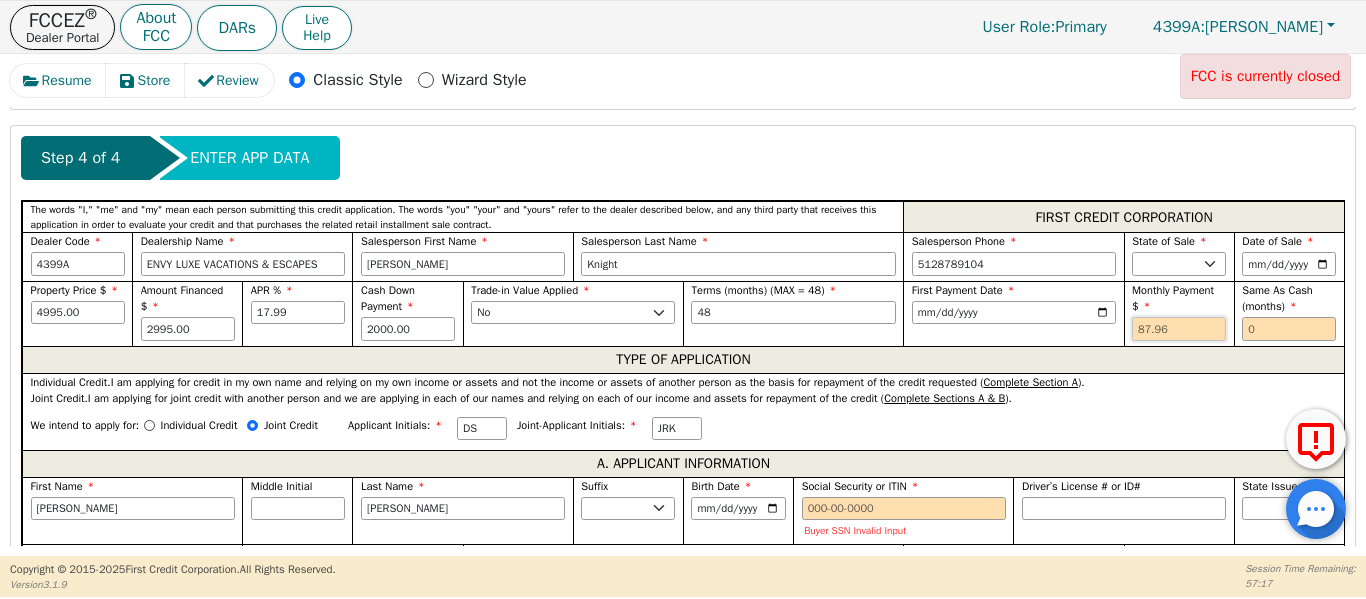 click at bounding box center [1179, 329] 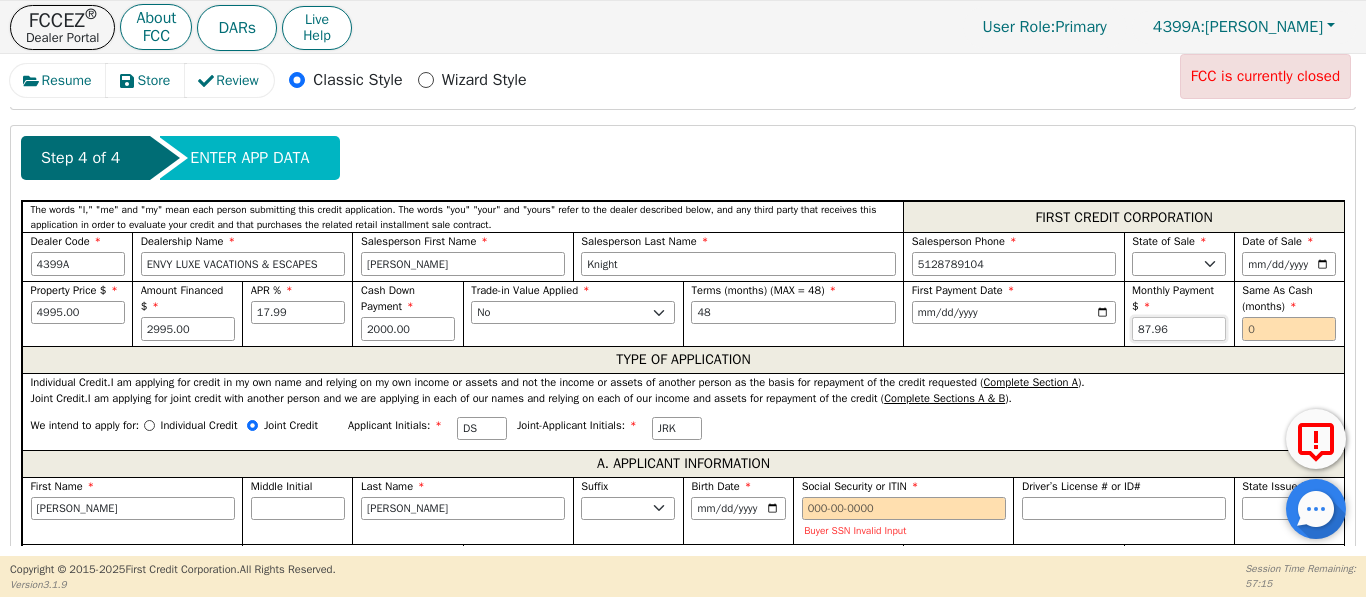 type on "87.96" 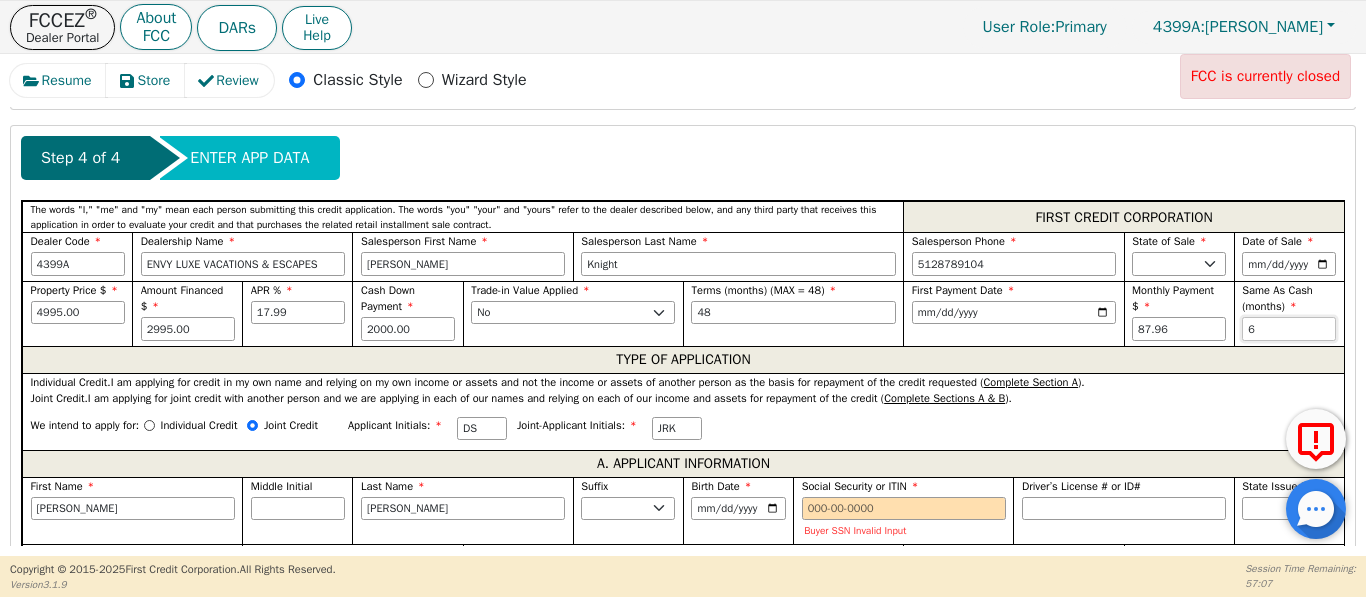 type on "6" 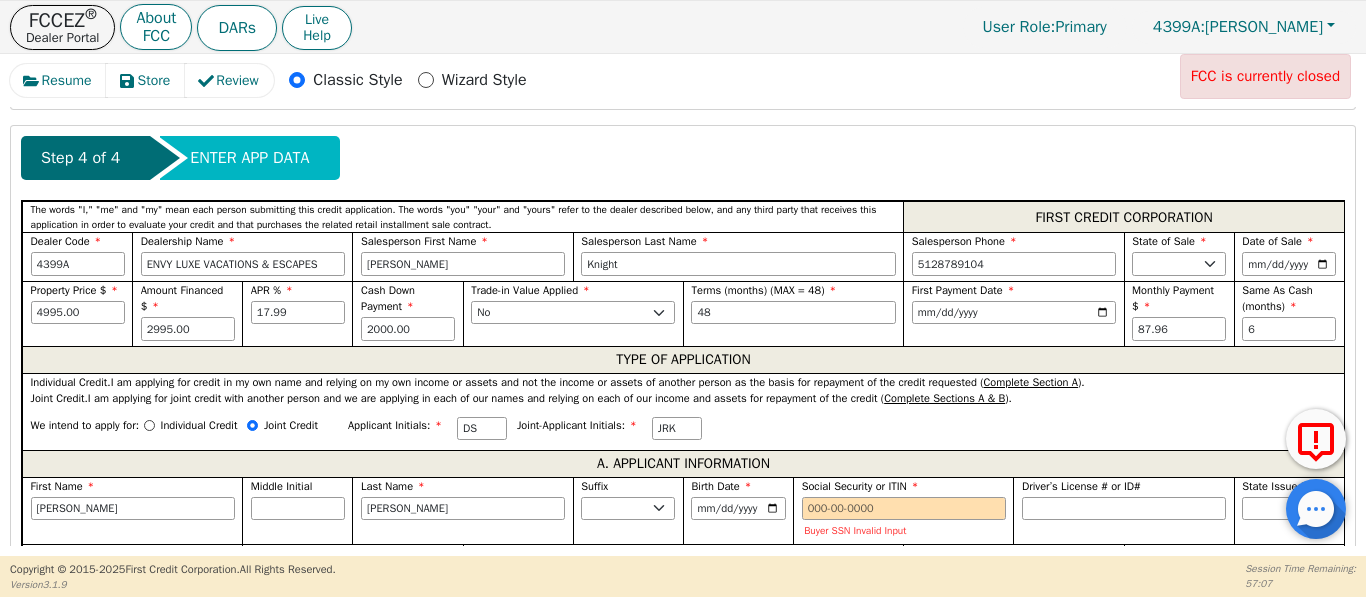 click on "Step 4 of 4 ENTER APP DATA" at bounding box center (683, 158) 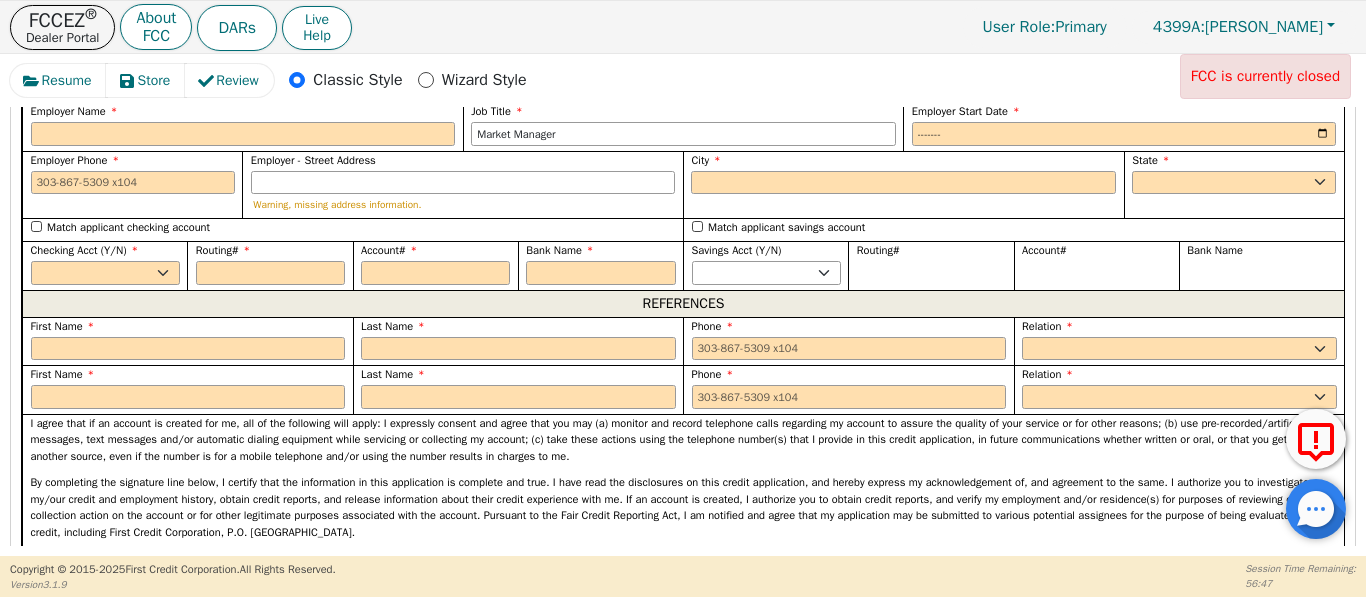 scroll, scrollTop: 2167, scrollLeft: 0, axis: vertical 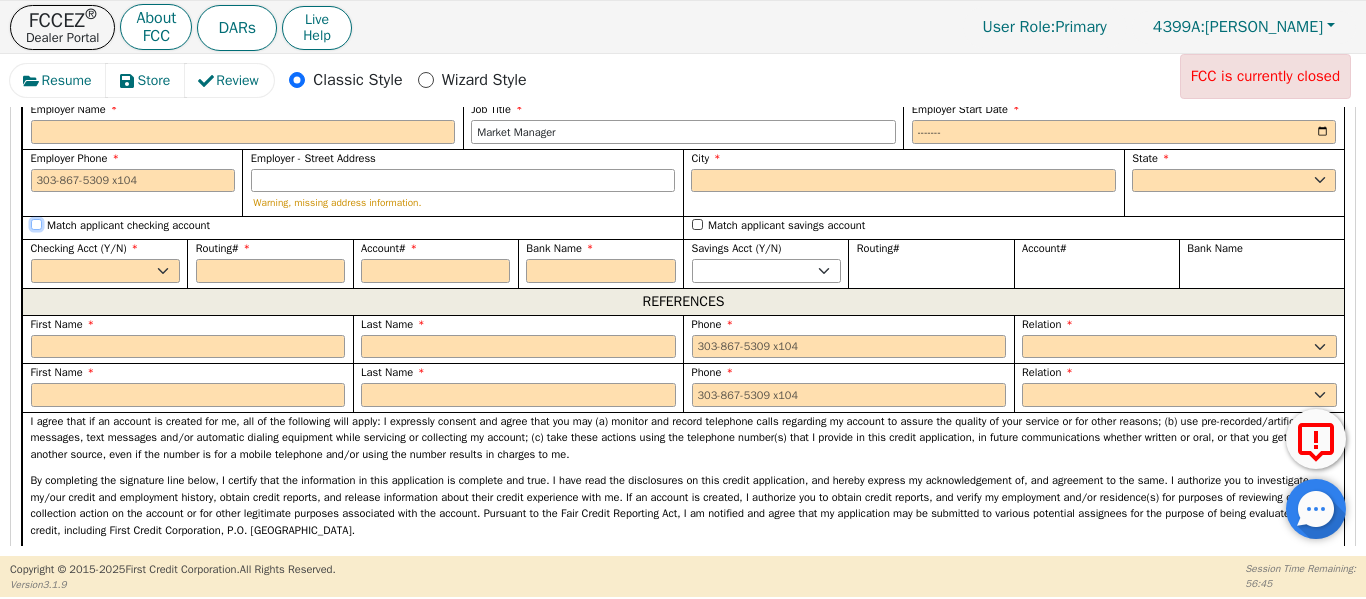 click on "Match applicant checking account" at bounding box center [36, 224] 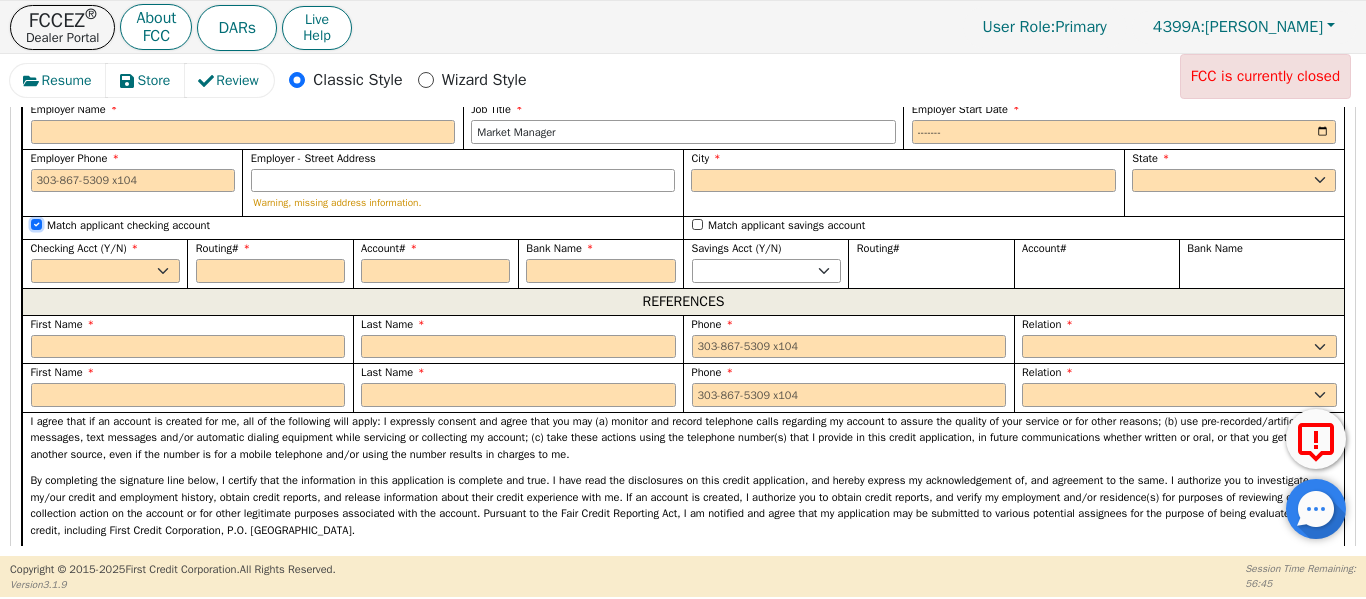 checkbox on "true" 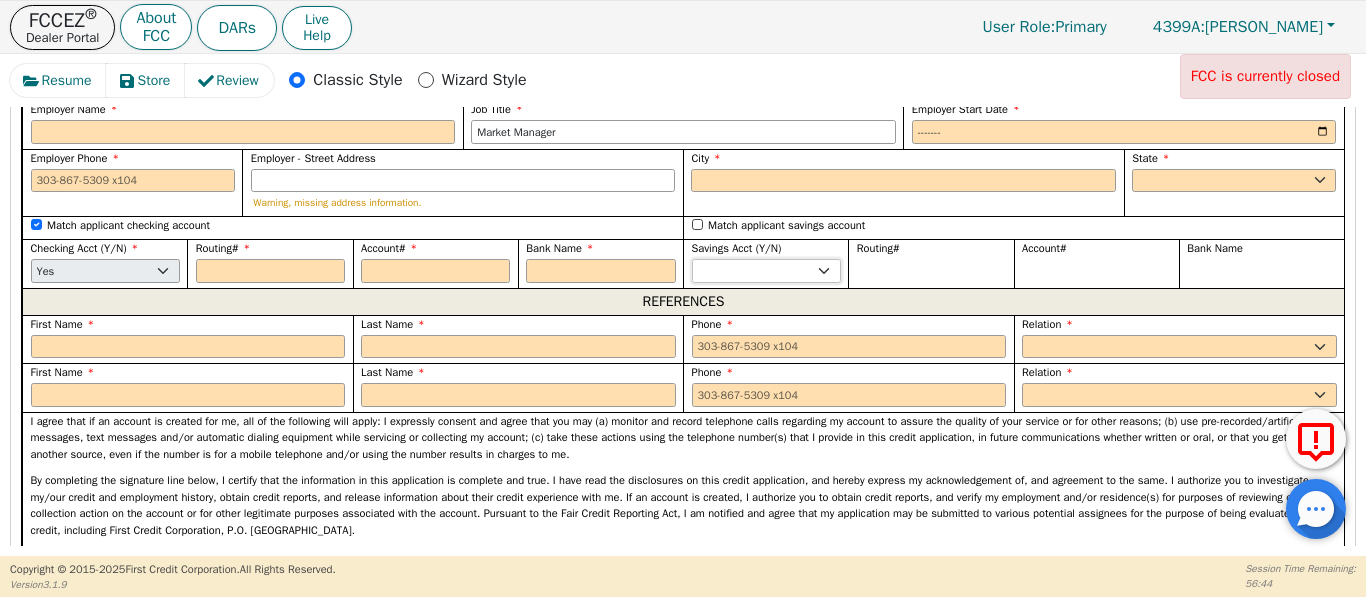 click on "Yes No" at bounding box center (766, 271) 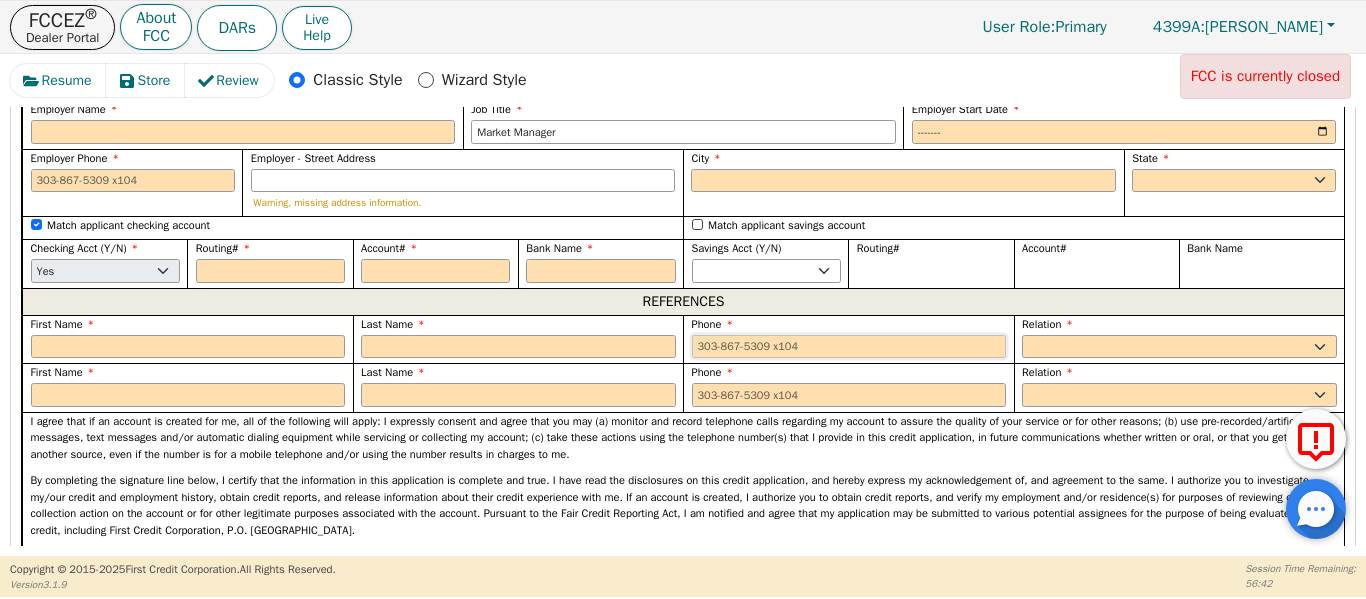 click at bounding box center [849, 347] 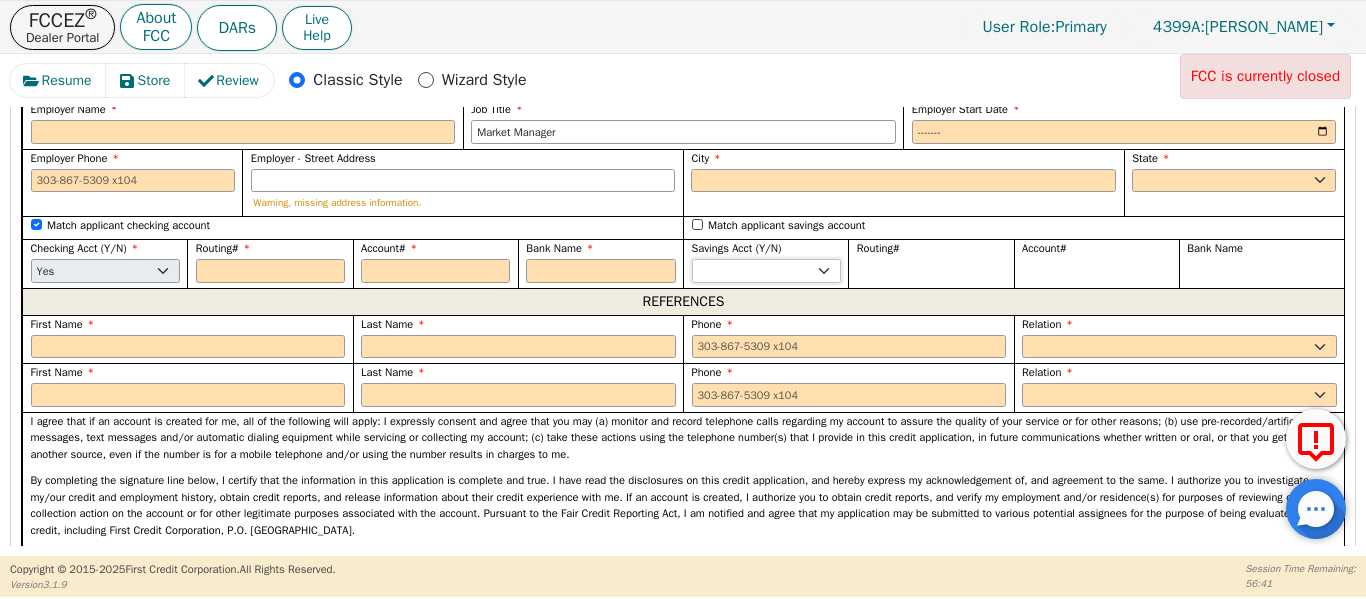 click on "Yes No" at bounding box center (766, 271) 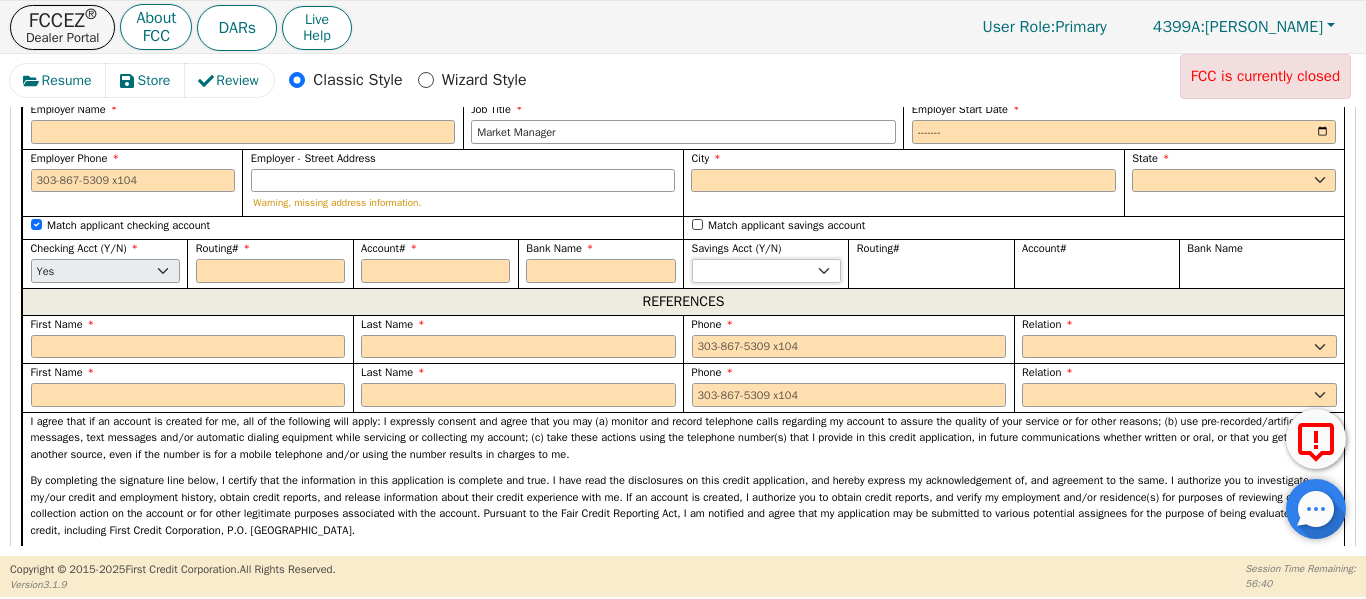 select on "n" 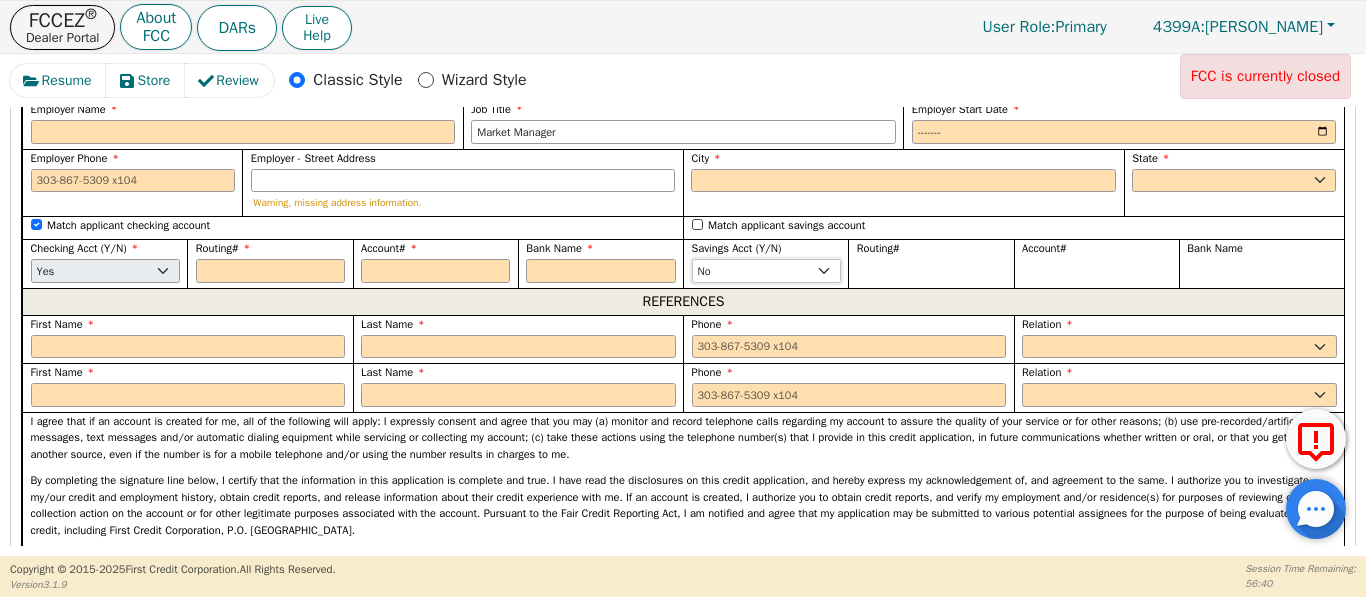 click on "Yes No" at bounding box center [766, 271] 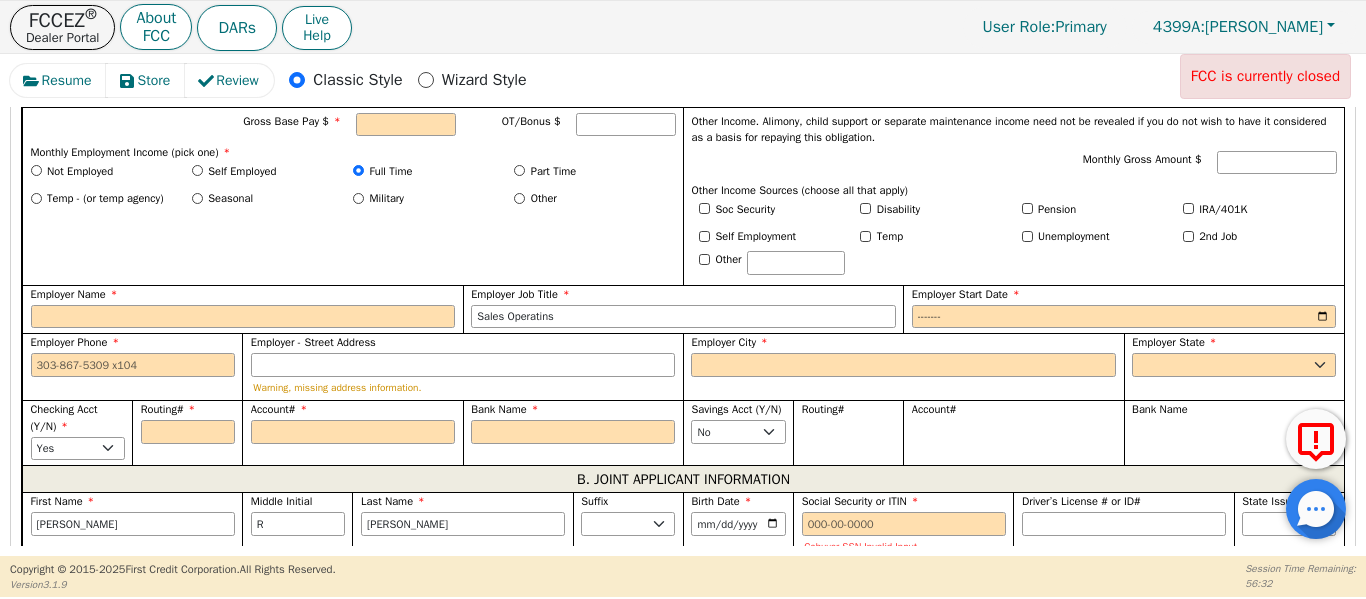 scroll, scrollTop: 1333, scrollLeft: 0, axis: vertical 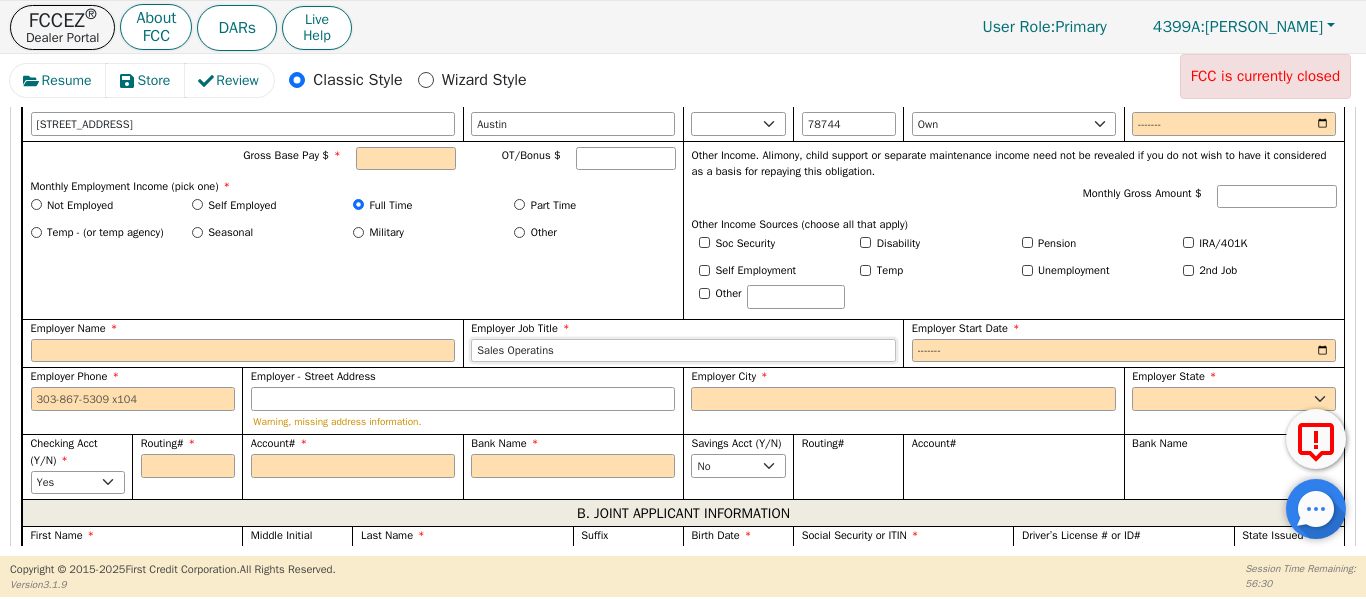 click on "Sales Operatins" at bounding box center (683, 351) 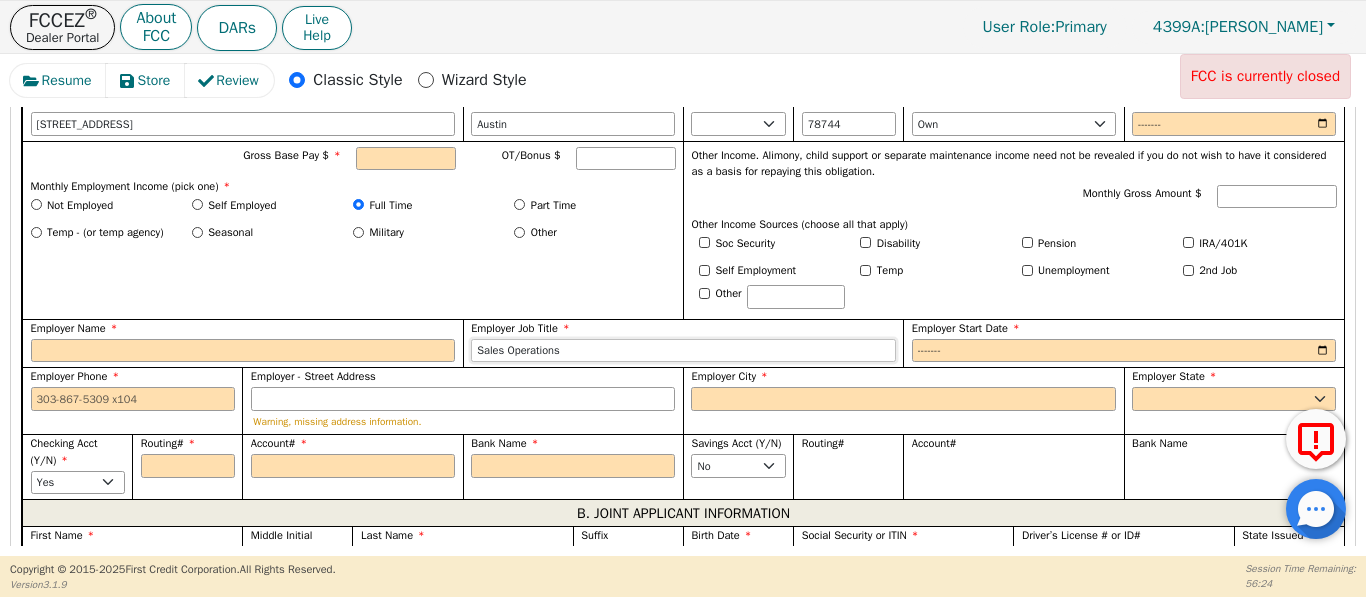 type on "Sales Operations" 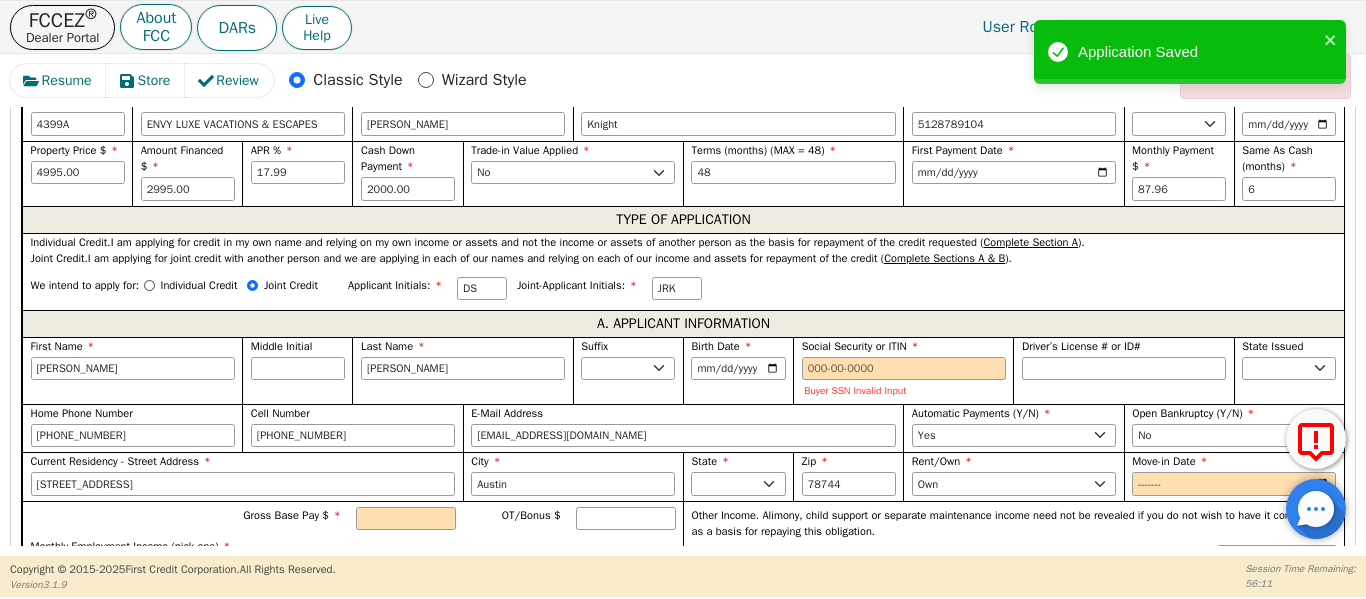 scroll, scrollTop: 967, scrollLeft: 0, axis: vertical 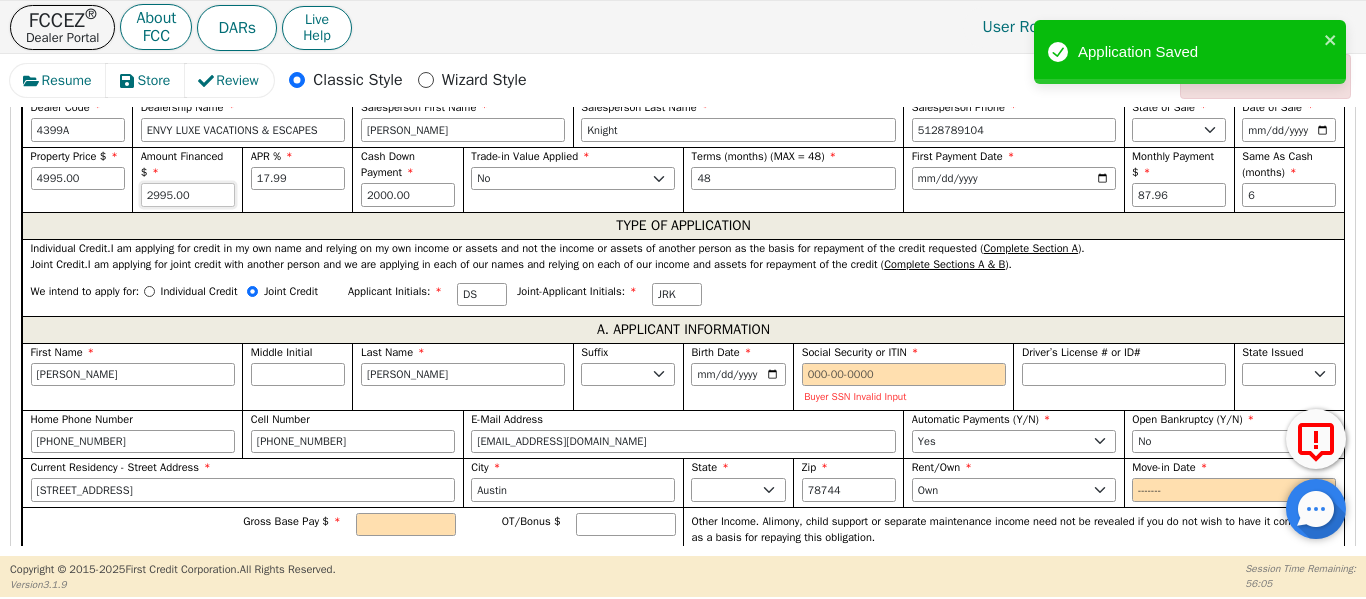 drag, startPoint x: 199, startPoint y: 198, endPoint x: 25, endPoint y: 214, distance: 174.73409 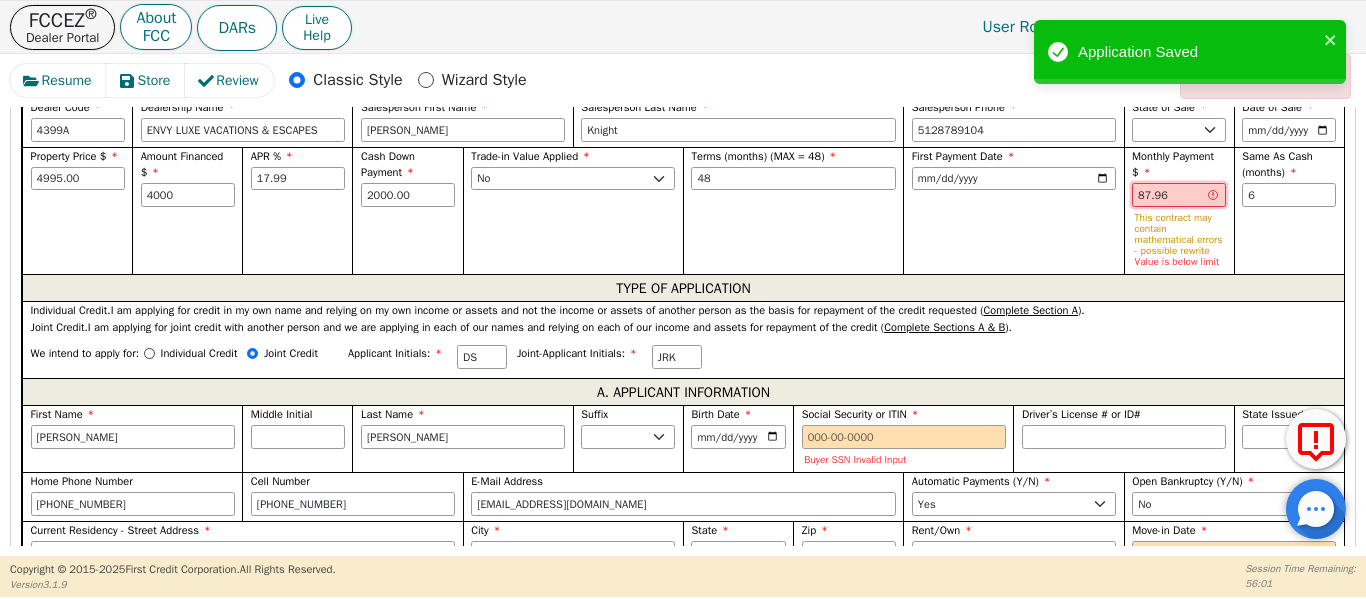 type on "4000.00" 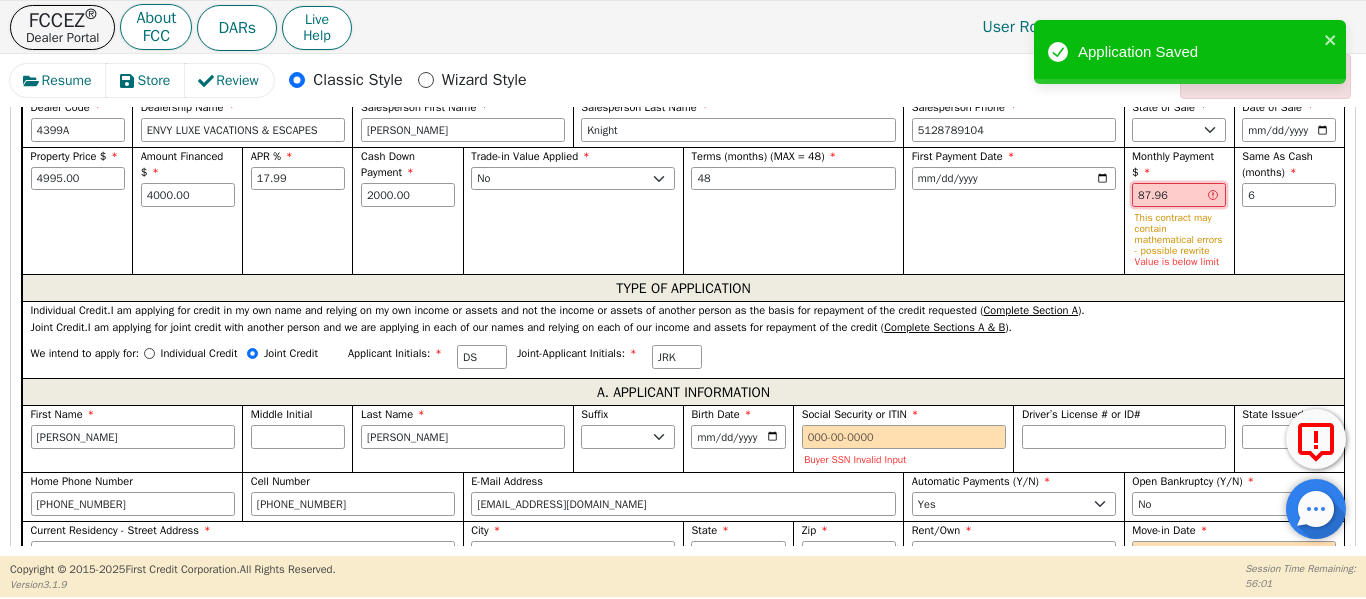 drag, startPoint x: 1181, startPoint y: 189, endPoint x: 909, endPoint y: 188, distance: 272.00183 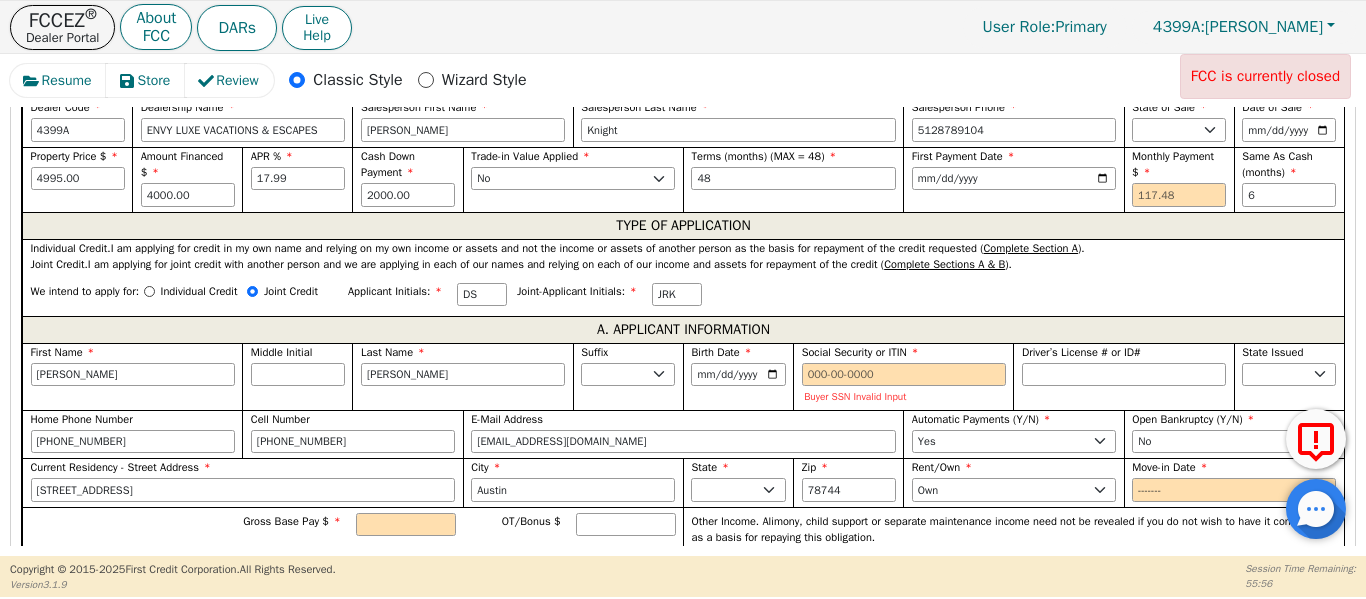click on "Joint Credit.  I am applying for joint credit with another person
and we are applying in each of our names and relying on each of our income and assets
for repayment of the credit ( Complete Sections A & B )." at bounding box center [684, 264] 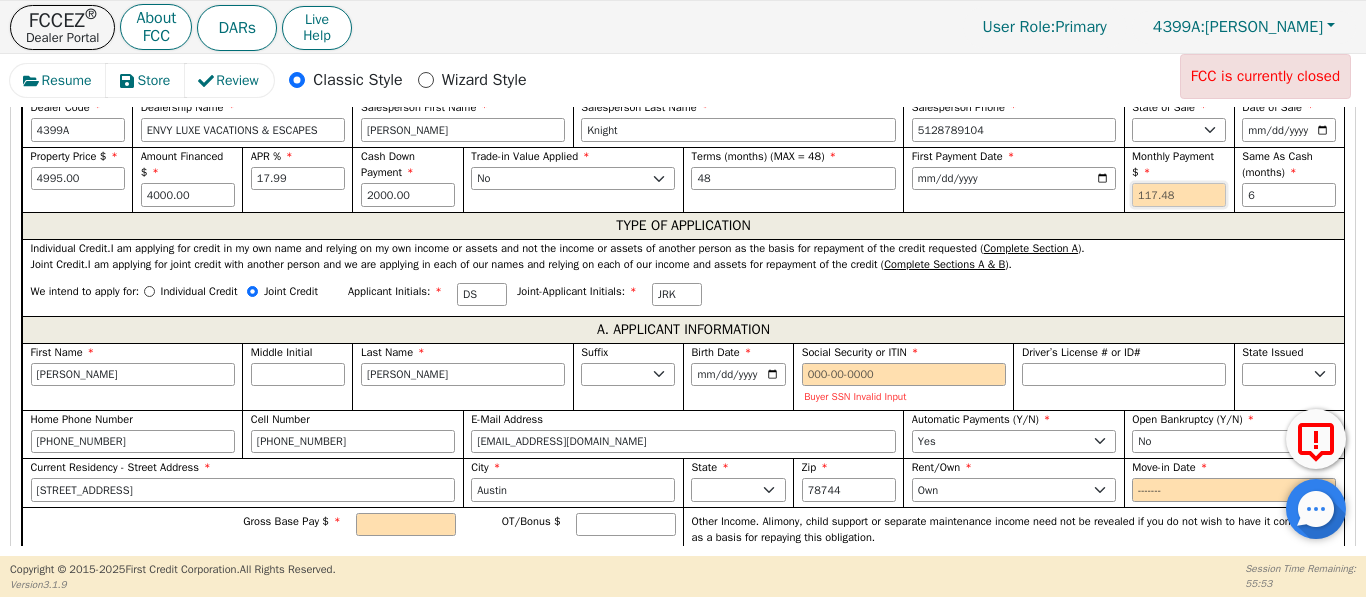 click at bounding box center [1179, 195] 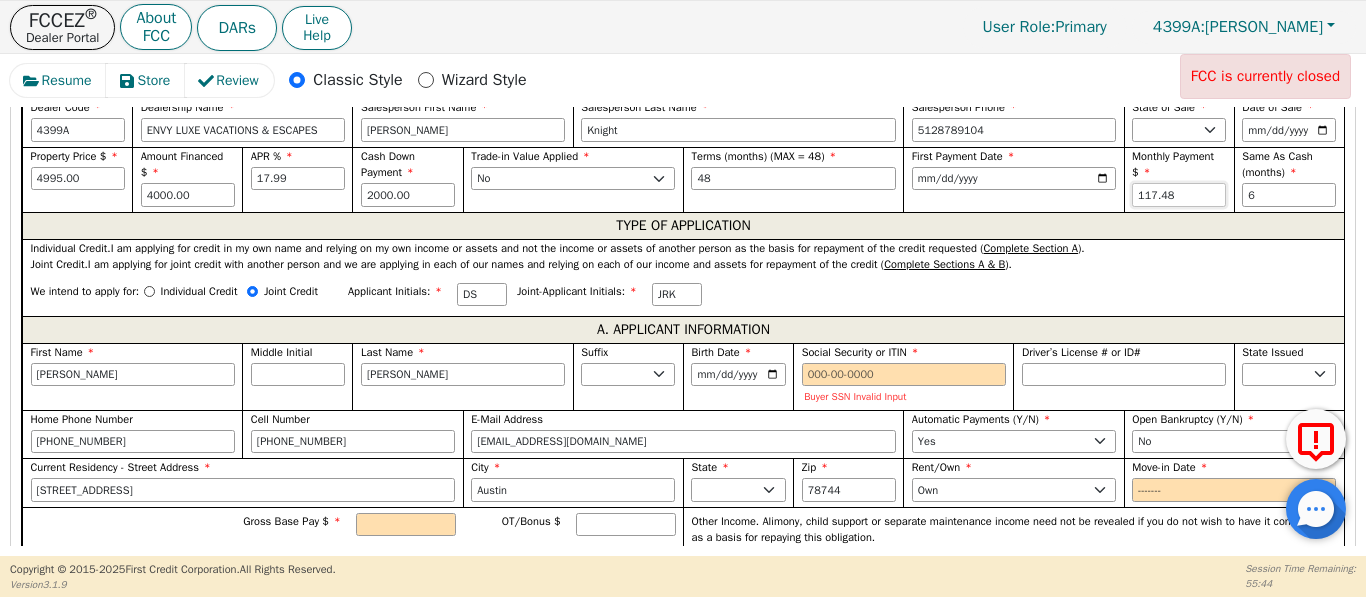 type on "117.48" 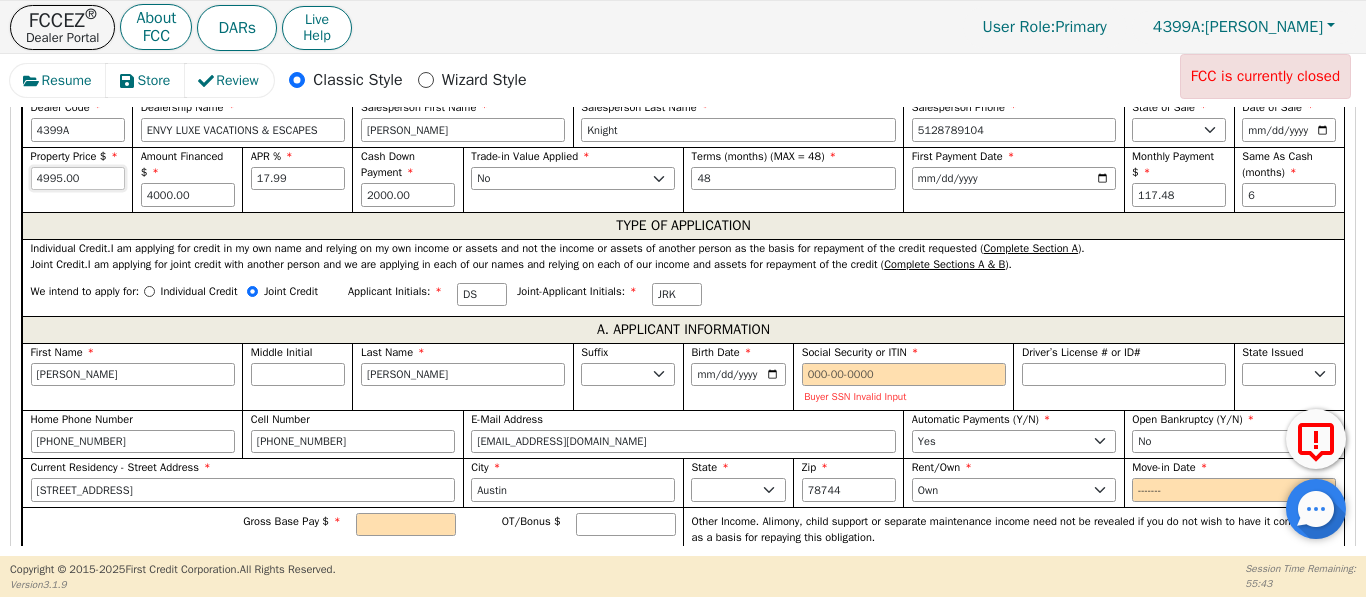 drag, startPoint x: 104, startPoint y: 184, endPoint x: 0, endPoint y: 194, distance: 104.47966 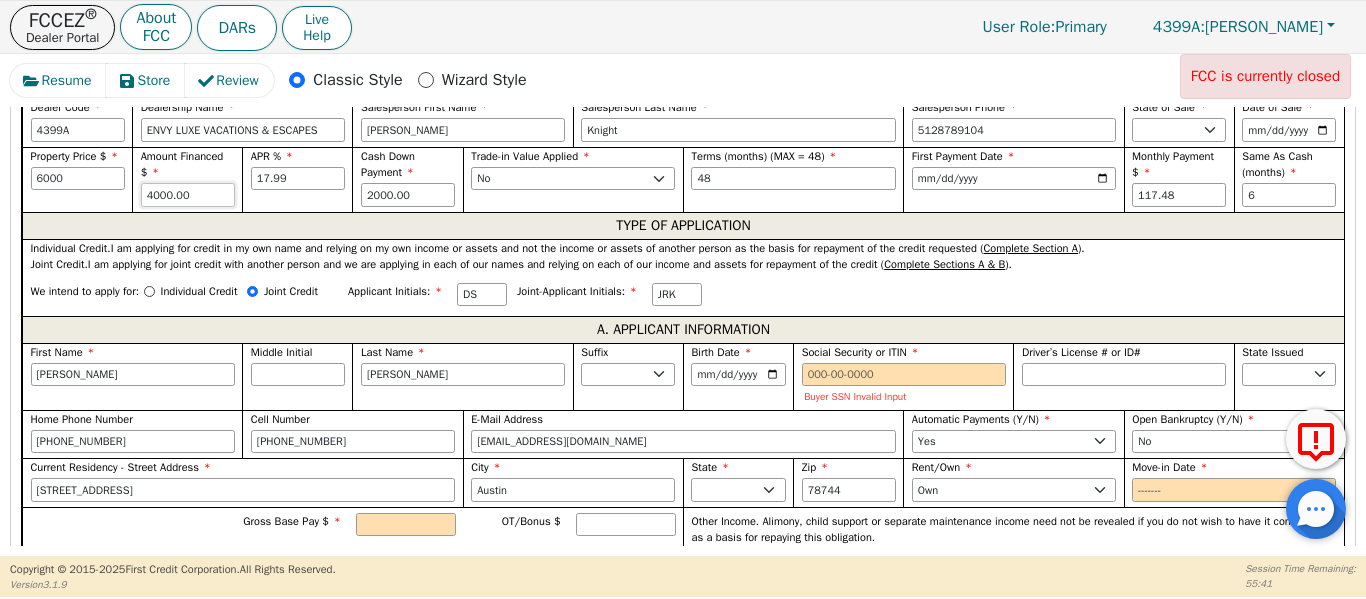 type on "6000.00" 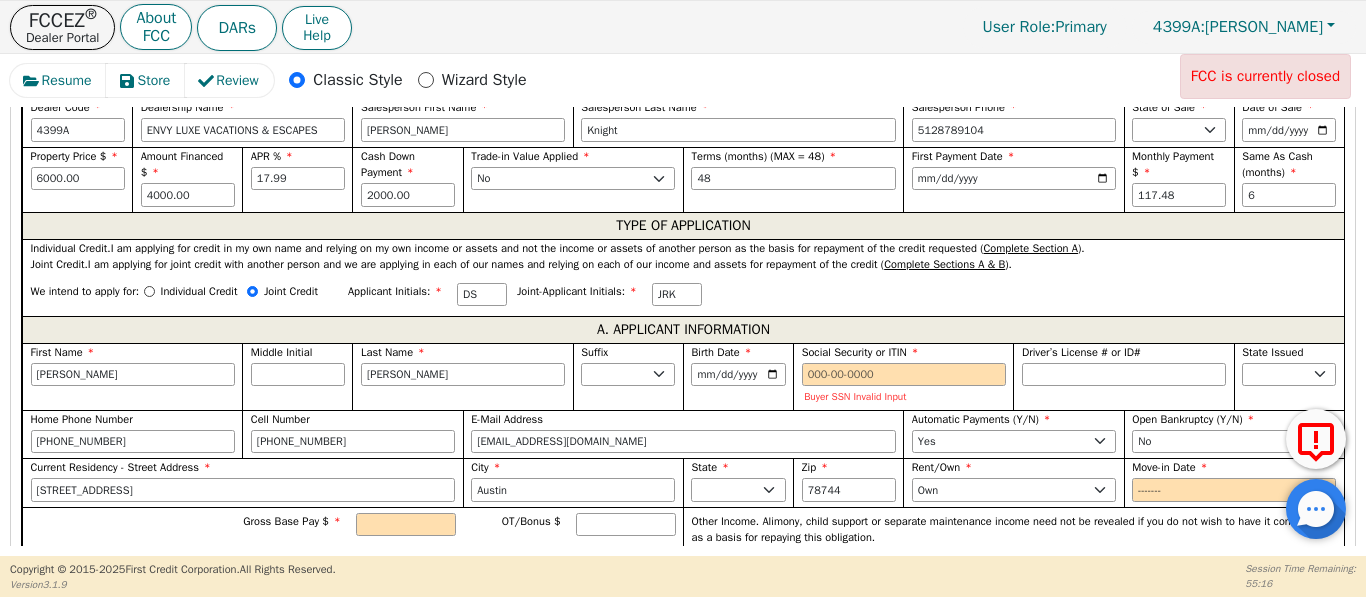 click on "We intend to apply for: Individual Credit Joint Credit Applicant Initials: DS Joint-Applicant Initials: JRK" at bounding box center (683, 294) 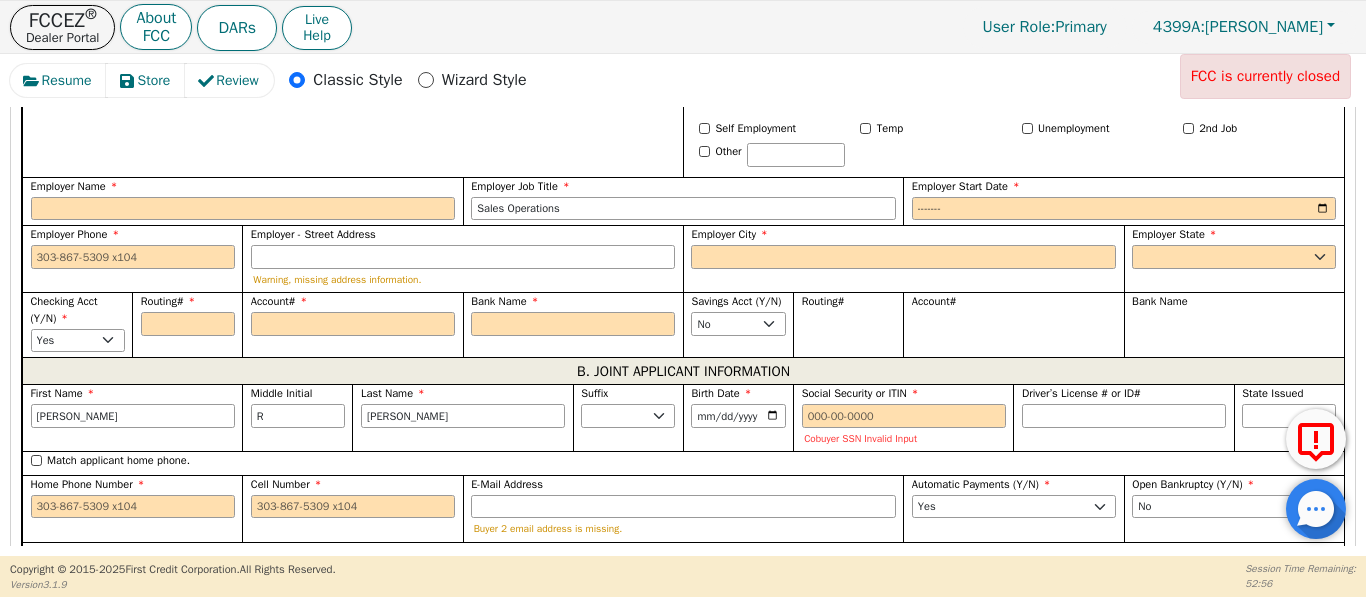 scroll, scrollTop: 1500, scrollLeft: 0, axis: vertical 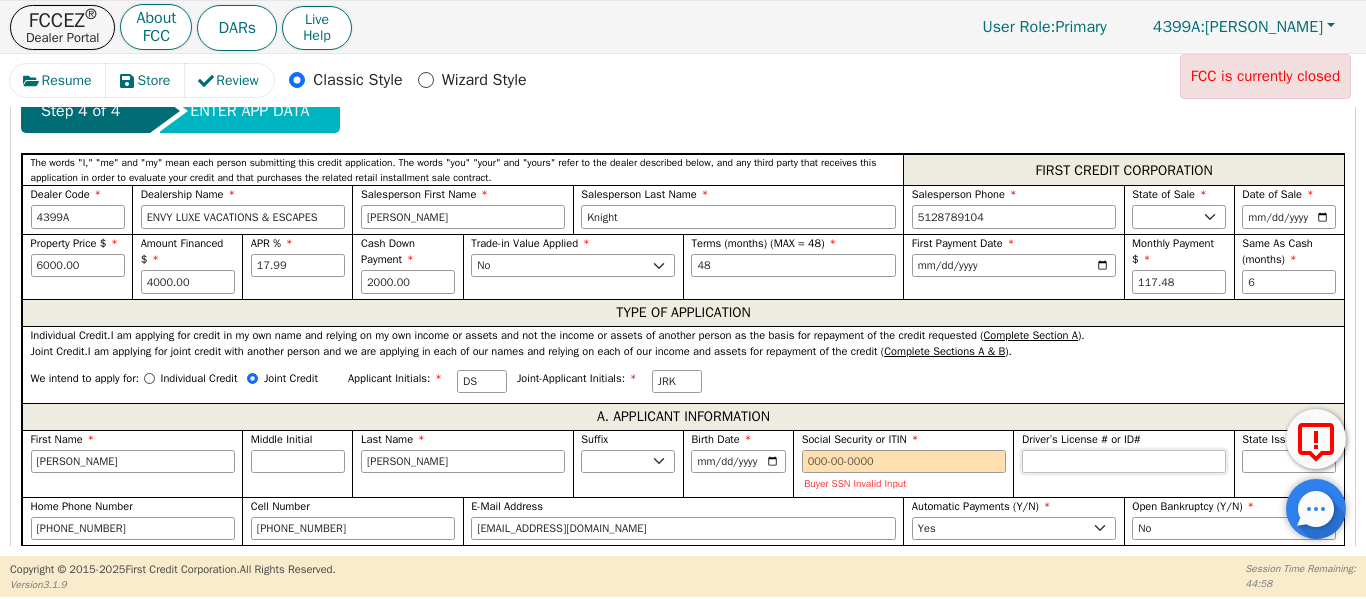 click on "Driver’s License # or ID#" at bounding box center [1124, 462] 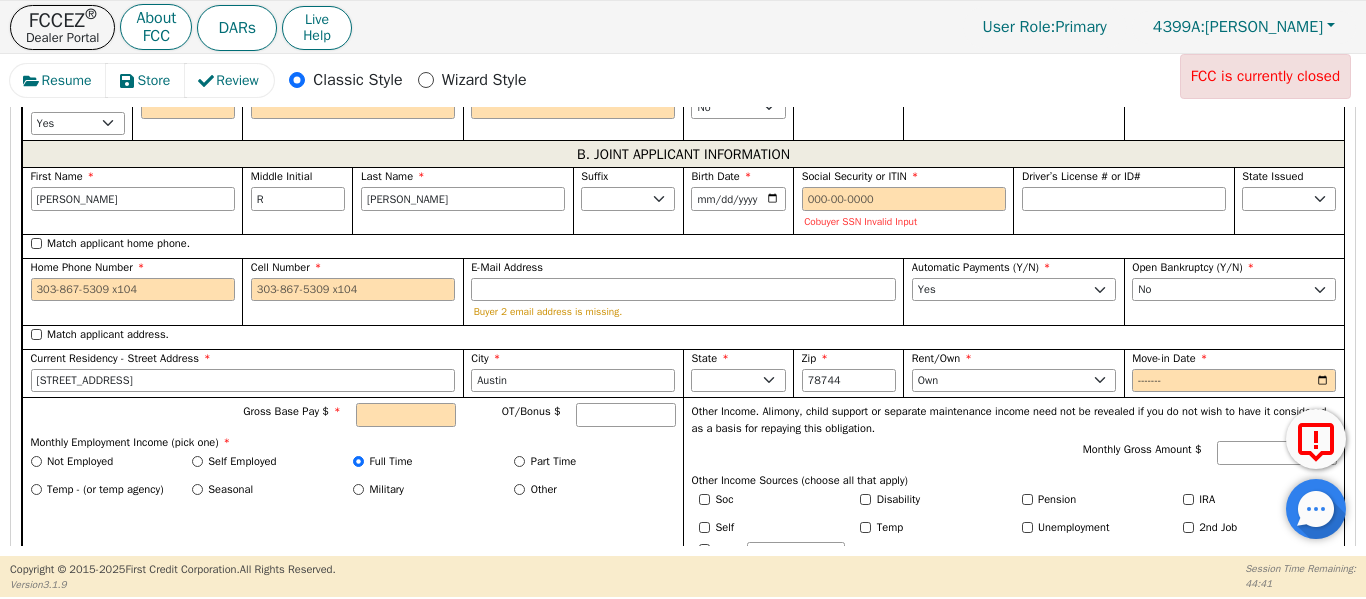 scroll, scrollTop: 1680, scrollLeft: 0, axis: vertical 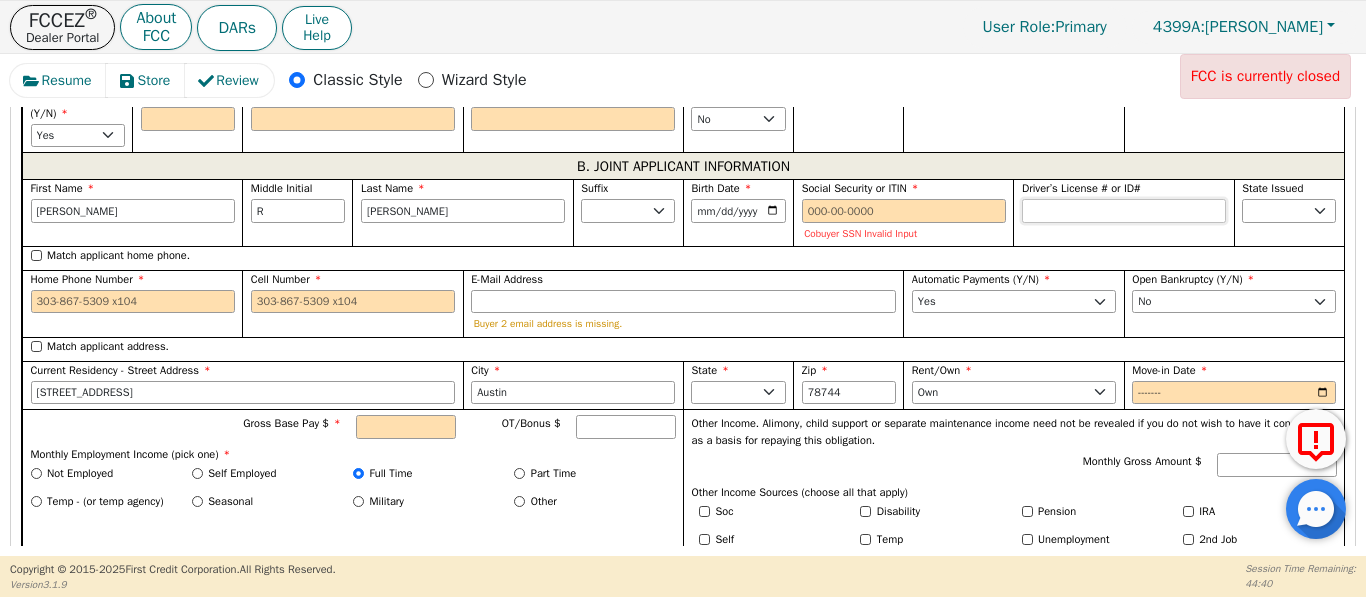 type on "********" 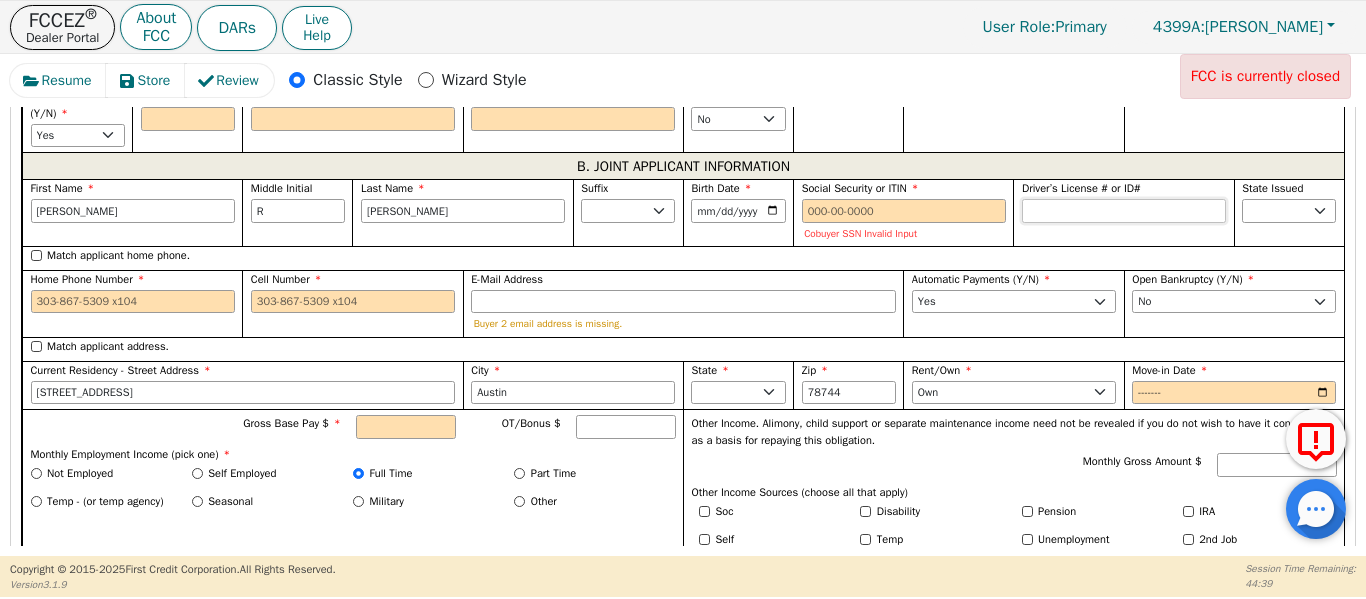 drag, startPoint x: 1036, startPoint y: 220, endPoint x: 1016, endPoint y: 227, distance: 21.189621 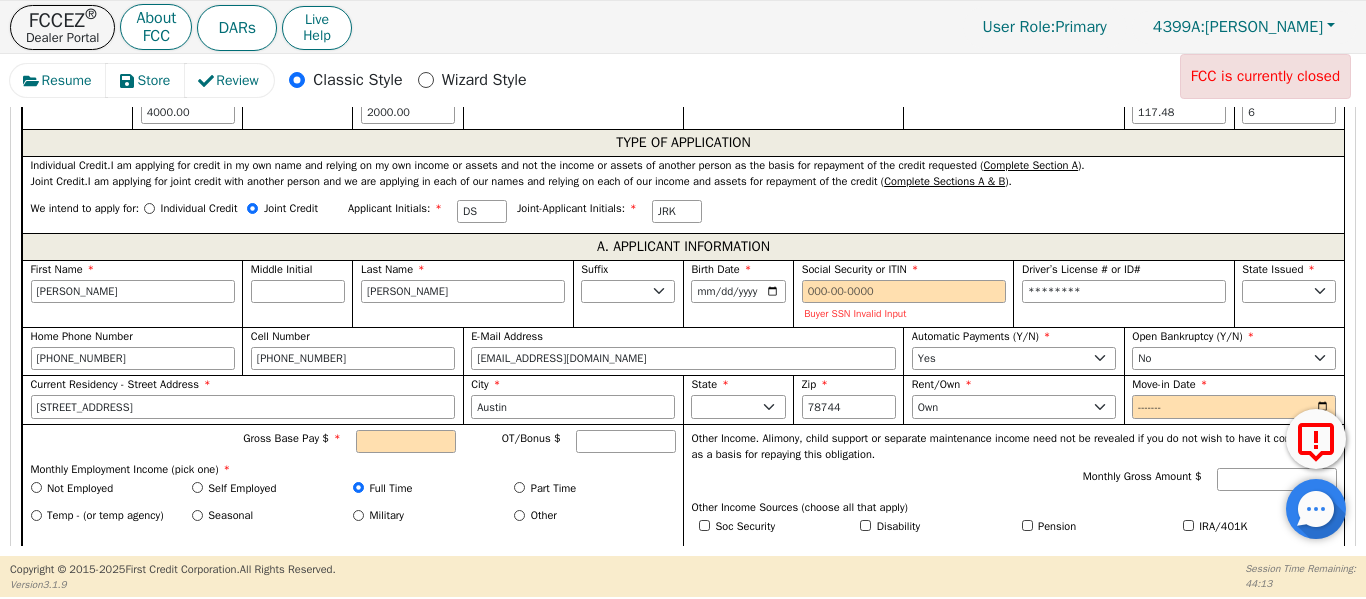 scroll, scrollTop: 1113, scrollLeft: 0, axis: vertical 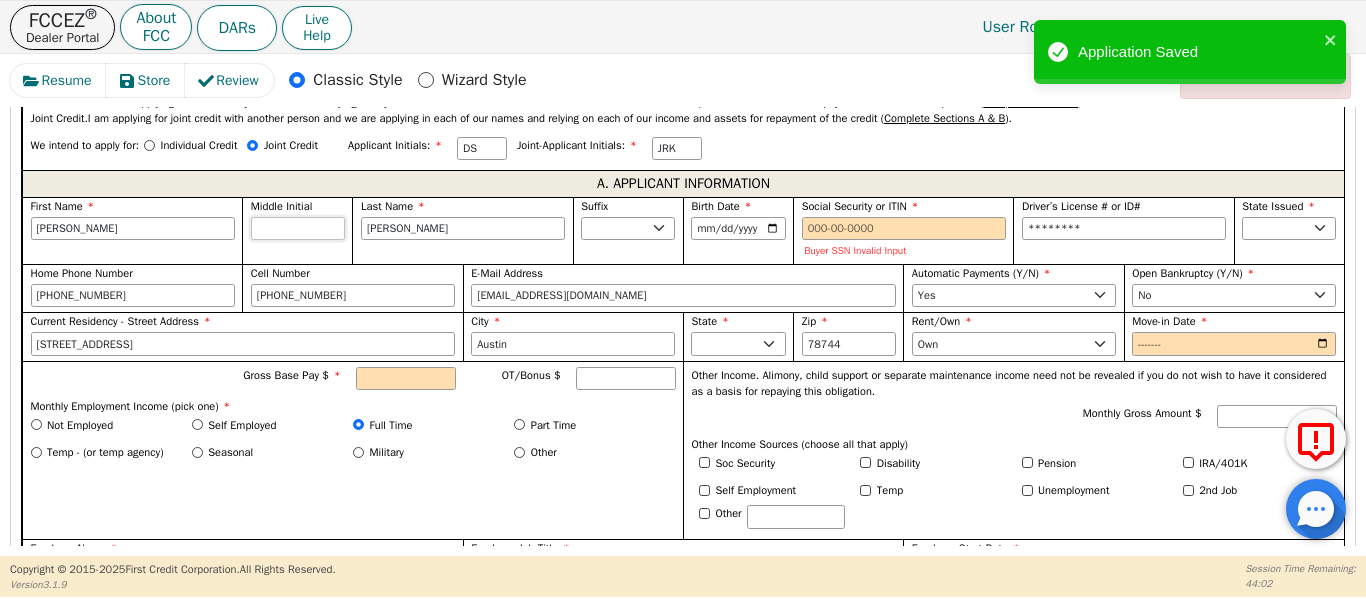 type on "********" 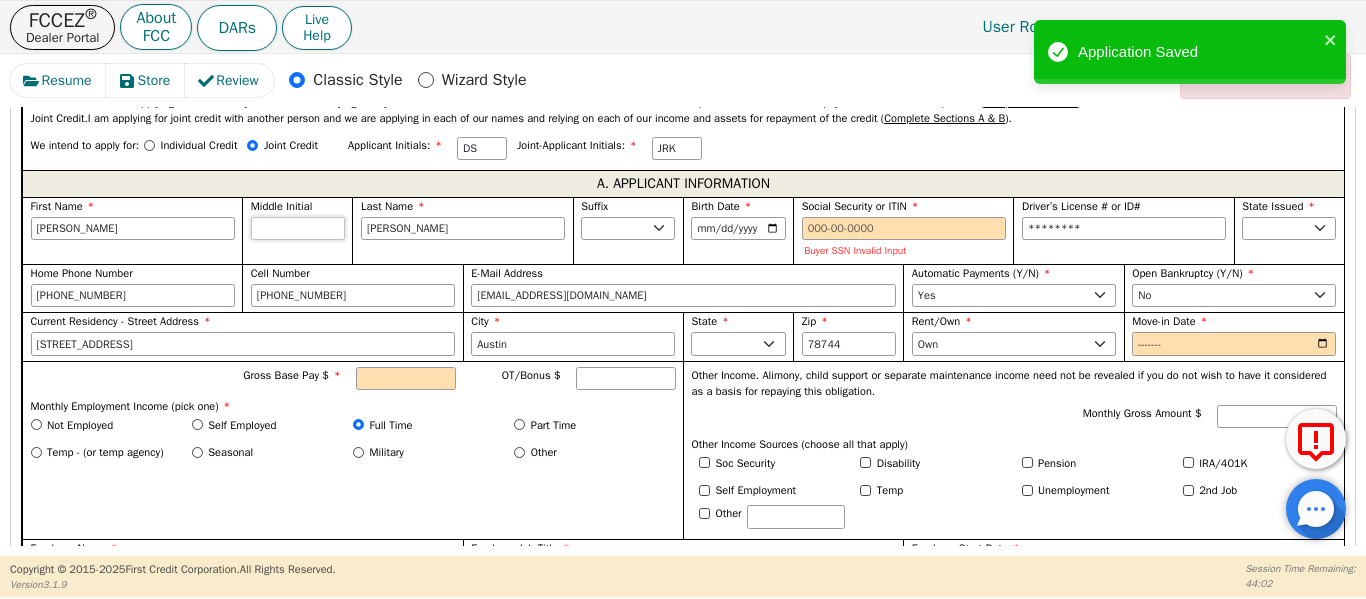 click on "Middle Initial" at bounding box center (298, 229) 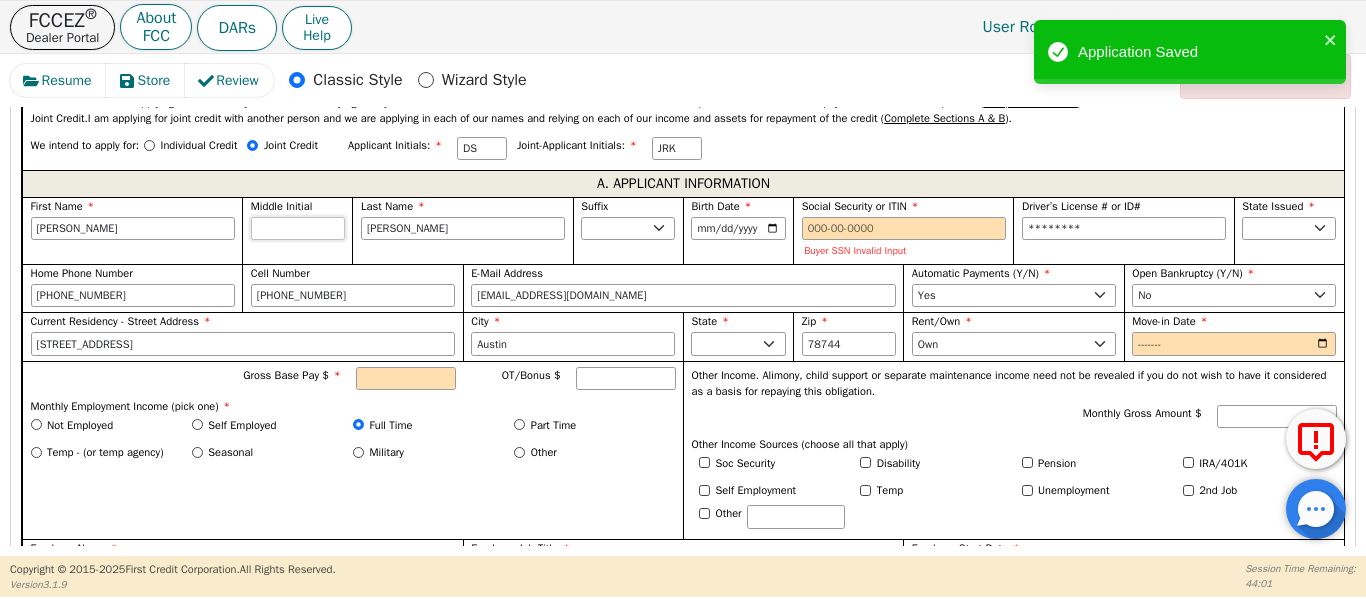 type on "DSS" 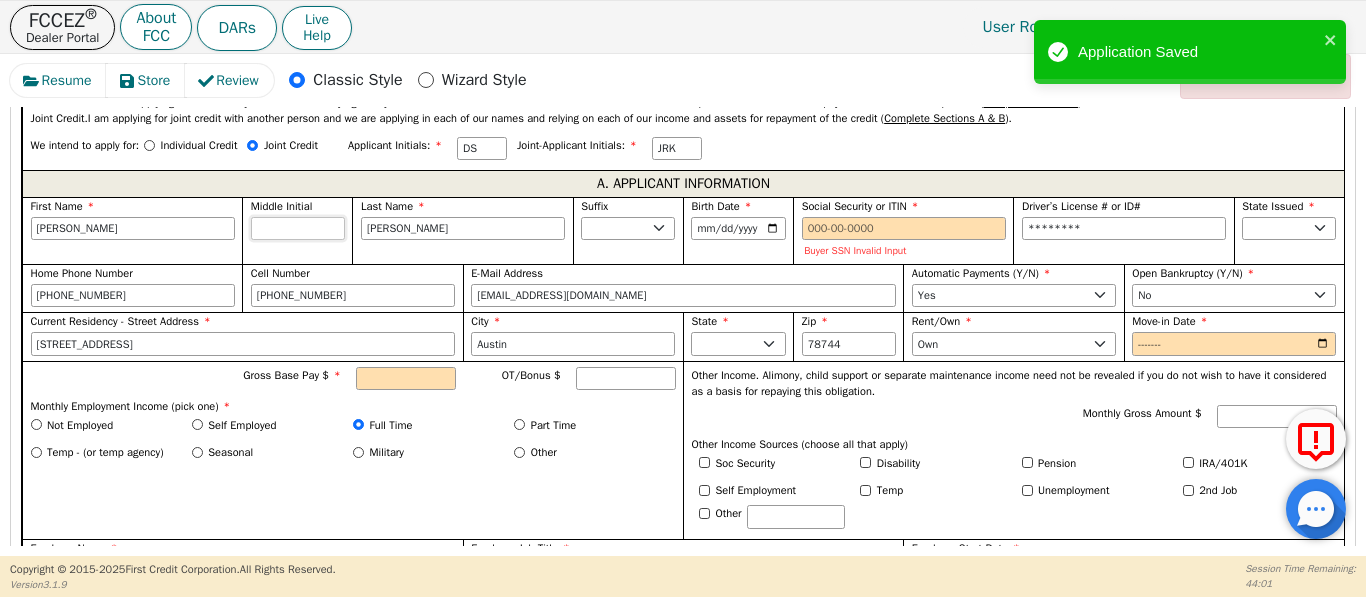 type on "S" 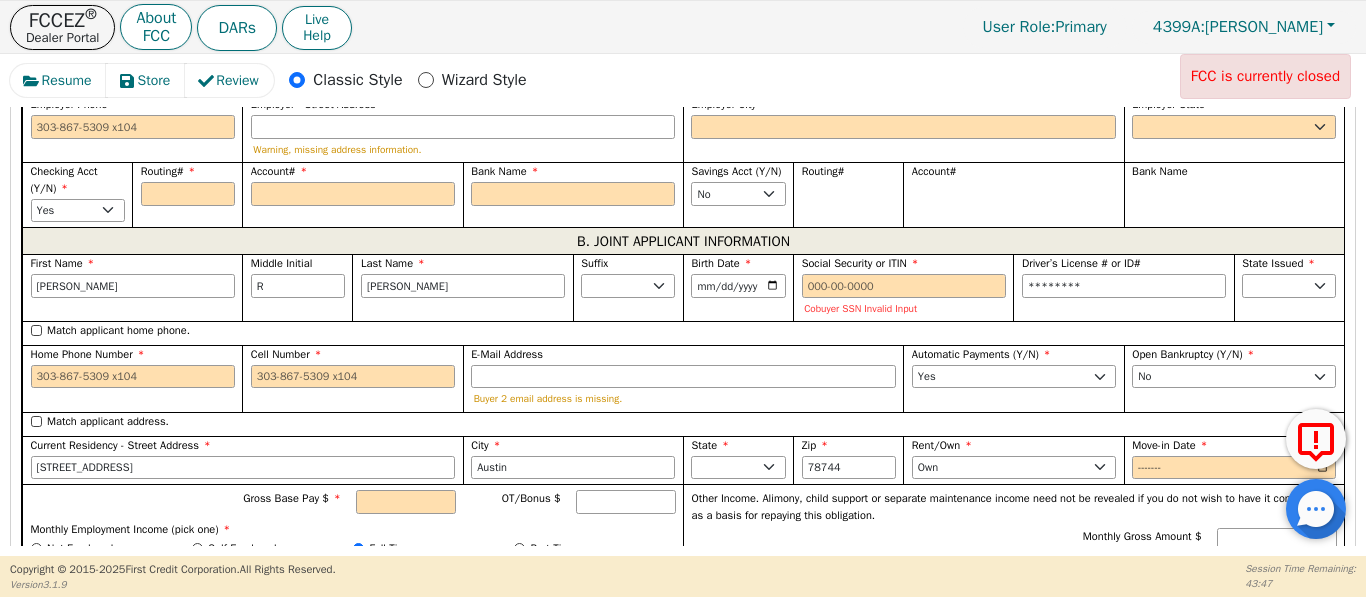 scroll, scrollTop: 1613, scrollLeft: 0, axis: vertical 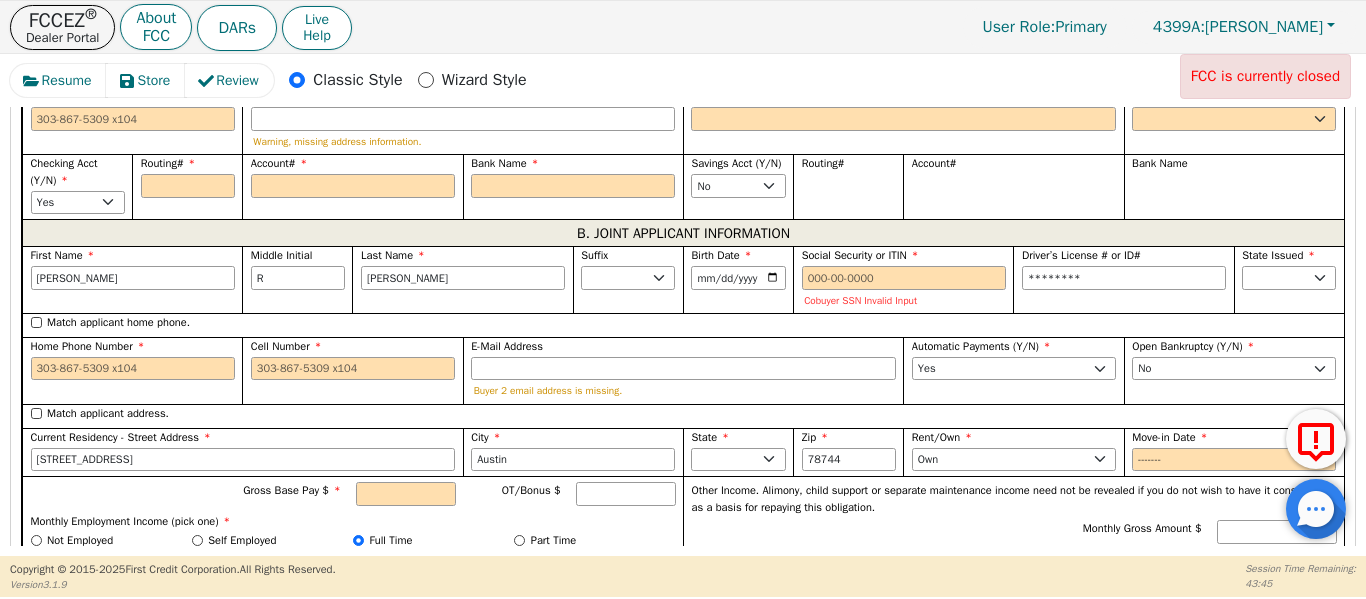 type on "S" 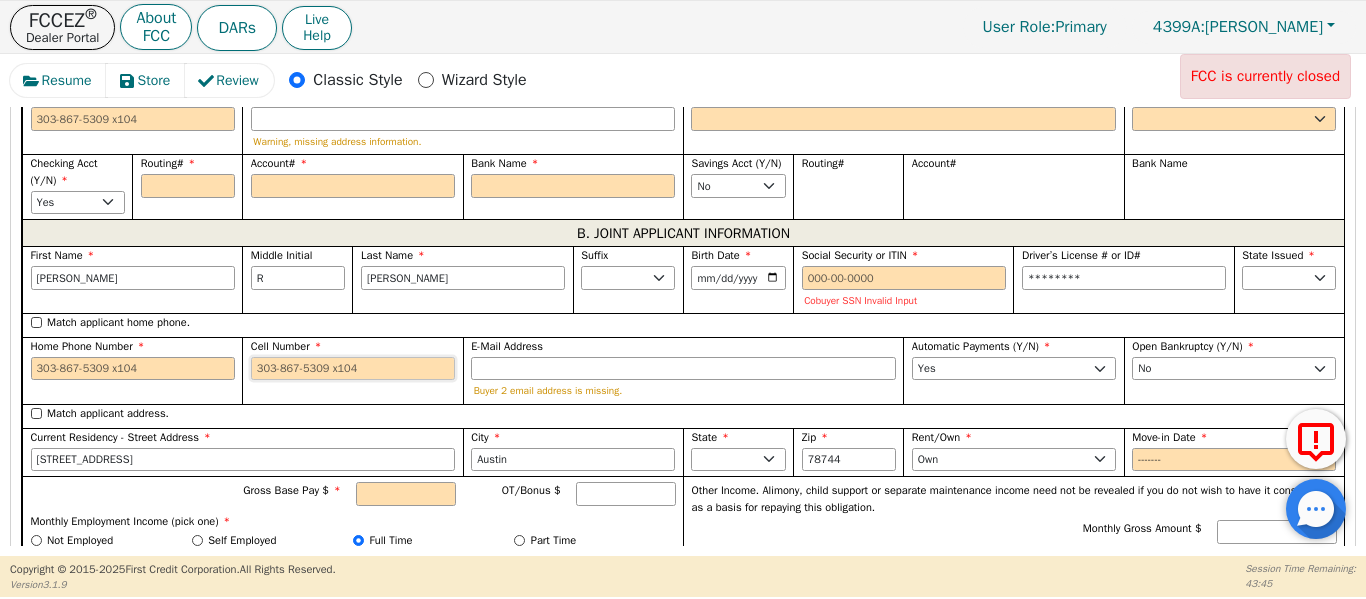 click on "Cell Number" at bounding box center (353, 369) 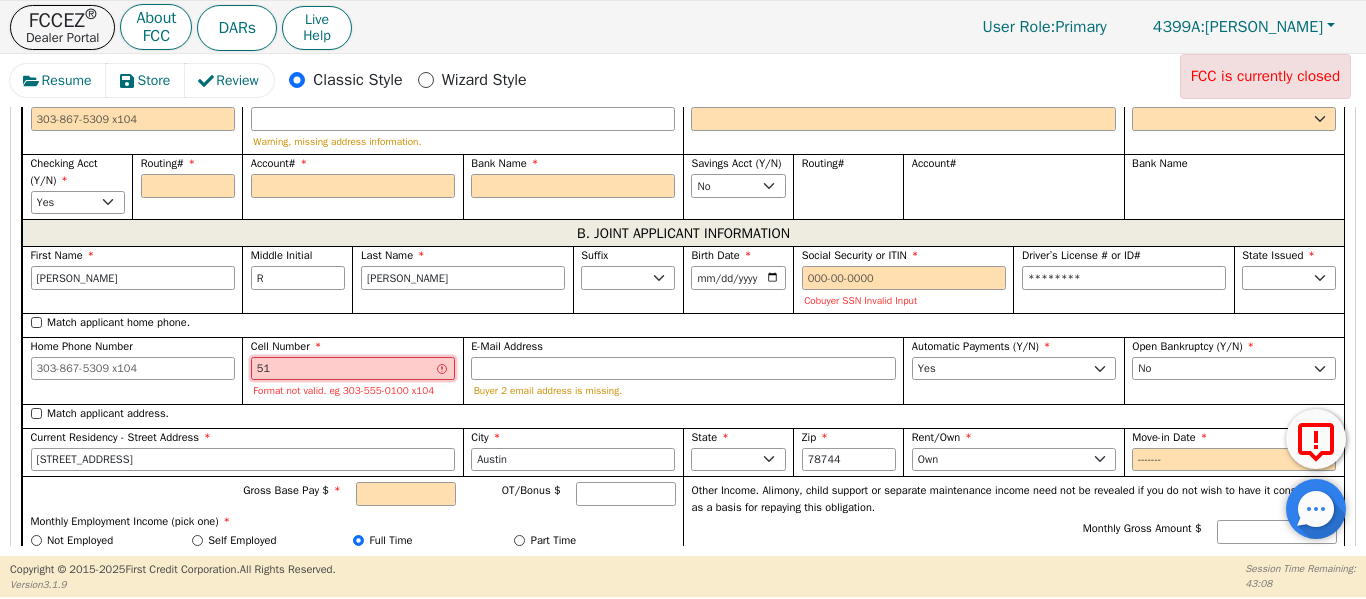 type on "5" 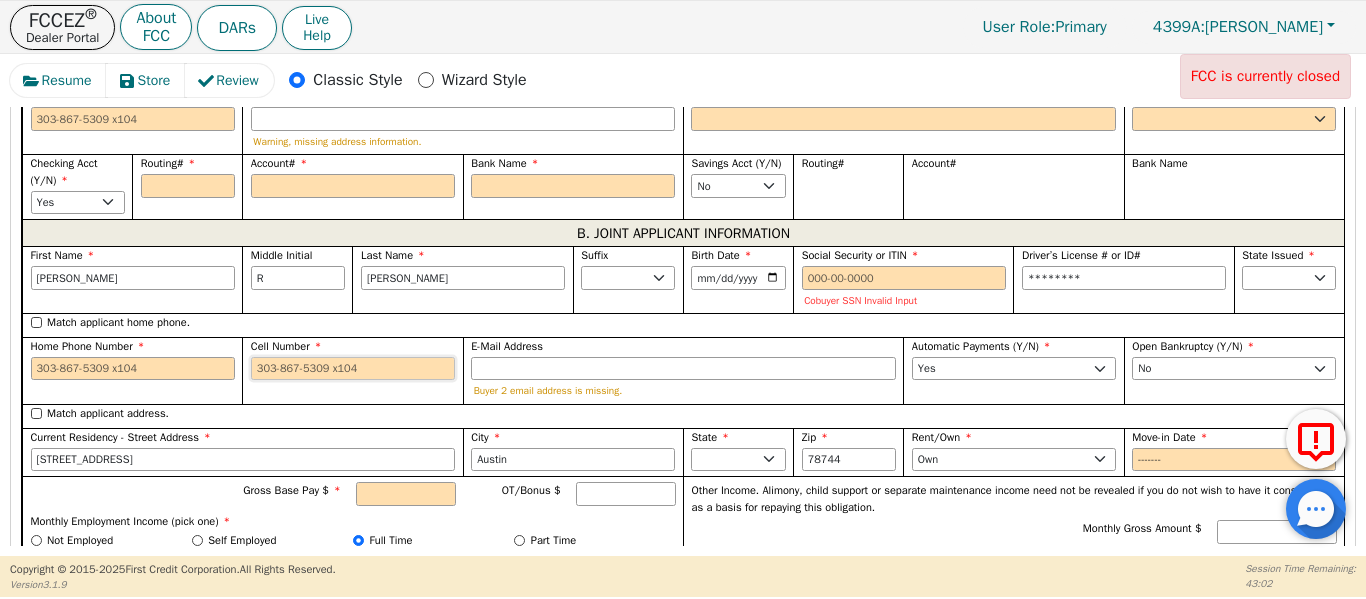 drag, startPoint x: 285, startPoint y: 378, endPoint x: 269, endPoint y: 323, distance: 57.280014 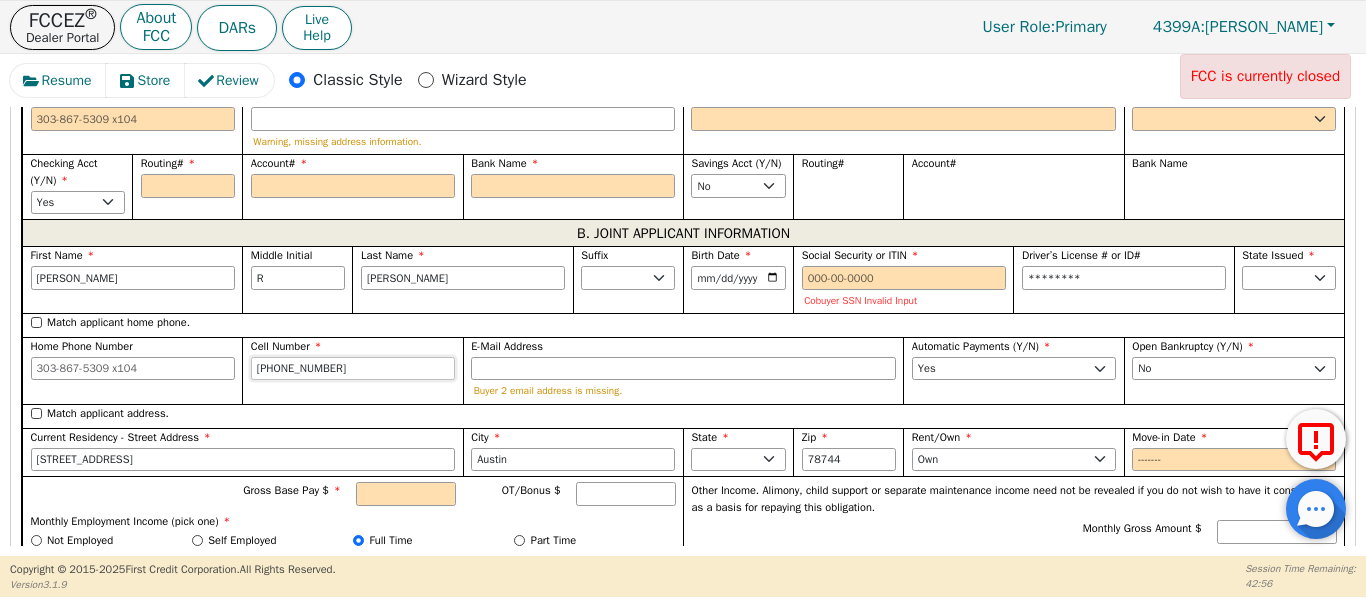 type on "512-758-2998" 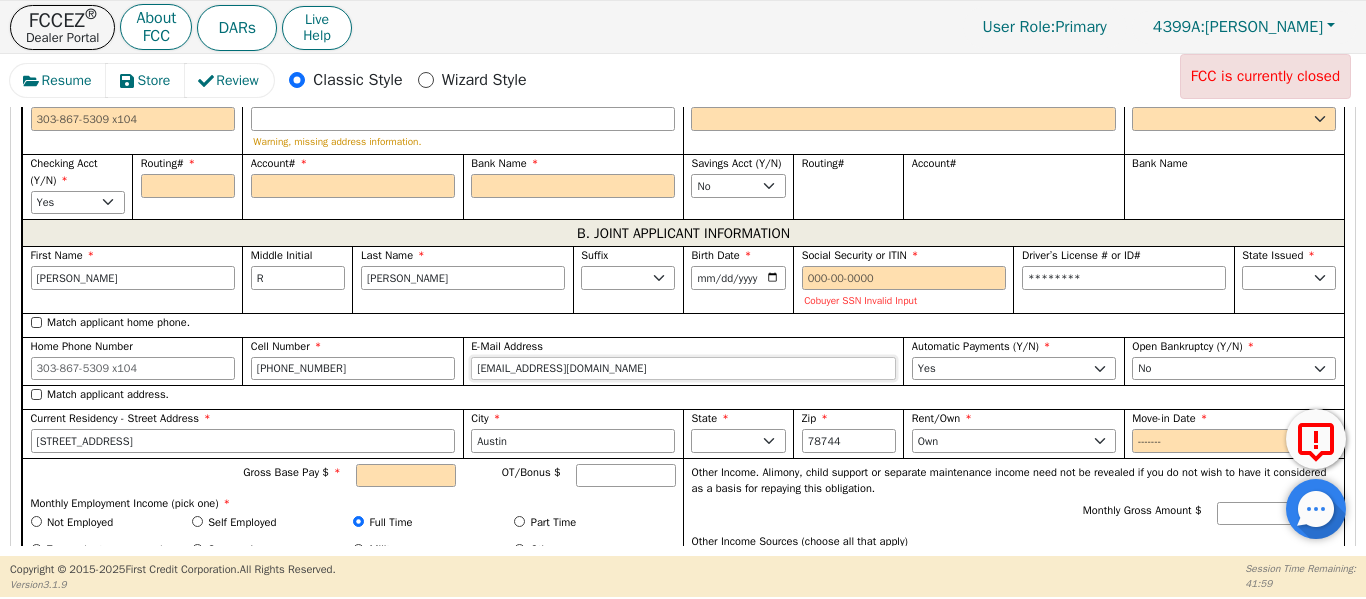 scroll, scrollTop: 1580, scrollLeft: 0, axis: vertical 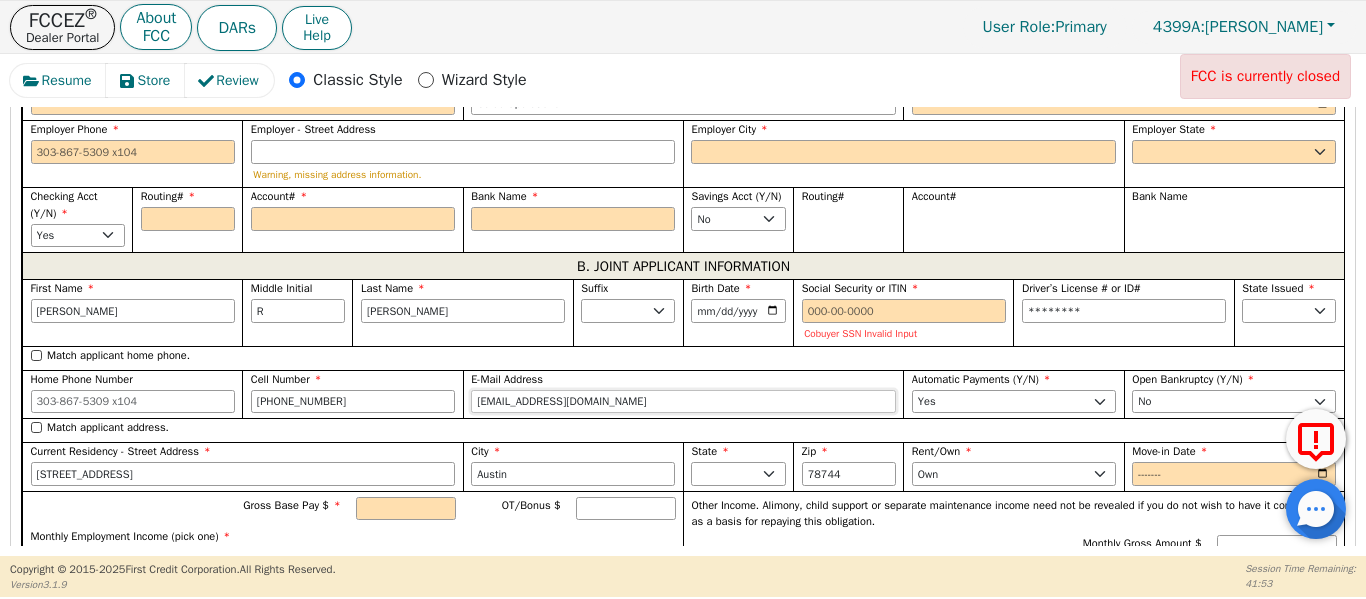 type on "jonathanryankelly@gmail.com" 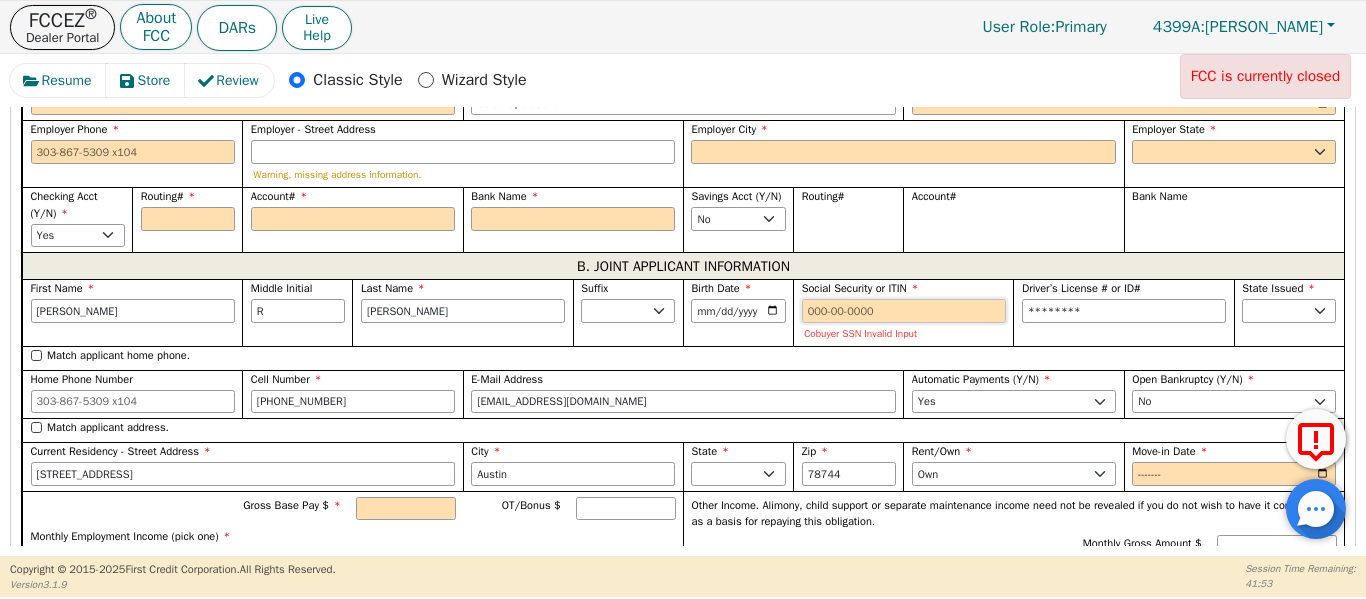 drag, startPoint x: 839, startPoint y: 322, endPoint x: 841, endPoint y: 257, distance: 65.03076 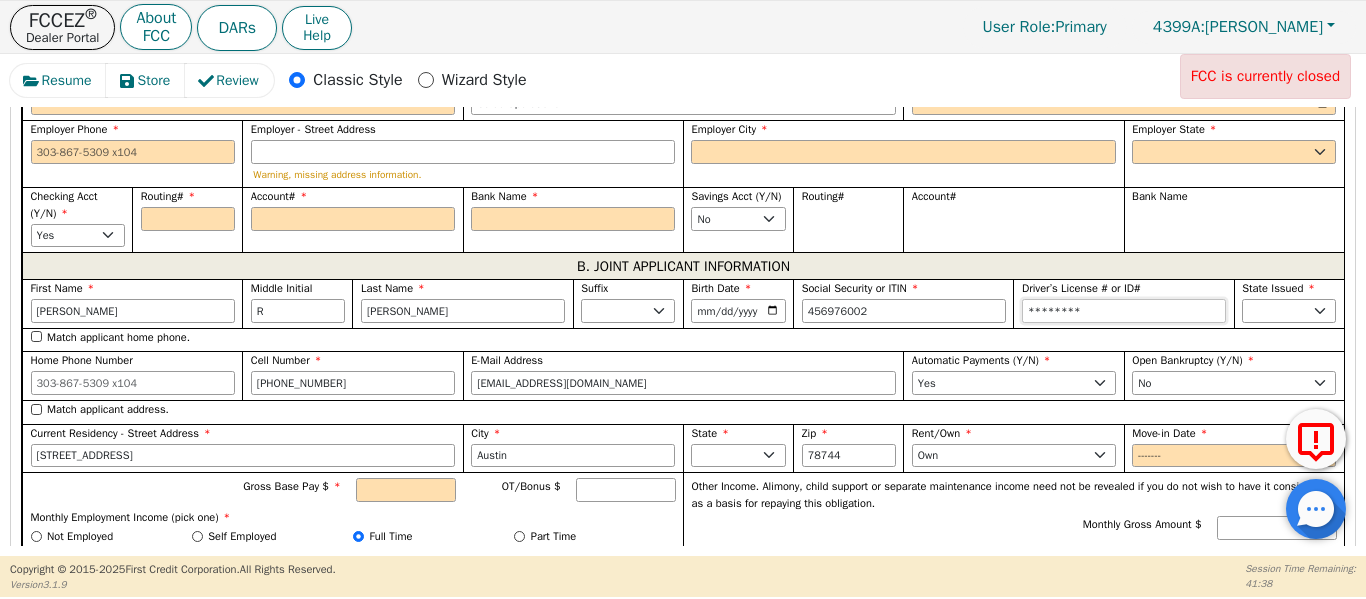 type on "***-**-6002" 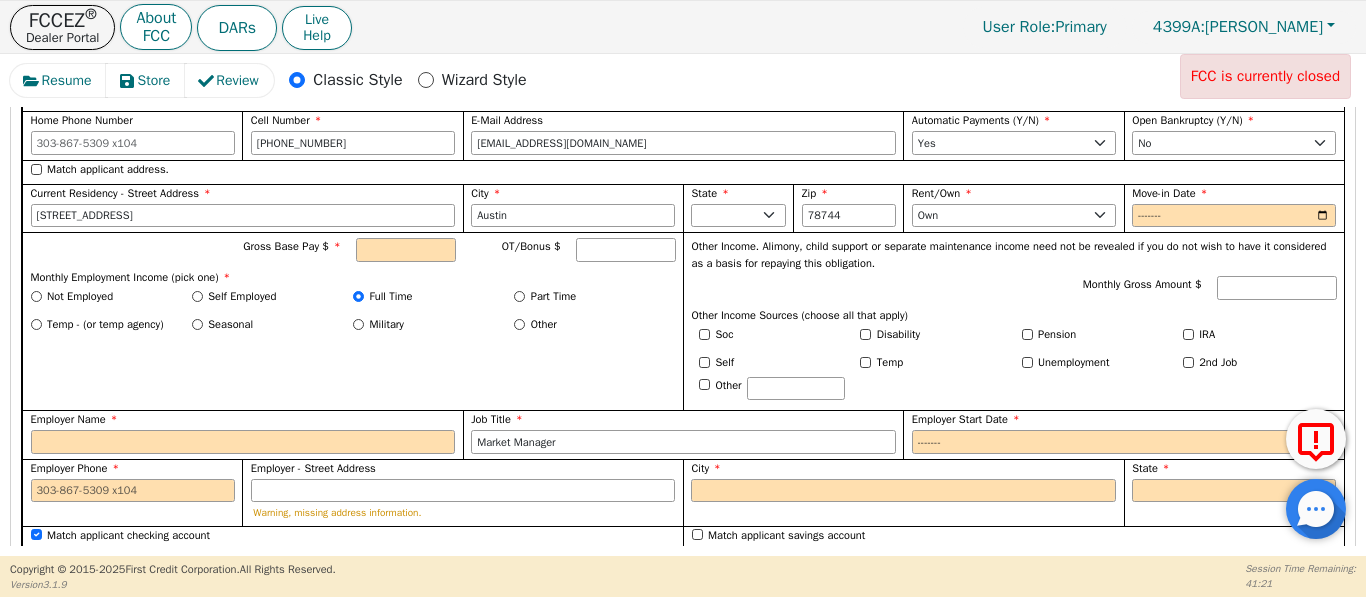 scroll, scrollTop: 1846, scrollLeft: 0, axis: vertical 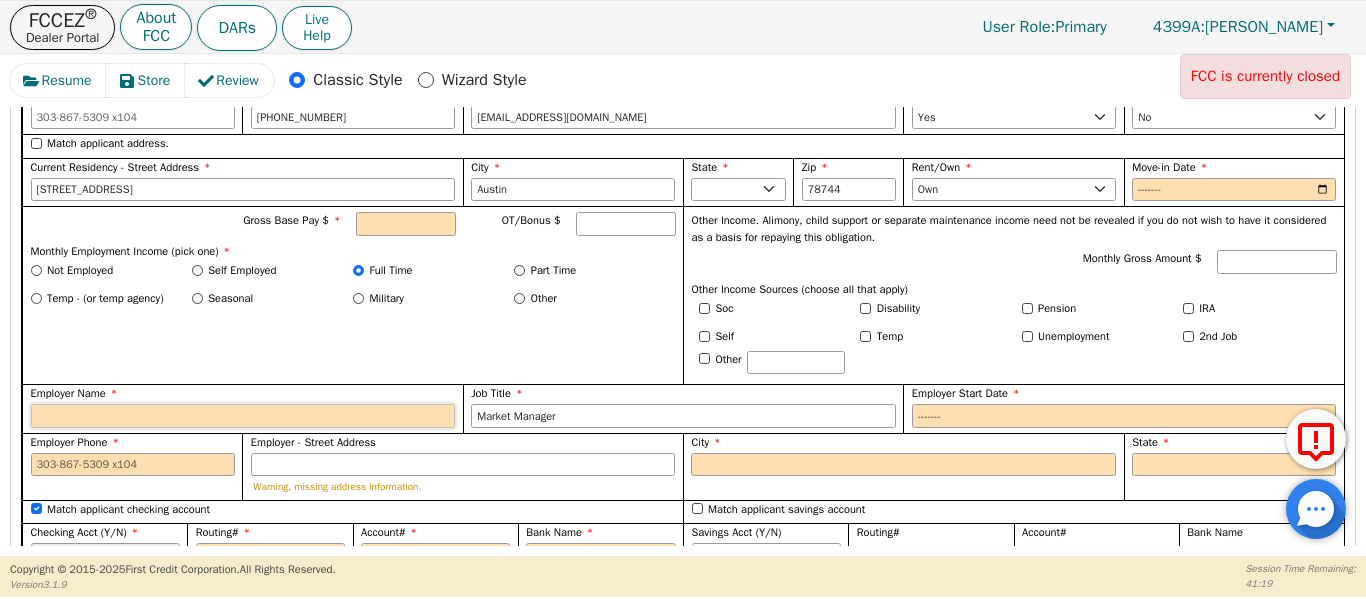 type on "********" 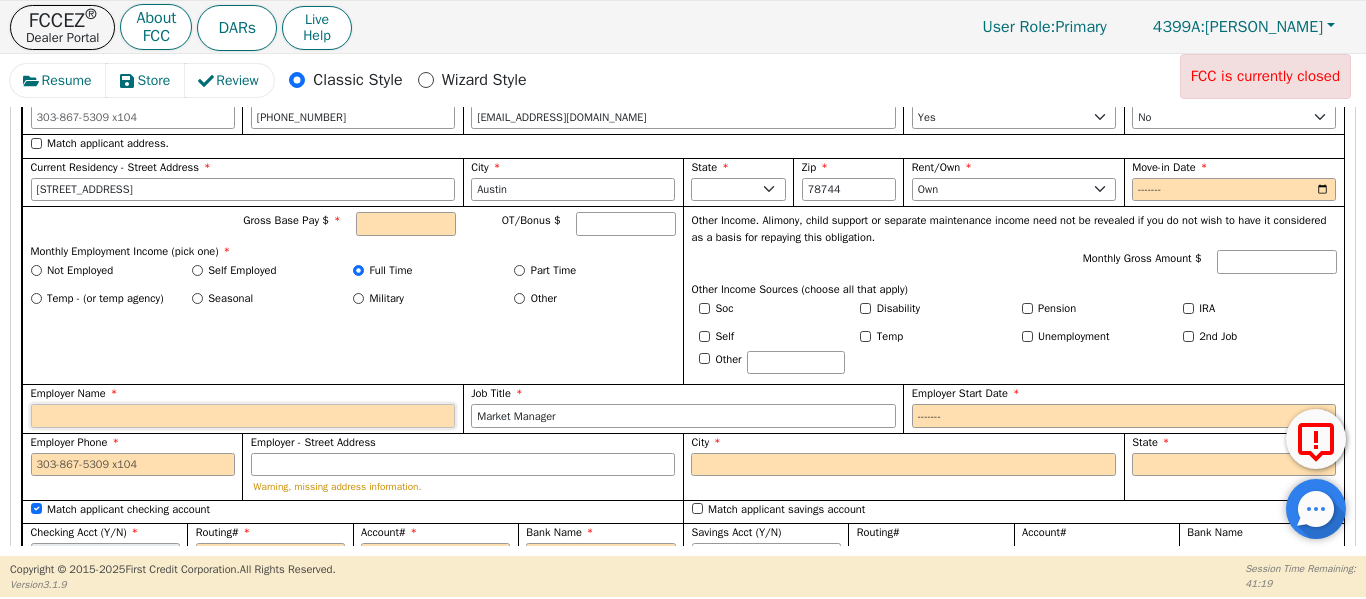 click on "Employer Name" at bounding box center [243, 416] 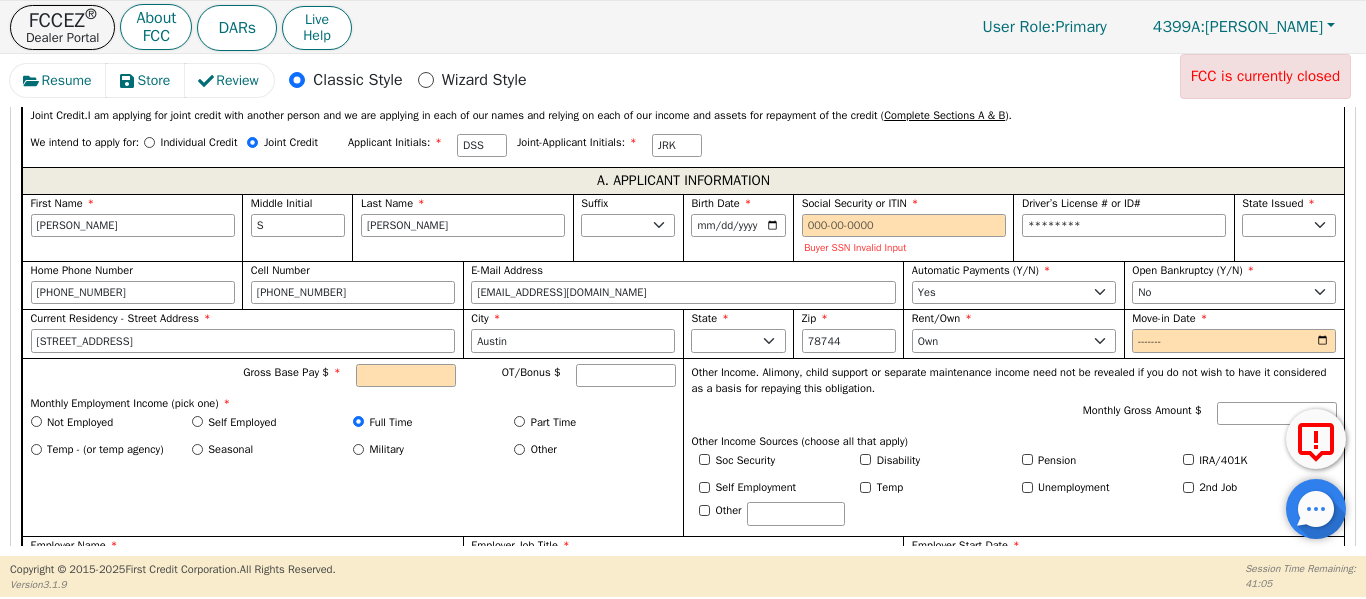 scroll, scrollTop: 1113, scrollLeft: 0, axis: vertical 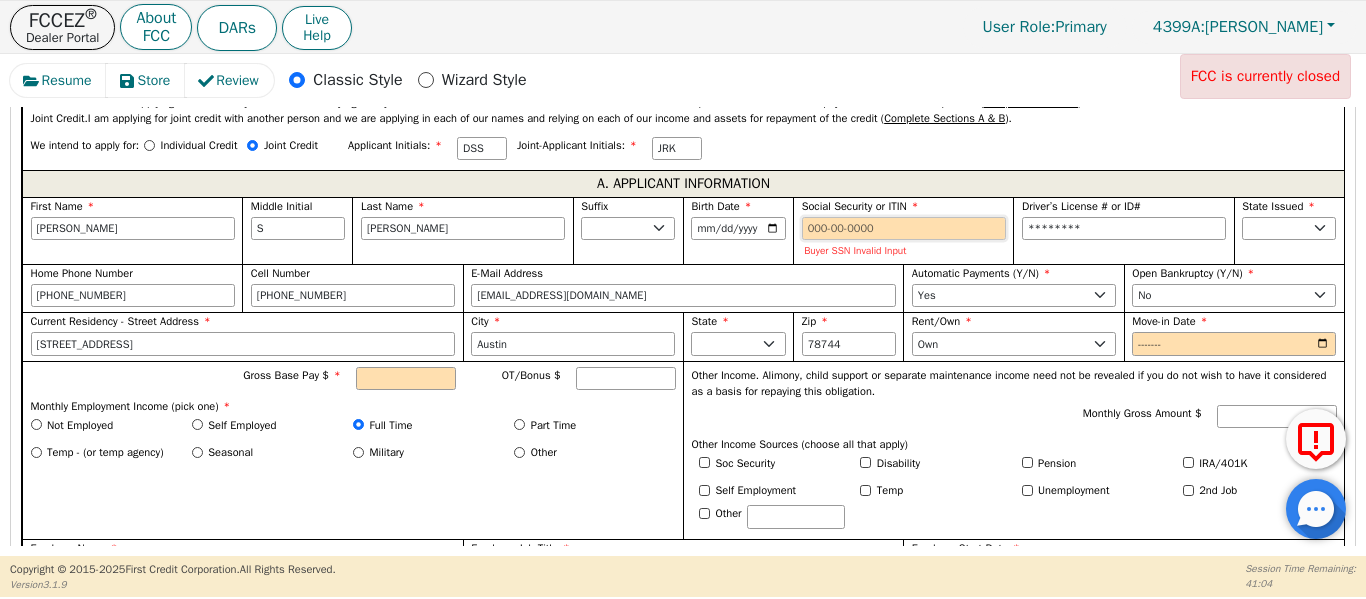 click on "Social Security or ITIN" at bounding box center [904, 229] 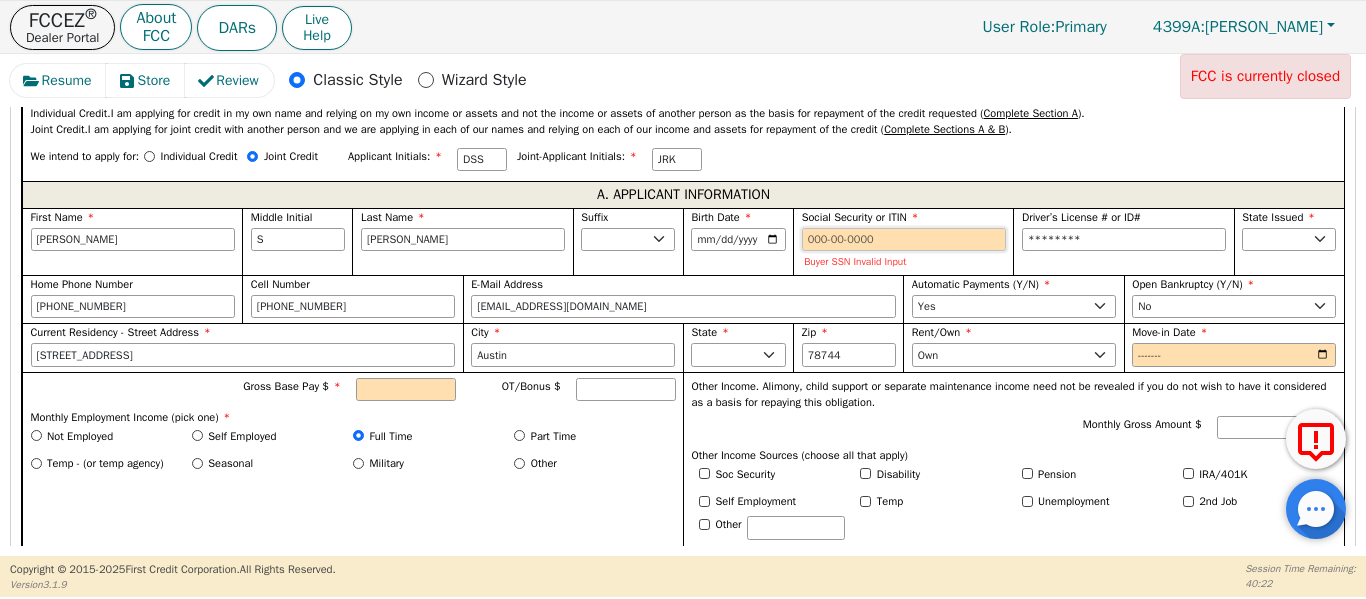 scroll, scrollTop: 1080, scrollLeft: 0, axis: vertical 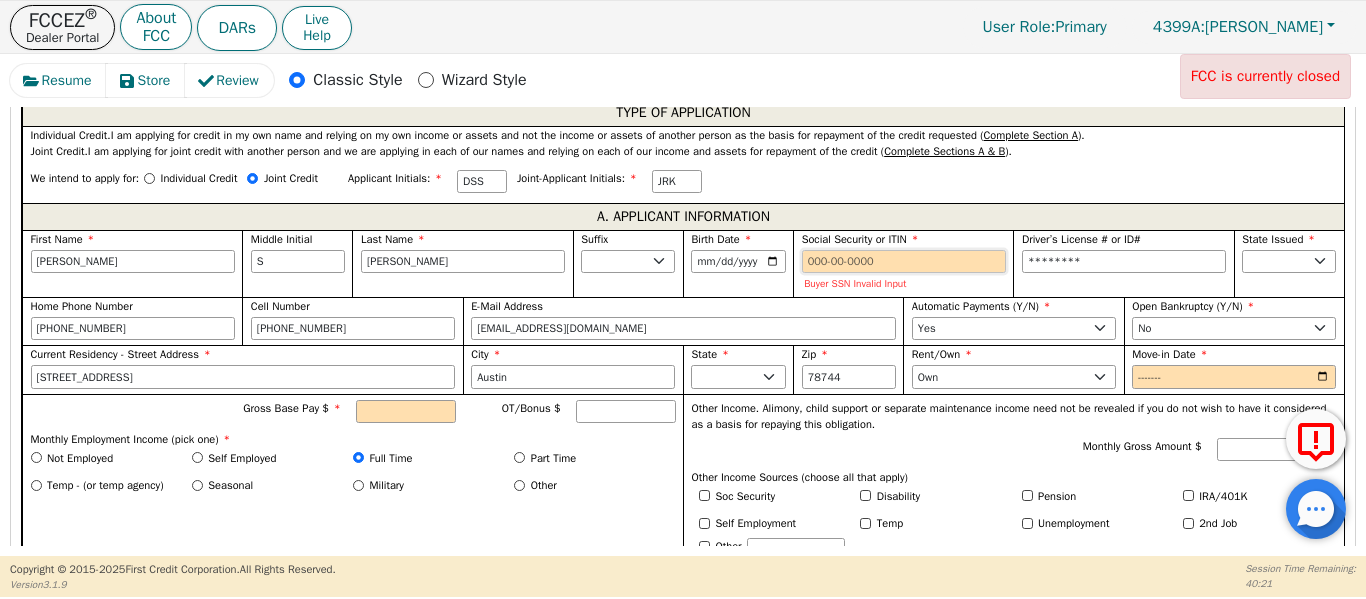 click on "Social Security or ITIN" at bounding box center [904, 262] 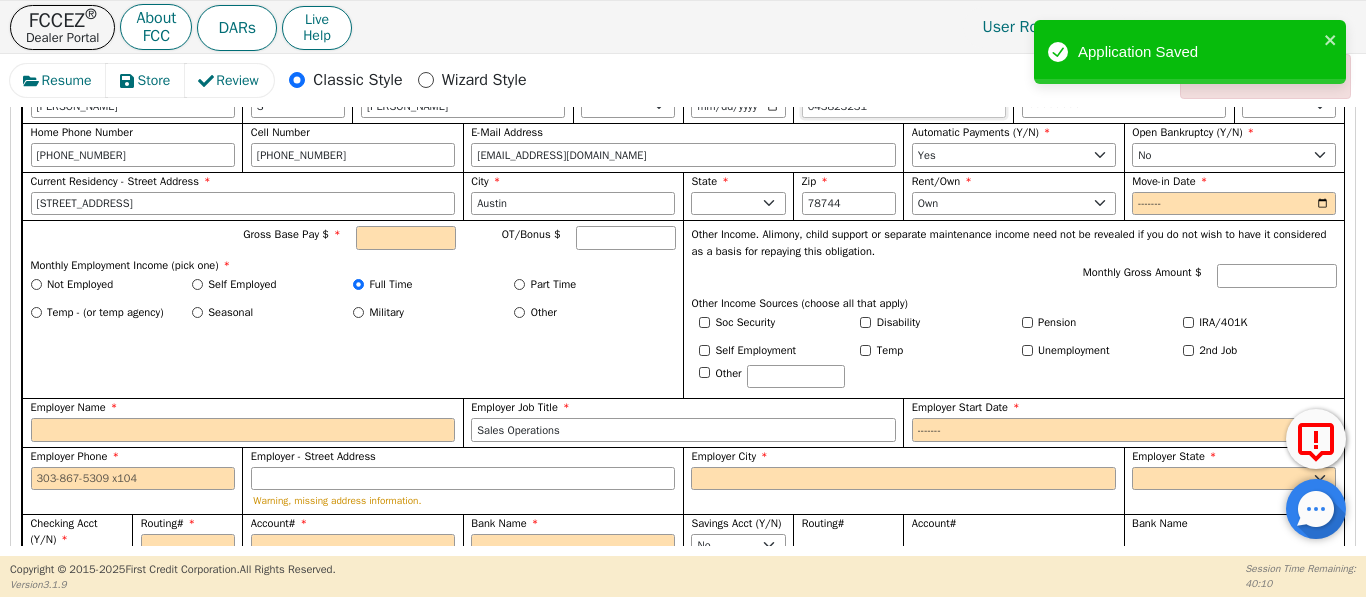 scroll, scrollTop: 1246, scrollLeft: 0, axis: vertical 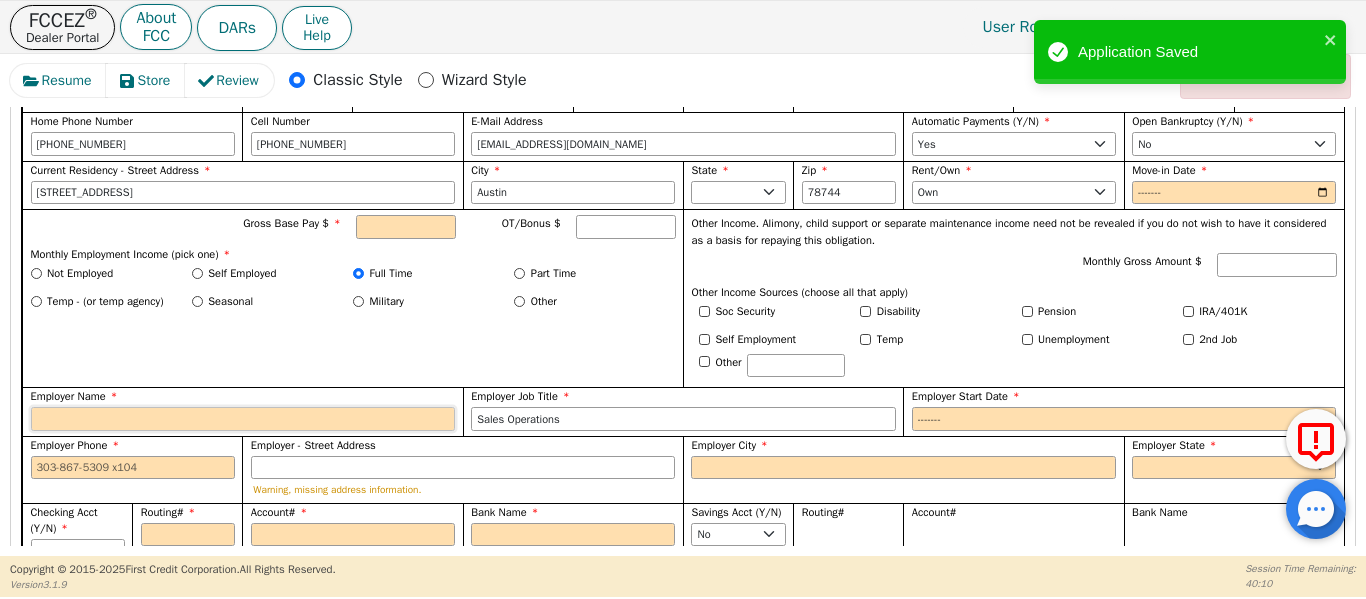 type on "***-**-3231" 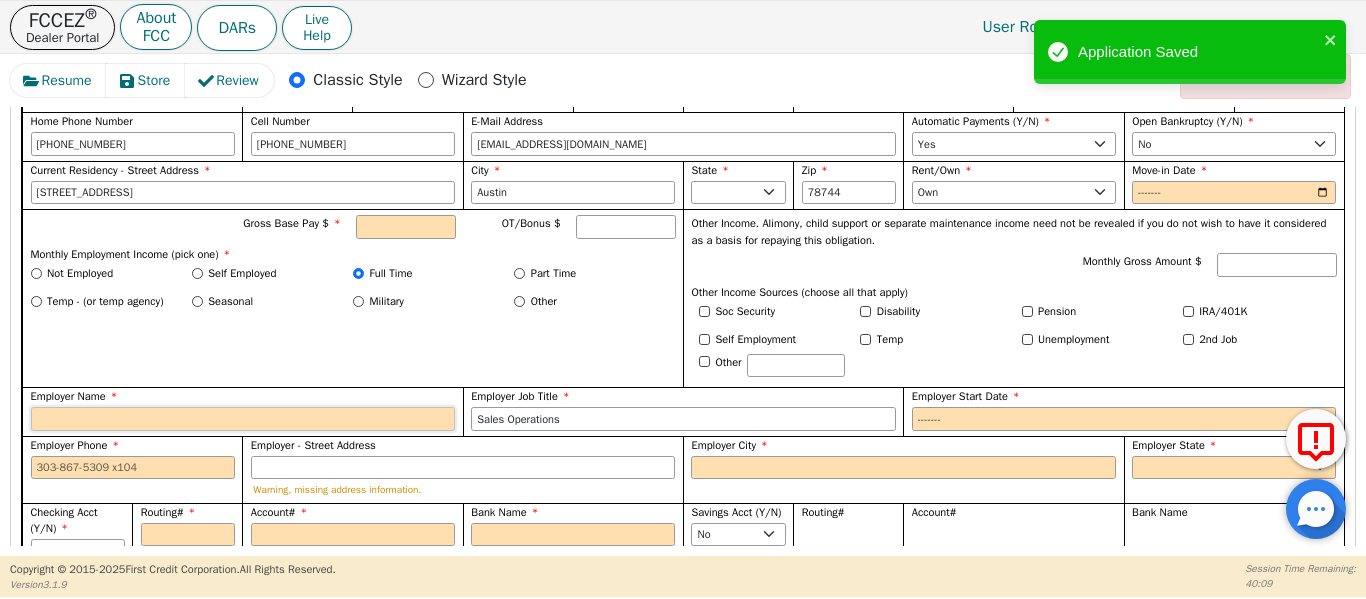 drag, startPoint x: 128, startPoint y: 423, endPoint x: 130, endPoint y: 325, distance: 98.02041 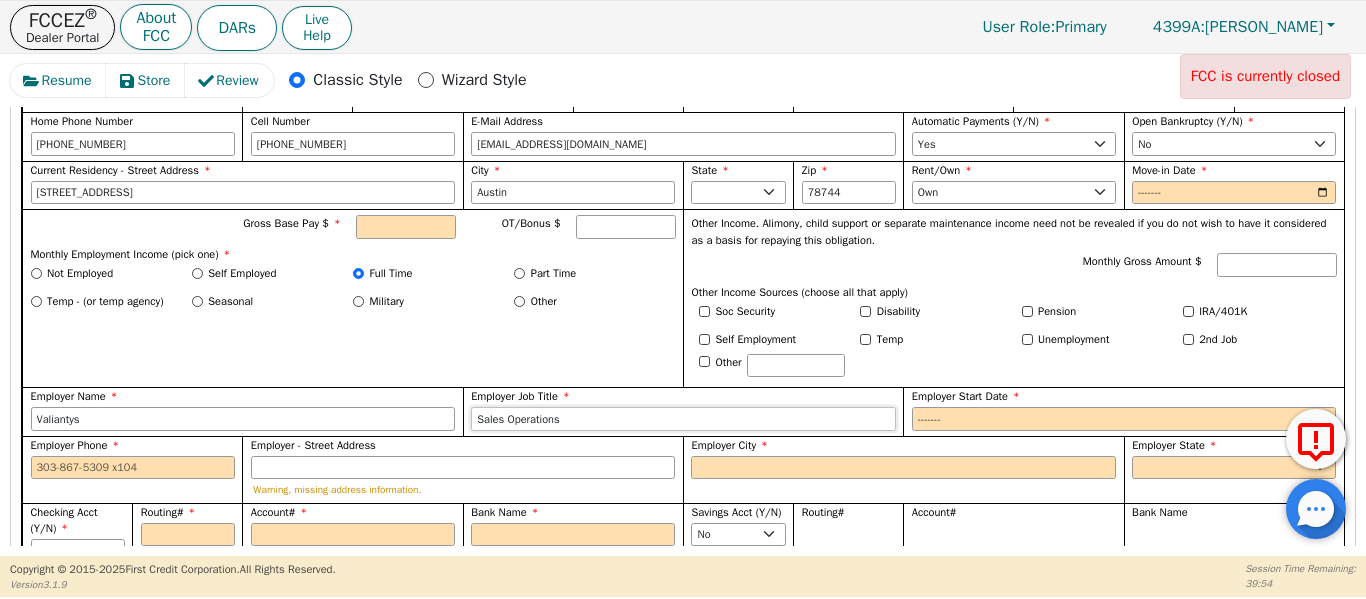 type on "Valiantys" 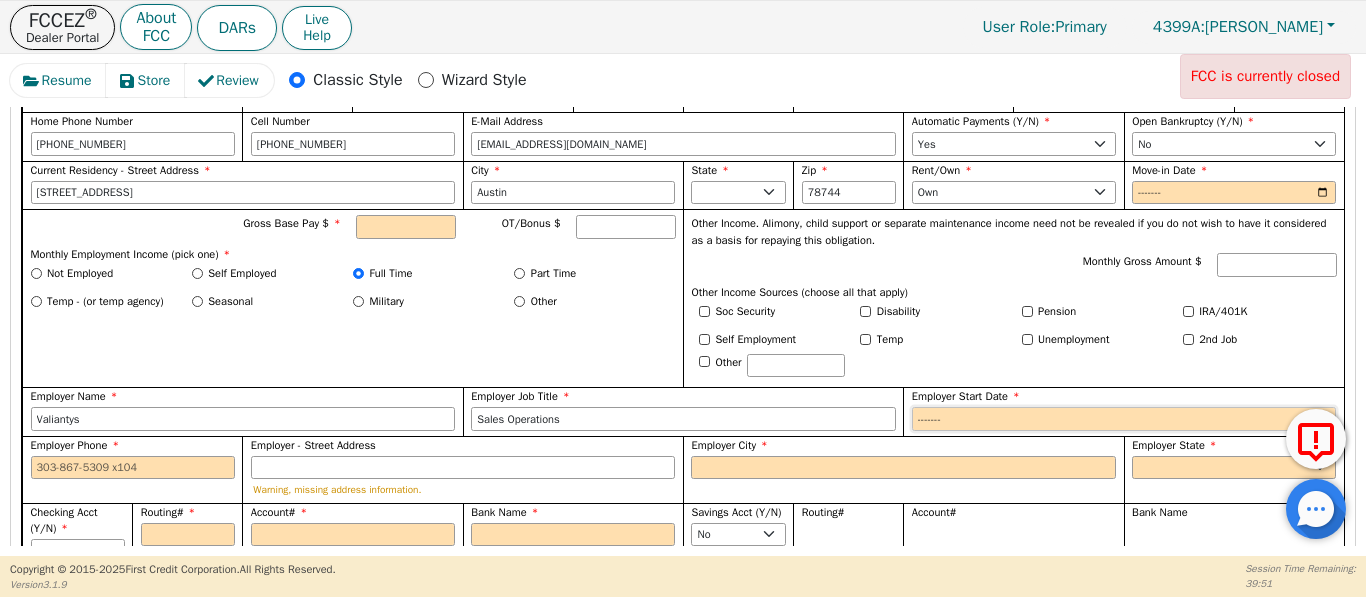 click on "Employer Start Date" at bounding box center (1124, 419) 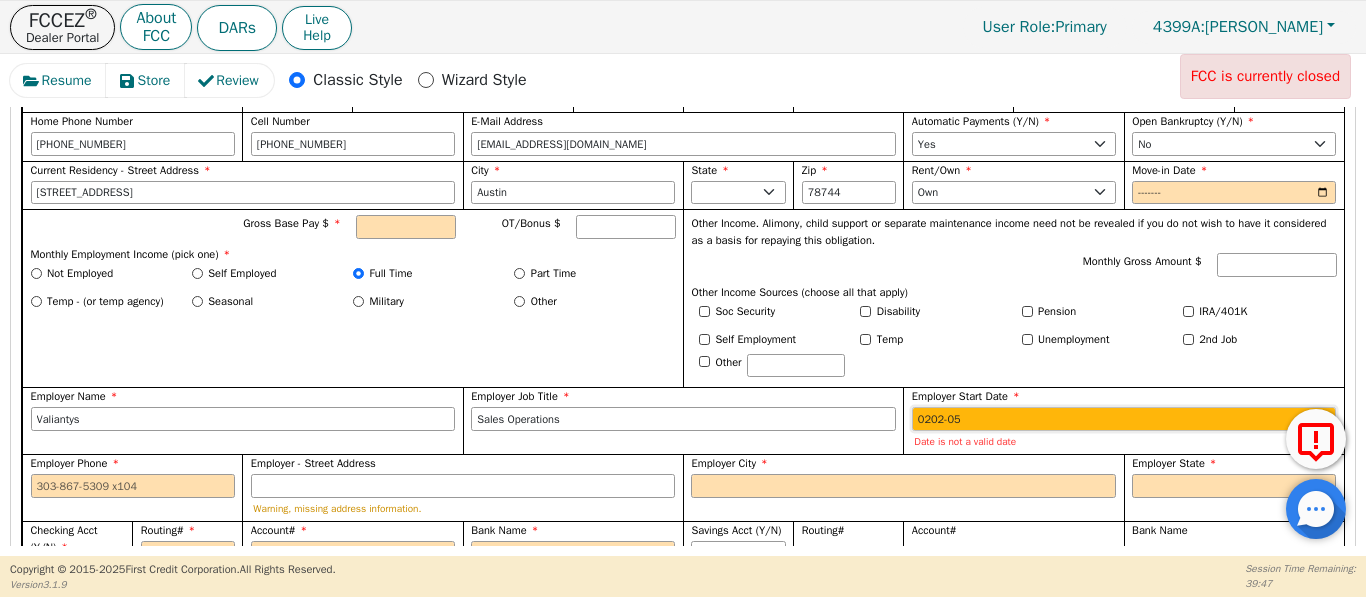 type on "2022-05" 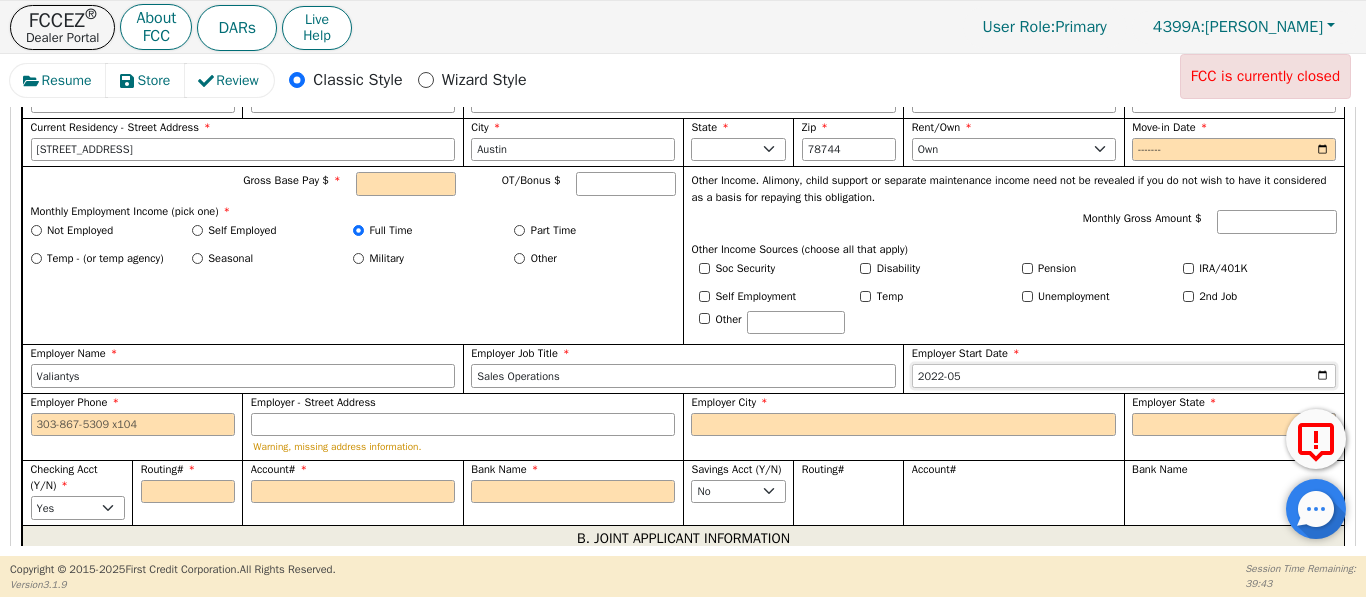 scroll, scrollTop: 1280, scrollLeft: 0, axis: vertical 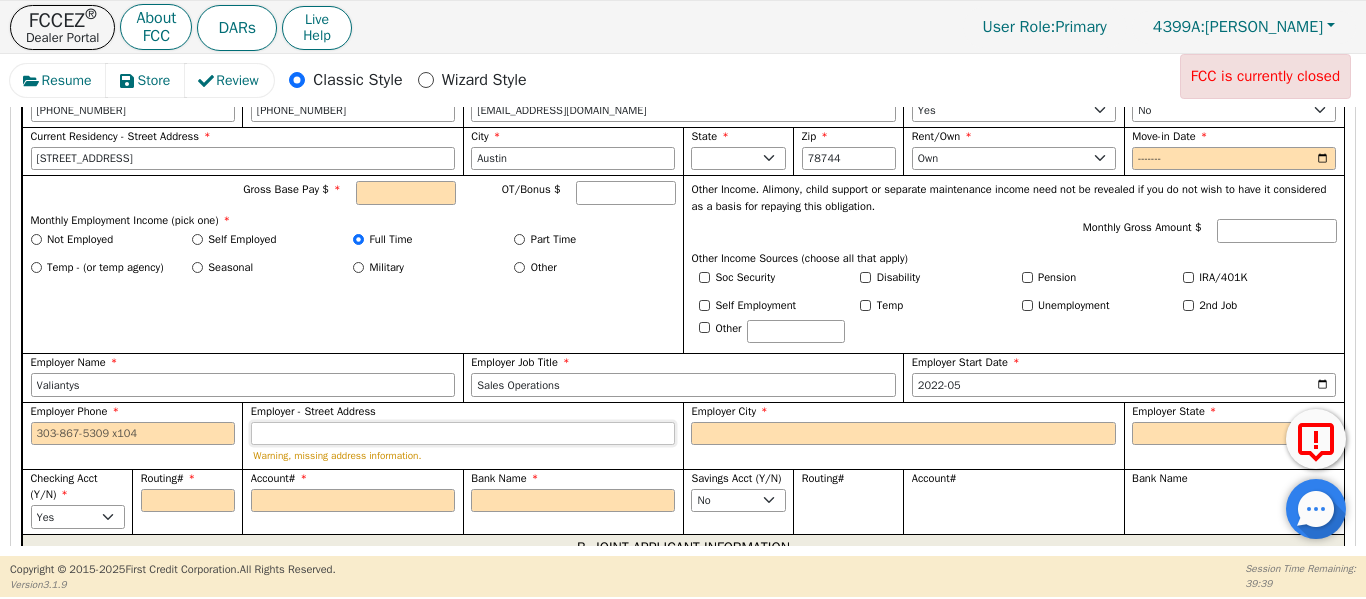 drag, startPoint x: 349, startPoint y: 439, endPoint x: 316, endPoint y: 417, distance: 39.661064 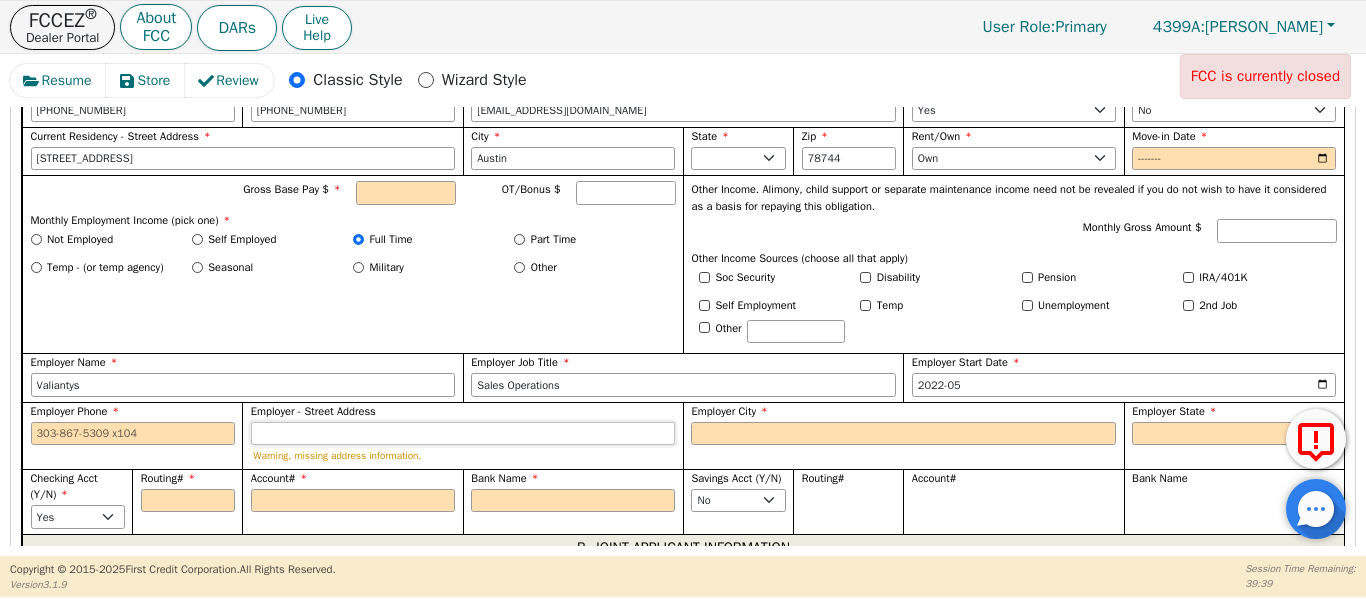 click on "Employer - Street Address" at bounding box center (463, 434) 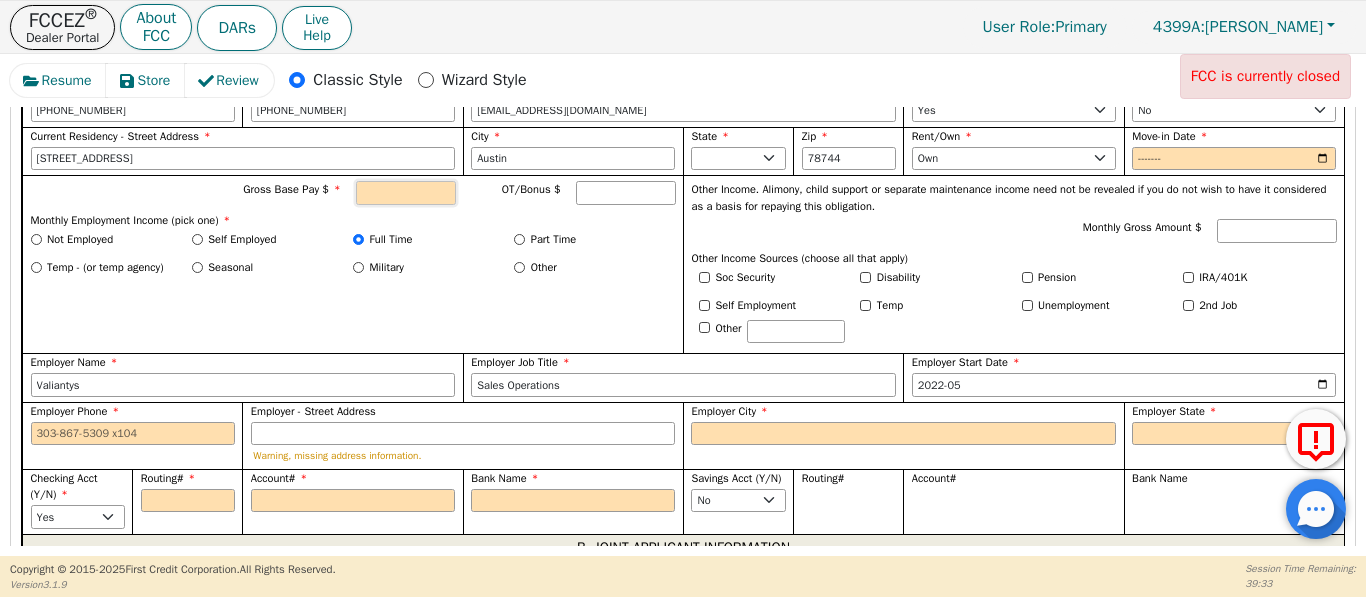 click on "Gross Base Pay $ OT/Bonus $ Monthly Employment Income (pick one) * Not Employed Self Employed Full Time Part Time Temp - (or temp agency) Seasonal Military Other" at bounding box center [352, 264] 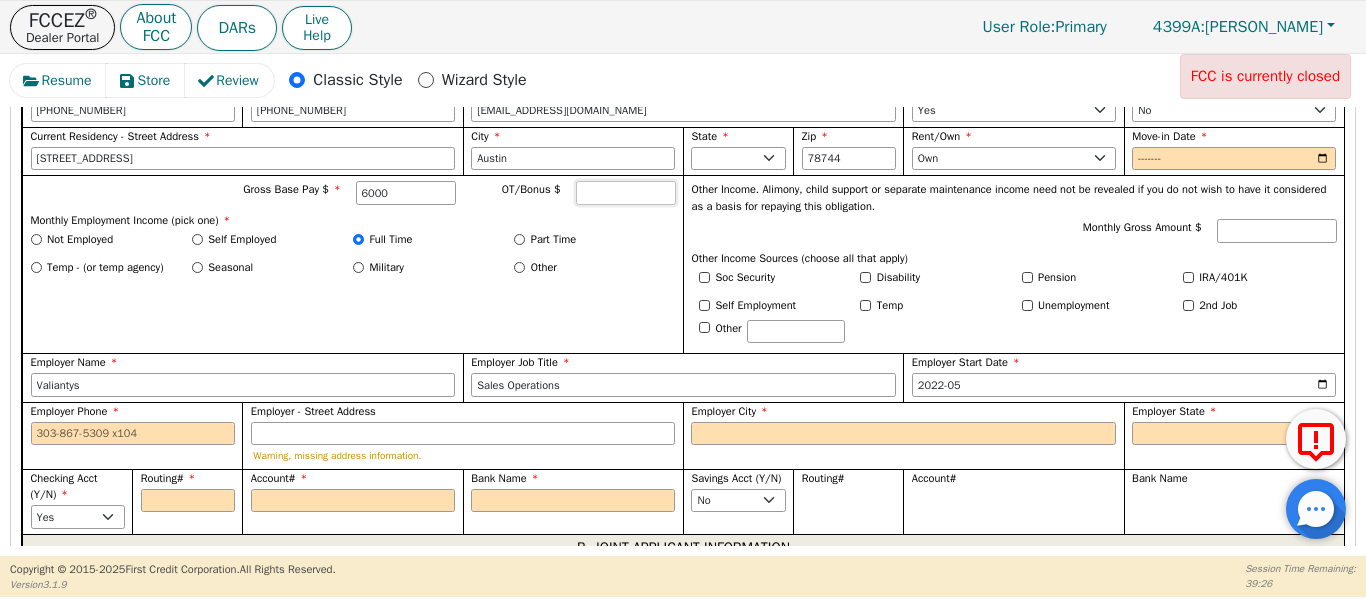 type on "6000.00" 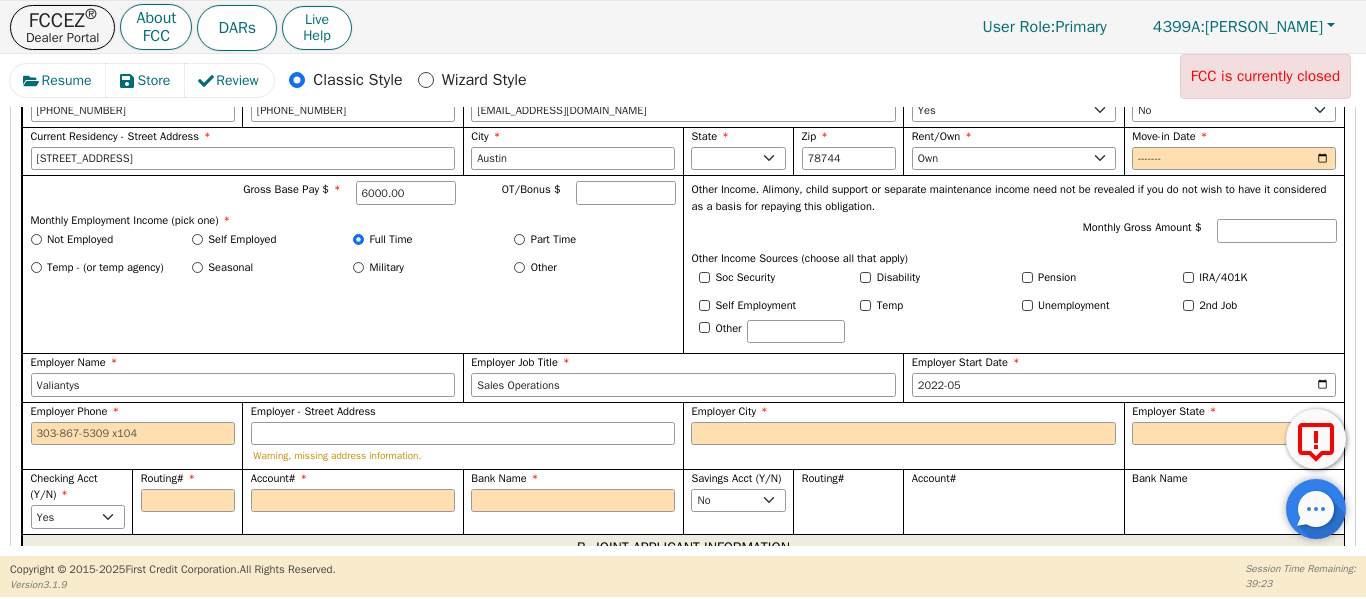 click on "Gross Base Pay $ 6000.00 OT/Bonus $ Monthly Employment Income (pick one) * Not Employed Self Employed Full Time Part Time Temp - (or temp agency) Seasonal Military Other" at bounding box center (352, 264) 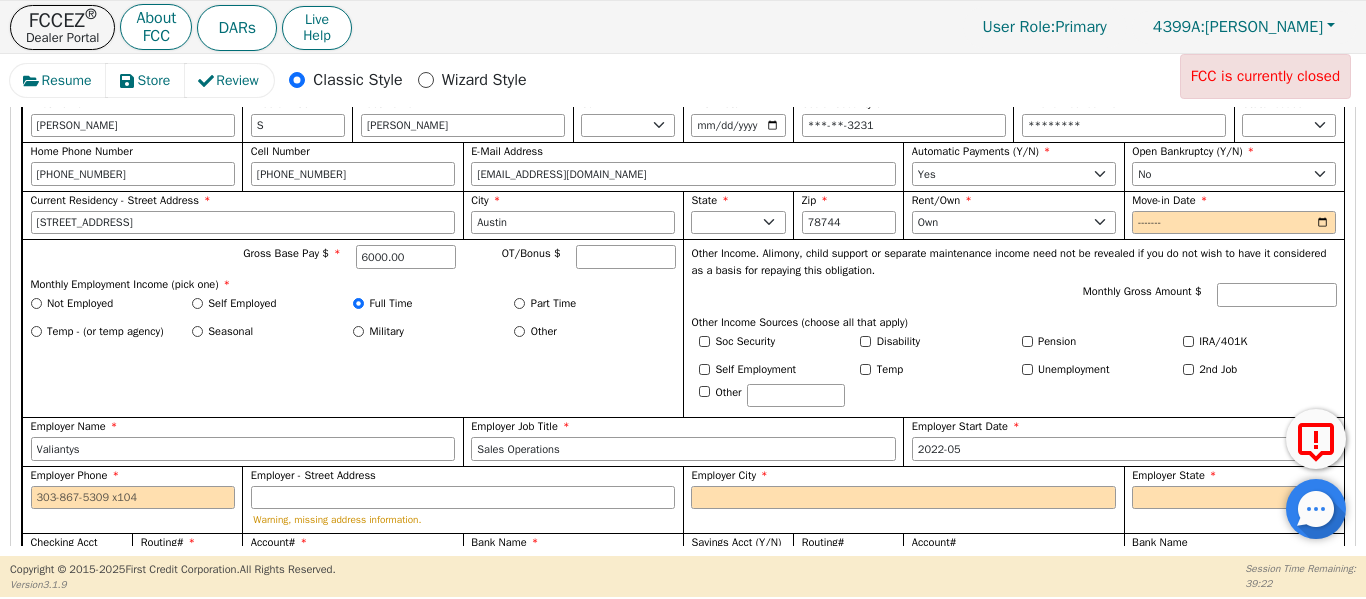 scroll, scrollTop: 1213, scrollLeft: 0, axis: vertical 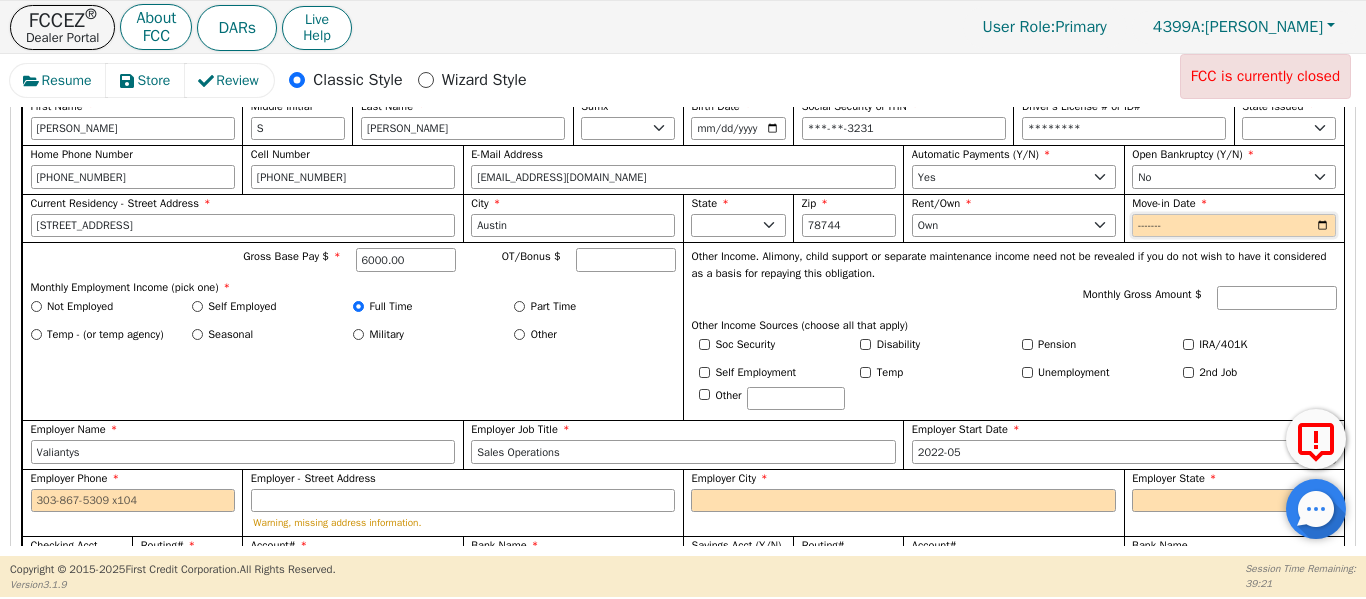 drag, startPoint x: 1151, startPoint y: 225, endPoint x: 1155, endPoint y: 202, distance: 23.345236 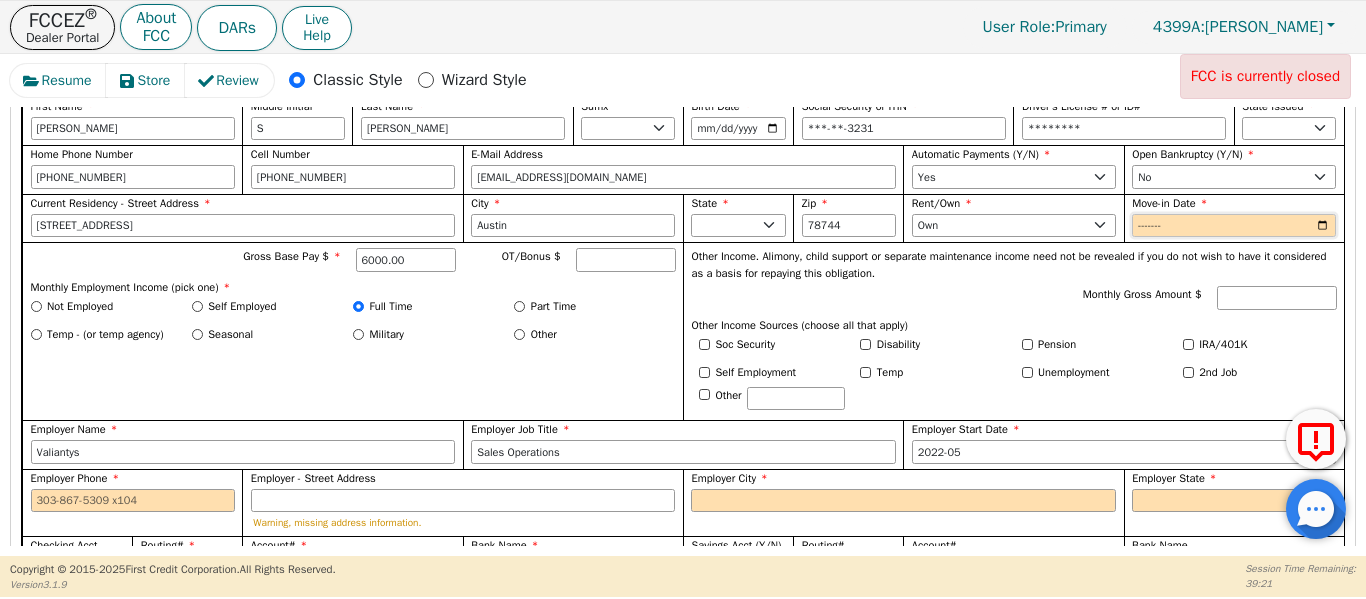 click on "Move-in Date" at bounding box center (1234, 226) 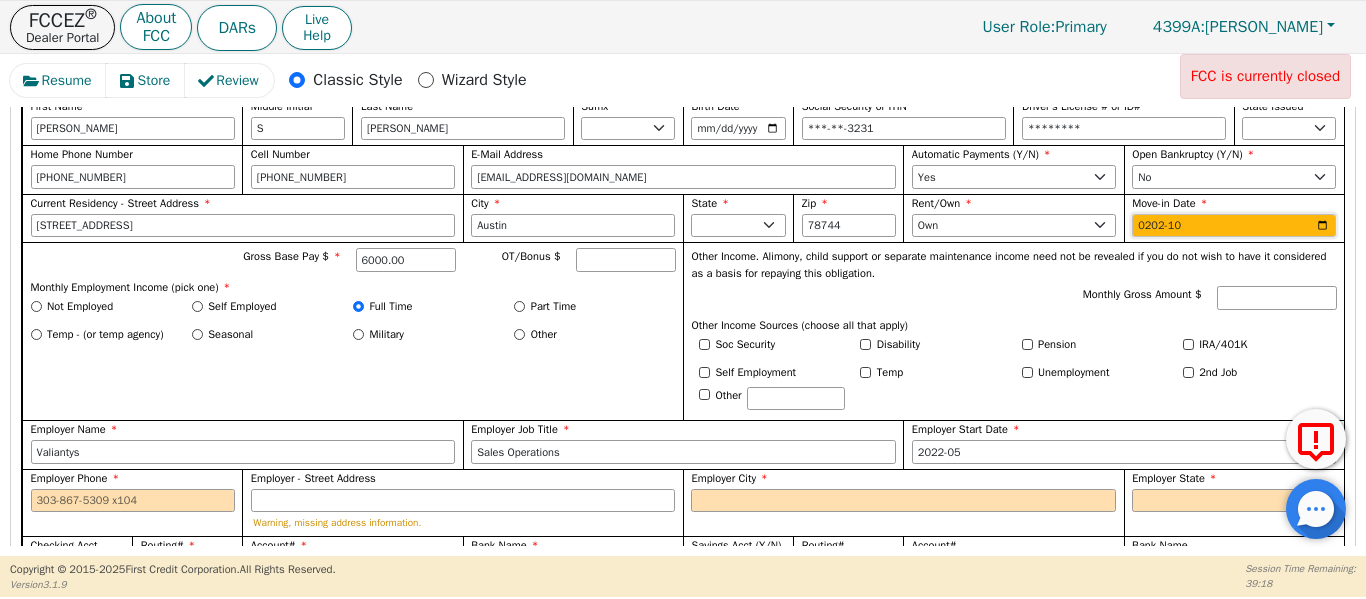 type on "2024-10" 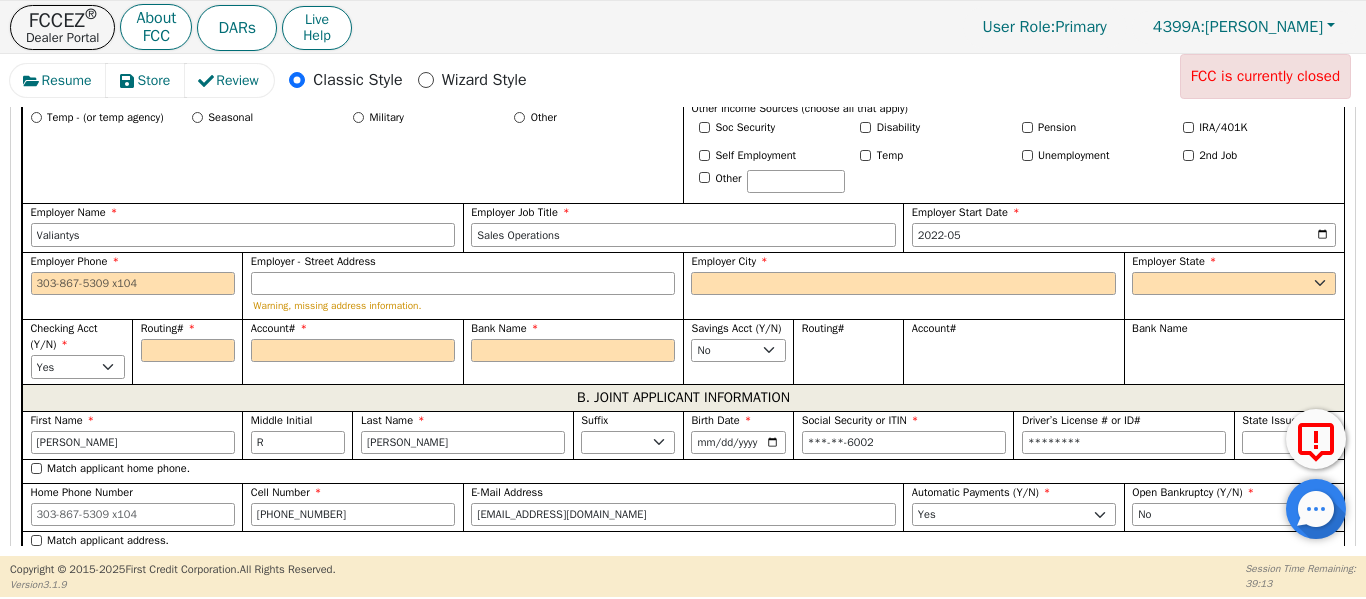 scroll, scrollTop: 1446, scrollLeft: 0, axis: vertical 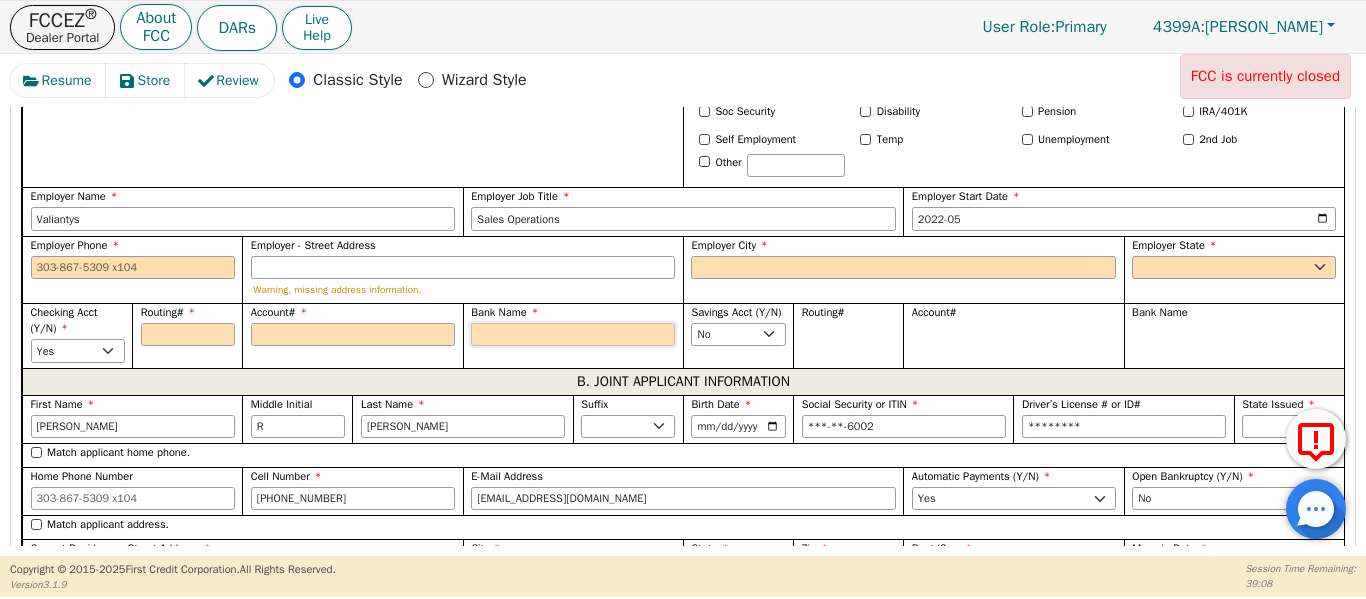 drag, startPoint x: 495, startPoint y: 353, endPoint x: 555, endPoint y: 307, distance: 75.60423 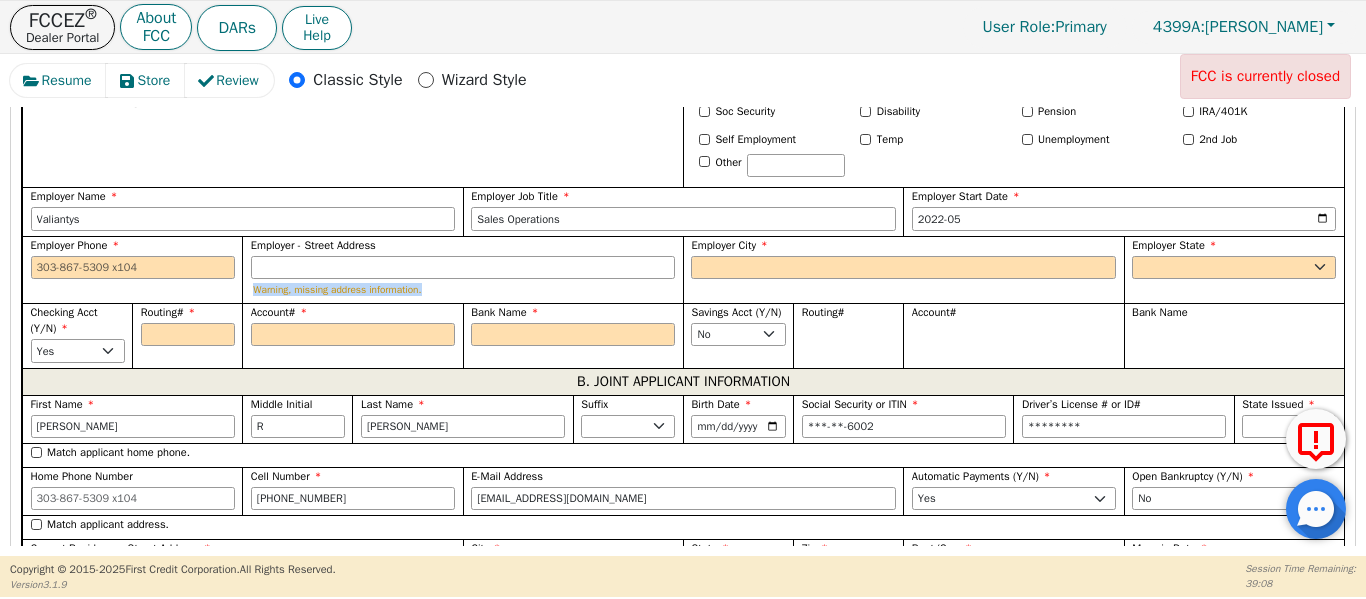 drag, startPoint x: 555, startPoint y: 307, endPoint x: 619, endPoint y: 272, distance: 72.94518 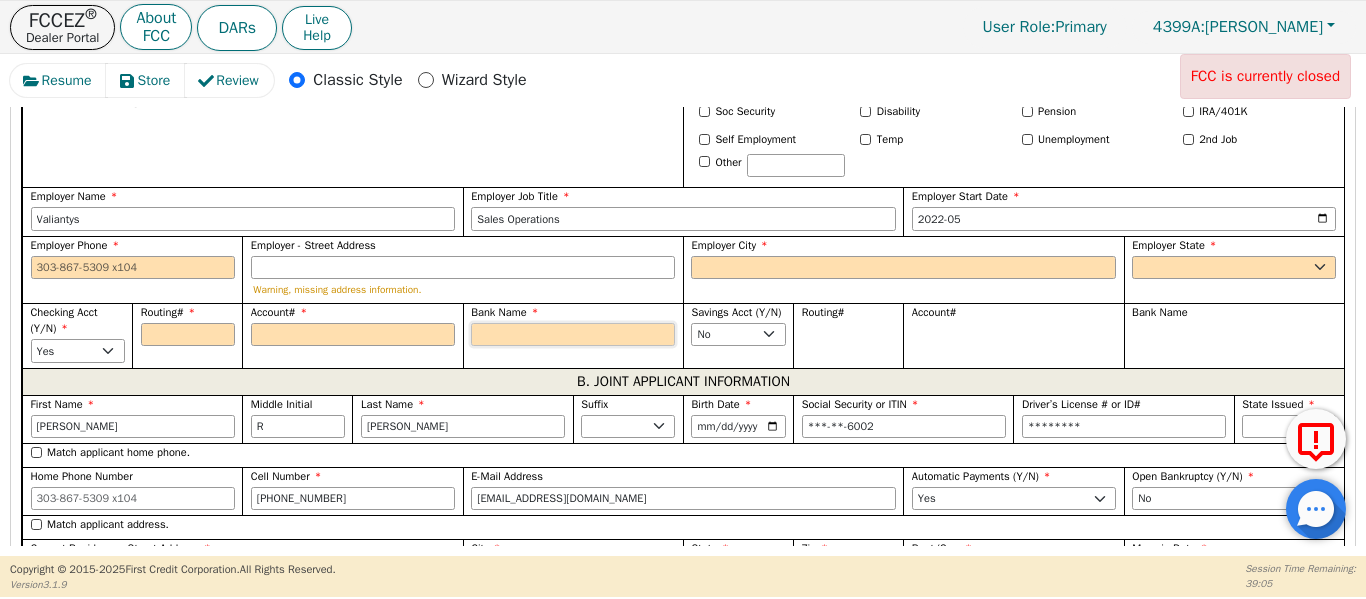 drag, startPoint x: 554, startPoint y: 341, endPoint x: 539, endPoint y: 394, distance: 55.081757 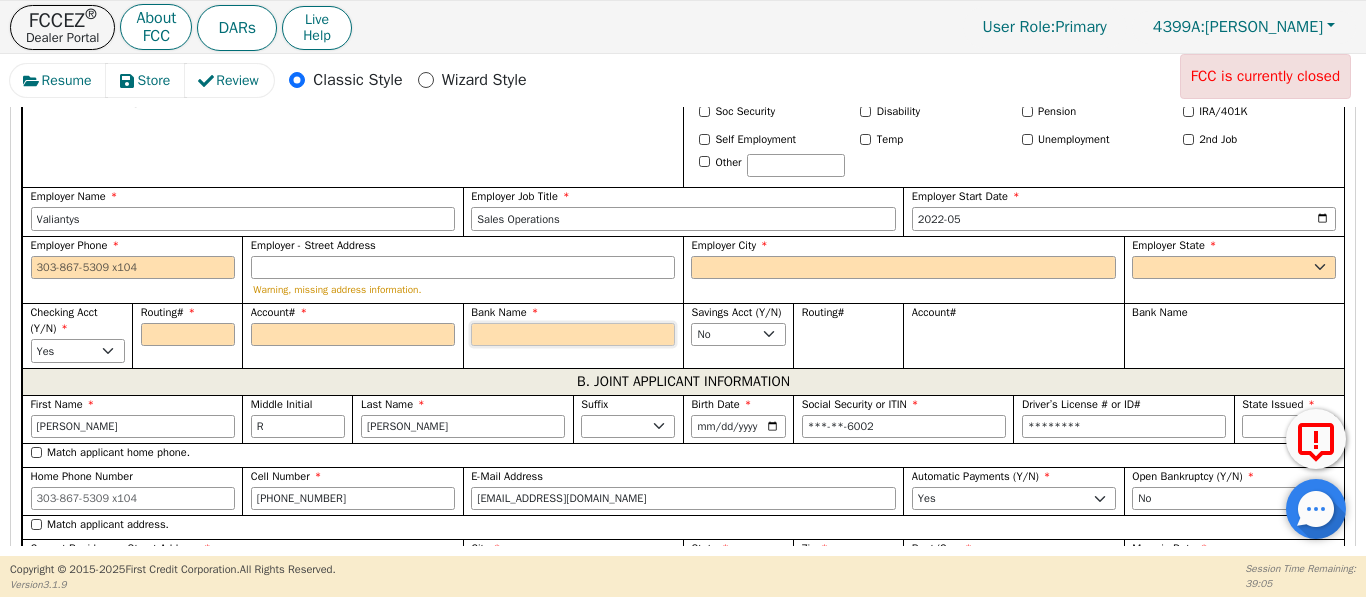 click on "The words "I," "me" and "my" mean each person submitting this credit application.
The words "you" "your" and "yours" refer to the dealer described below,
and any third party that receives this application in order to evaluate your
credit and that purchases the related retail installment sale contract.
FIRST CREDIT CORPORATION Dealer Code 4399A Dealership Name ENVY LUXE VACATIONS & ESCAPES Salesperson First Name Joshua Salesperson Last Name Knight Salesperson Phone 5128789104 State of Sale AK AL AR AZ CA CO CT DC DE FL GA HI IA ID IL IN KS KY LA MA MD ME MI MN MO MS MT NC ND NE NH NJ NM NV NY OH OK OR PA SC SD TN TX UT VA VT WA WI WY Date of Sale 2025-07-05 Property Price $ 6000.00 Amount Financed $ 4000.00 APR % 17.99 Cash Down Payment 2000.00 Trade-in Value Applied Yes No Terms (months)   (MAX = 48) 48 First Payment Date 2025-08-05 Monthly Payment $ 117.48 Same As Cash (months) 6 TYPE OF APPLICATION
Individual Credit. Complete Section A )." at bounding box center (683, 594) 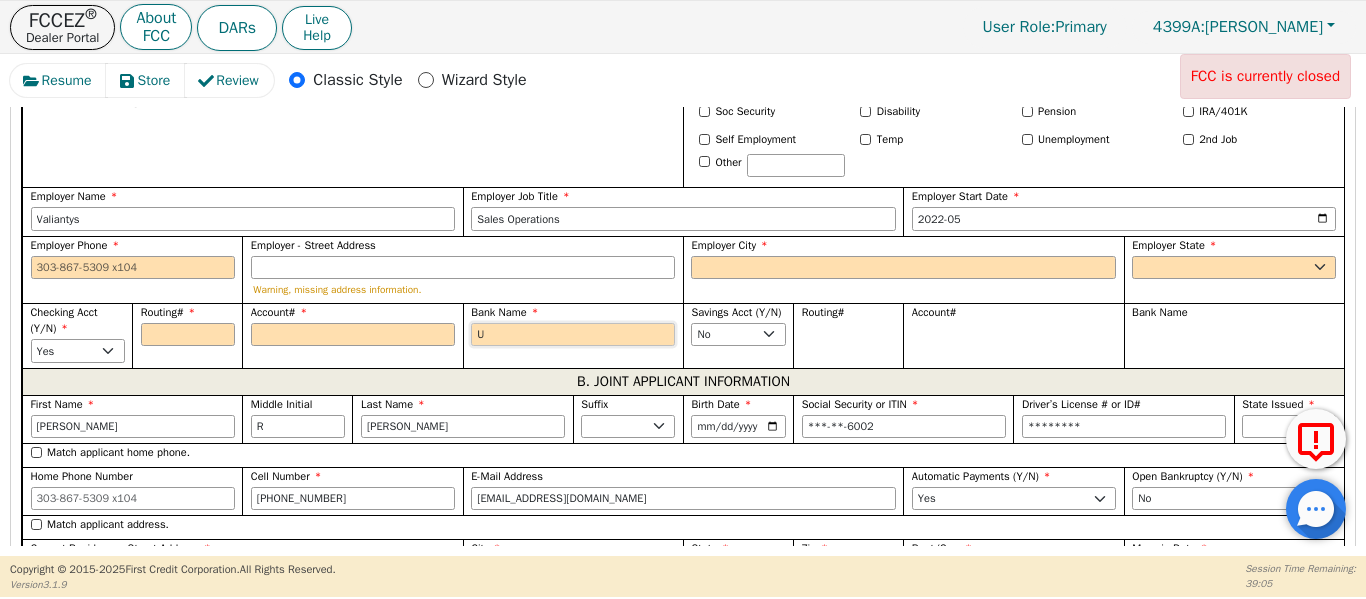 type on "US" 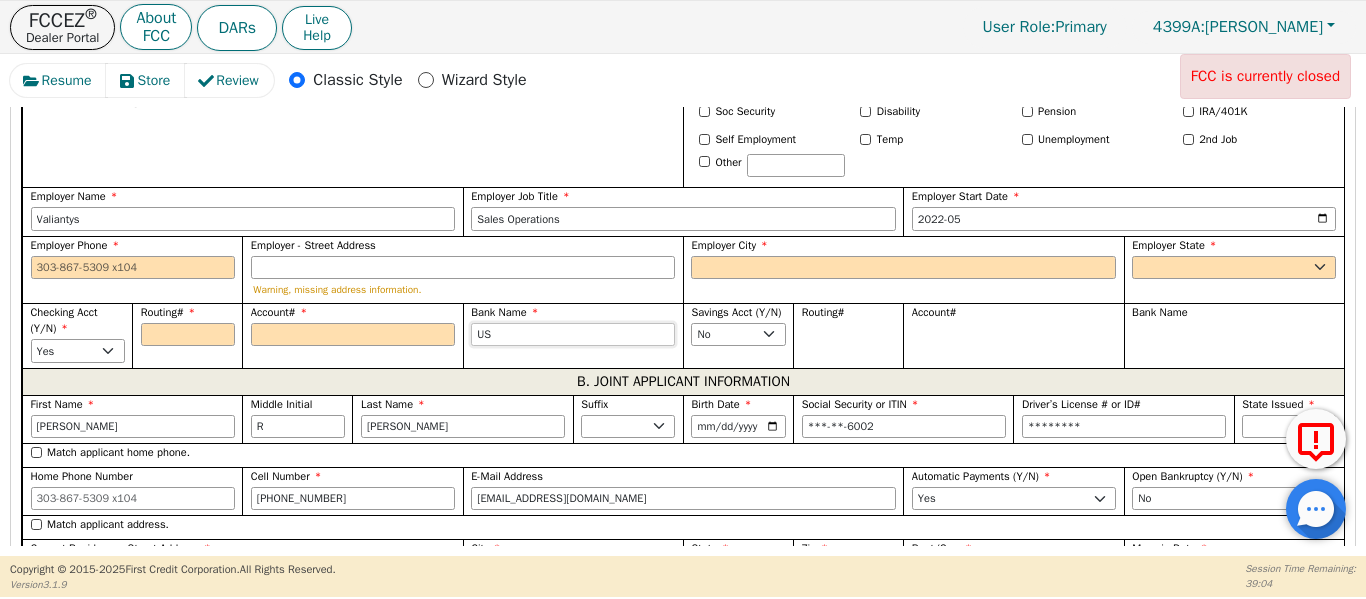 type on "USC" 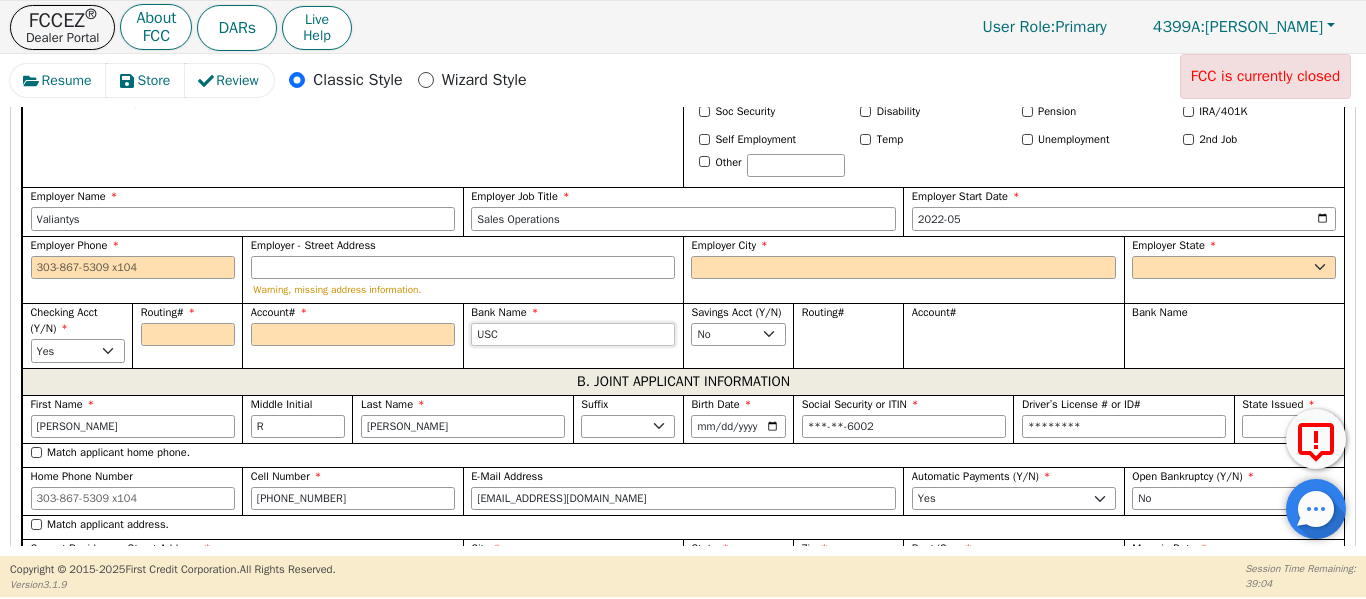 type on "USCF" 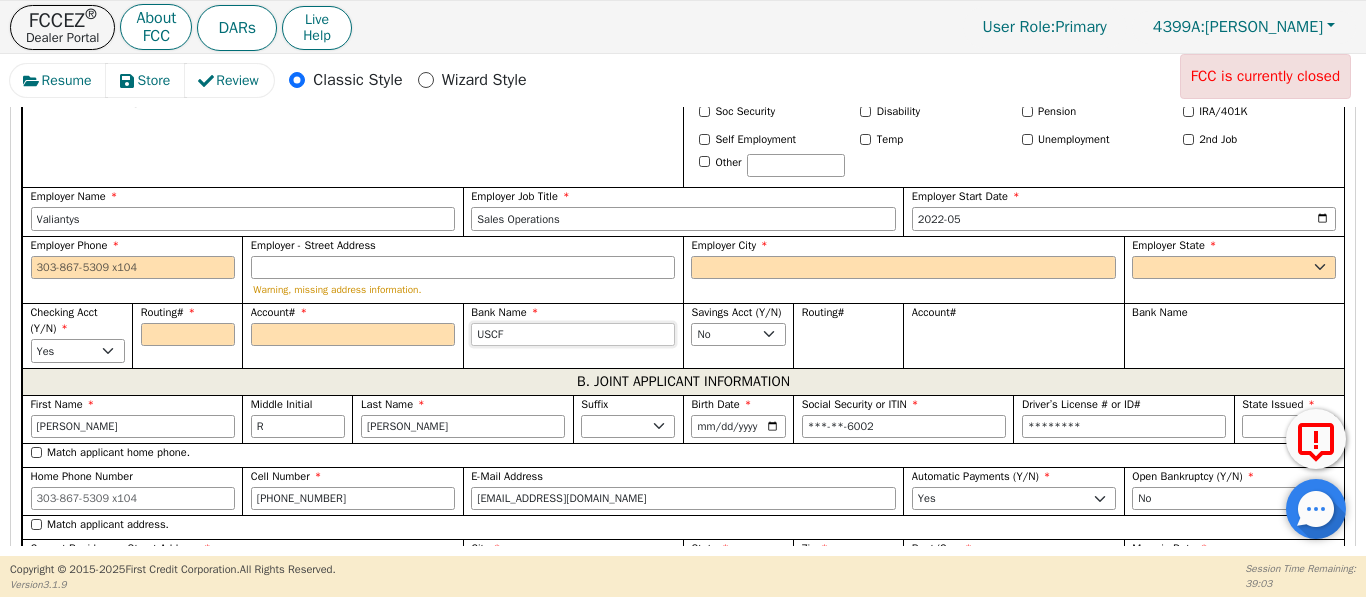 type on "USC" 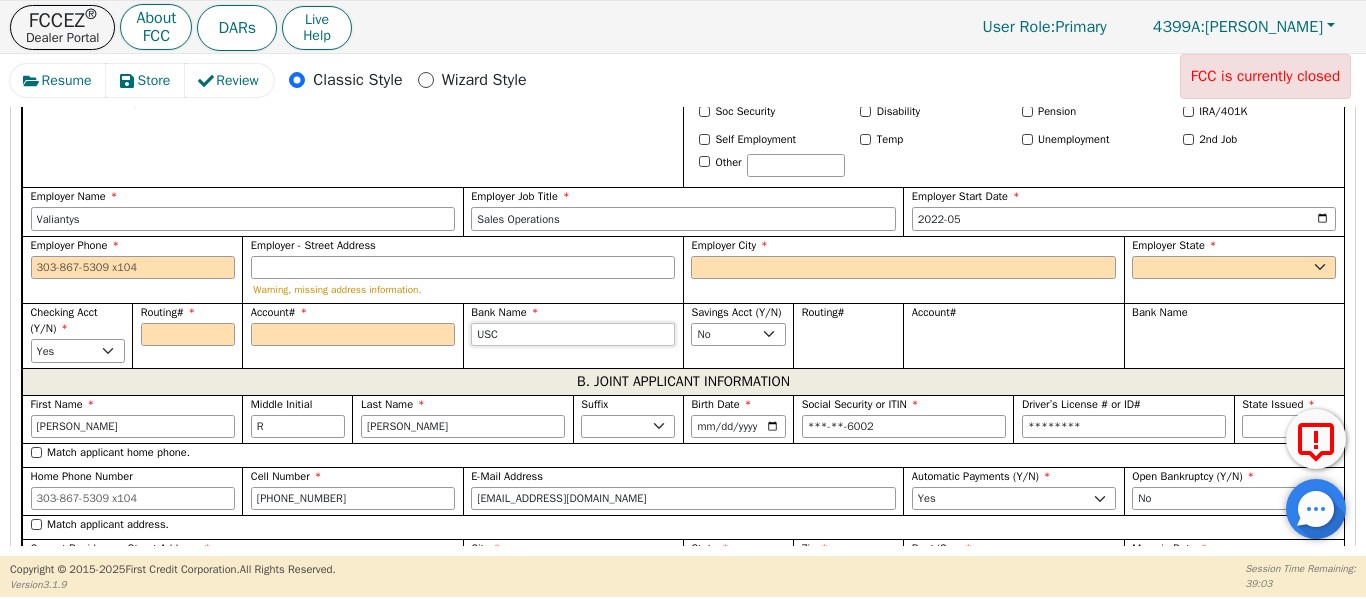 type on "USCU" 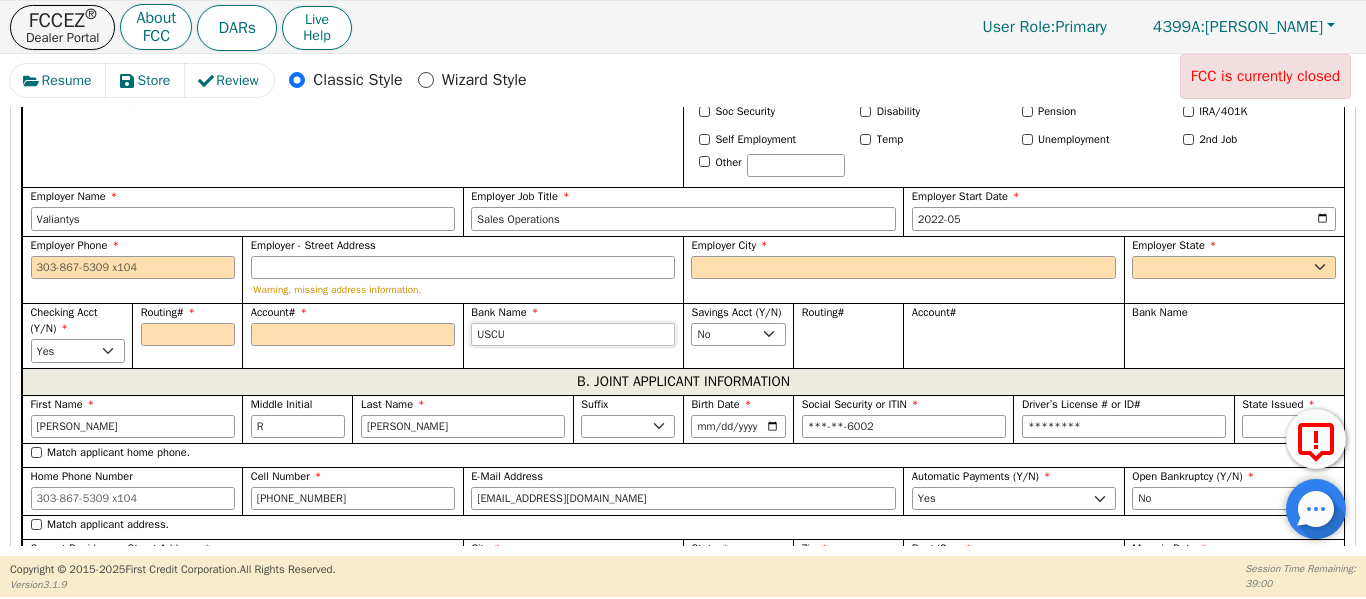 type on "USCU" 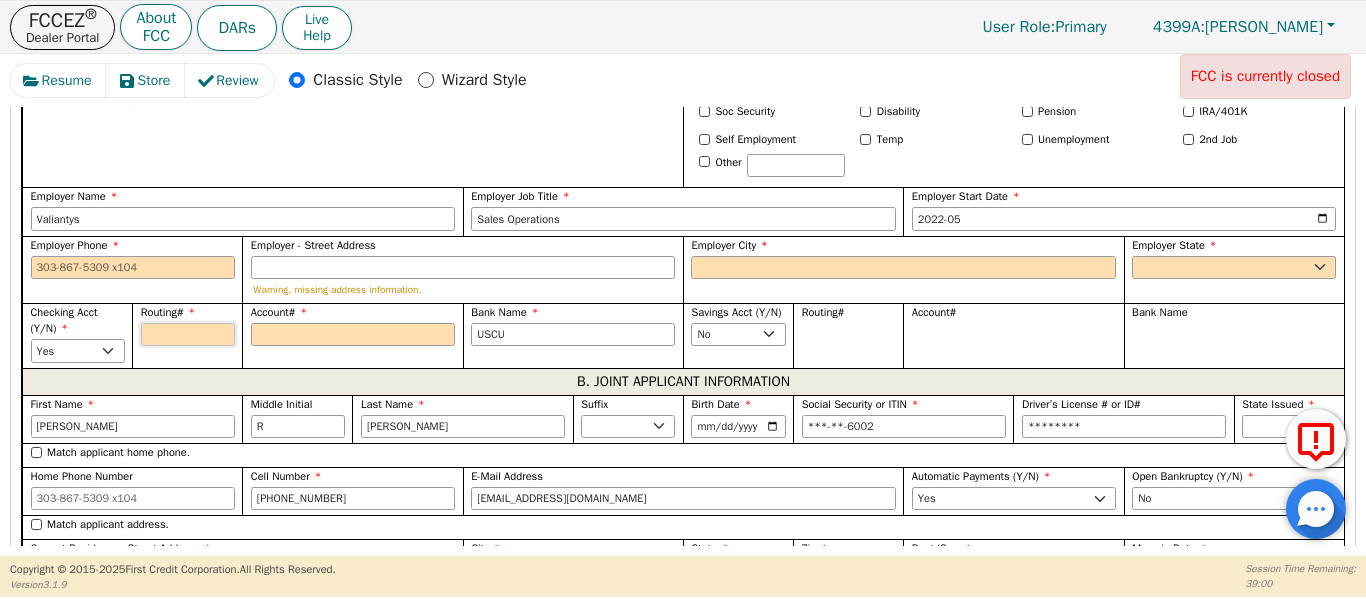 click on "Routing#" at bounding box center [188, 335] 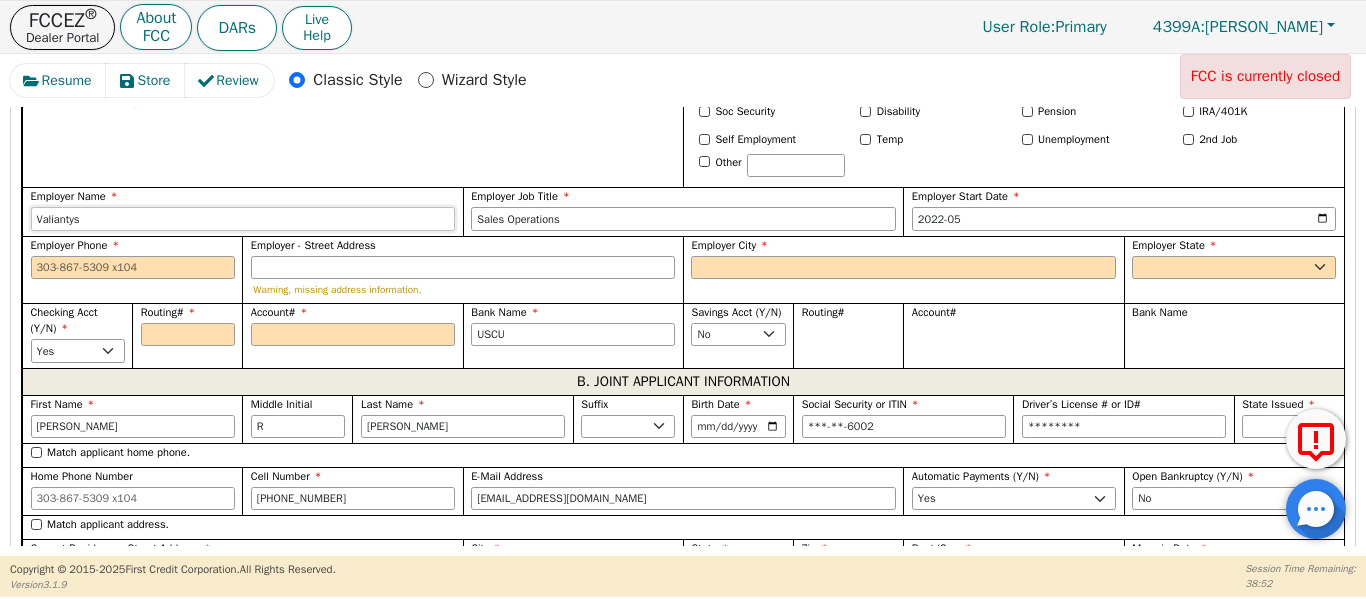 drag, startPoint x: 120, startPoint y: 227, endPoint x: 0, endPoint y: 233, distance: 120.14991 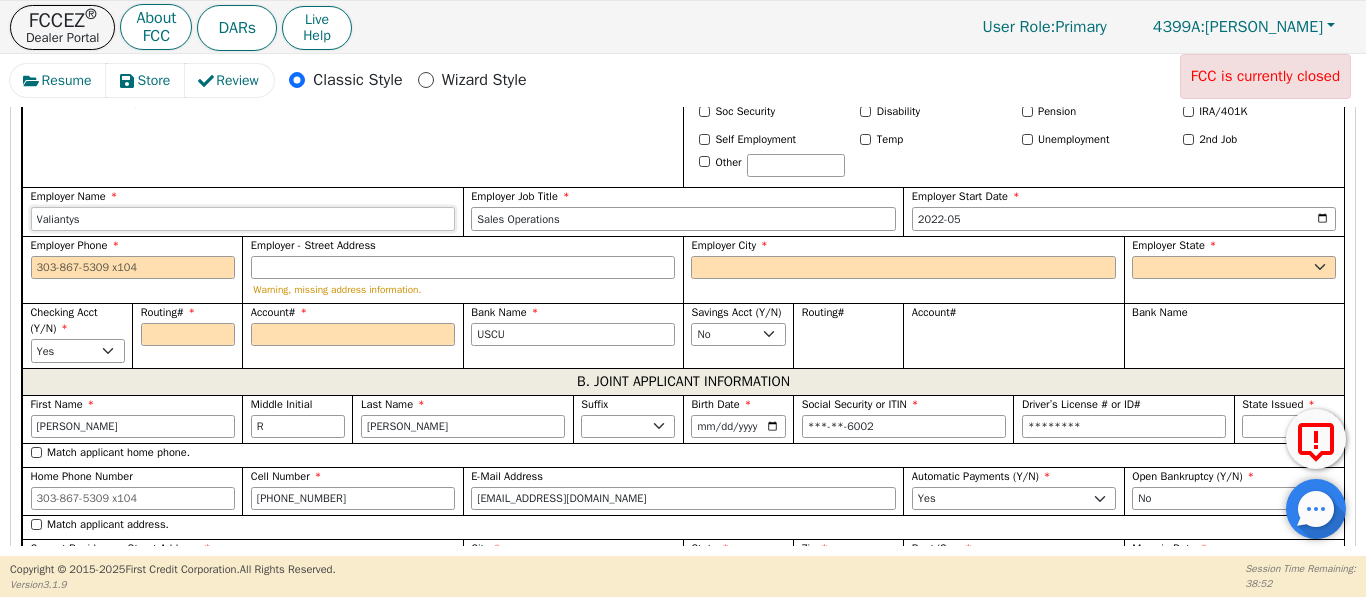 click on "Resume Store Review Classic Style Wizard Style FCC is currently closed Back Submit an Application Select Application Language: English Step 1 of 3 SELECT SOURCE Full App Short App Use Template Select Saved App Make this my default selection Select Saved App Step 2 of 3 APPLICATION TYPE? Select Type of Application Processing RUSHapp ®  is currently not available. Normal RUSHapp ® Expedited application processing ( 15  mins or less) per RUSHapp ®   agreement. FREE RUSHapp ® Your buyer(s) will receive a DocuSign email. For FCC to process a FREE RUSHapp ®   ( 15  mins or less),  all parties must sign , and you must fully execute and assign the contract. To avoid delays, we strongly recommend that you stay with the customer until they have signed the e-contract. Standard App Standard processing (twice daily) without expediting. Step 3 of 3 COMPETING OFFER? I will be submitting a written competing offer with this application YES NO Step 4 of 4 ENTER APP DATA FIRST CREDIT CORPORATION Dealer Code 4399A Joshua AK" at bounding box center (683, 305) 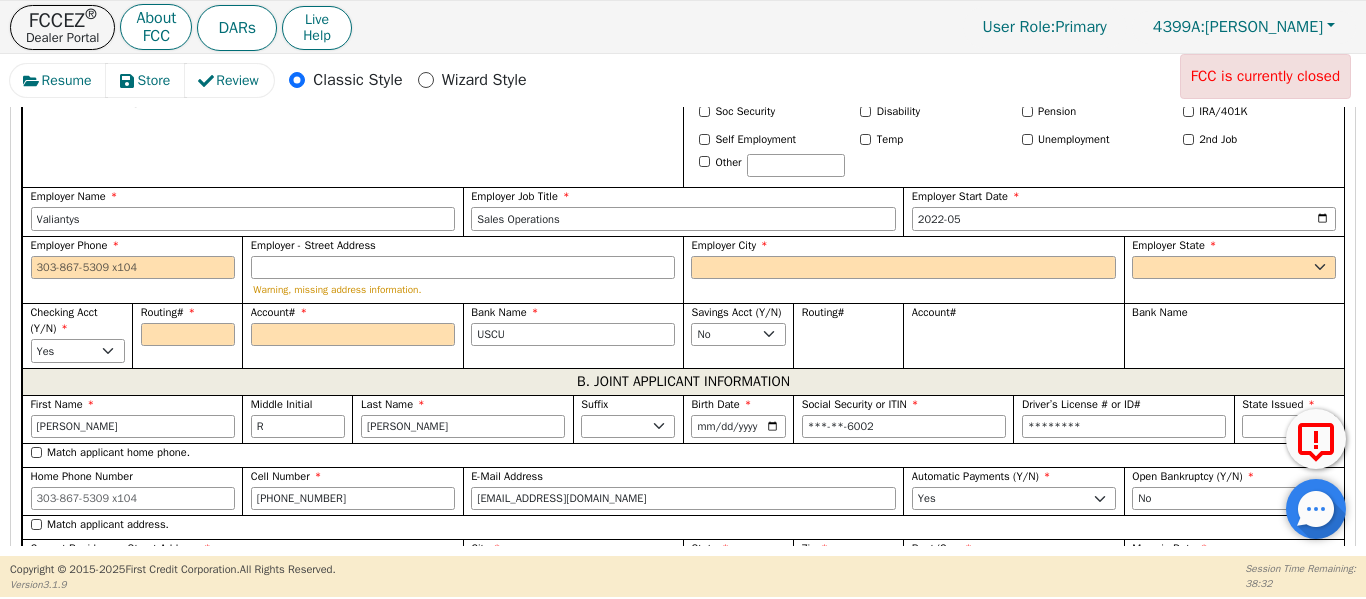 click on "Routing#" at bounding box center [188, 325] 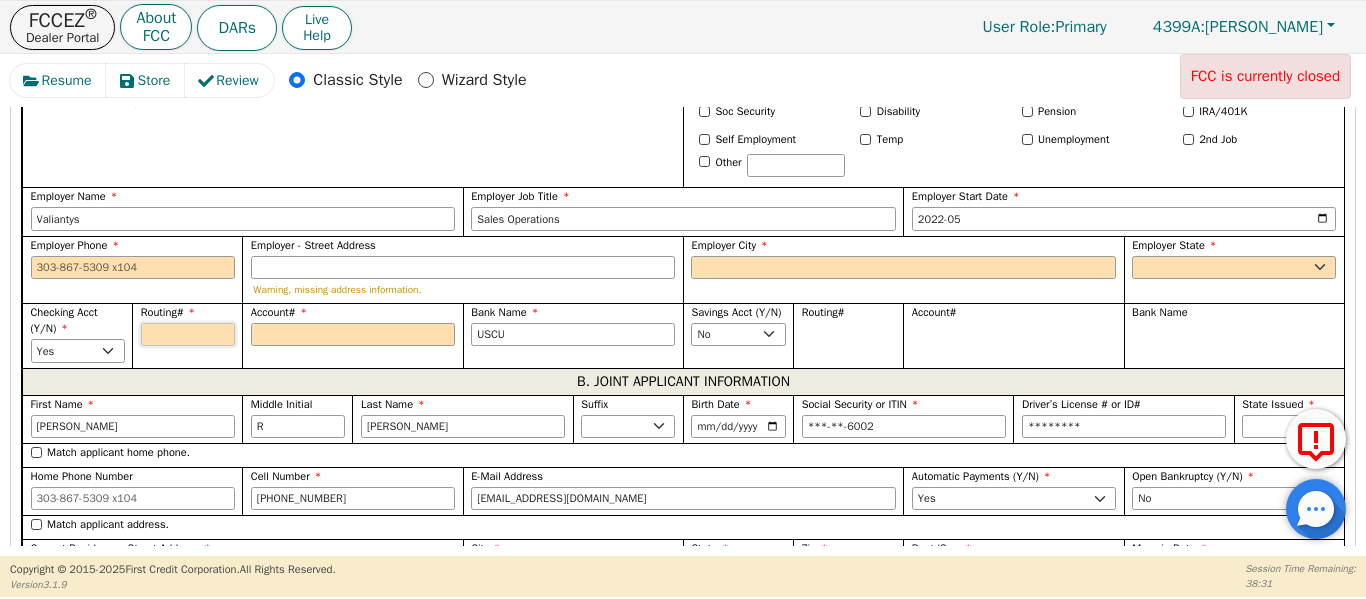 drag, startPoint x: 173, startPoint y: 334, endPoint x: 199, endPoint y: 335, distance: 26.019224 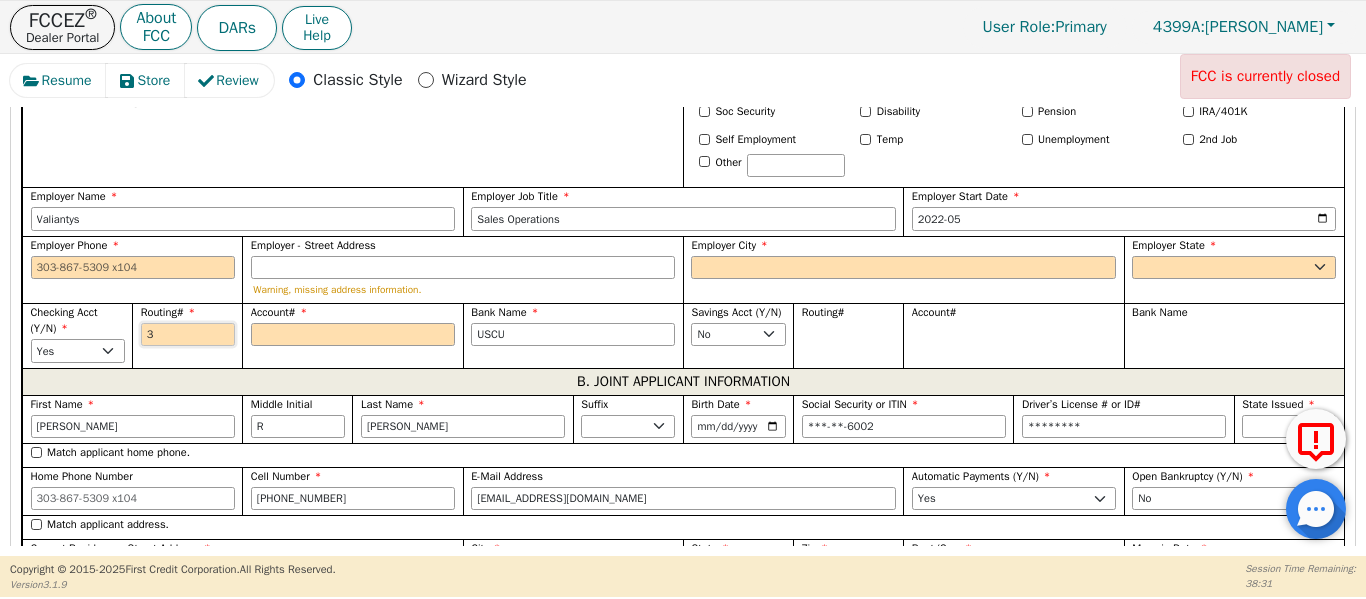 type on "31" 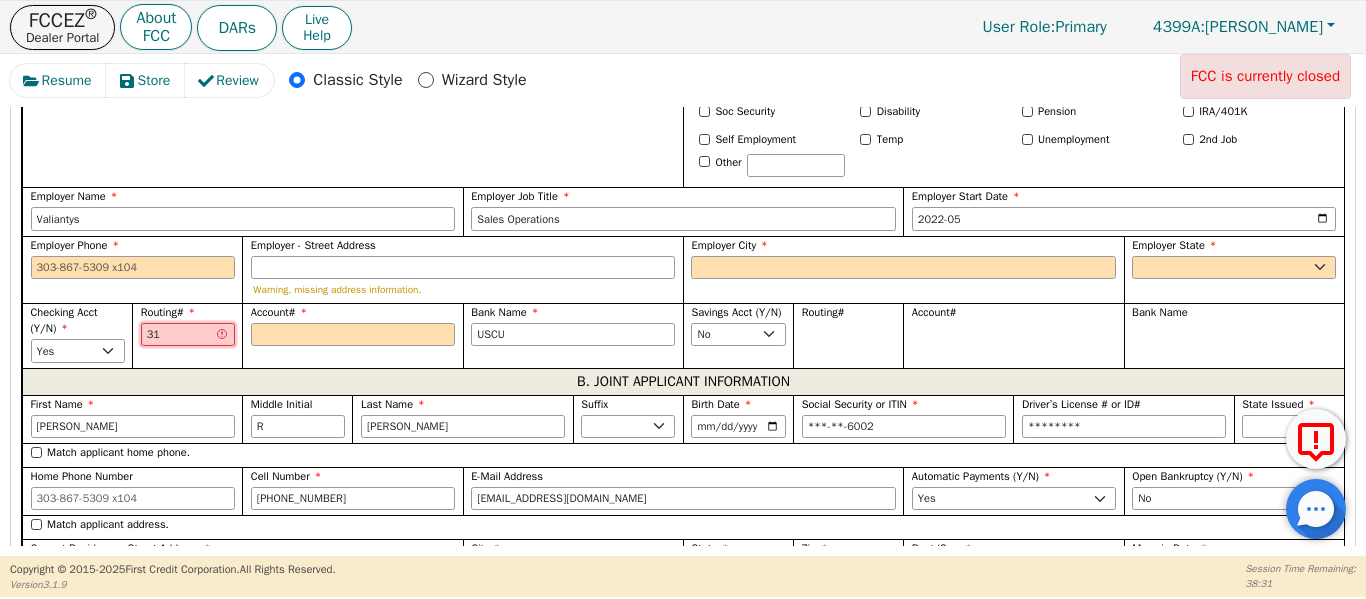 type on "314" 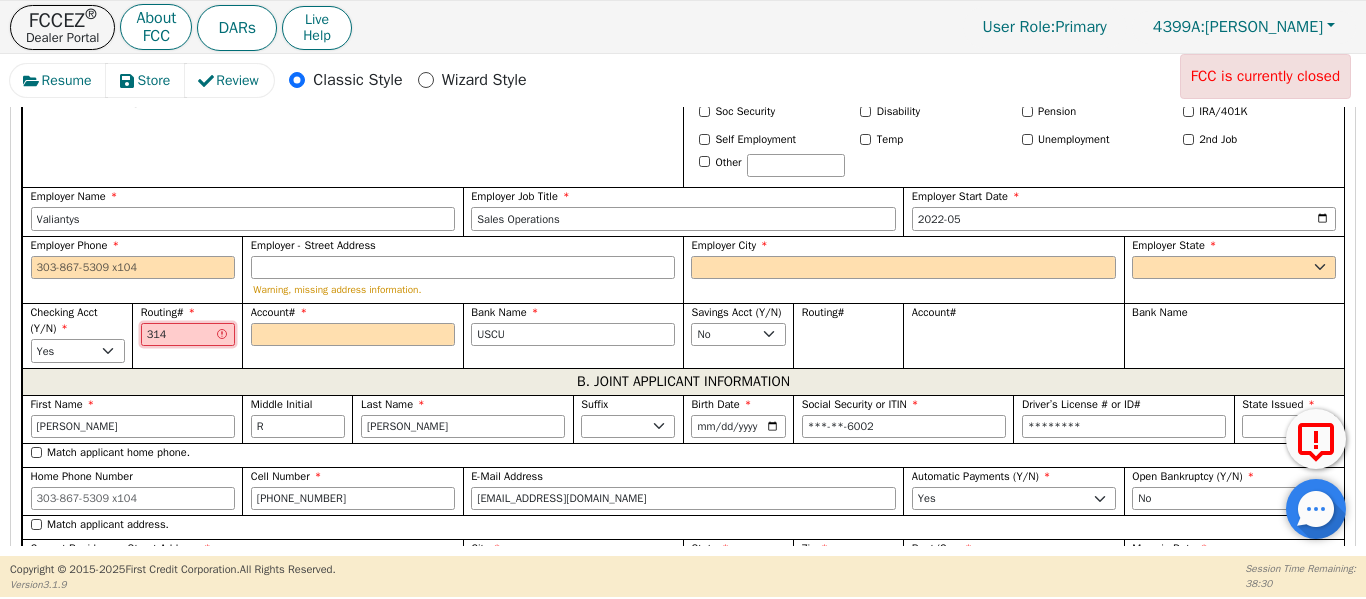type on "3149" 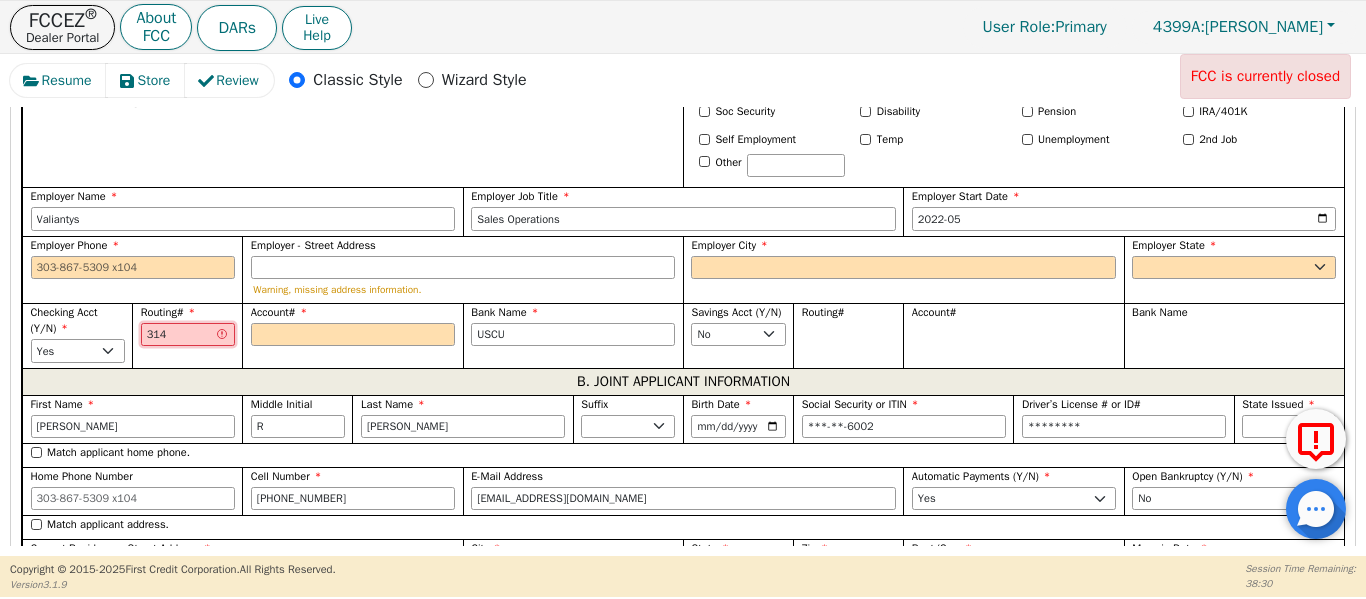 type on "****" 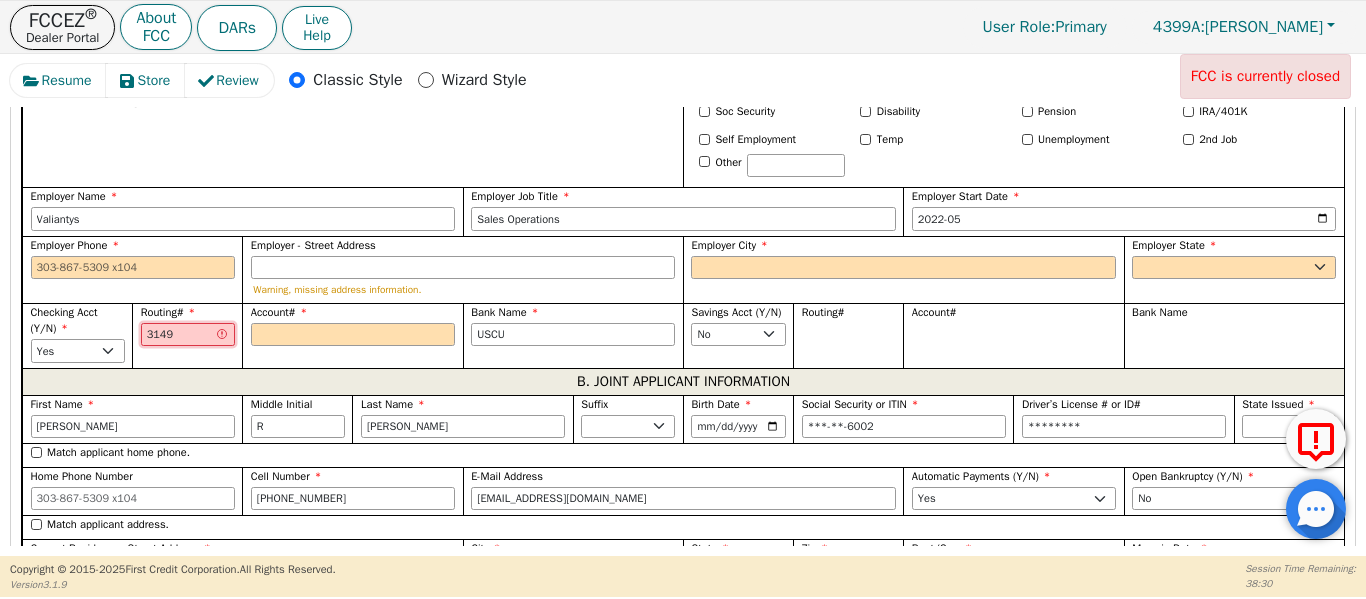 type on "31497" 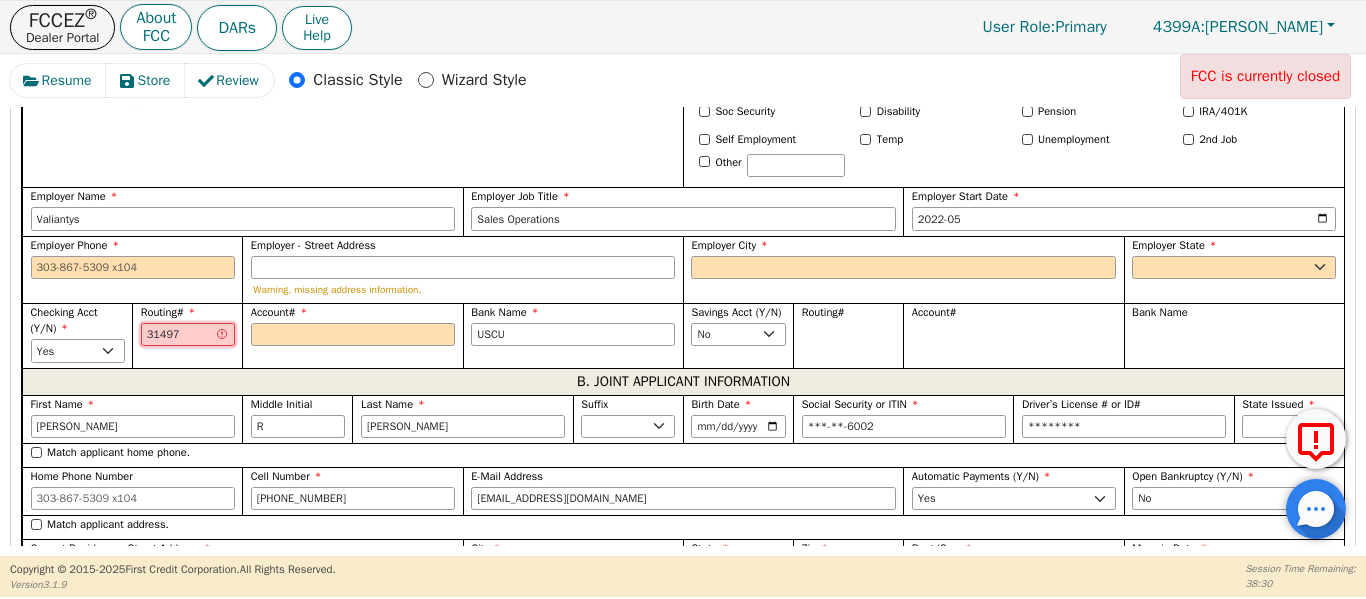 type on "*****" 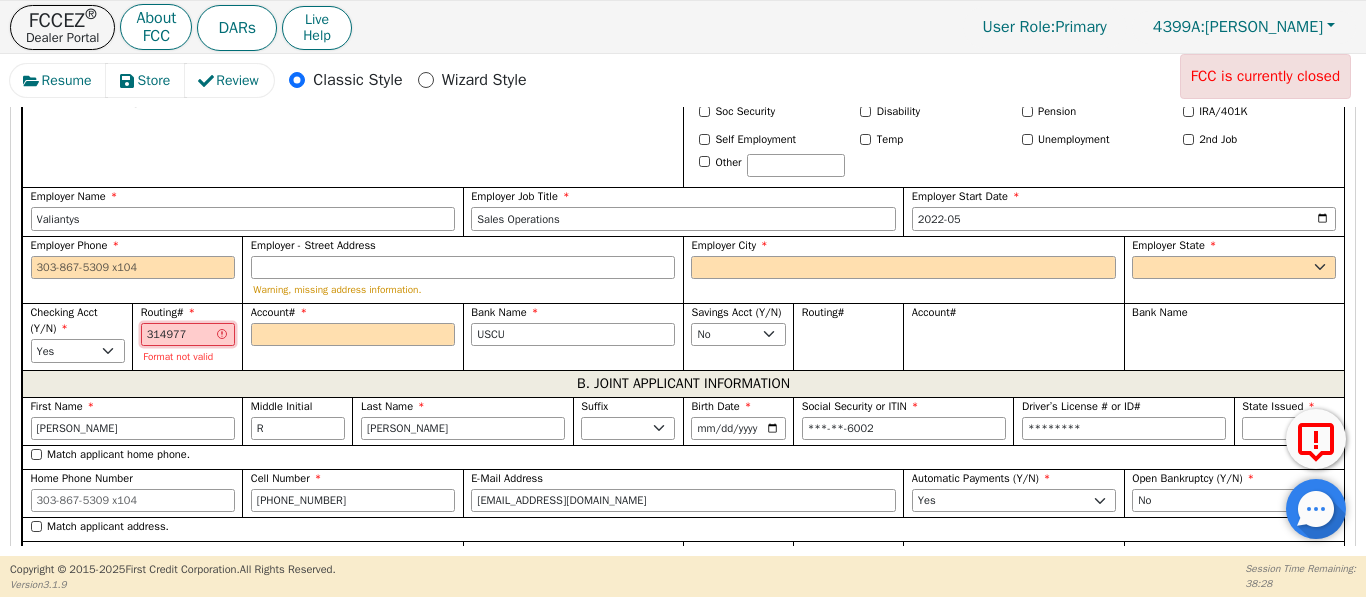 type on "3149774" 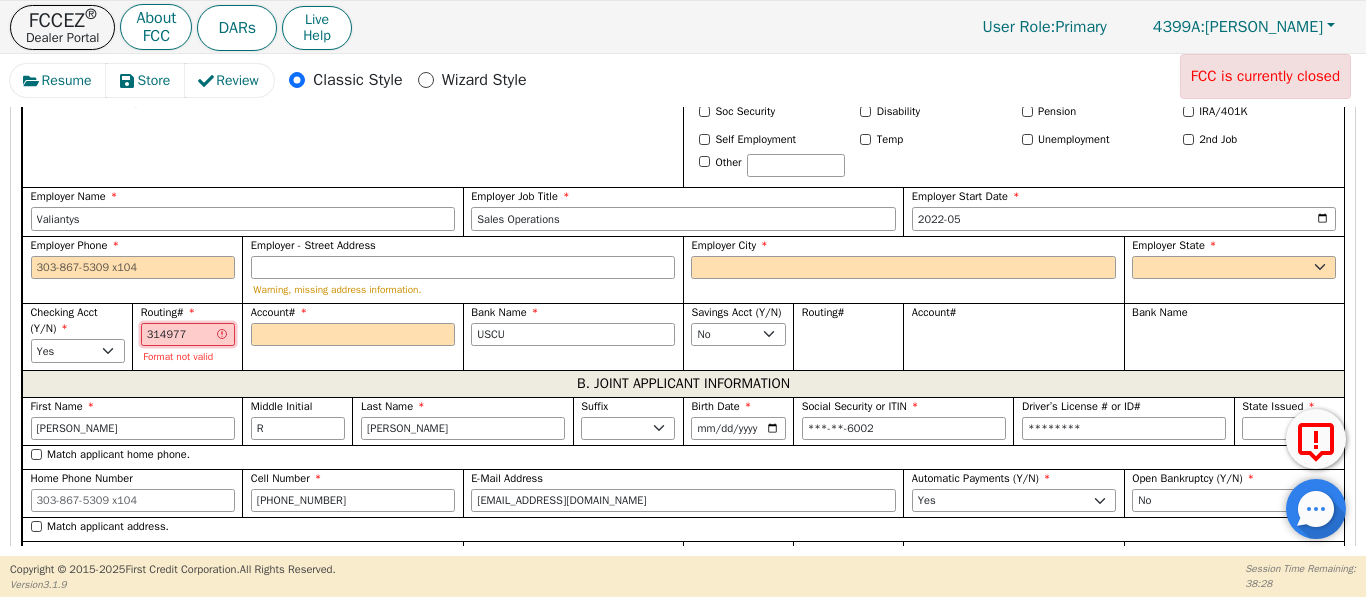 type on "*******" 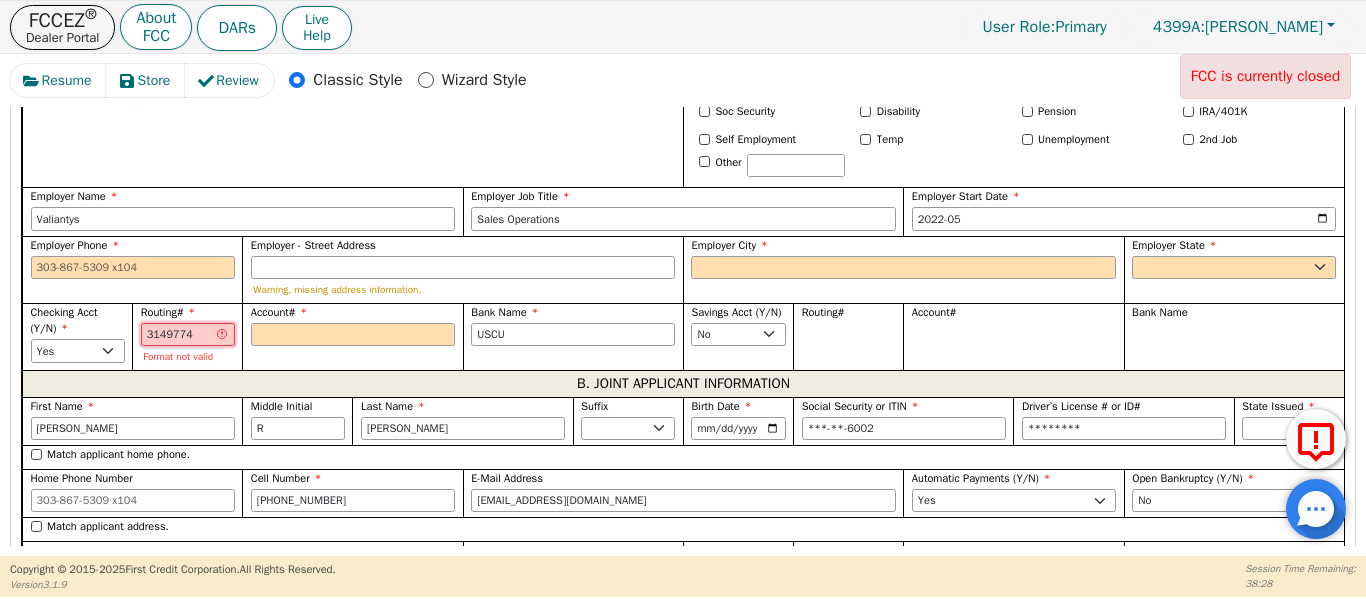 type on "31497740" 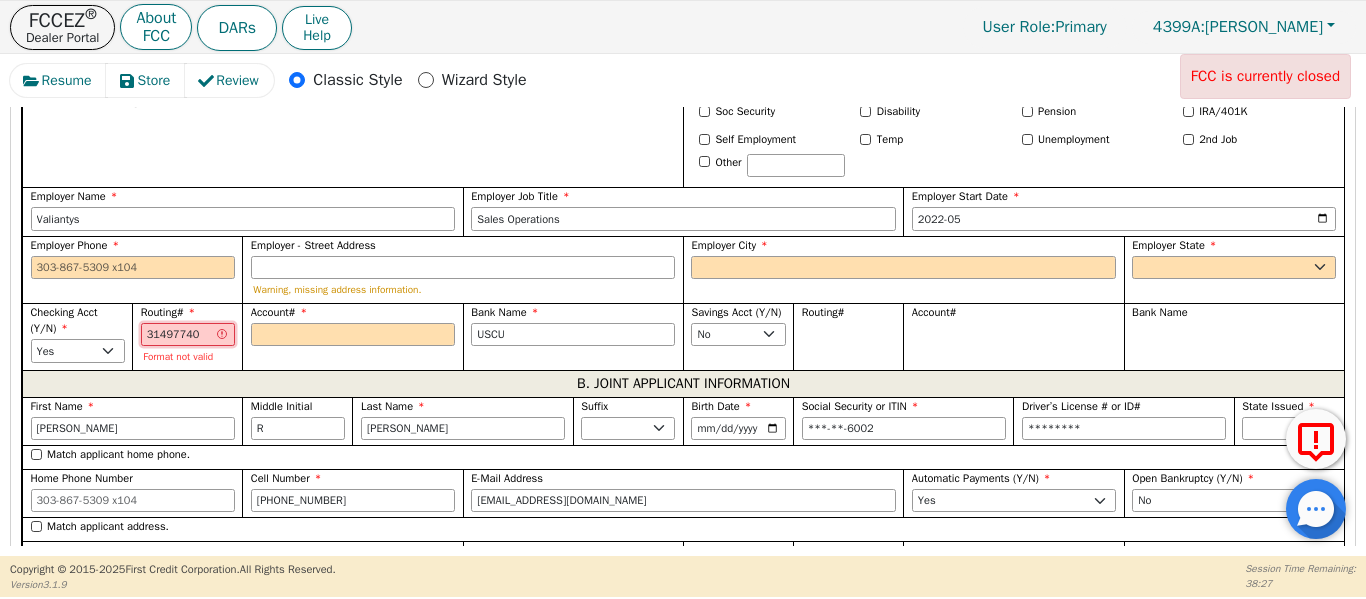 type on "314977405" 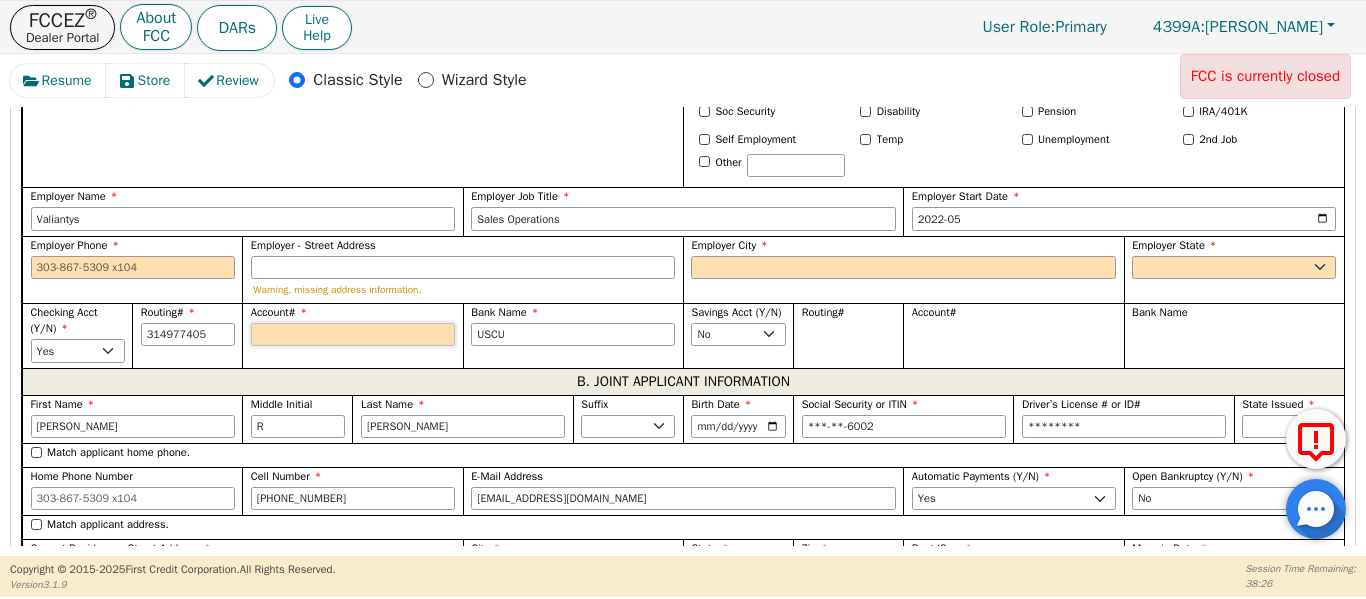 type on "*********" 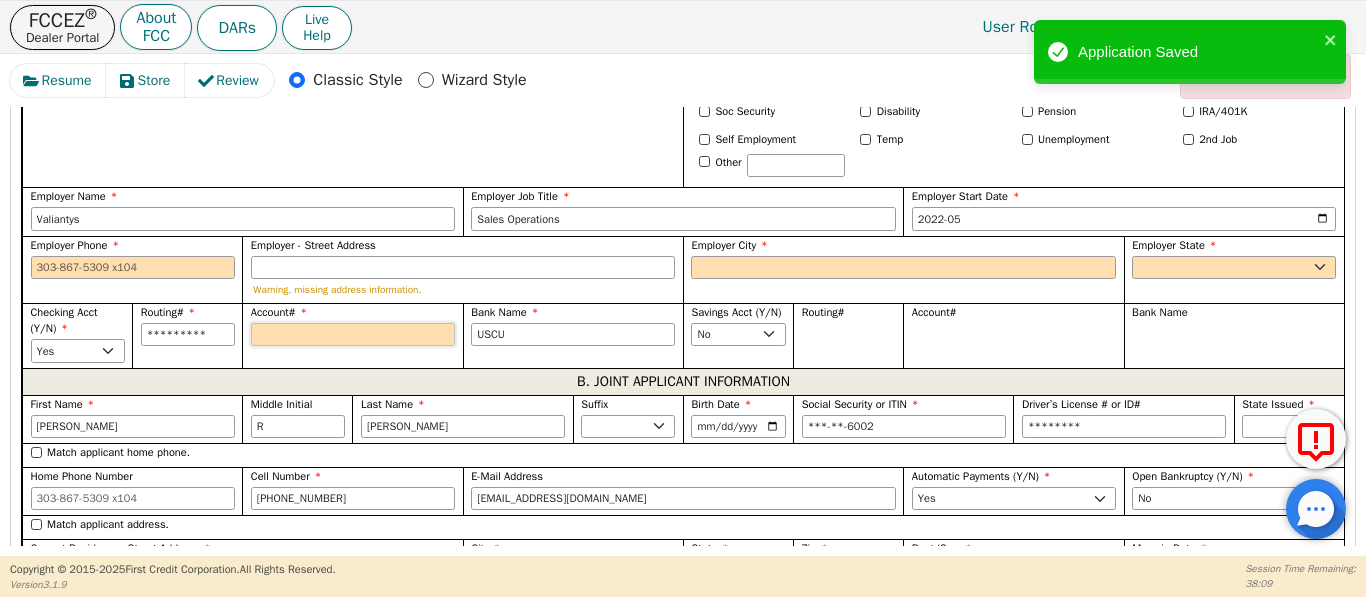 type on "1" 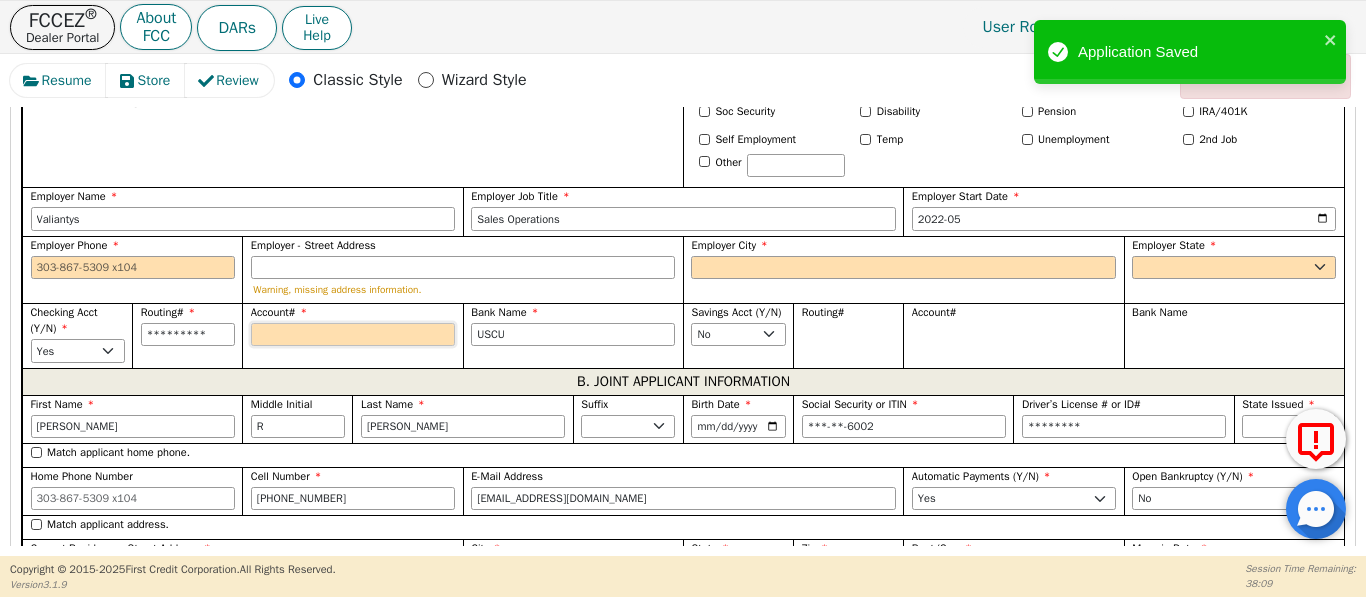 type on "*" 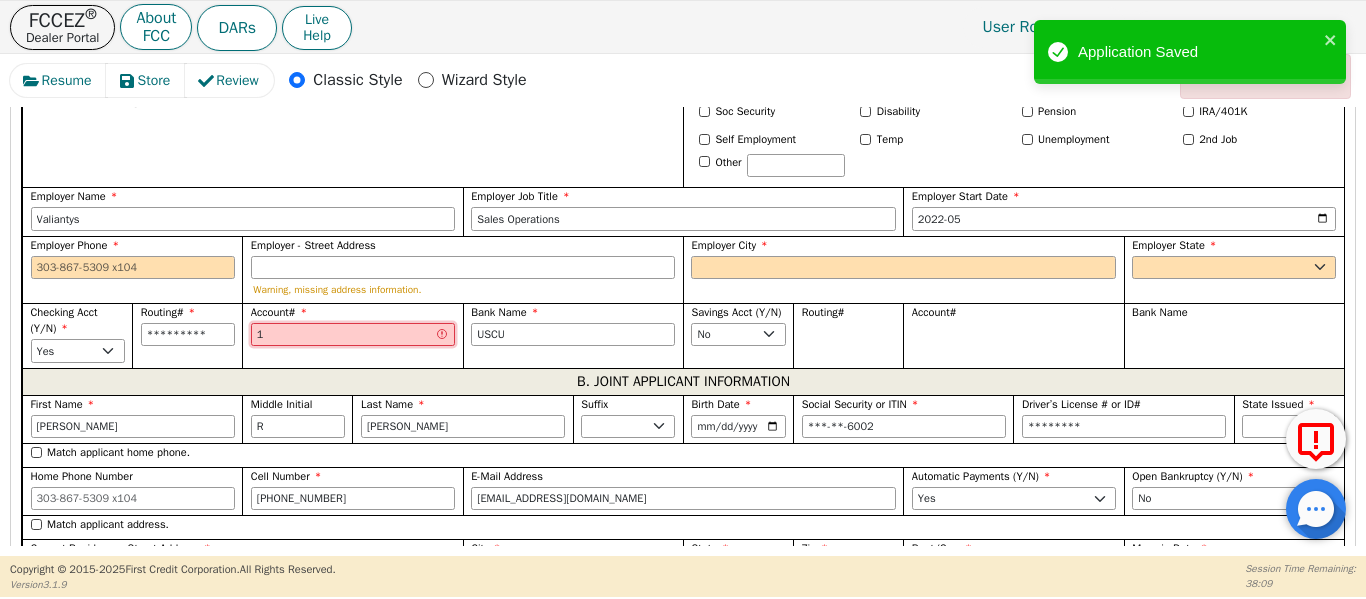 type on "18" 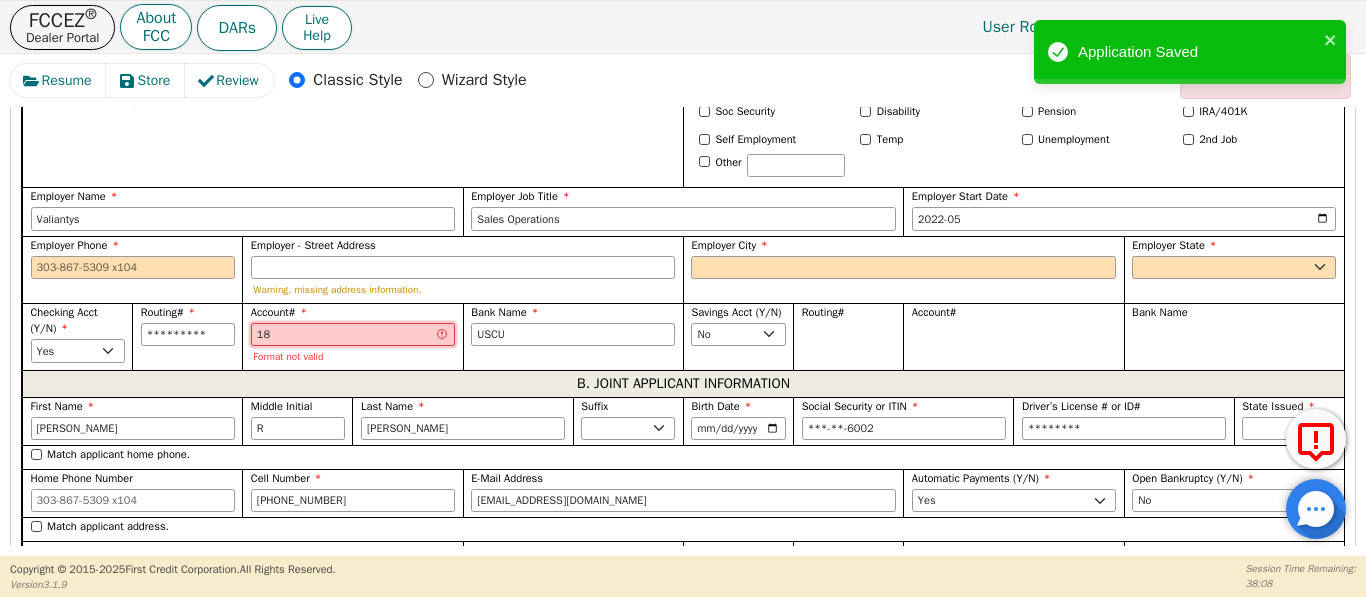 type on "180" 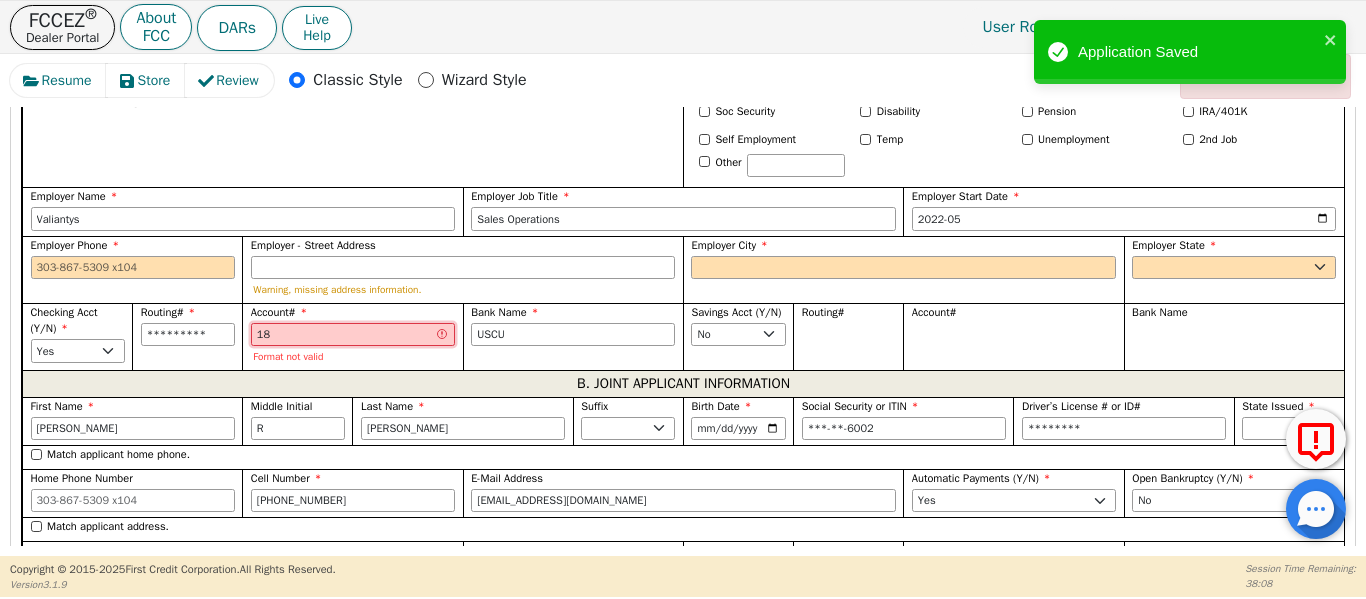 type on "***" 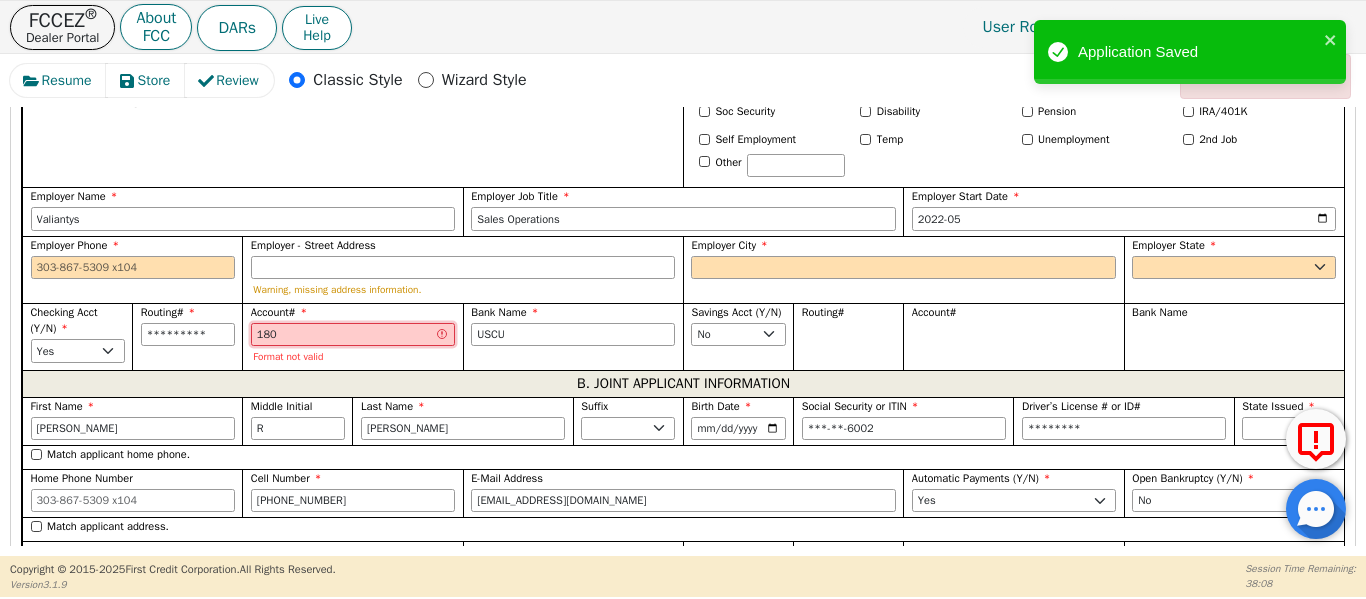 type on "1800" 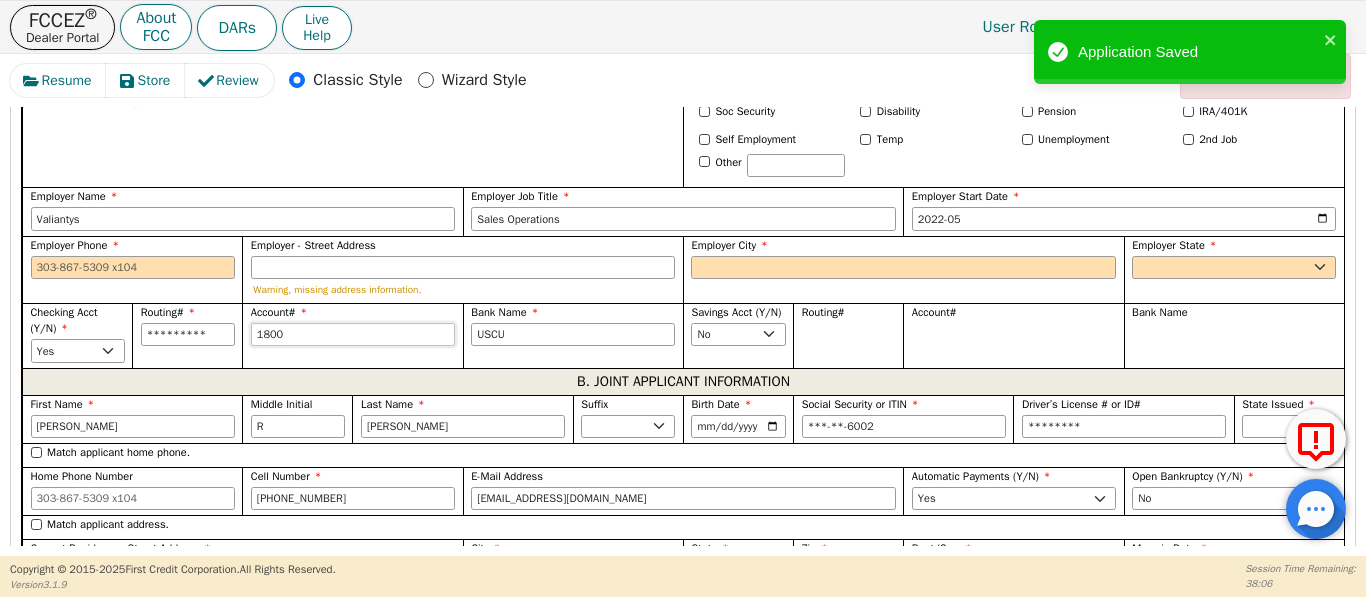 type on "18009" 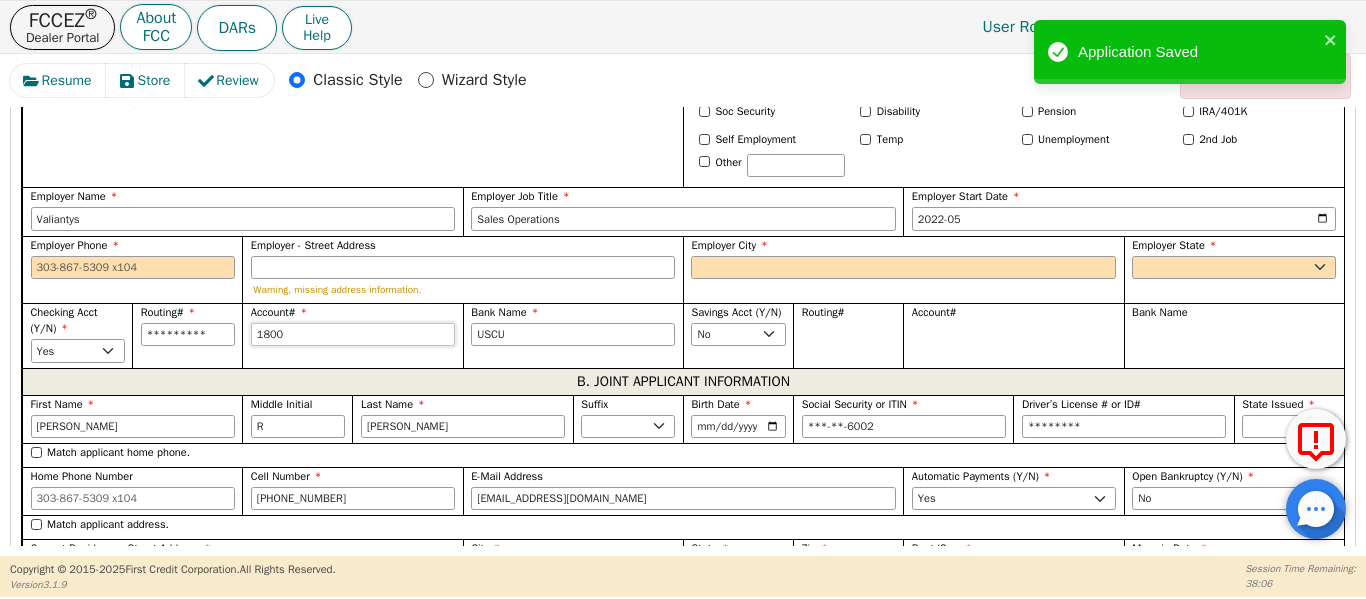 type on "*****" 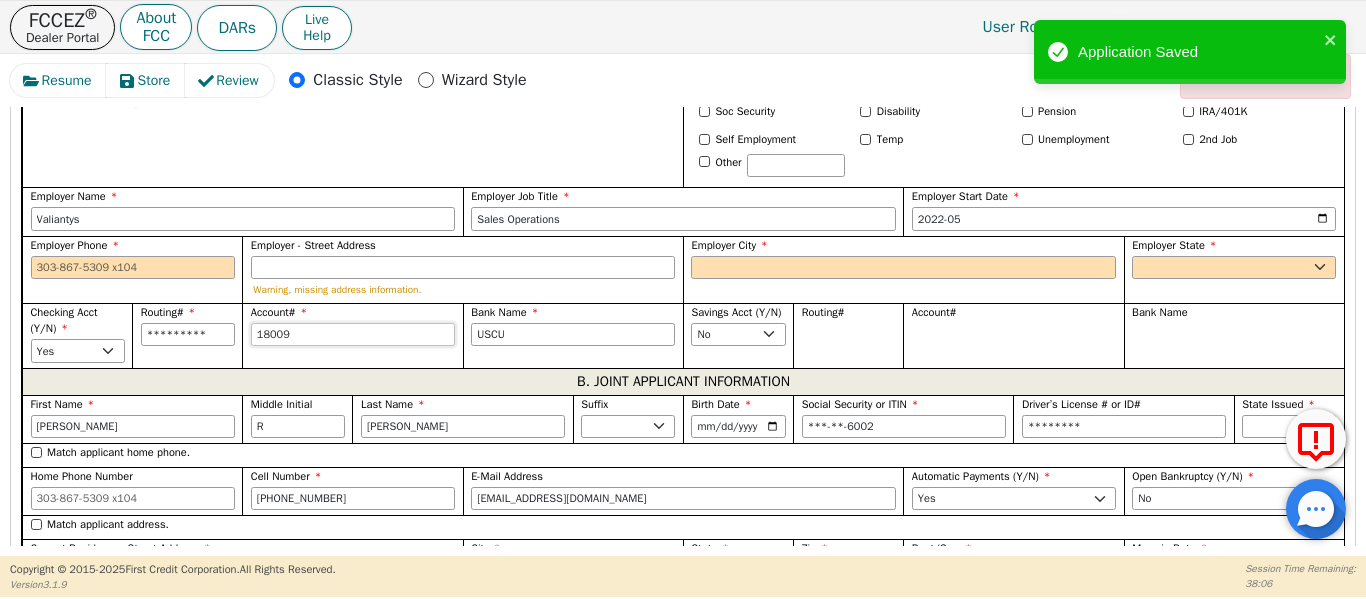 type on "180090" 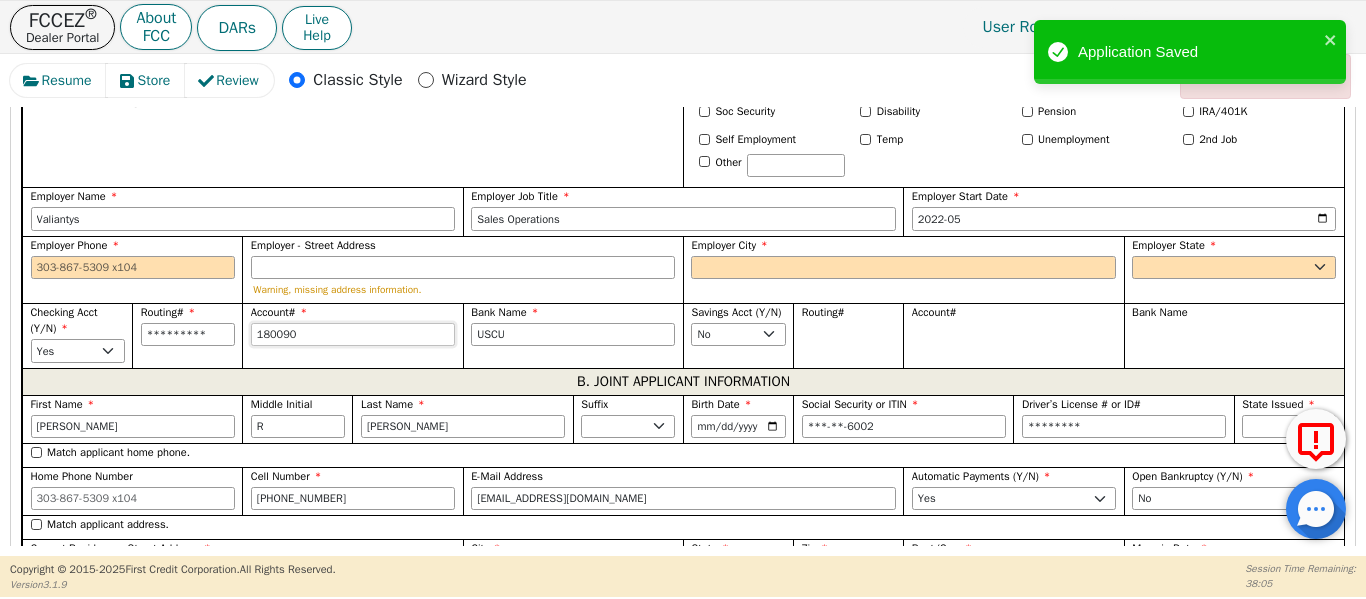 type on "1800901" 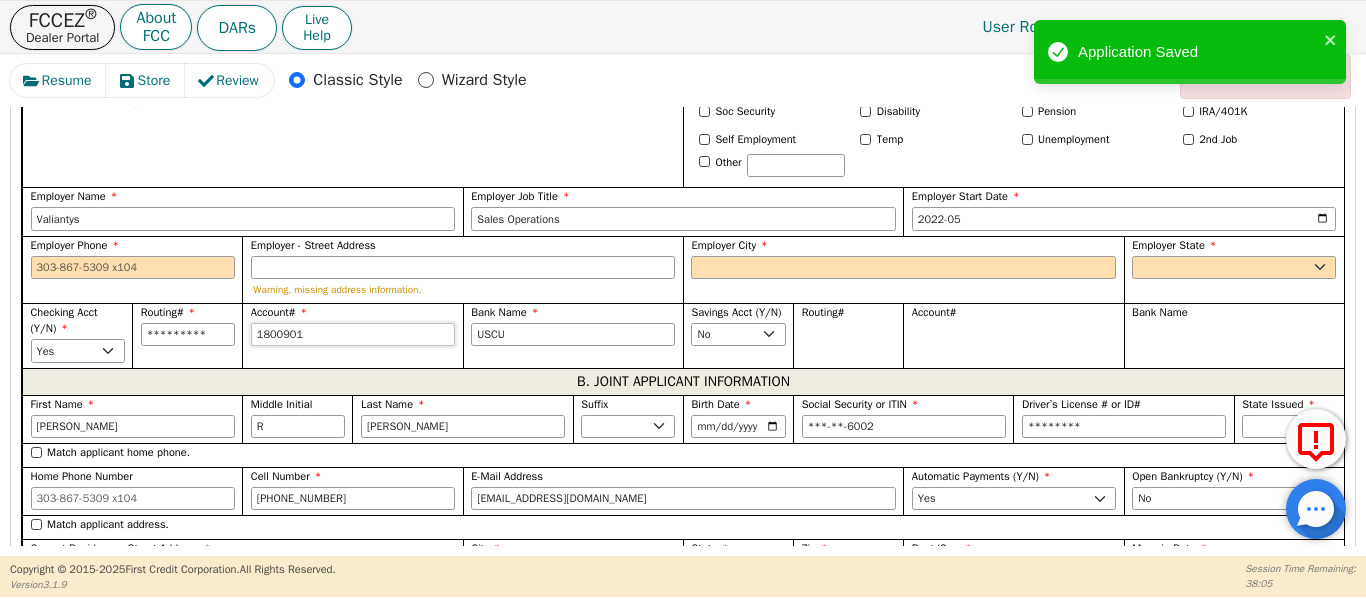 type on "*******" 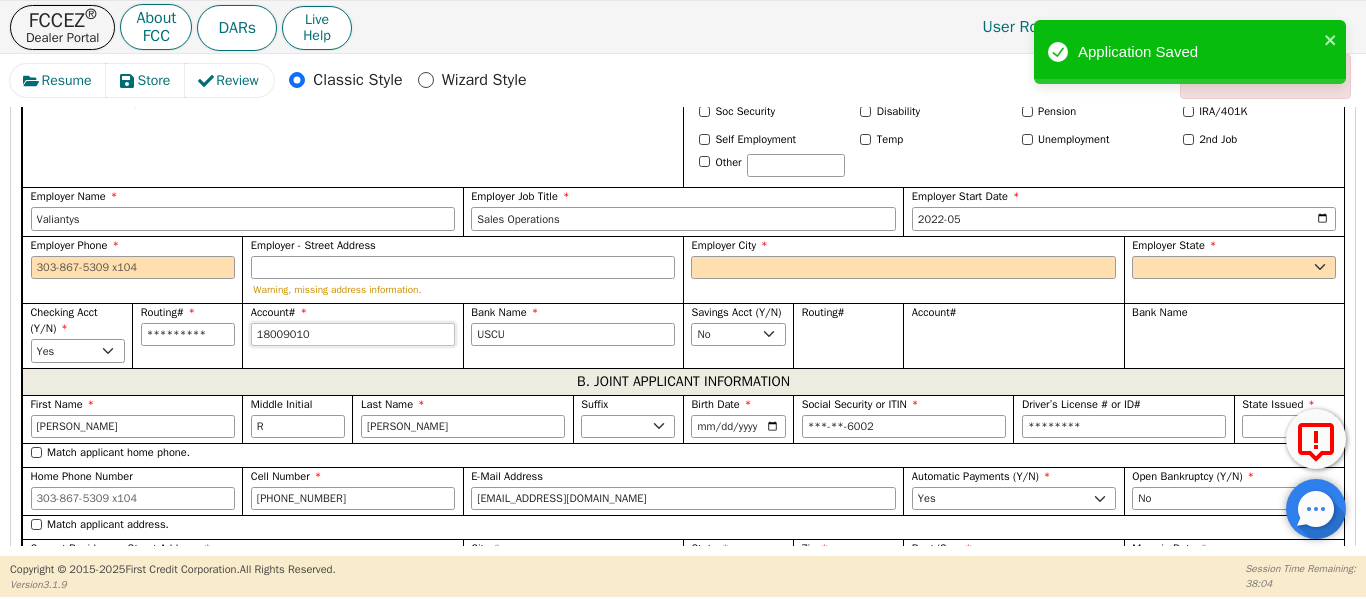 type on "180090102" 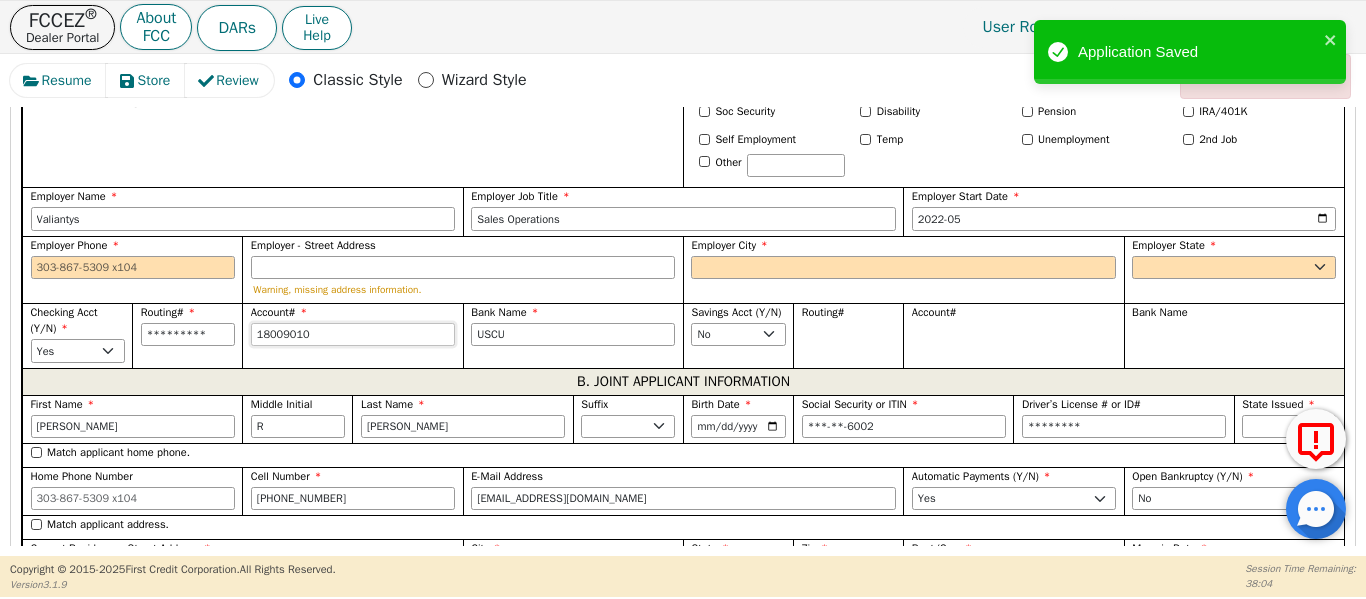 type on "*********" 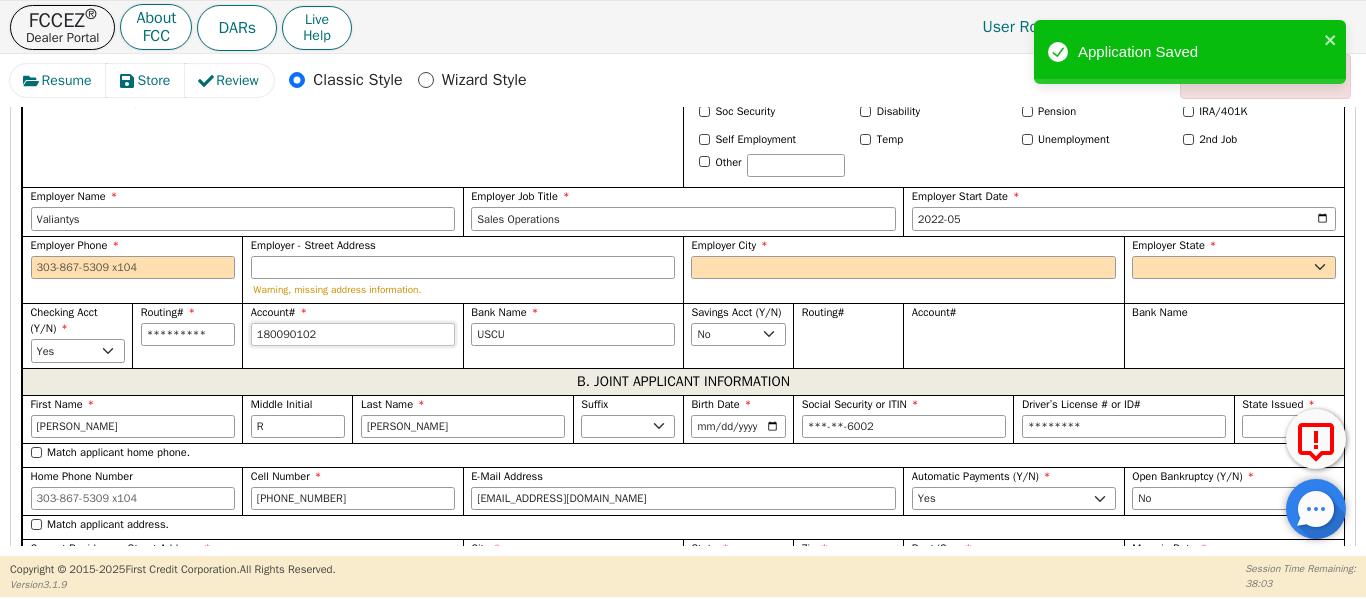 type on "1800901028" 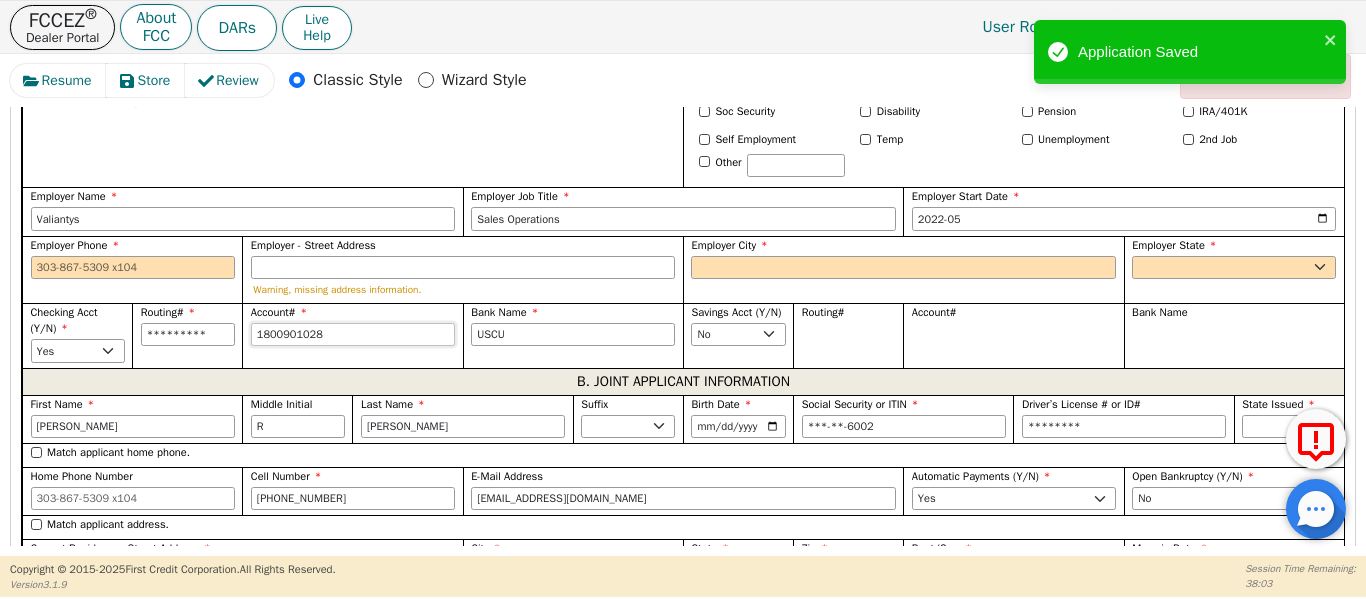 type on "18009010283" 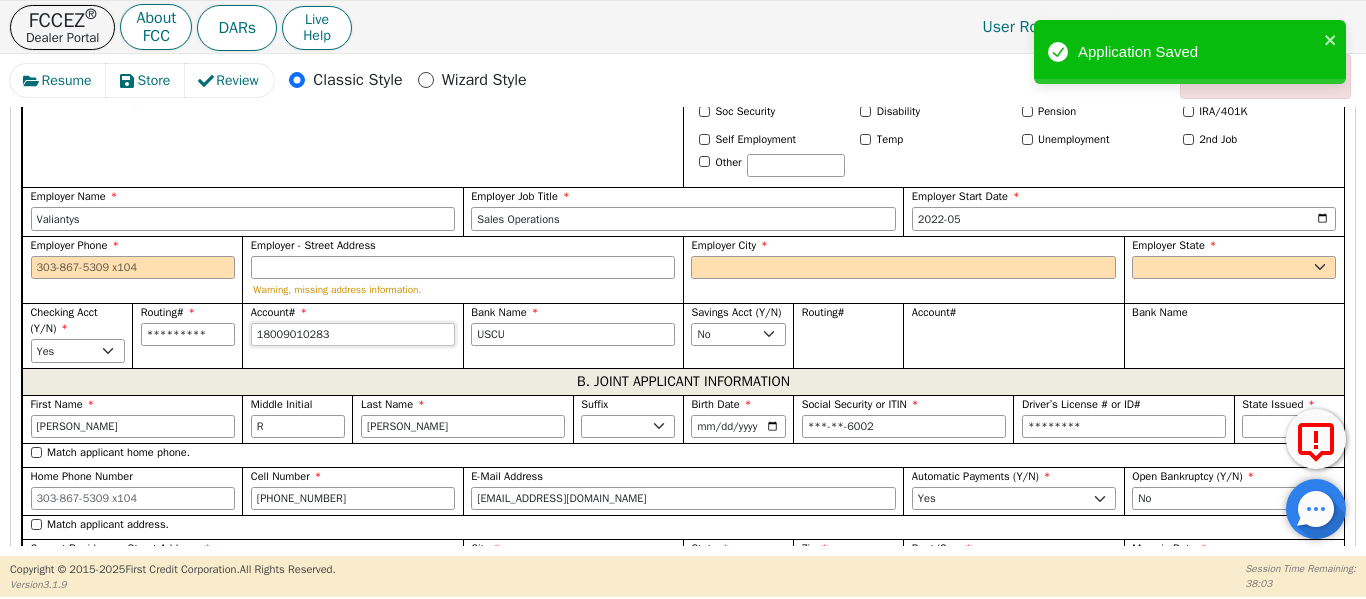 type on "180090102835" 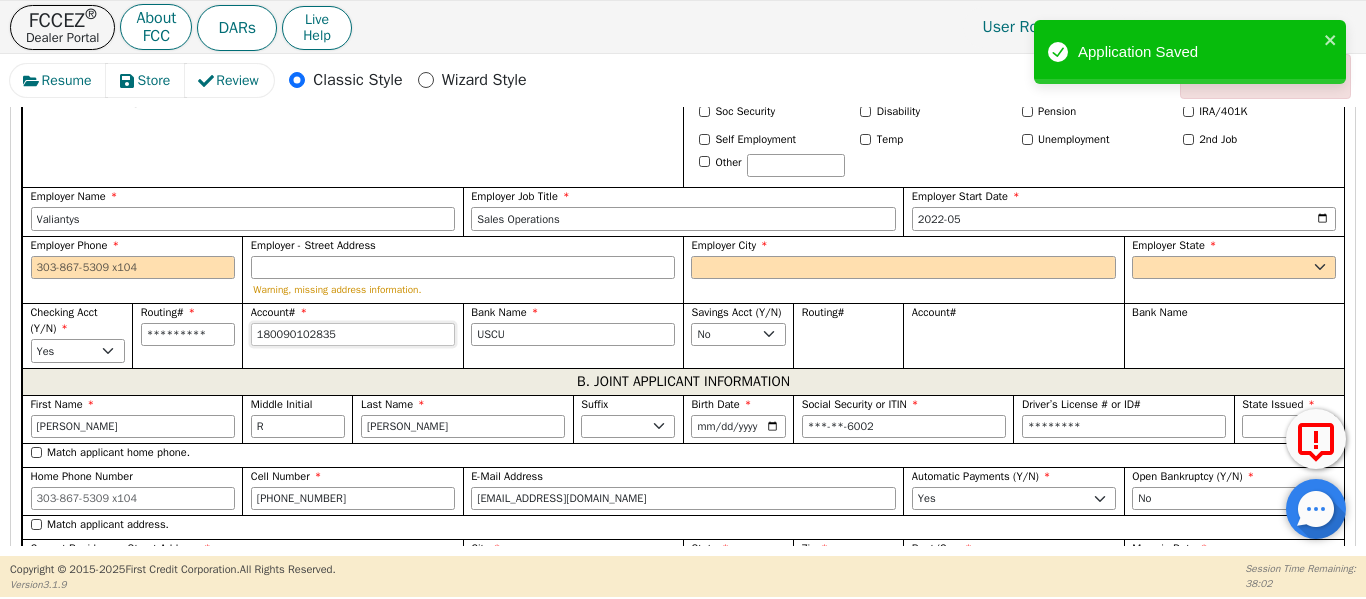 type on "1800901028353" 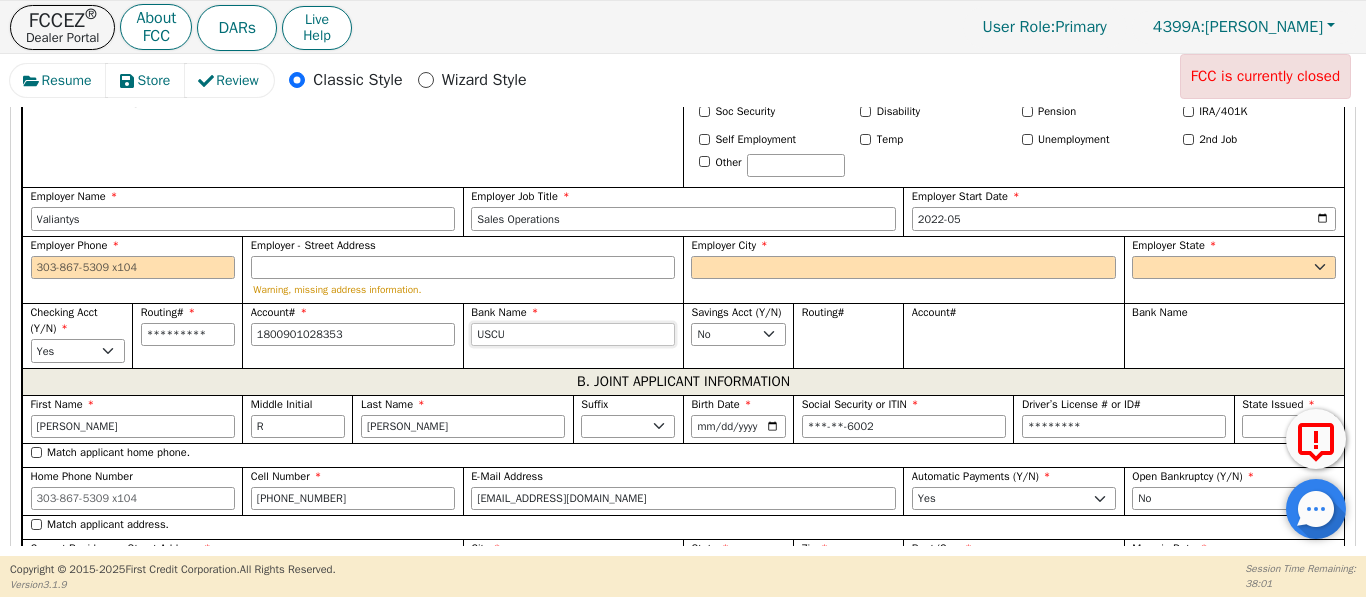 type on "**********" 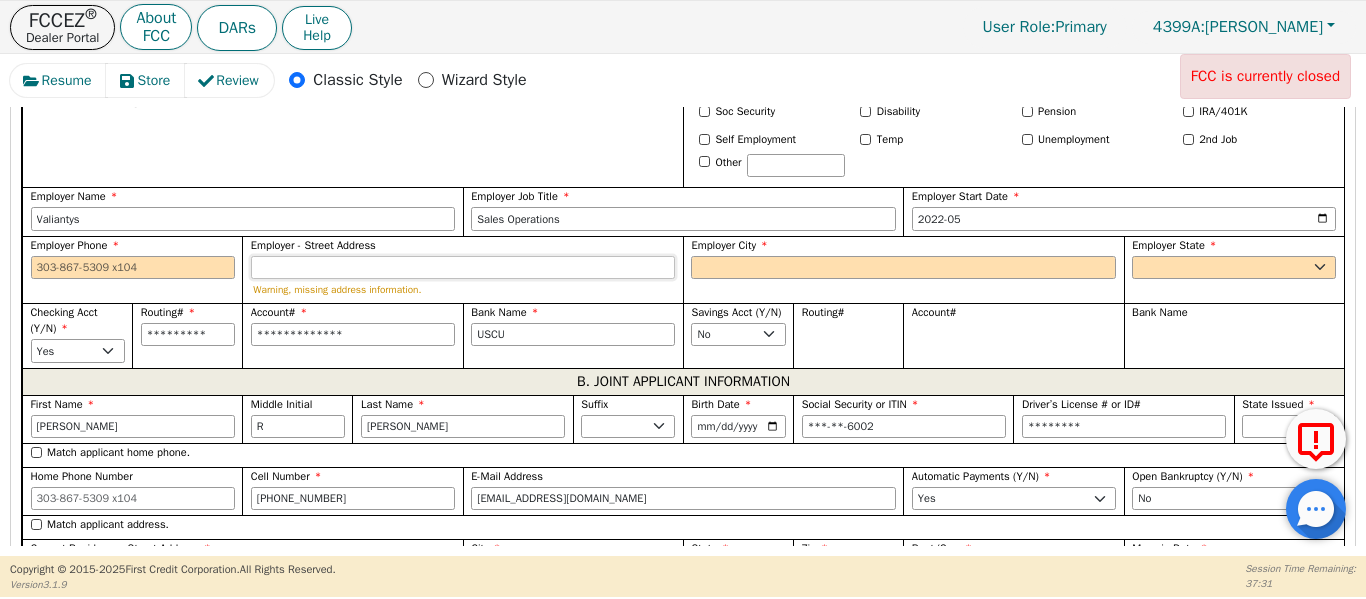 paste on "980 Washington St Suite 127" 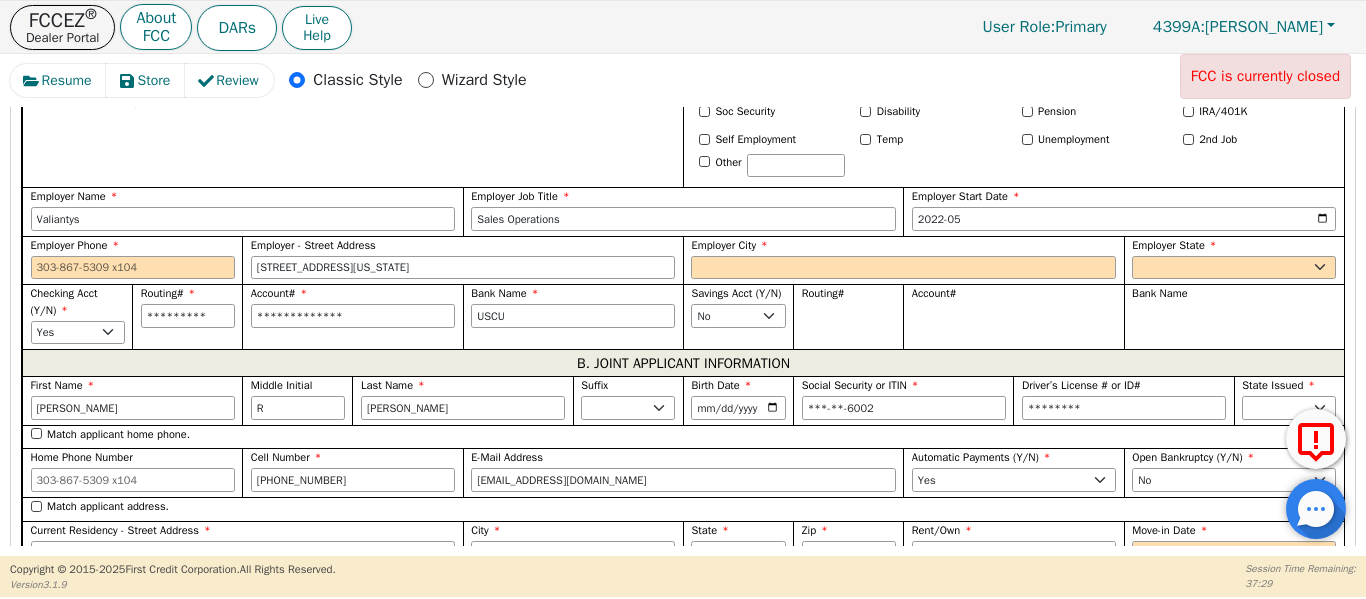 type on "980 Washington St Suite 127" 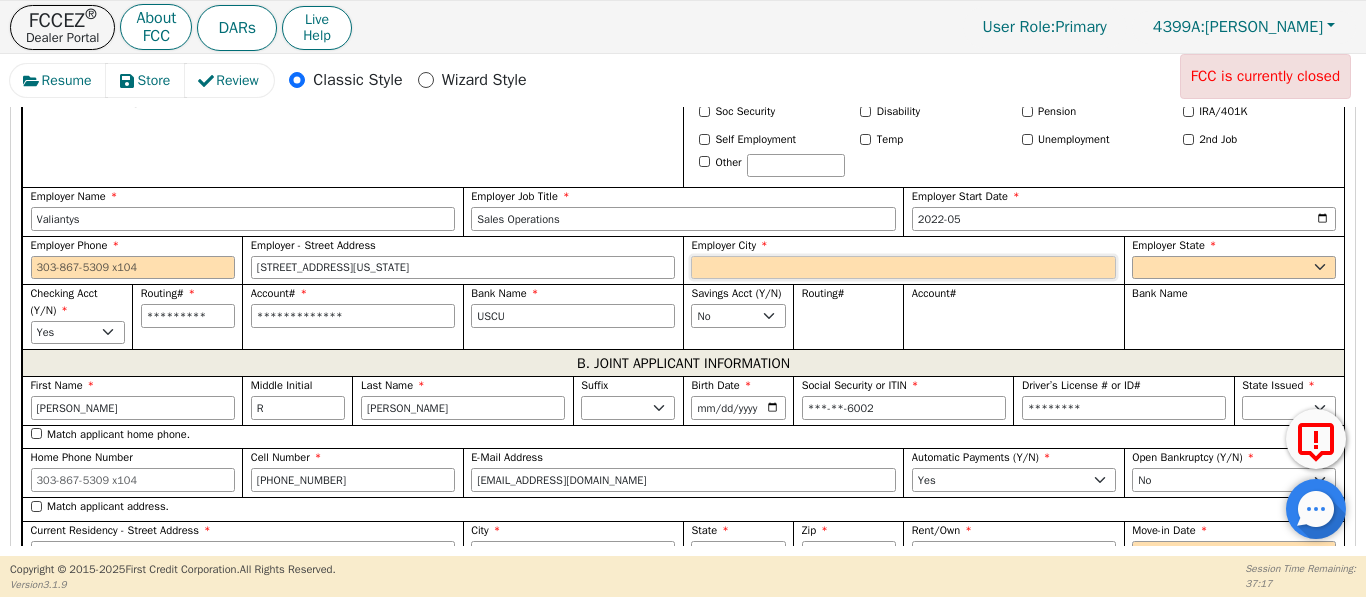 paste on "Dedham" 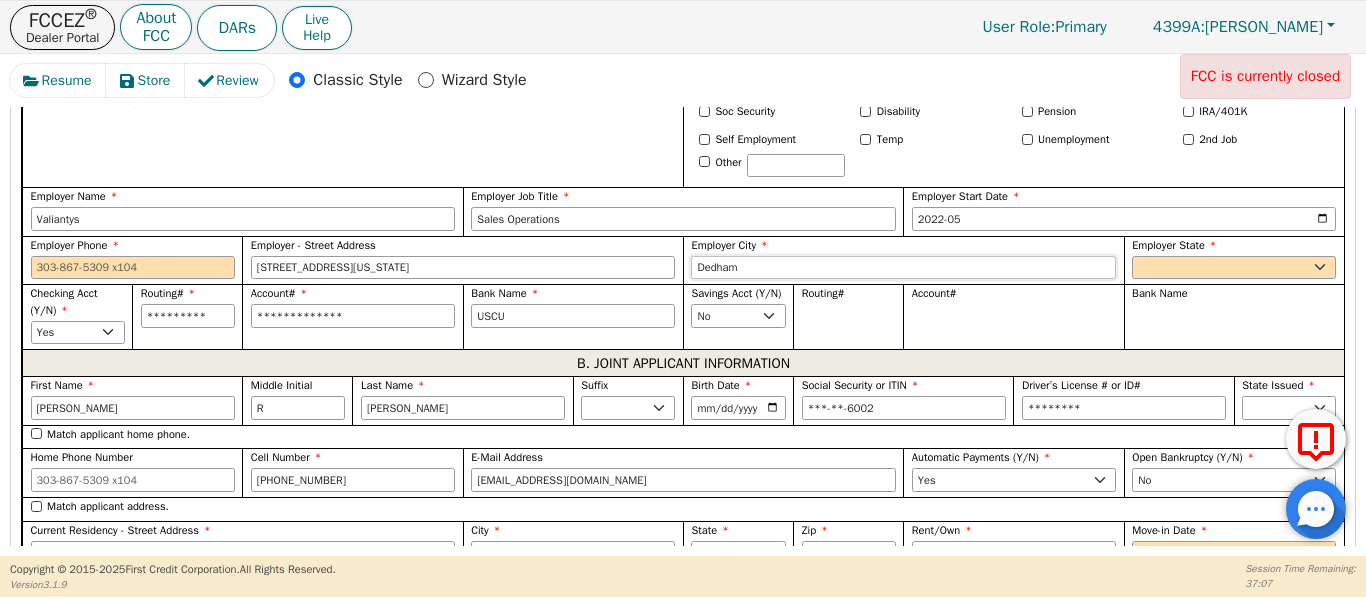 type on "Dedham" 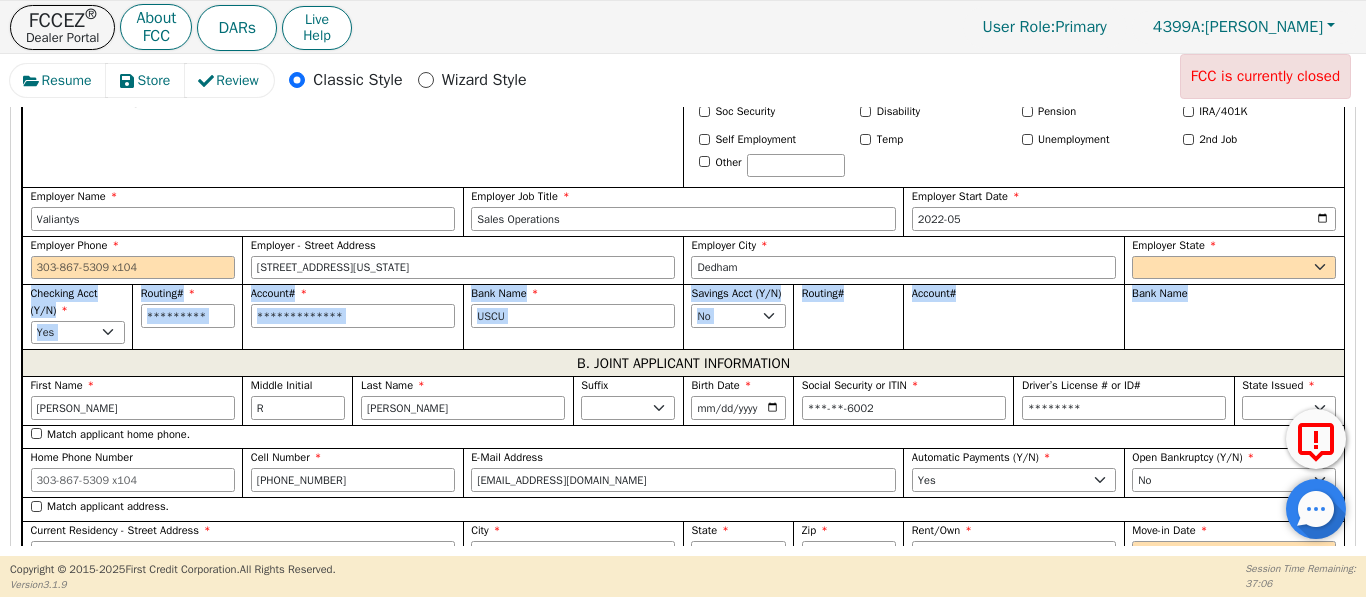 click on "First Name Daniel Middle Initial S Last Name Segura Kelly Suffix Jr. Sr. II III IV Birth Date 1984-04-06 Social Security or ITIN ***-**-3231 Driver’s License # or ID# ******** State Issued AK AL AR AZ CA CO CT DC DE FL GA HI IA ID IL IN KS KY LA MA MD ME MI MN MO MS MT NC ND NE NH NJ NM NV NY OH OK OR PA SC SD TN TX UT VA VT WA WI WY Home Phone Number 512-905-4823 Cell Number 512-905-4823 E-Mail Address dsegurakelly@gmail.com Automatic Payments (Y/N) Yes No Open Bankruptcy (Y/N) Yes No Current Residency - Street Address 8309 Leroi Drive City Austin State AK AL AR AZ CA CO CT DC DE FL GA HI IA ID IL IN KS KY LA MA MD ME MI MN MO MS MT NC ND NE NH NJ NM NV NY OH OK OR PA SC SD TN TX UT VA VT WA WI WY Zip 78744 Rent/Own Rent Own Move-in Date 2024-10 Gross Base Pay $ 6000.00 OT/Bonus $ Monthly Employment Income (pick one) * Not Employed Self Employed Full Time Part Time Temp - (or temp agency) Seasonal Military Other Monthly Gross Amount $ Other Income Sources (choose all that apply) Soc Security Disability AK" at bounding box center [683, 107] 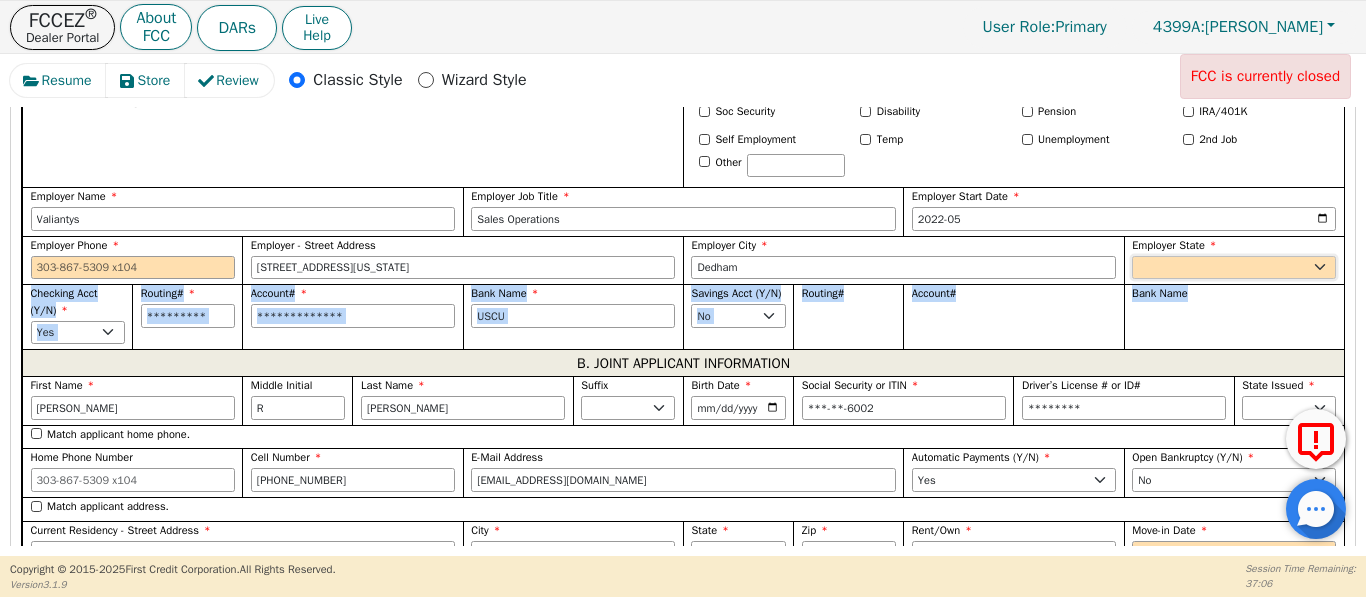 click on "AK AL AR AZ CA CO CT DC DE FL GA HI IA ID IL IN KS KY LA MA MD ME MI MN MO MS MT NC ND NE NH NJ NM NV NY OH OK OR PA RI SC SD TN TX UT VA VT WA WI WY WV" at bounding box center [1234, 268] 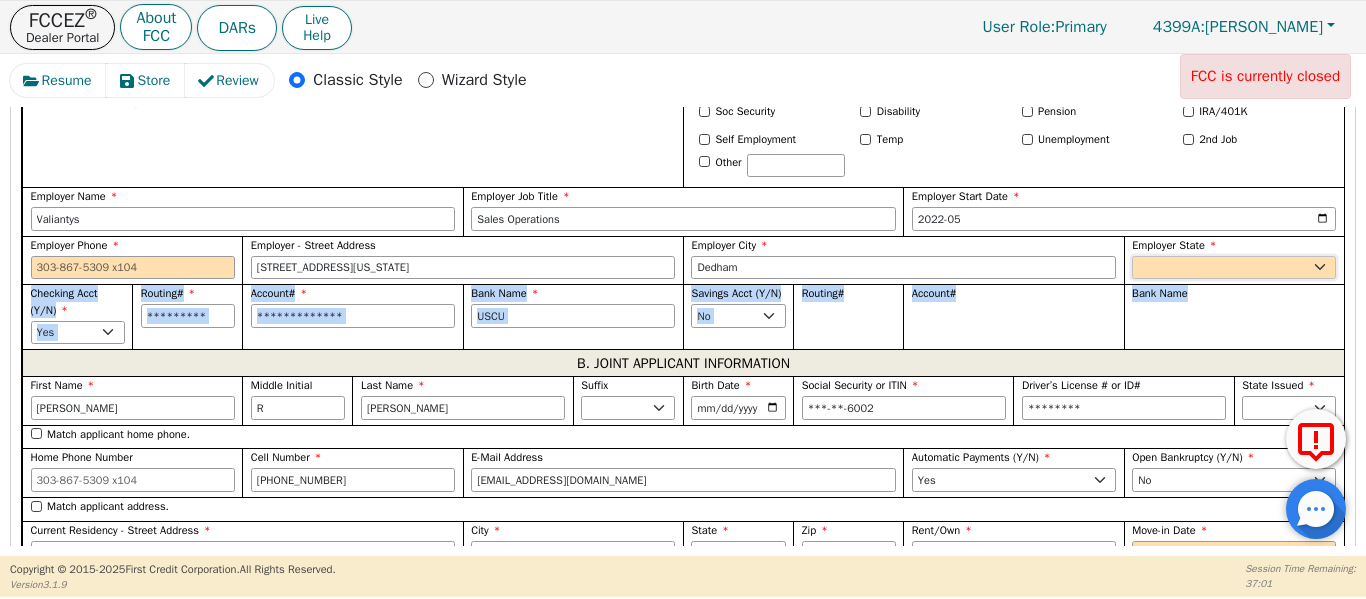 select on "MA" 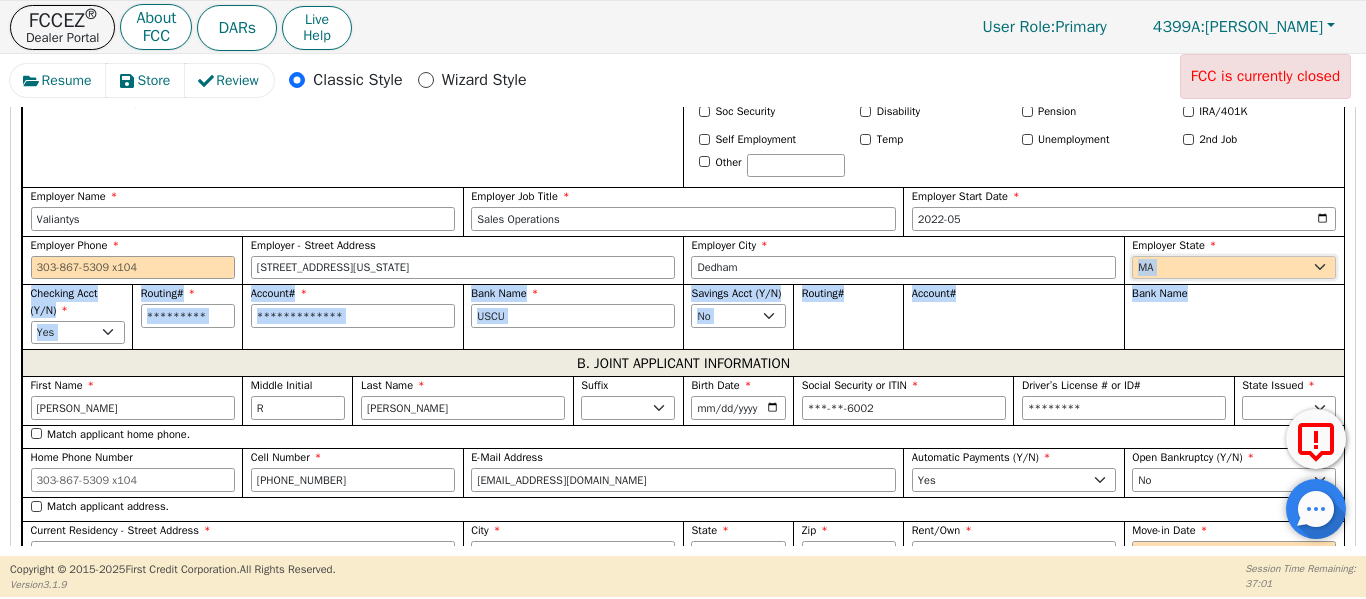 click on "AK AL AR AZ CA CO CT DC DE FL GA HI IA ID IL IN KS KY LA MA MD ME MI MN MO MS MT NC ND NE NH NJ NM NV NY OH OK OR PA RI SC SD TN TX UT VA VT WA WI WY WV" at bounding box center (1234, 268) 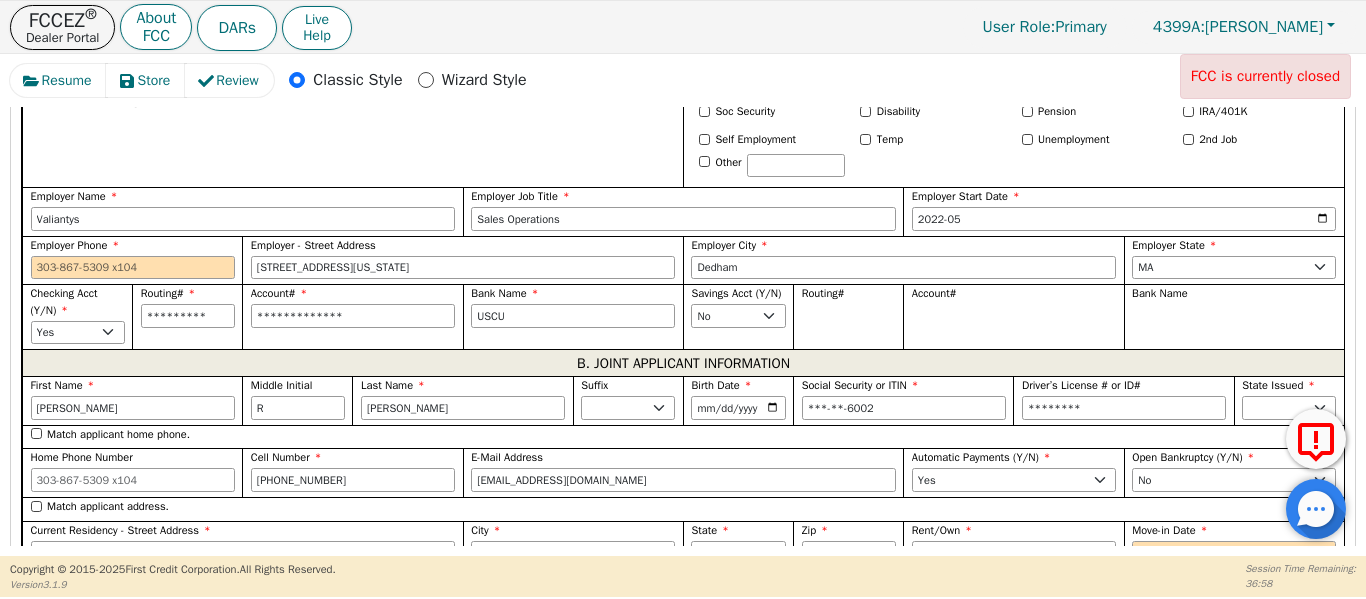 click on "Resume Store Review Classic Style Wizard Style FCC is currently closed" at bounding box center [683, 85] 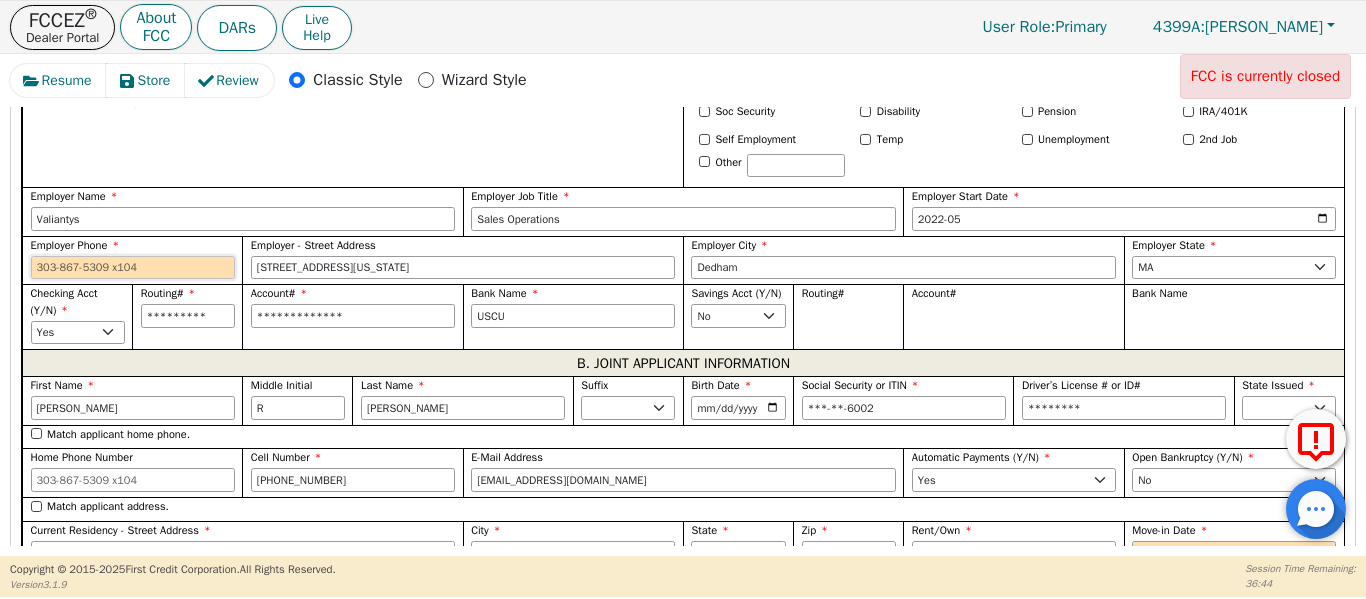 paste on "781 375-2494" 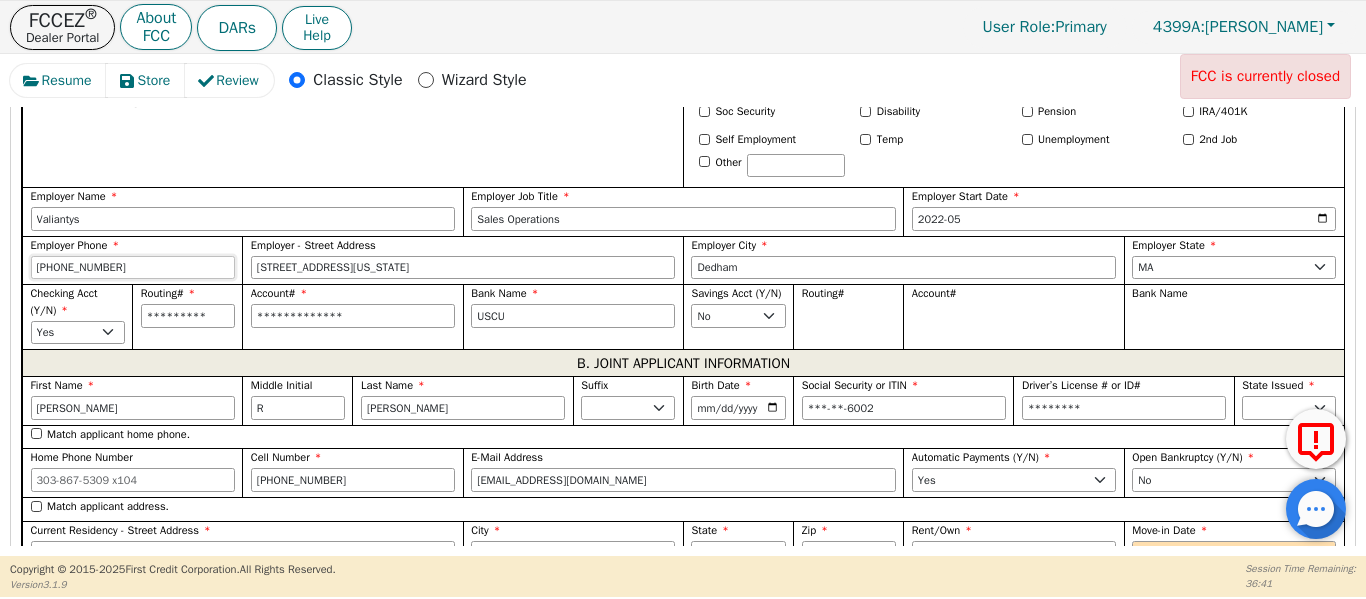 click on "781 375-2494" at bounding box center (133, 268) 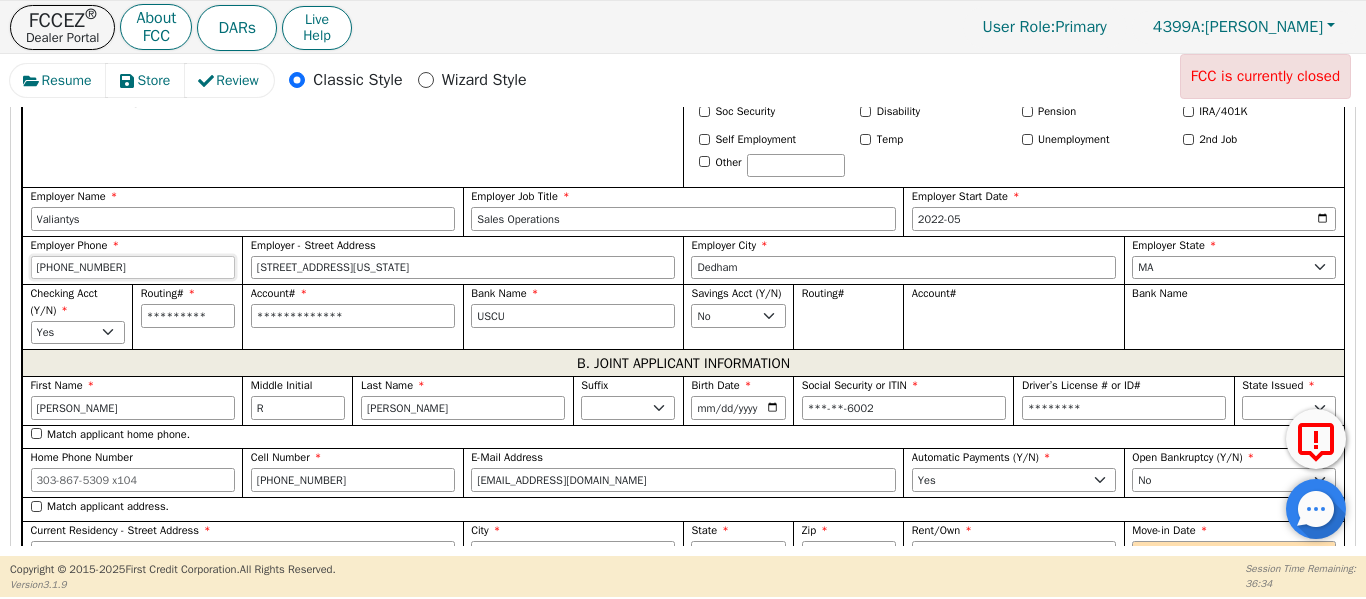 type on "781-375-2494" 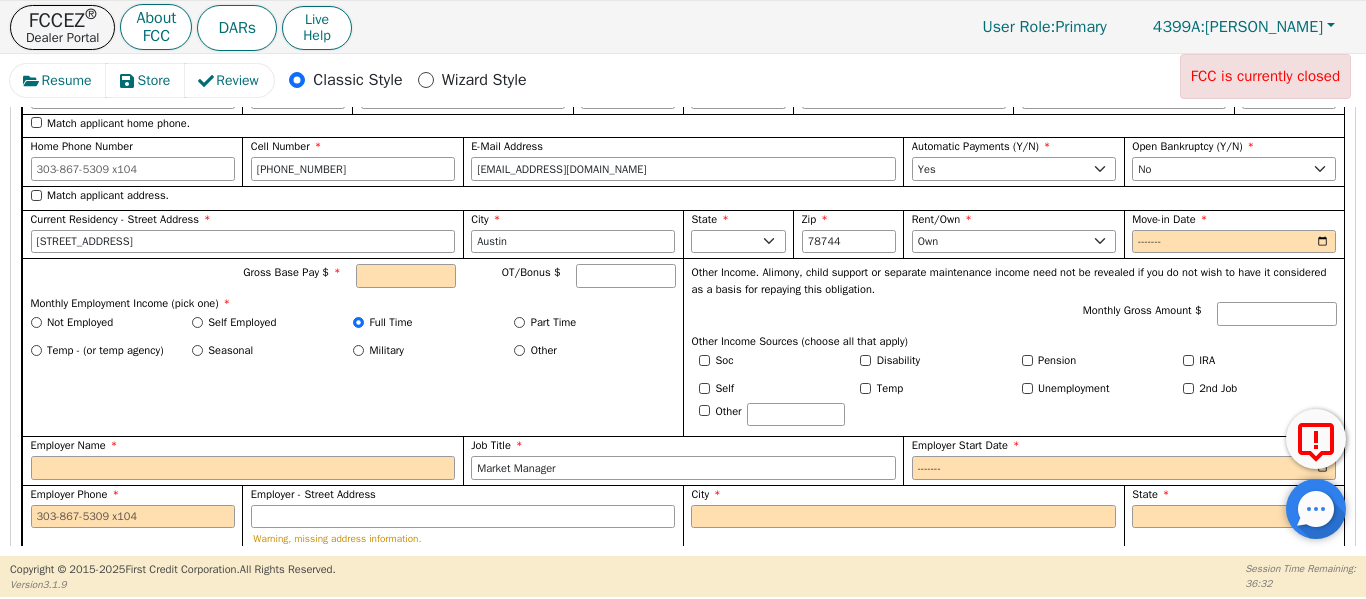 scroll, scrollTop: 1780, scrollLeft: 0, axis: vertical 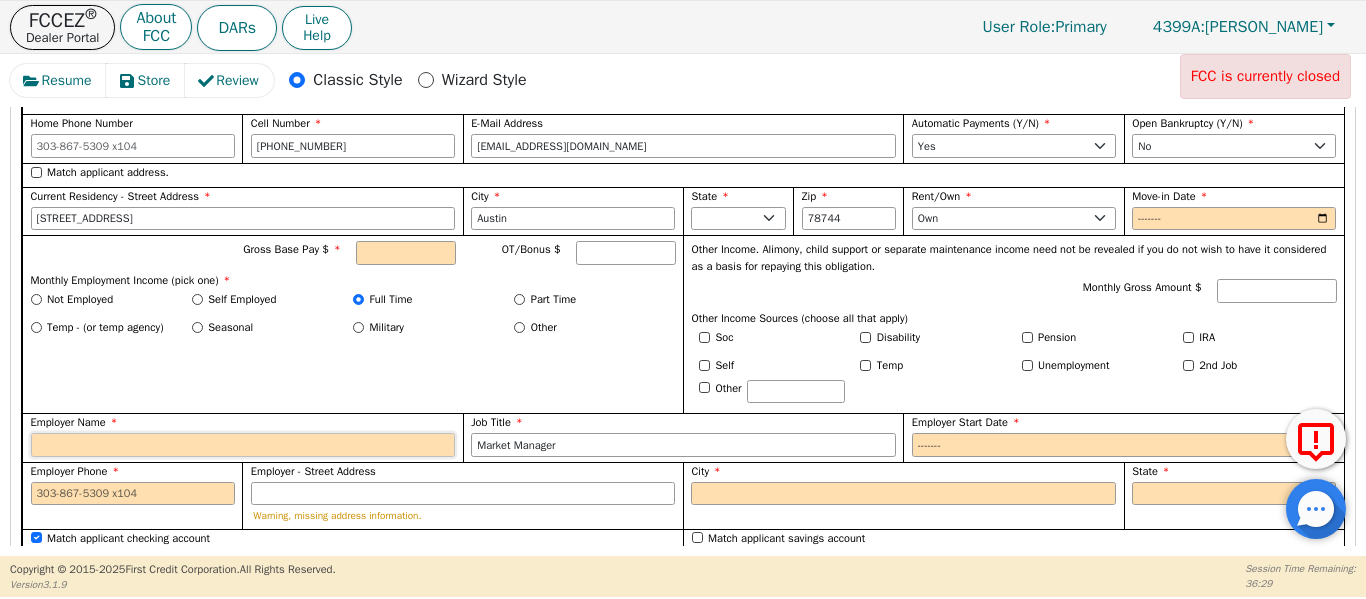 click on "Employer Name" at bounding box center (243, 445) 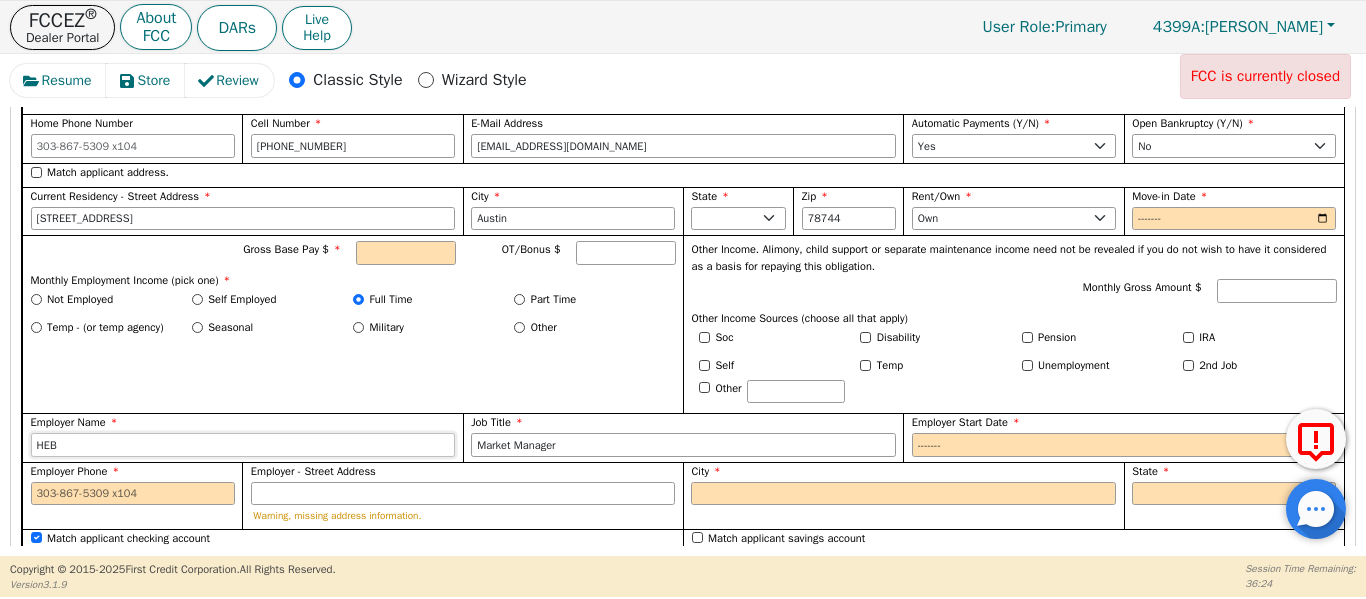 type on "HEB" 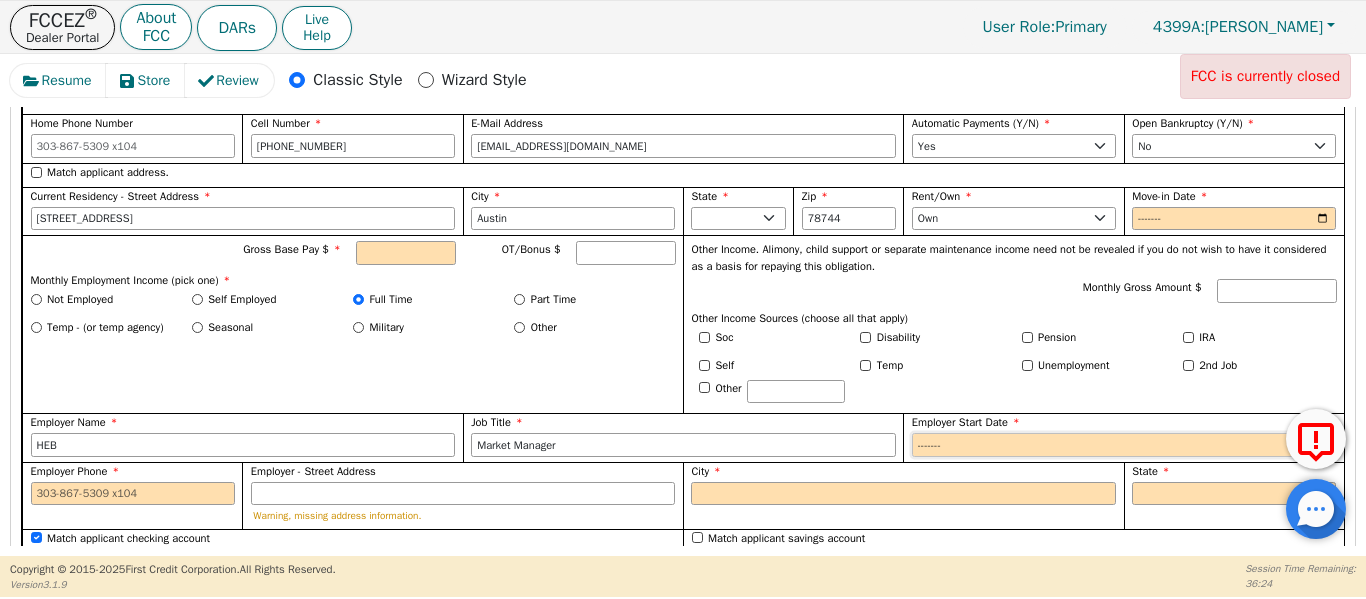 click on "Employer Start Date" at bounding box center (1124, 445) 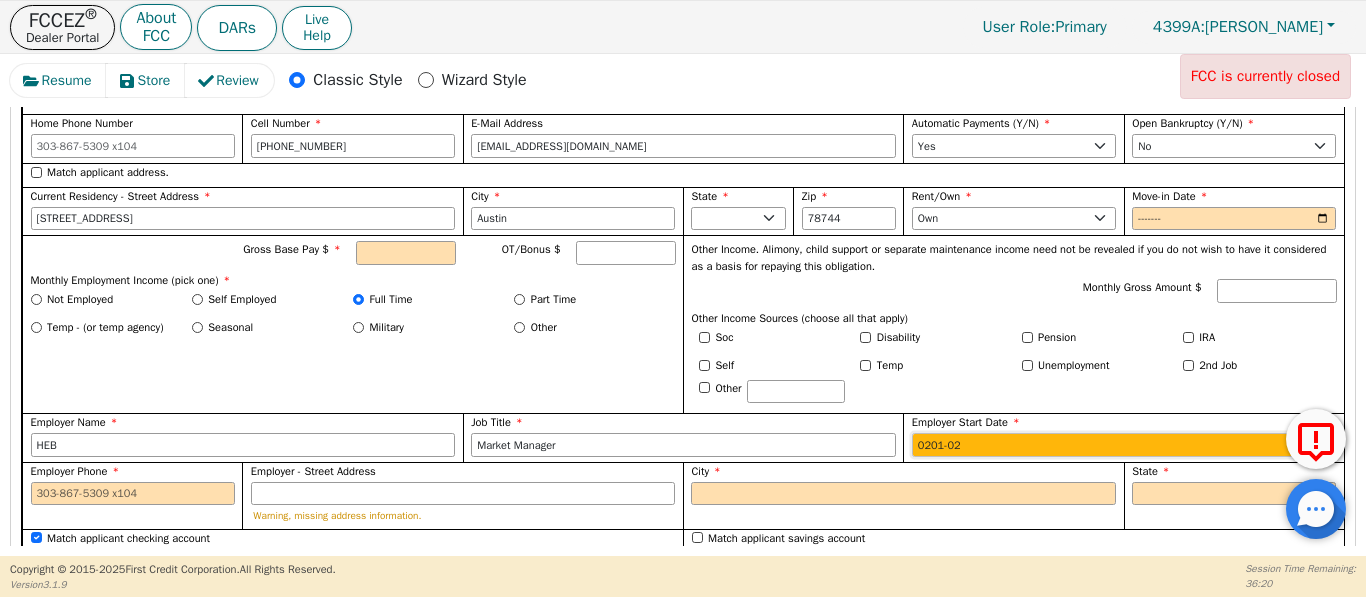 type on "2017-02" 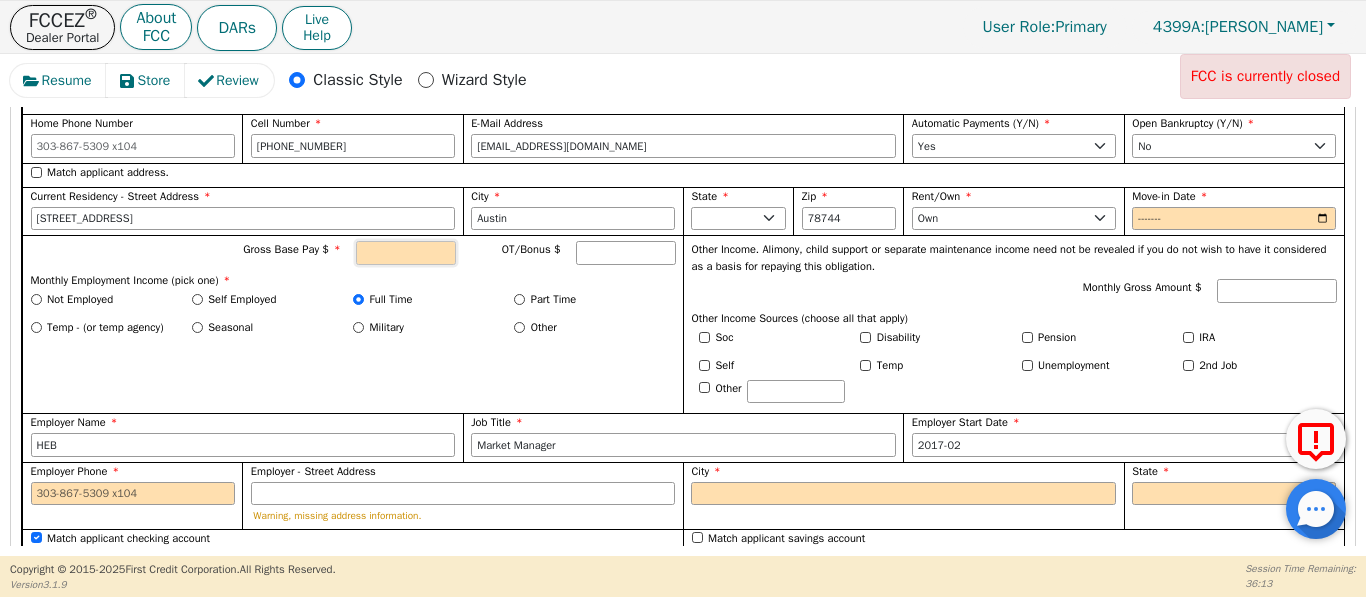 click on "Gross Base Pay $" at bounding box center (406, 253) 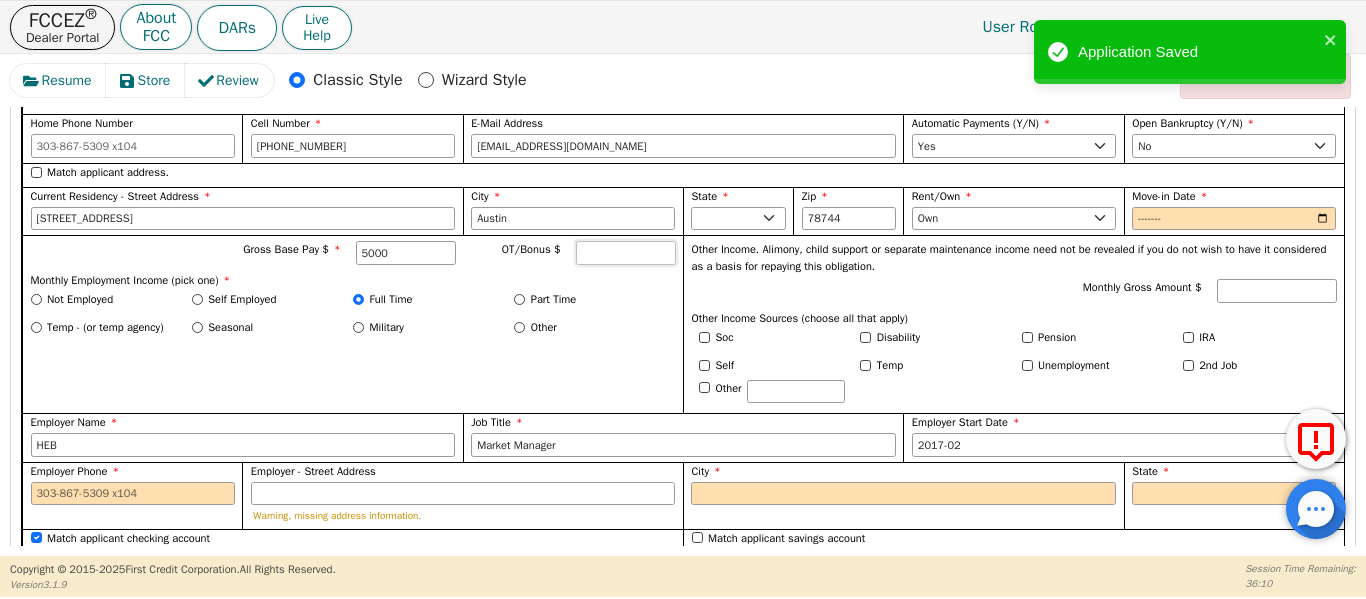 type on "5000.00" 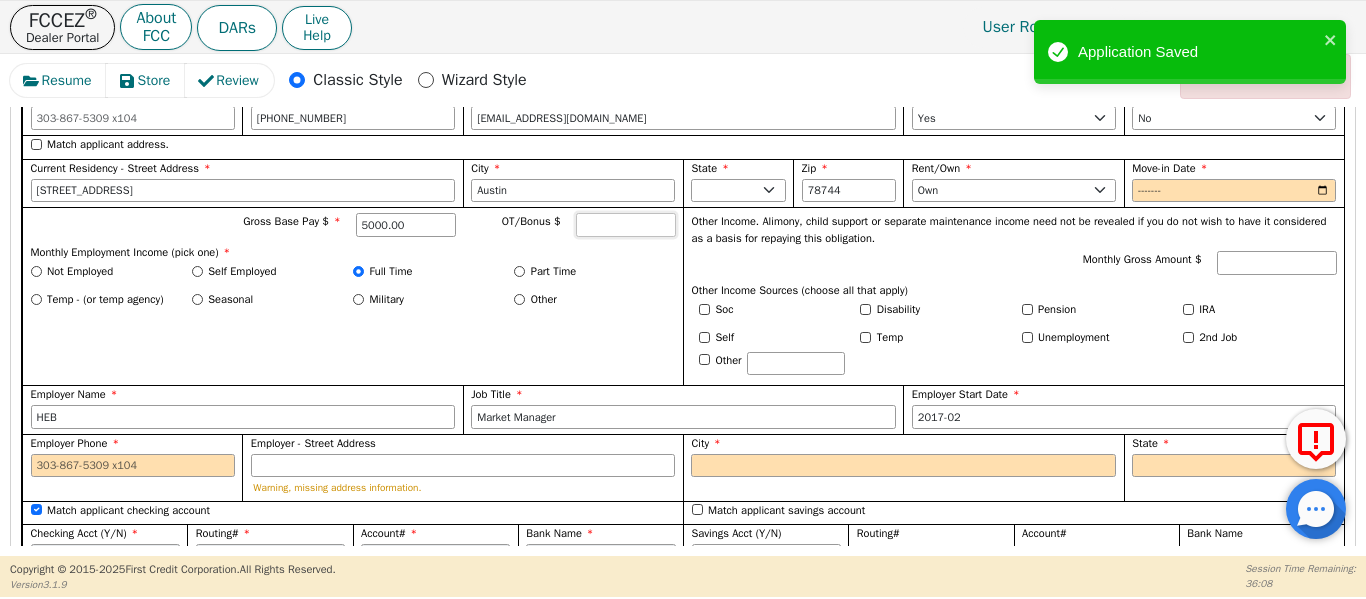 scroll, scrollTop: 1846, scrollLeft: 0, axis: vertical 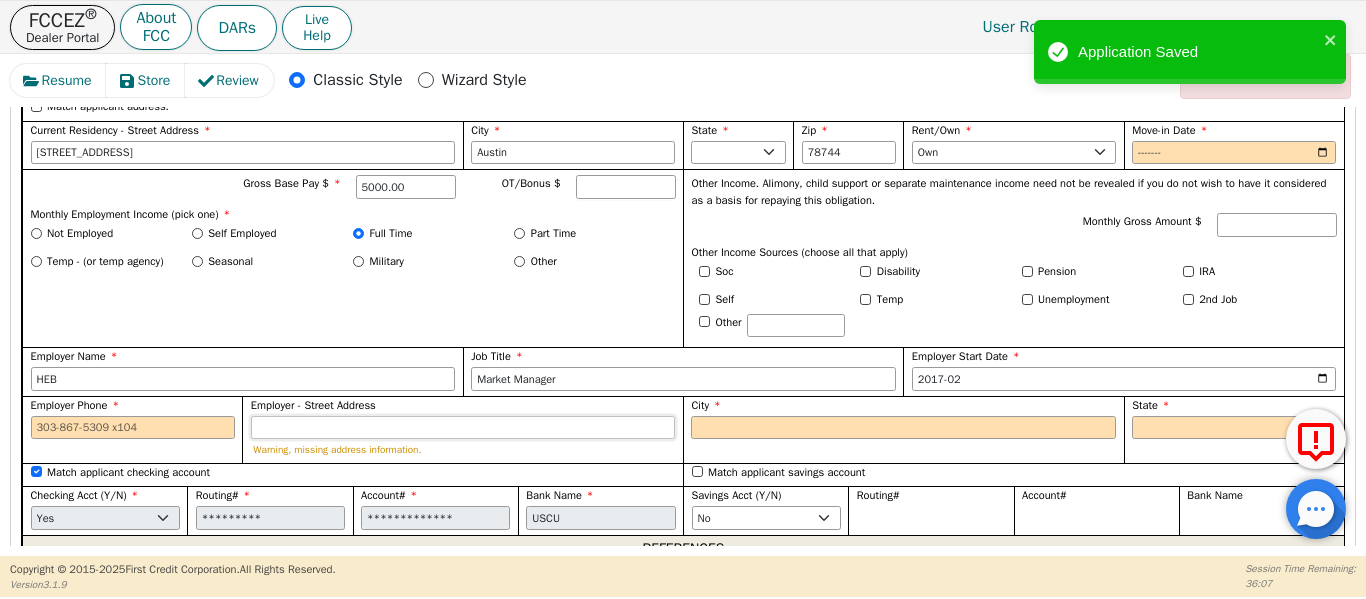 drag, startPoint x: 277, startPoint y: 448, endPoint x: 279, endPoint y: 367, distance: 81.02469 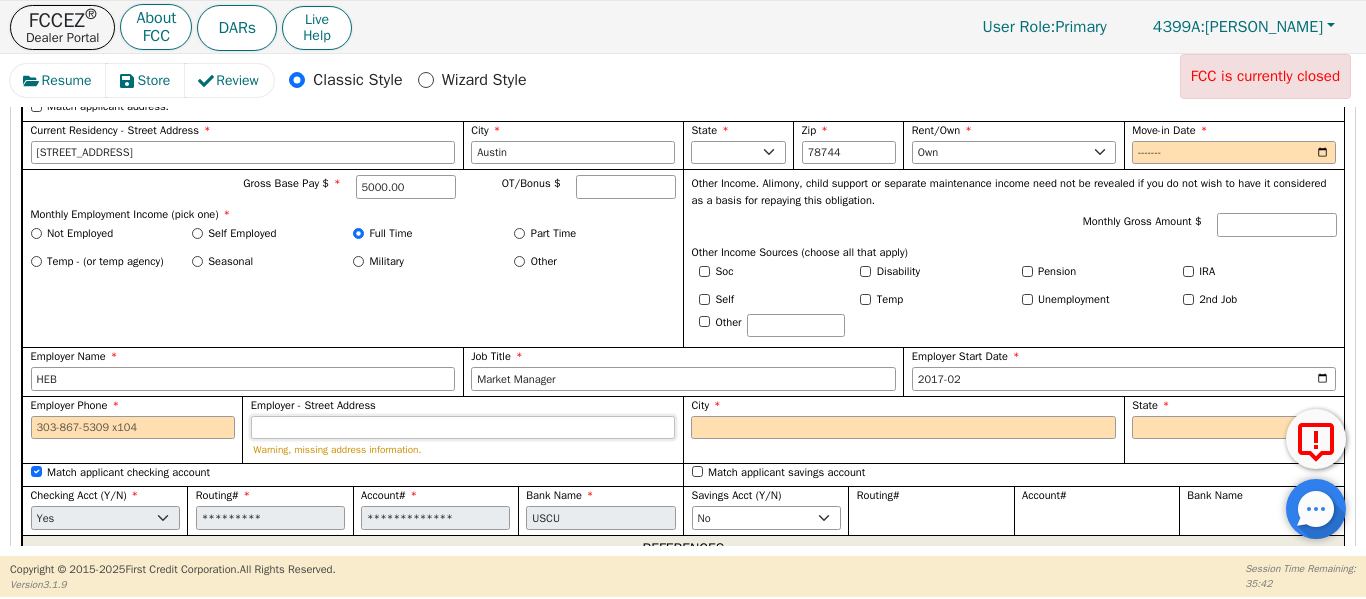 paste on "1801 E 51st St" 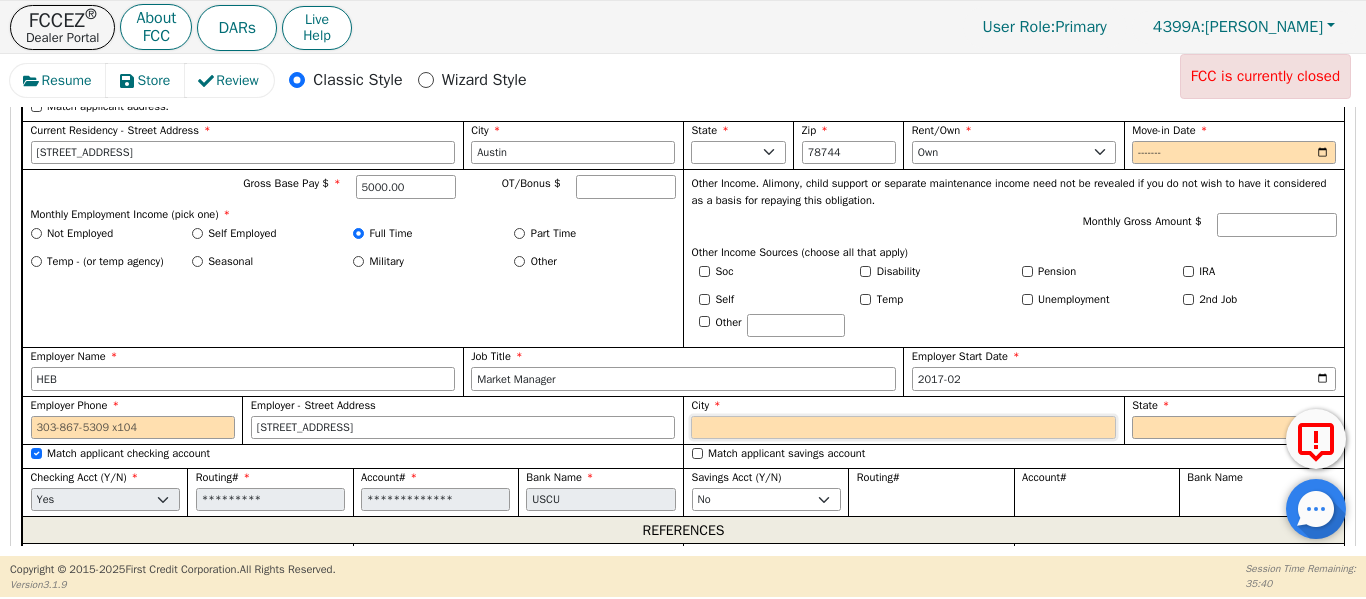 type on "1801 E 51st St" 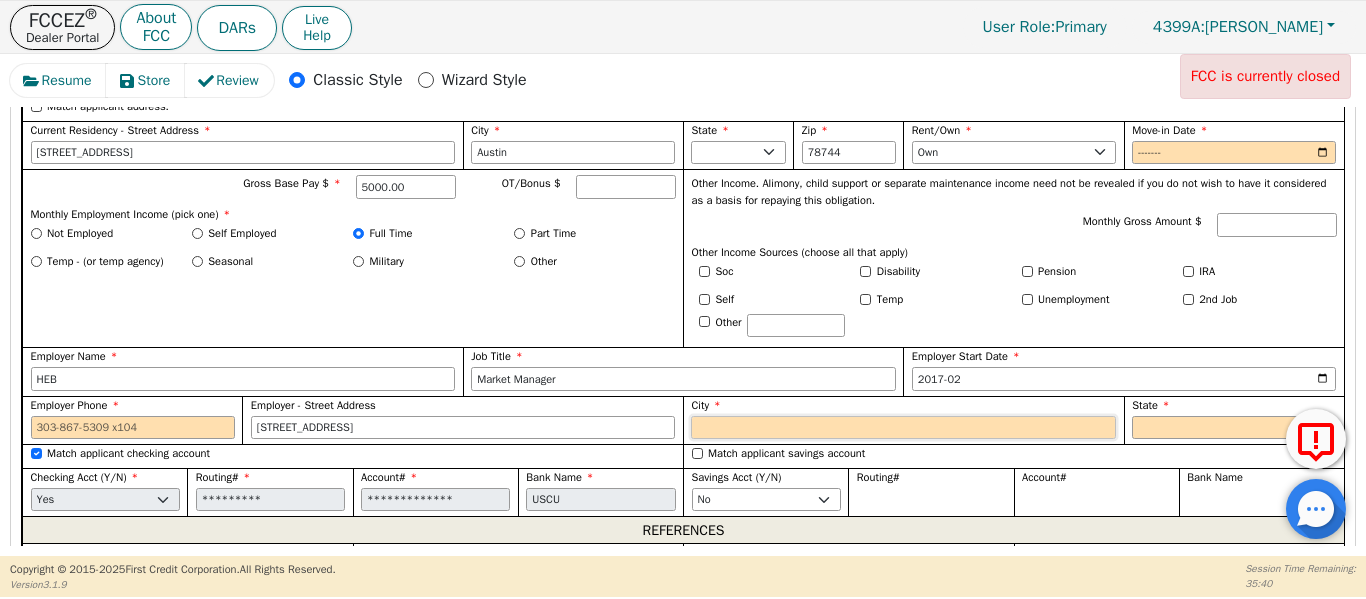click on "City" at bounding box center [903, 428] 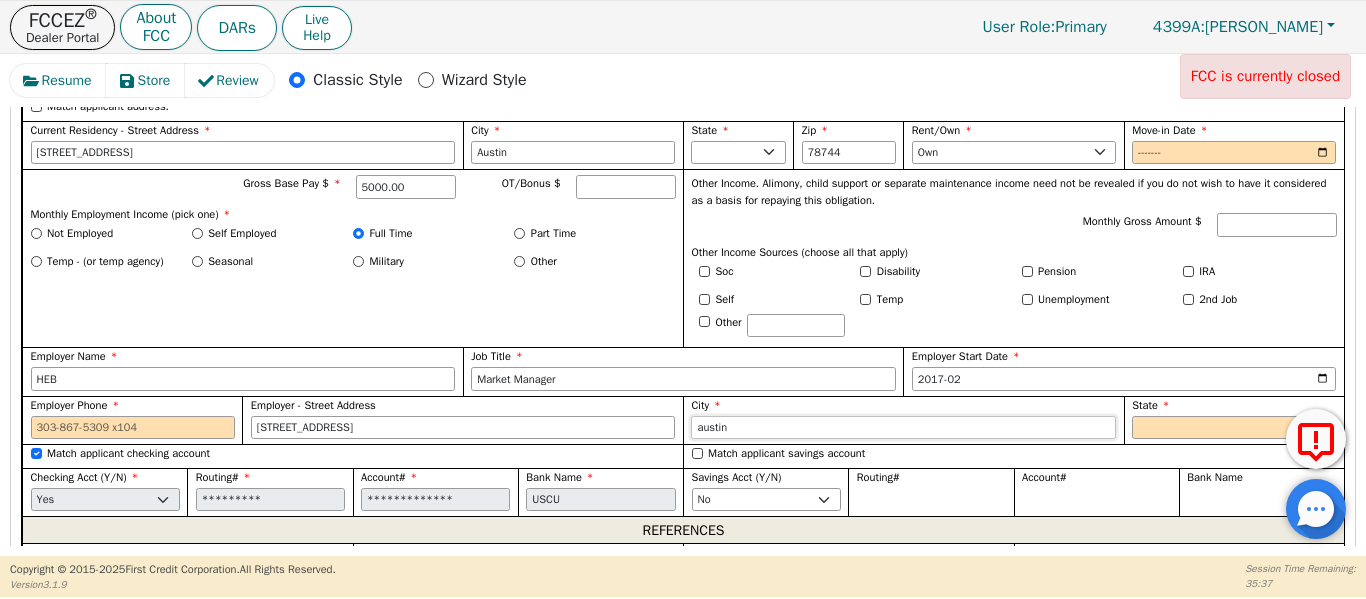 type on "austin" 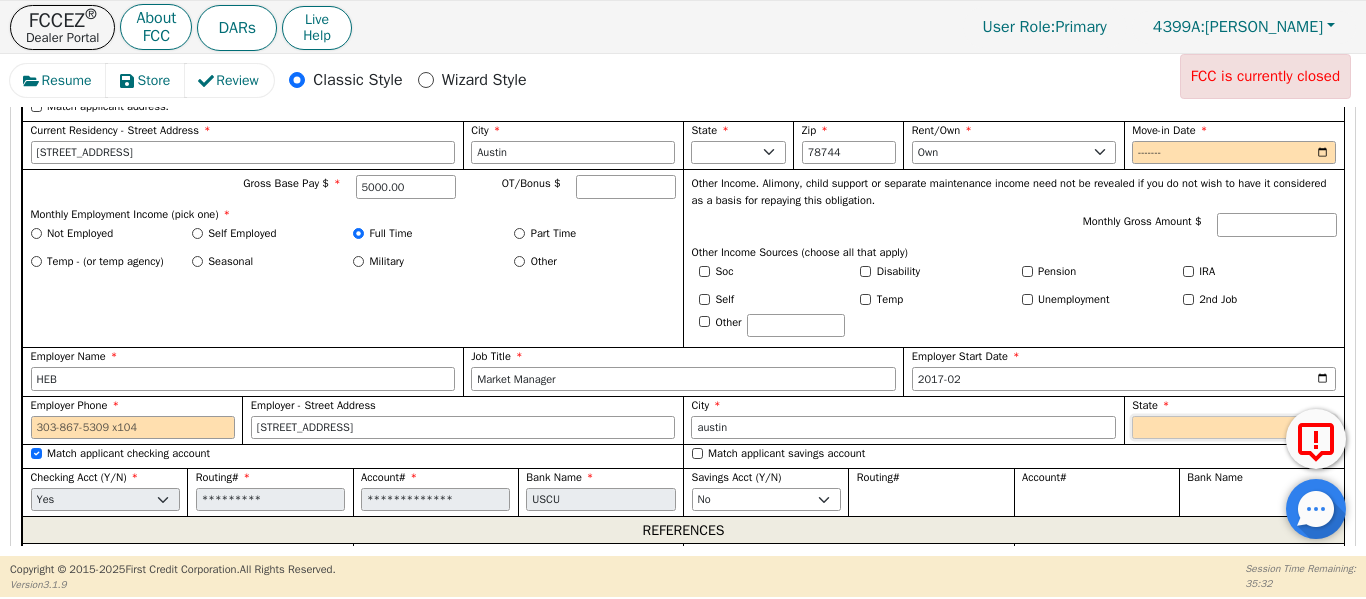click on "AK AL AR AZ CA CO CT DC DE FL GA HI IA ID IL IN KS KY LA MA MD ME MI MN MO MS MT NC ND NE NH NJ NM NV NY OH OK OR PA RI SC SD TN TX UT VA VT WA WI WY WV" at bounding box center [1234, 428] 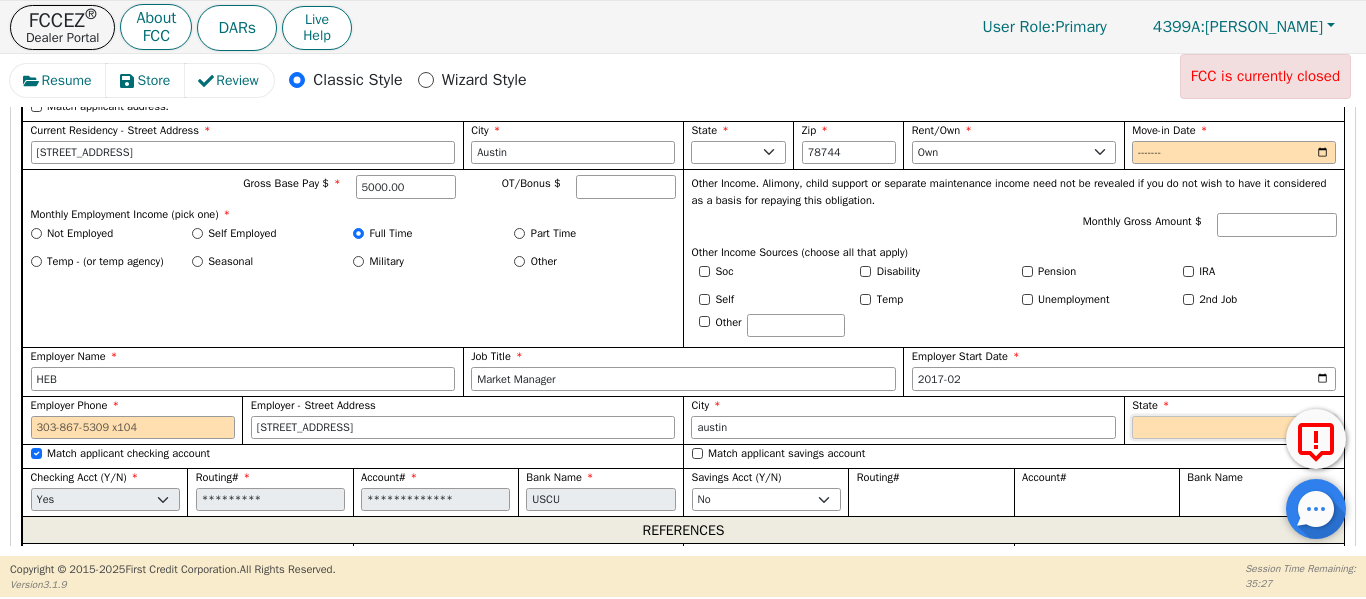 select on "TX" 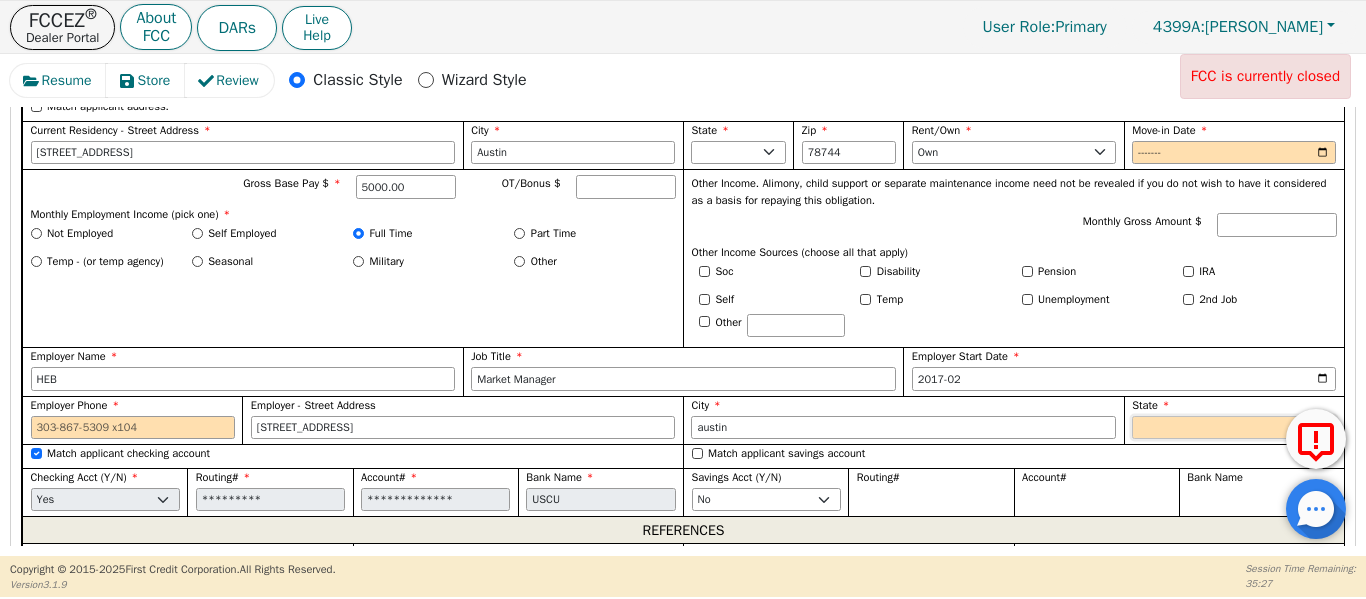 click on "AK AL AR AZ CA CO CT DC DE FL GA HI IA ID IL IN KS KY LA MA MD ME MI MN MO MS MT NC ND NE NH NJ NM NV NY OH OK OR PA RI SC SD TN TX UT VA VT WA WI WY WV" at bounding box center [1234, 428] 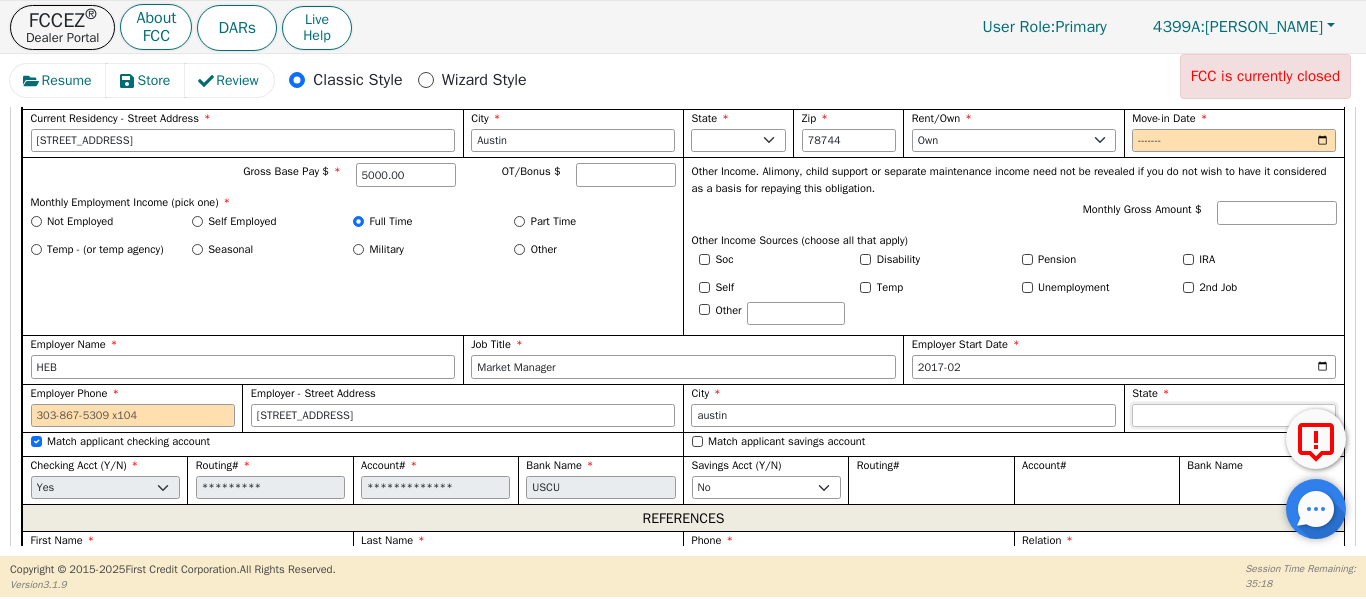 scroll, scrollTop: 1880, scrollLeft: 0, axis: vertical 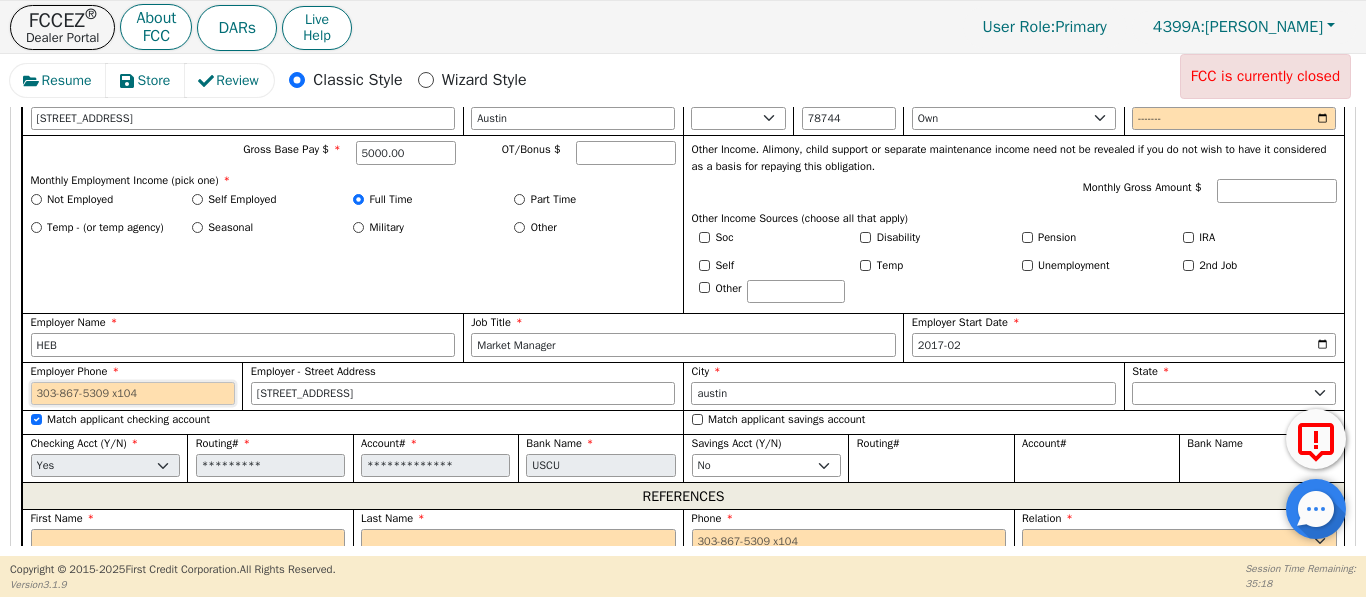 click on "Employer Phone" at bounding box center [133, 394] 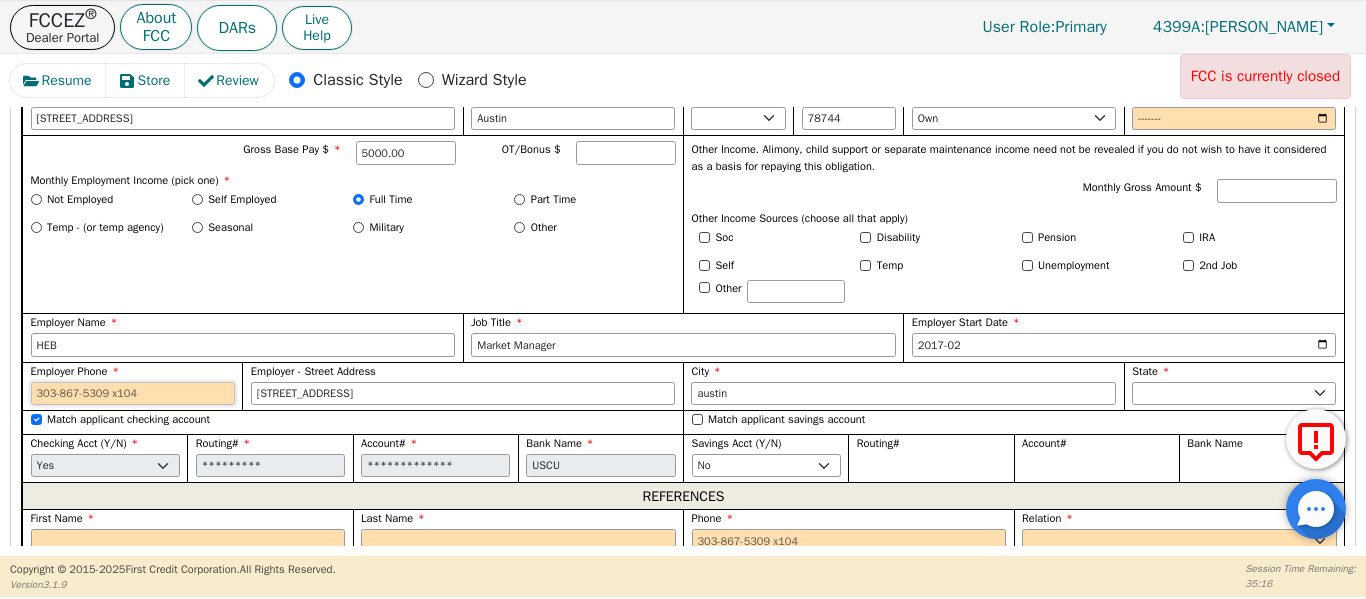 paste on "512 474-2199" 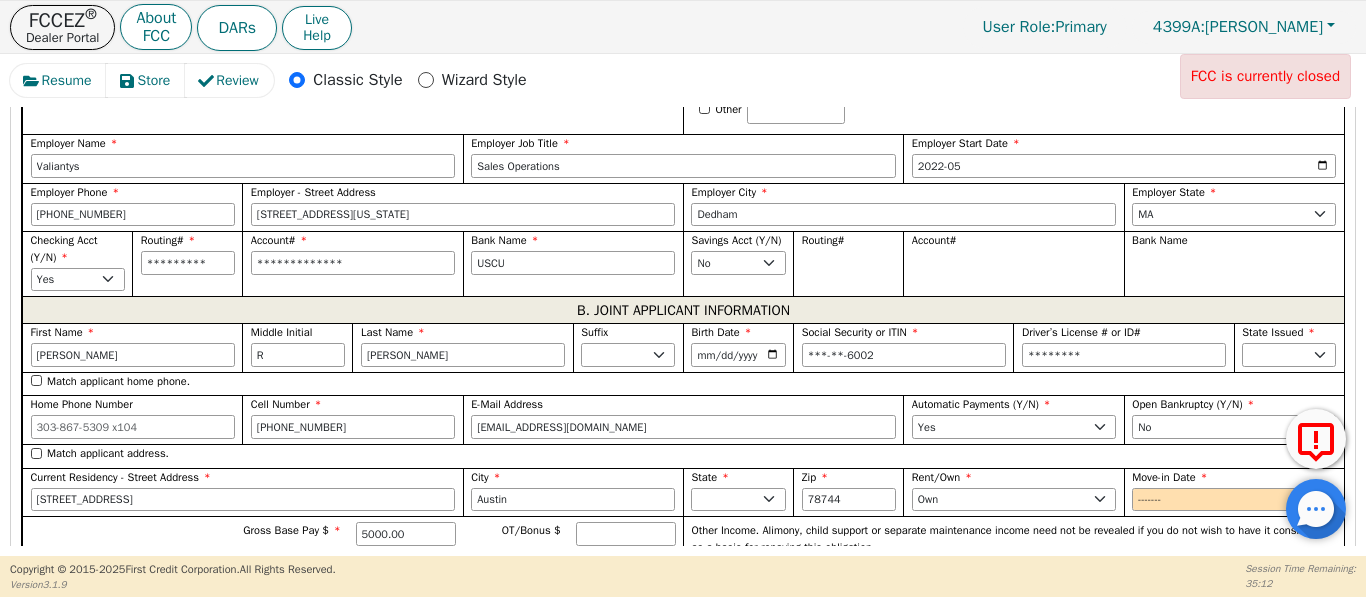 scroll, scrollTop: 1580, scrollLeft: 0, axis: vertical 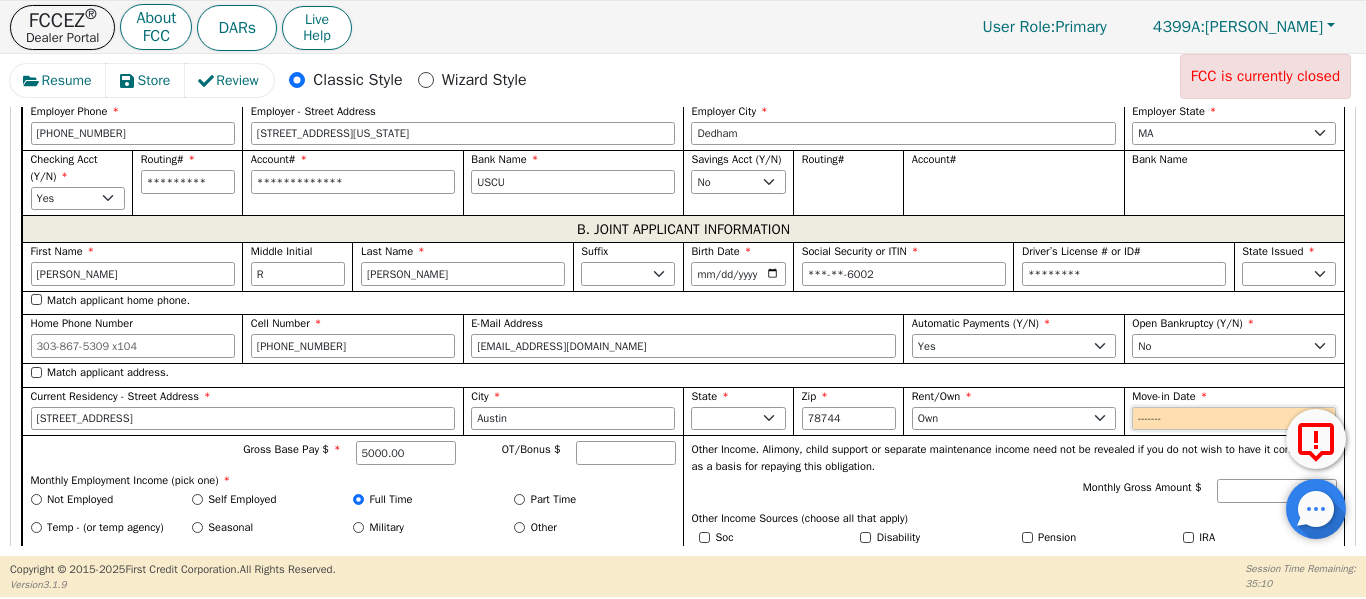 type on "512-474-2199" 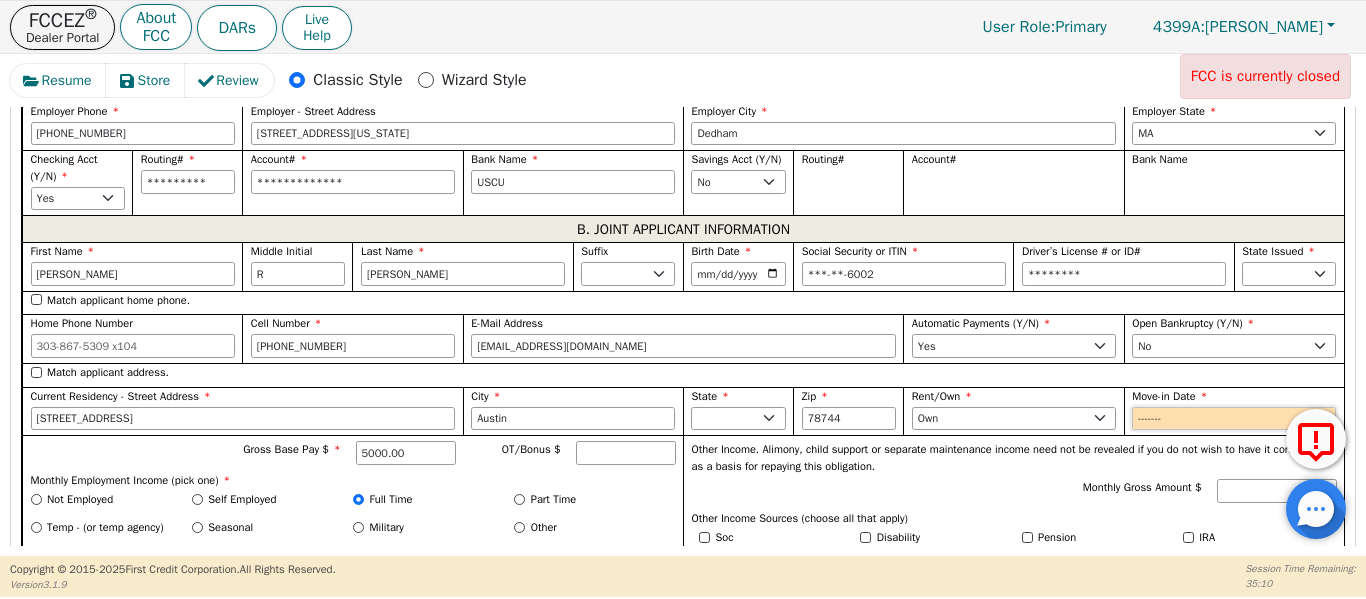 drag, startPoint x: 1136, startPoint y: 420, endPoint x: 1122, endPoint y: 433, distance: 19.104973 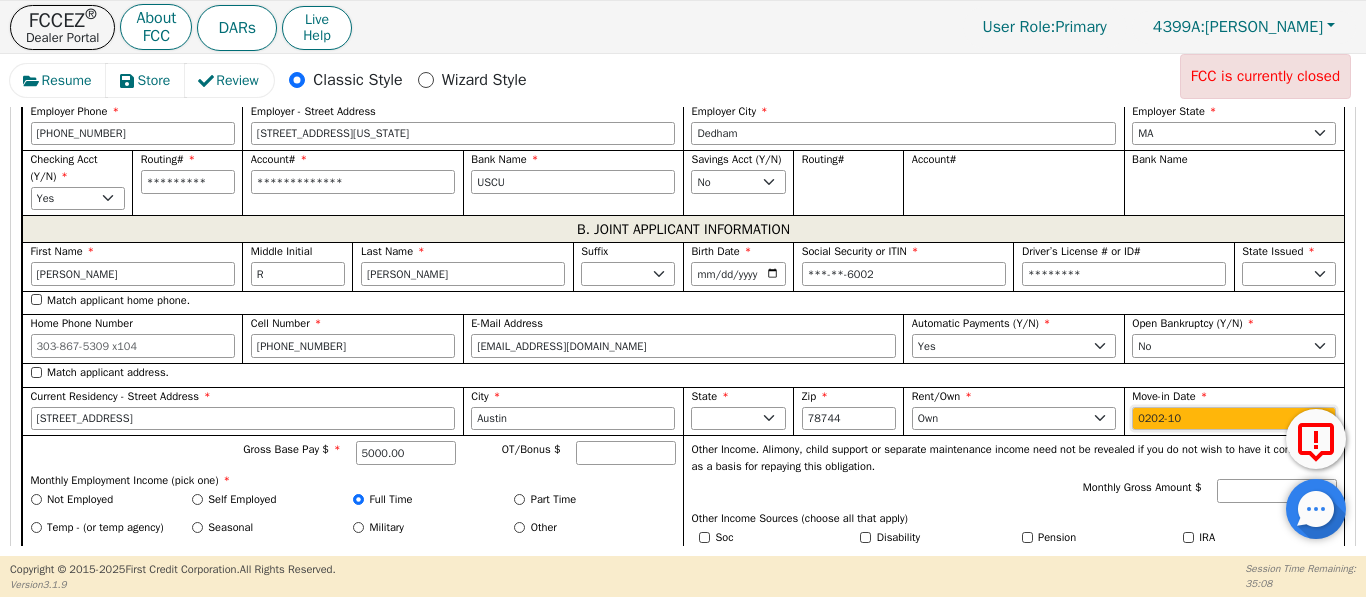 type on "2024-10" 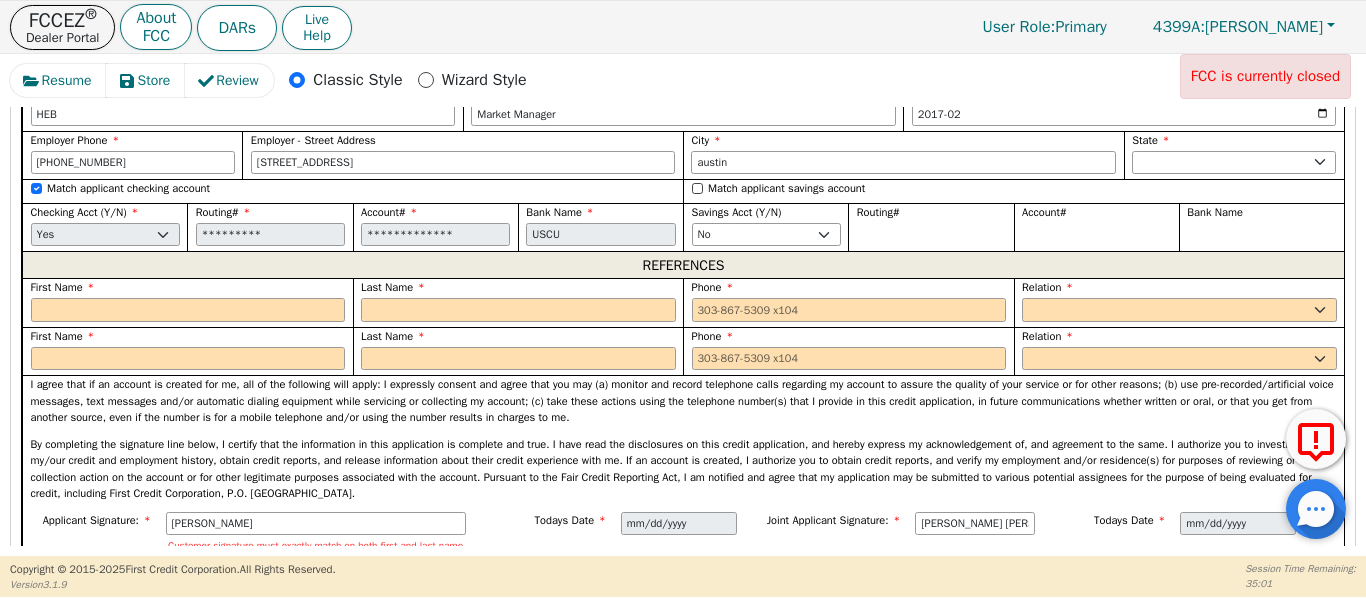 scroll, scrollTop: 2180, scrollLeft: 0, axis: vertical 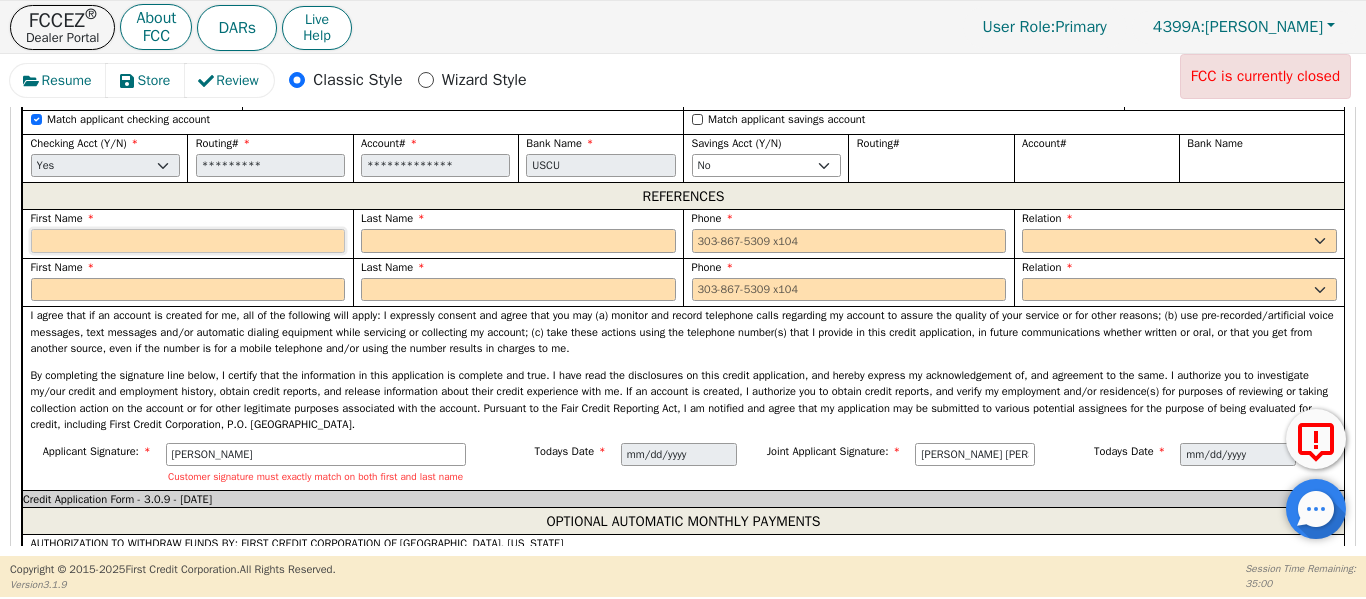 drag, startPoint x: 92, startPoint y: 266, endPoint x: 124, endPoint y: 270, distance: 32.24903 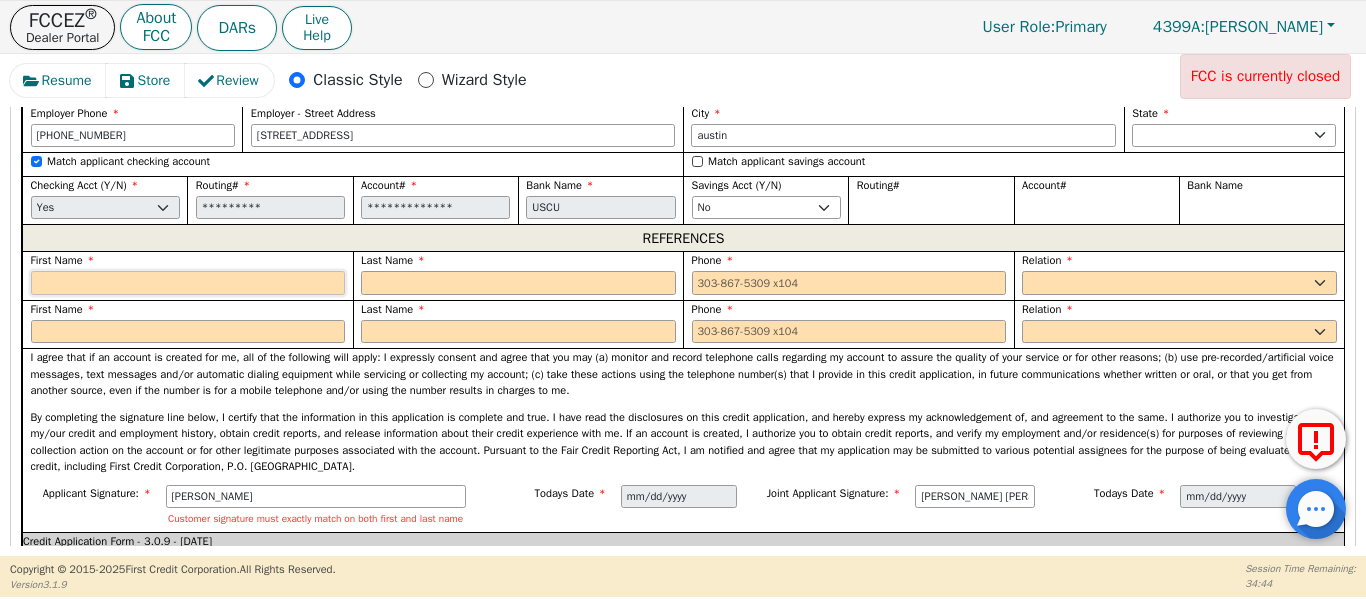 scroll, scrollTop: 2146, scrollLeft: 0, axis: vertical 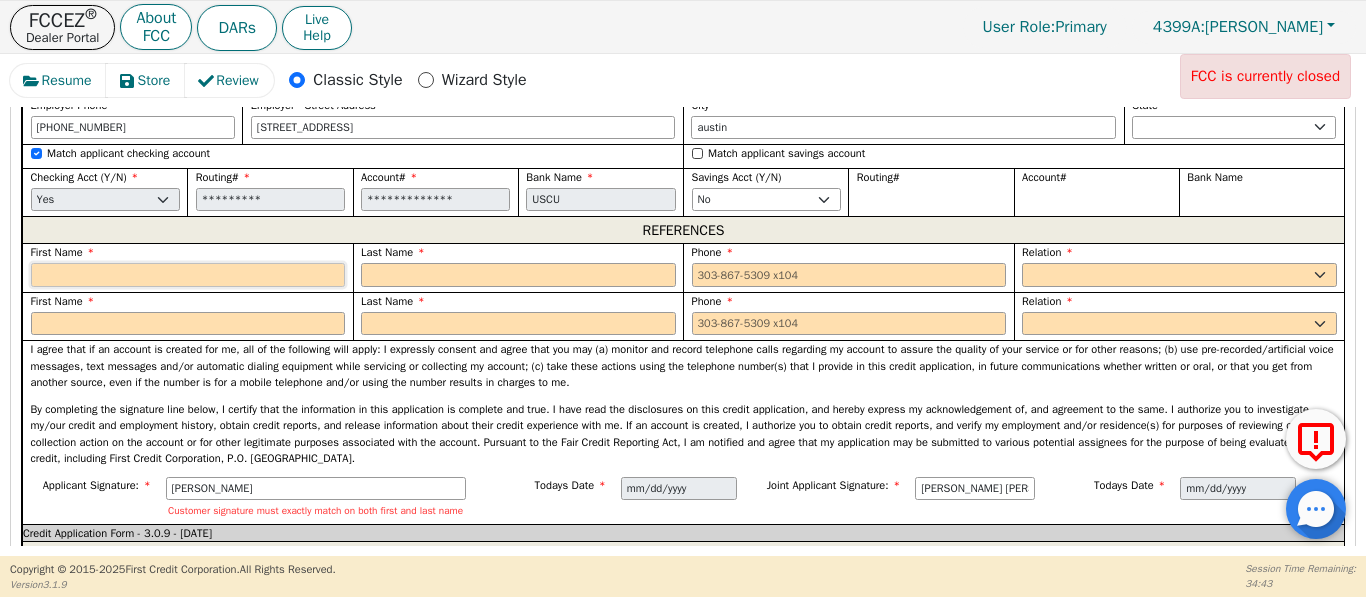 click at bounding box center [188, 275] 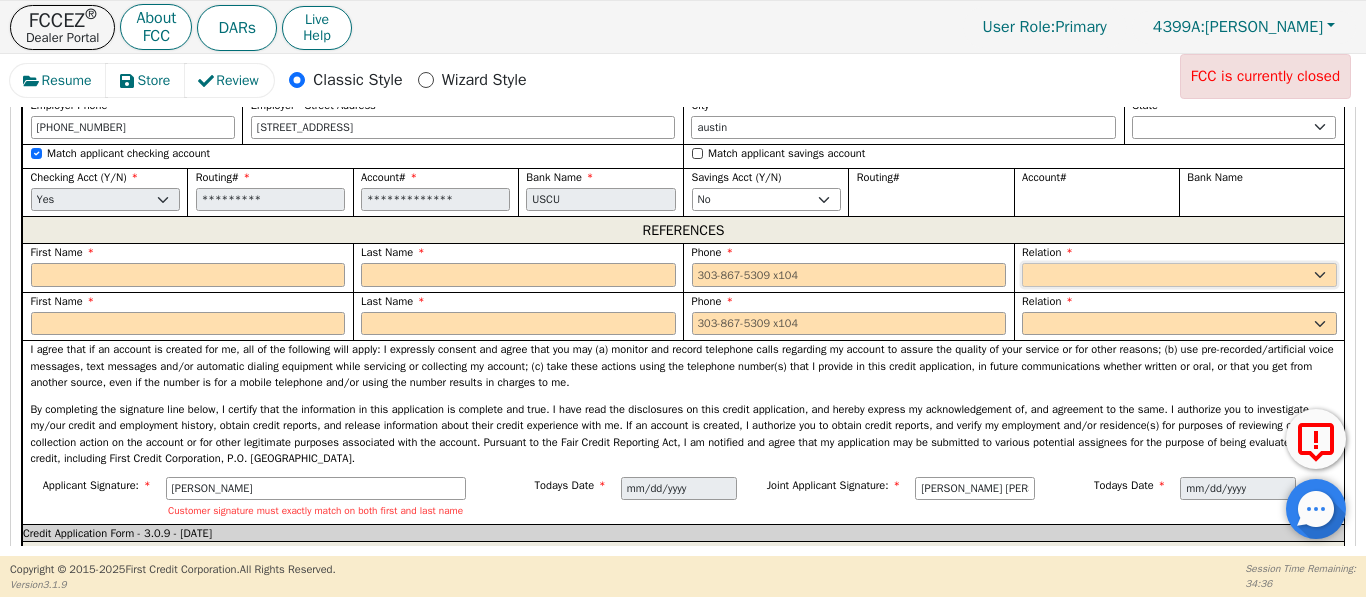 click on "FATHER MOTHER SISTER BROTHER DAUGHTER SON CO-WORKER NEIGHBOR FRIEND COUSIN G-MOTHER G-FATHER SIGNIFICANT OTHER M-I-L B-I-L F-I-L S-I-L BOSS NEICE NEPHEW OTHER" at bounding box center [1179, 275] 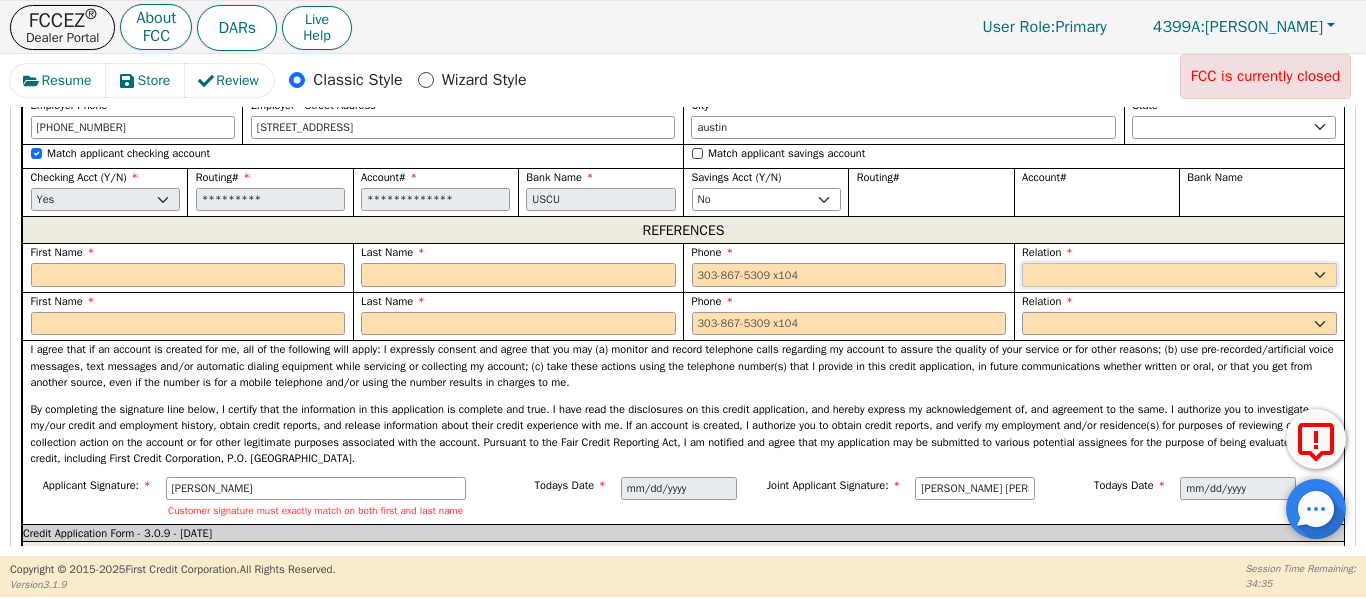 select on "MOTHER" 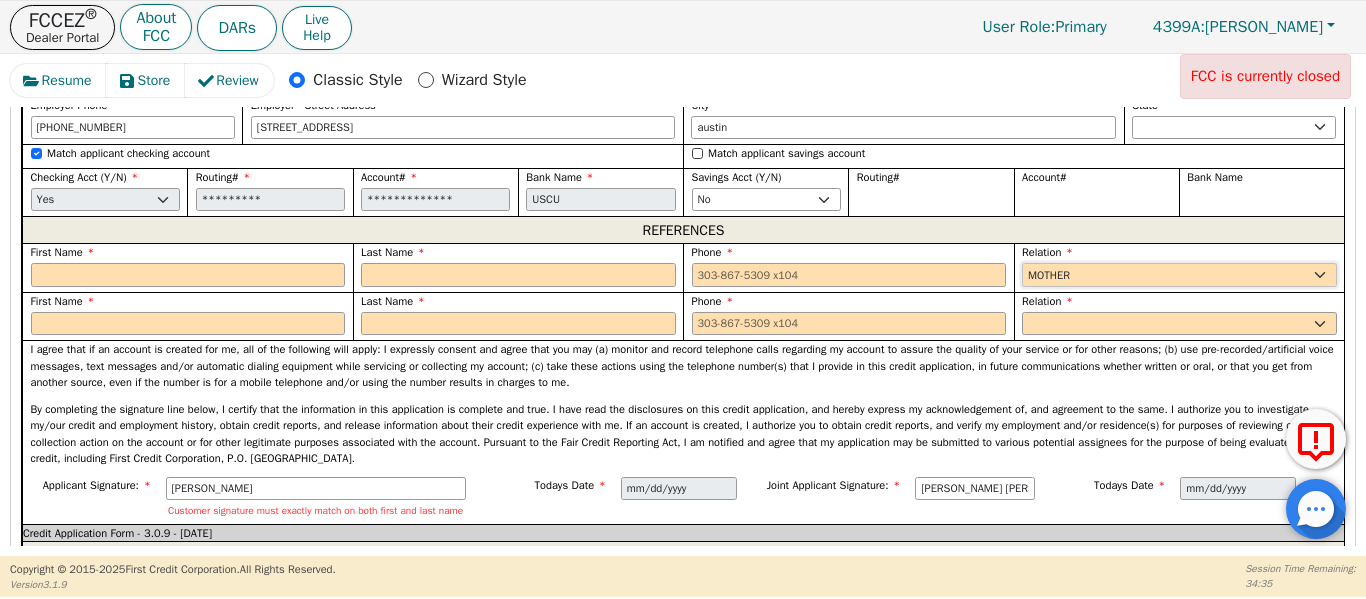click on "FATHER MOTHER SISTER BROTHER DAUGHTER SON CO-WORKER NEIGHBOR FRIEND COUSIN G-MOTHER G-FATHER SIGNIFICANT OTHER M-I-L B-I-L F-I-L S-I-L BOSS NEICE NEPHEW OTHER" at bounding box center [1179, 275] 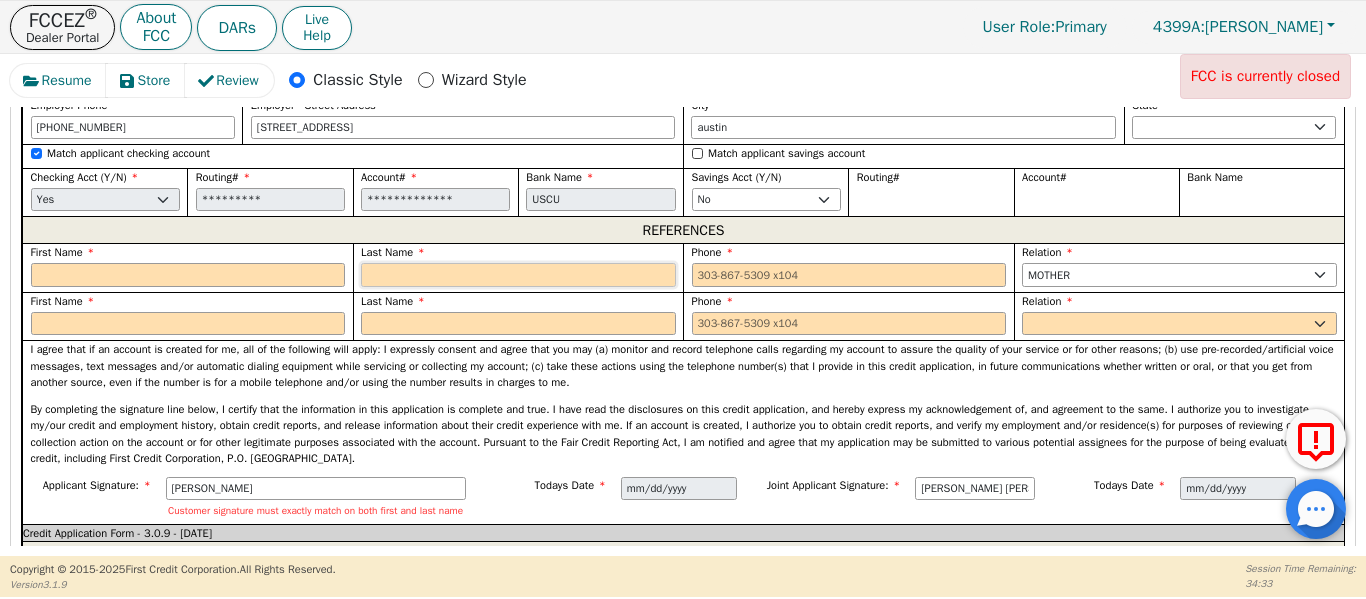 click at bounding box center (518, 275) 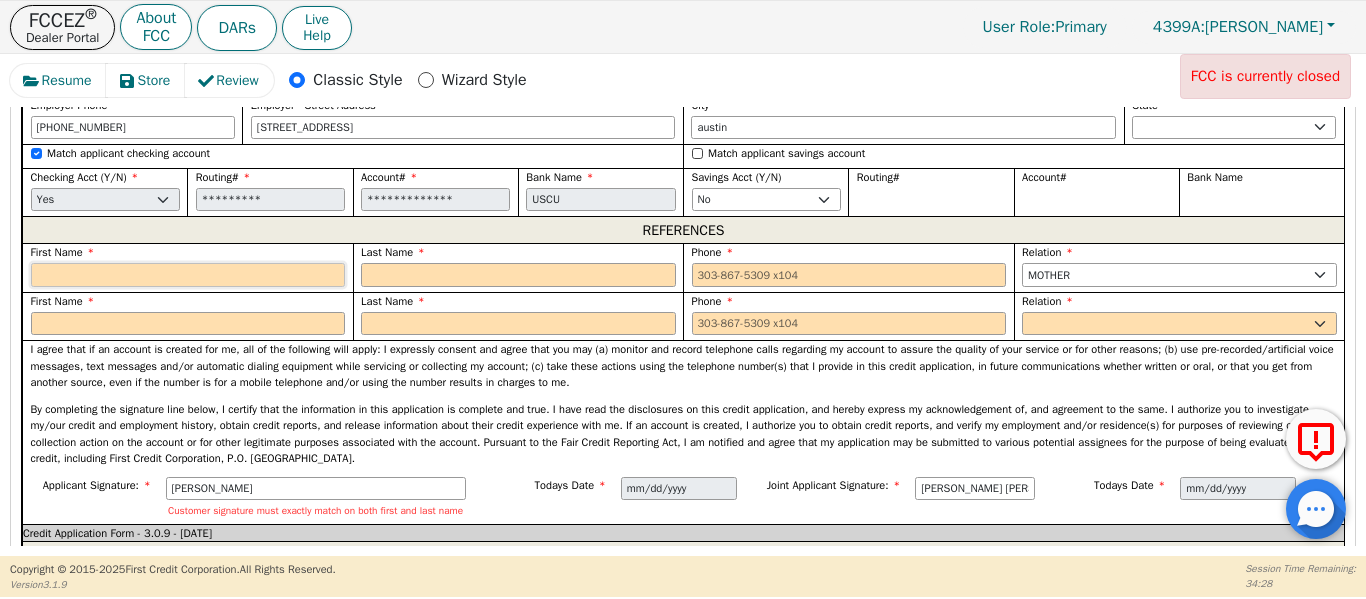 drag, startPoint x: 196, startPoint y: 286, endPoint x: 238, endPoint y: 280, distance: 42.426407 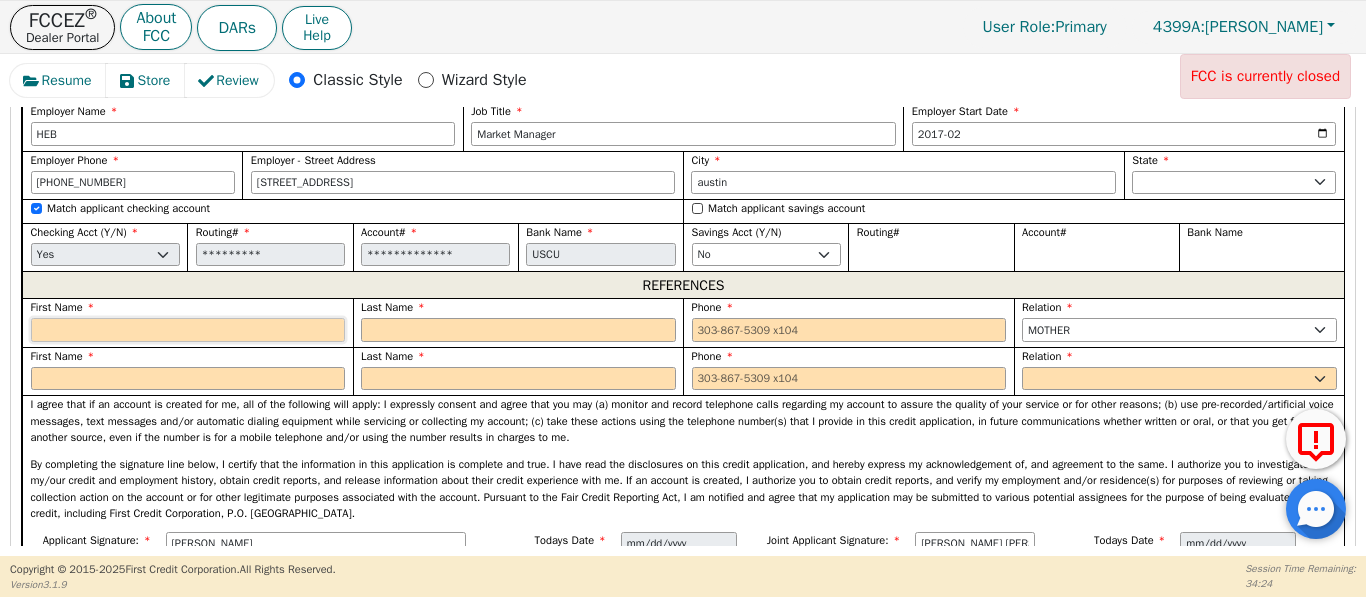 scroll, scrollTop: 2113, scrollLeft: 0, axis: vertical 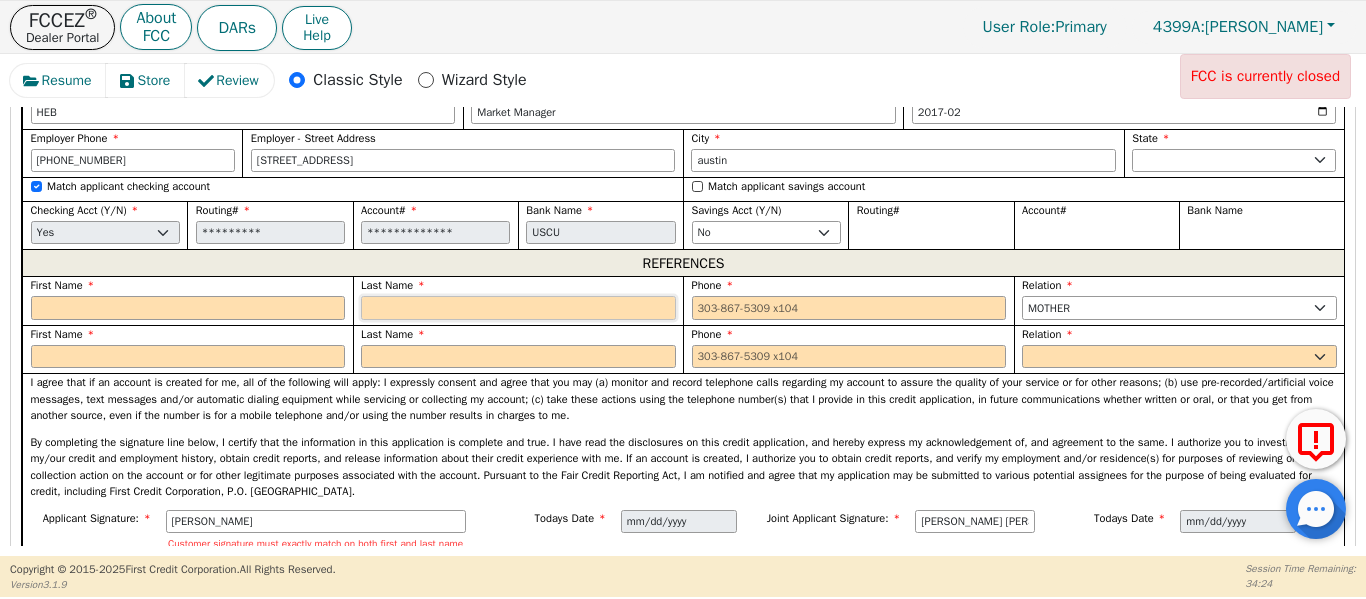 drag, startPoint x: 410, startPoint y: 337, endPoint x: 393, endPoint y: 356, distance: 25.495098 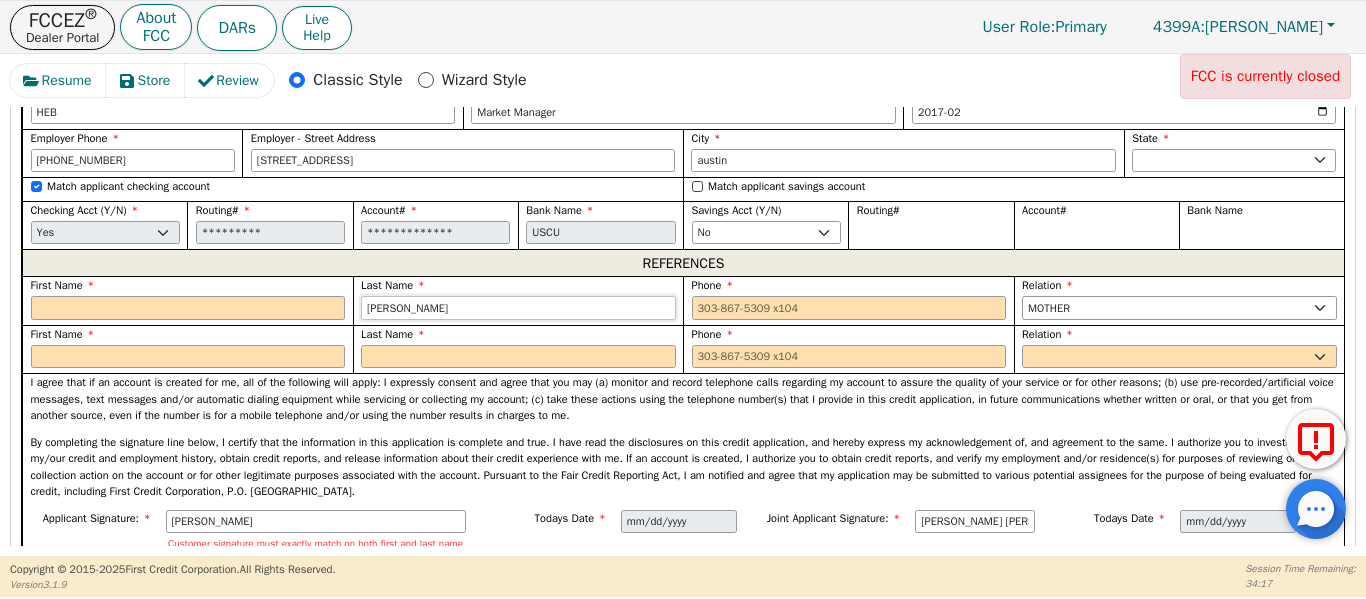 type on "[PERSON_NAME]" 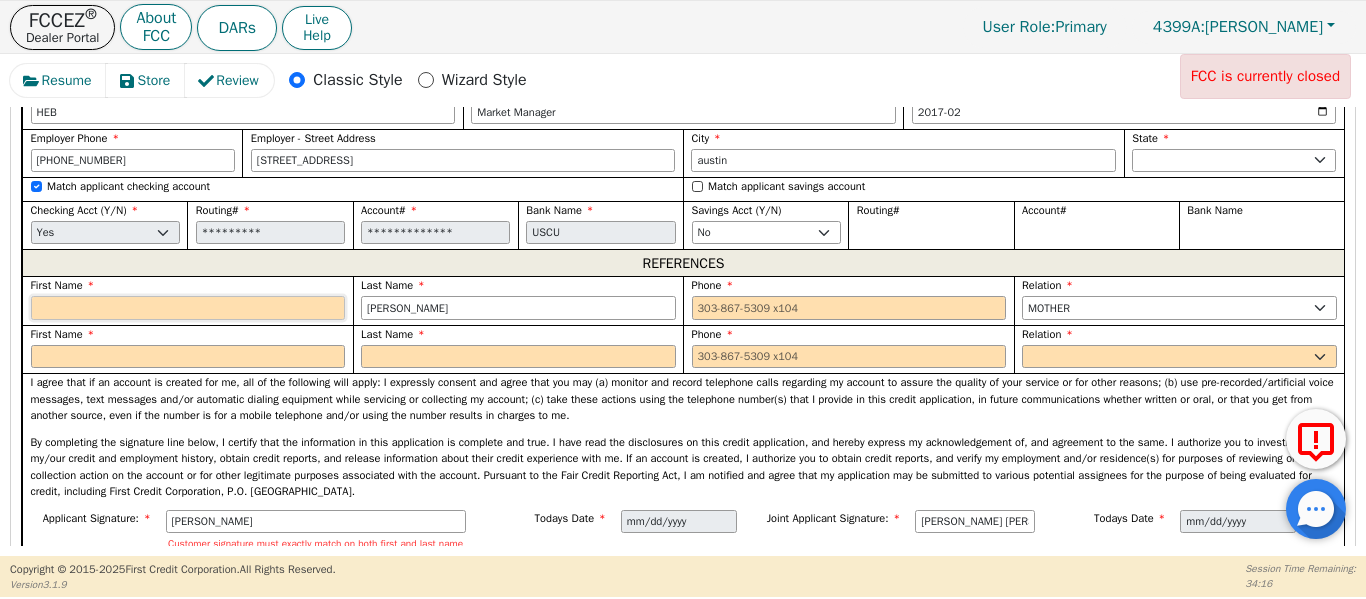 click at bounding box center [188, 308] 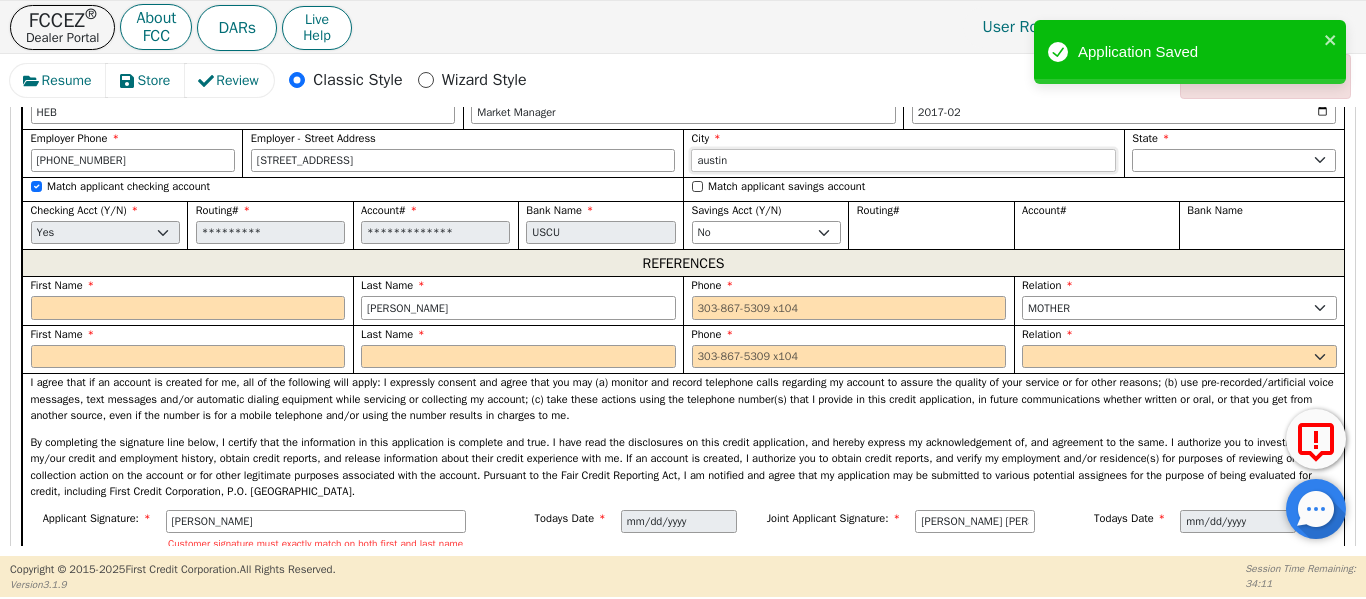 click on "austin" at bounding box center [903, 161] 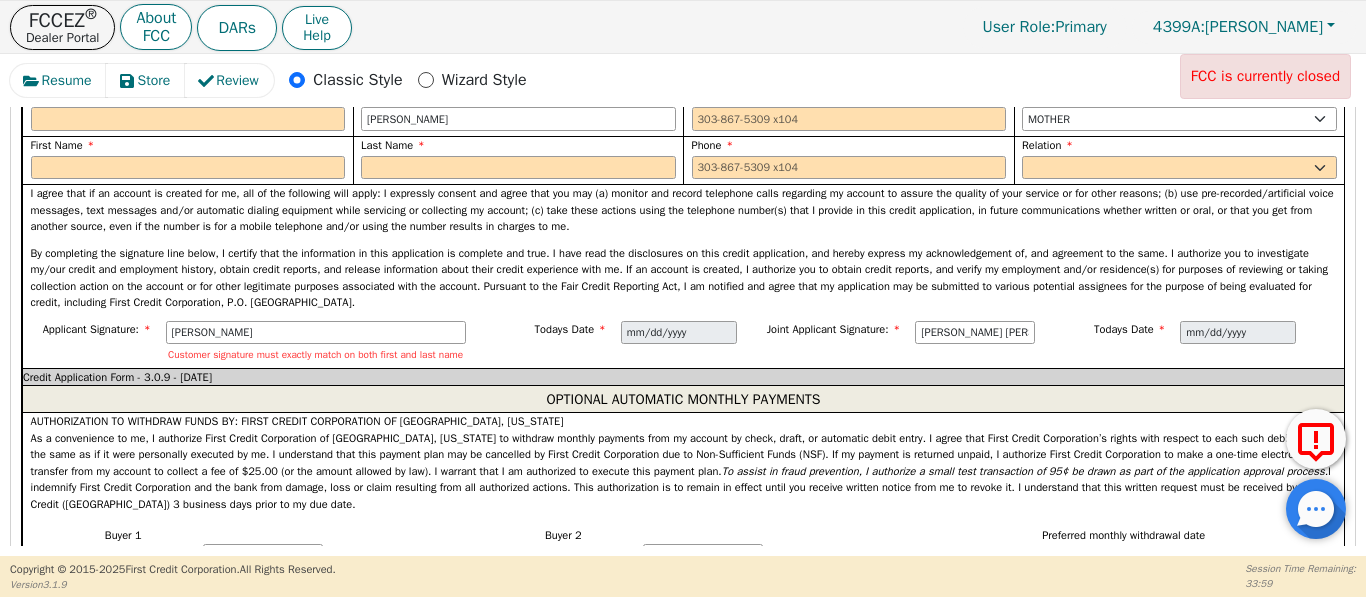 scroll, scrollTop: 2180, scrollLeft: 0, axis: vertical 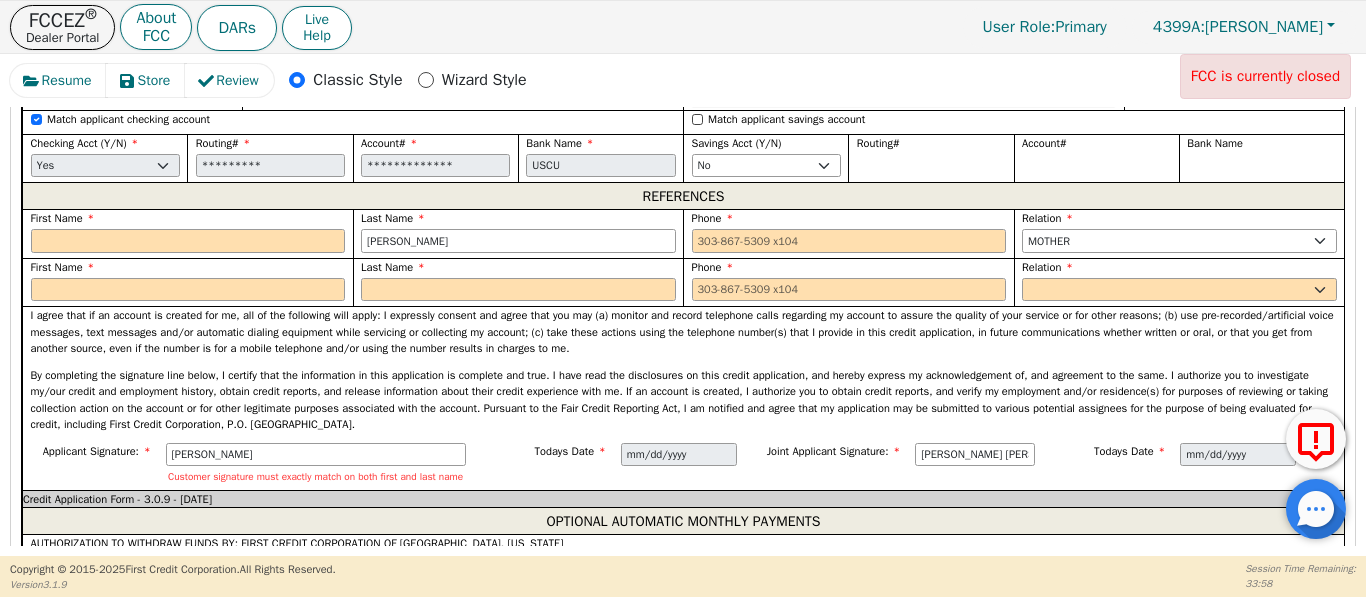 type on "Austin" 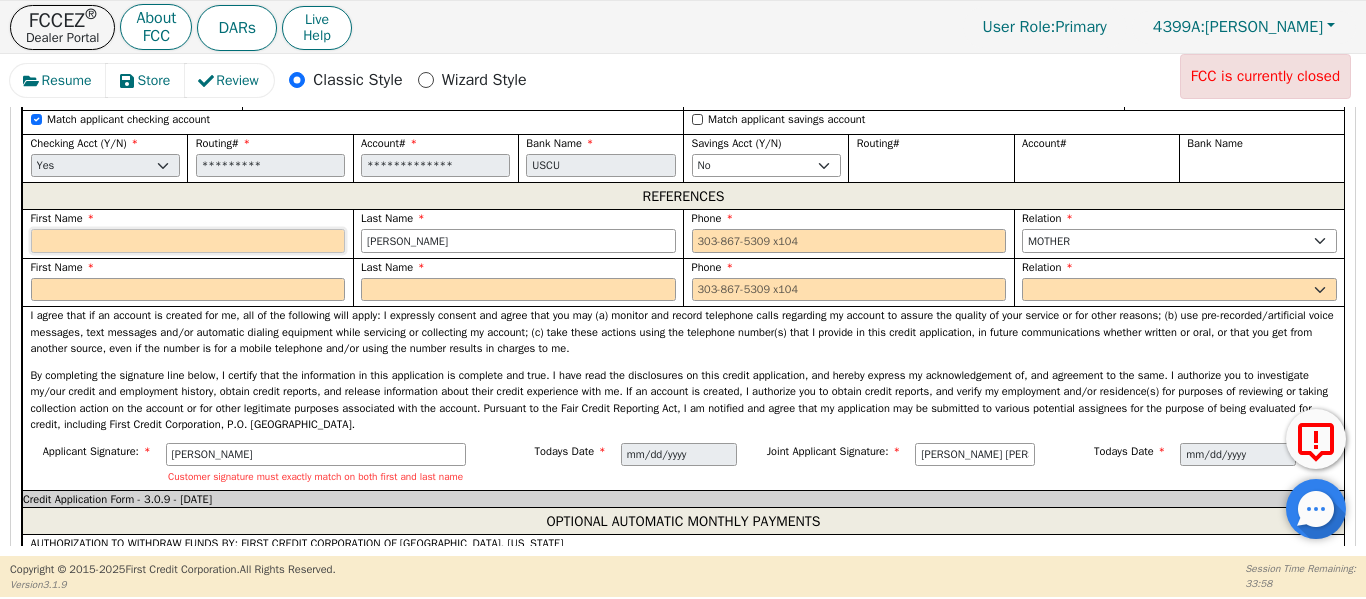 click at bounding box center (188, 241) 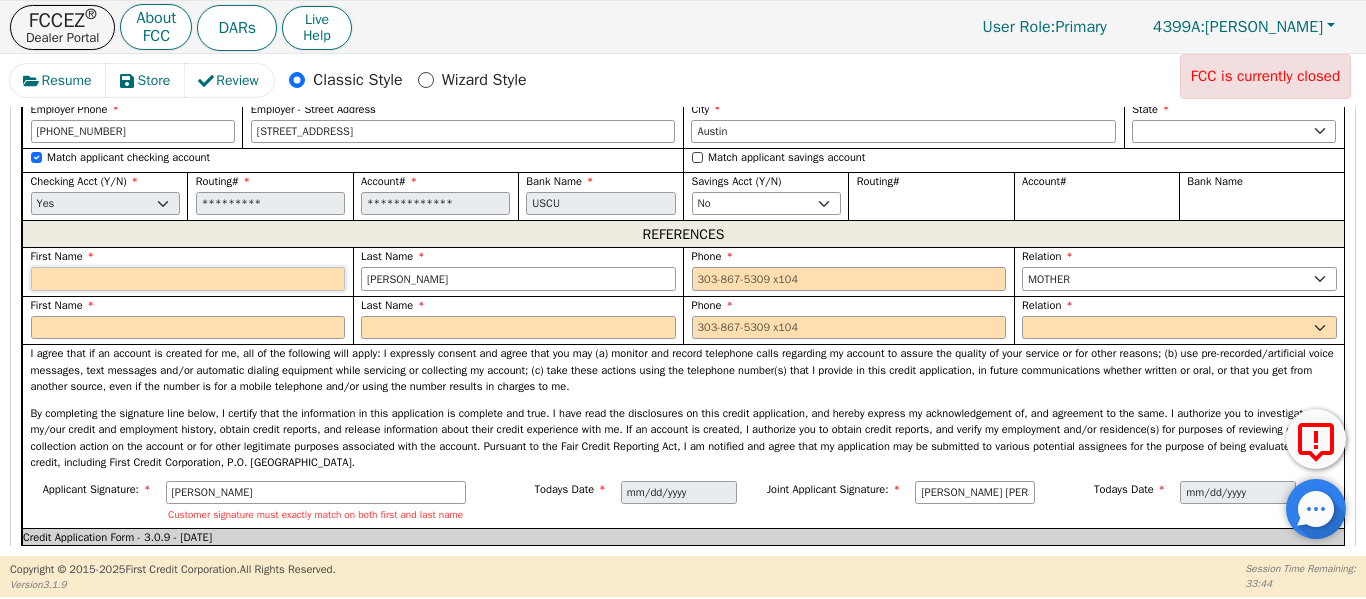 scroll, scrollTop: 2180, scrollLeft: 0, axis: vertical 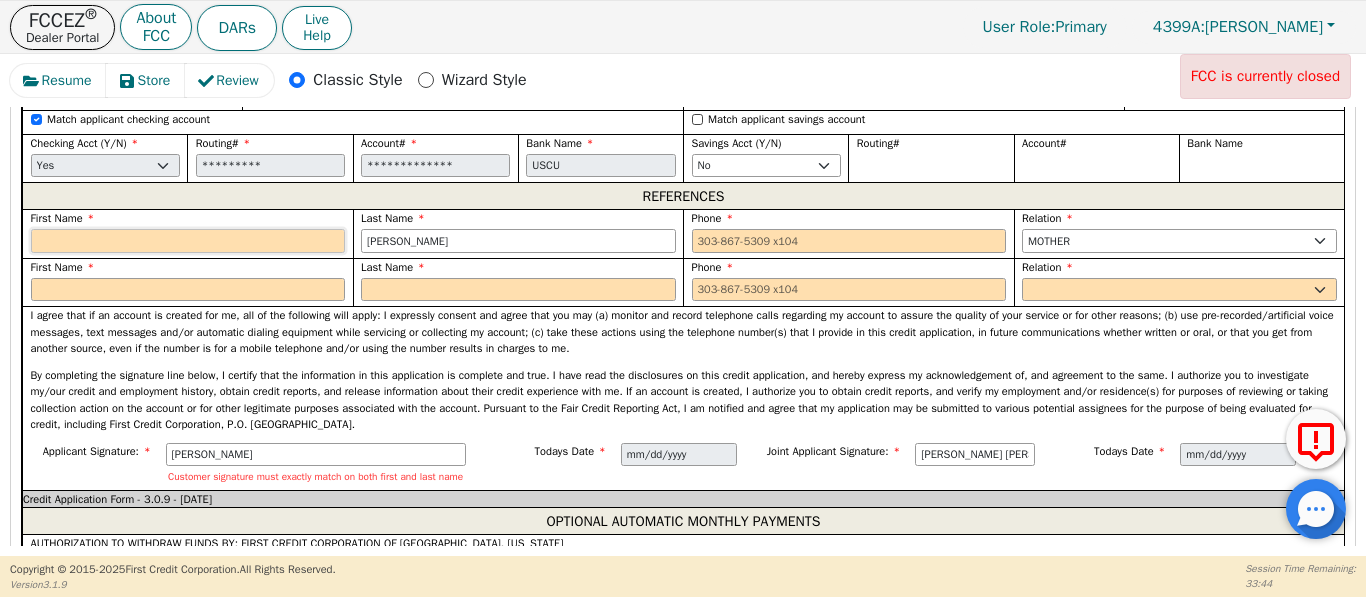 click at bounding box center [188, 241] 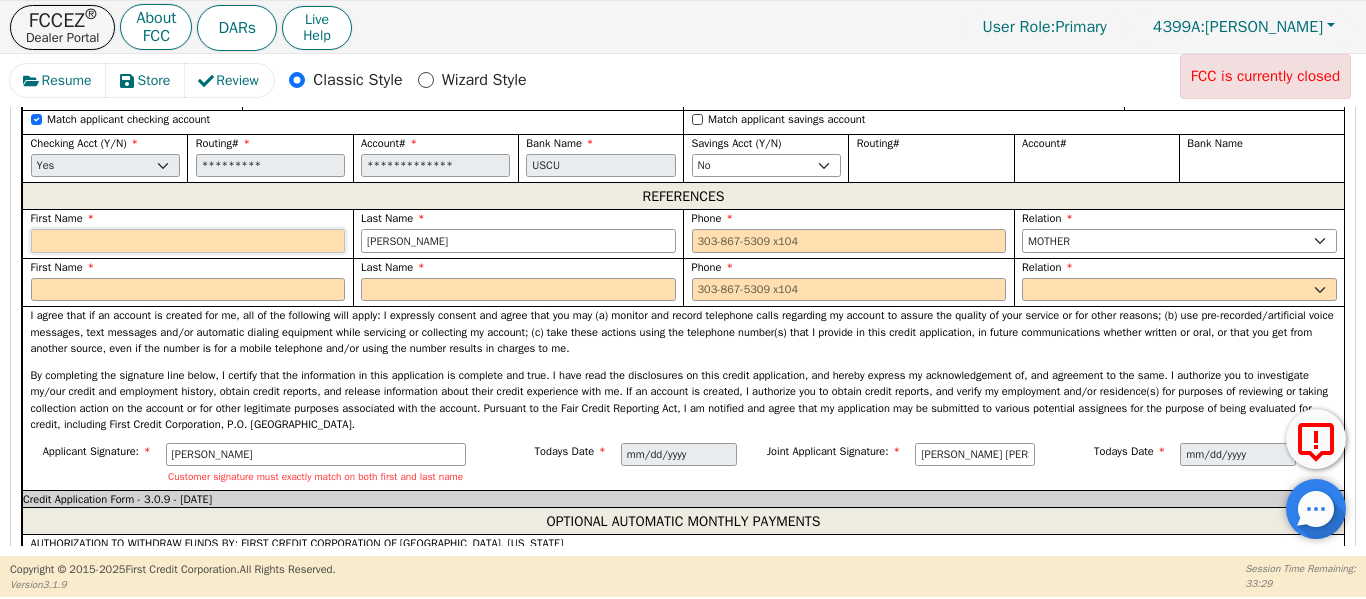 click at bounding box center (188, 241) 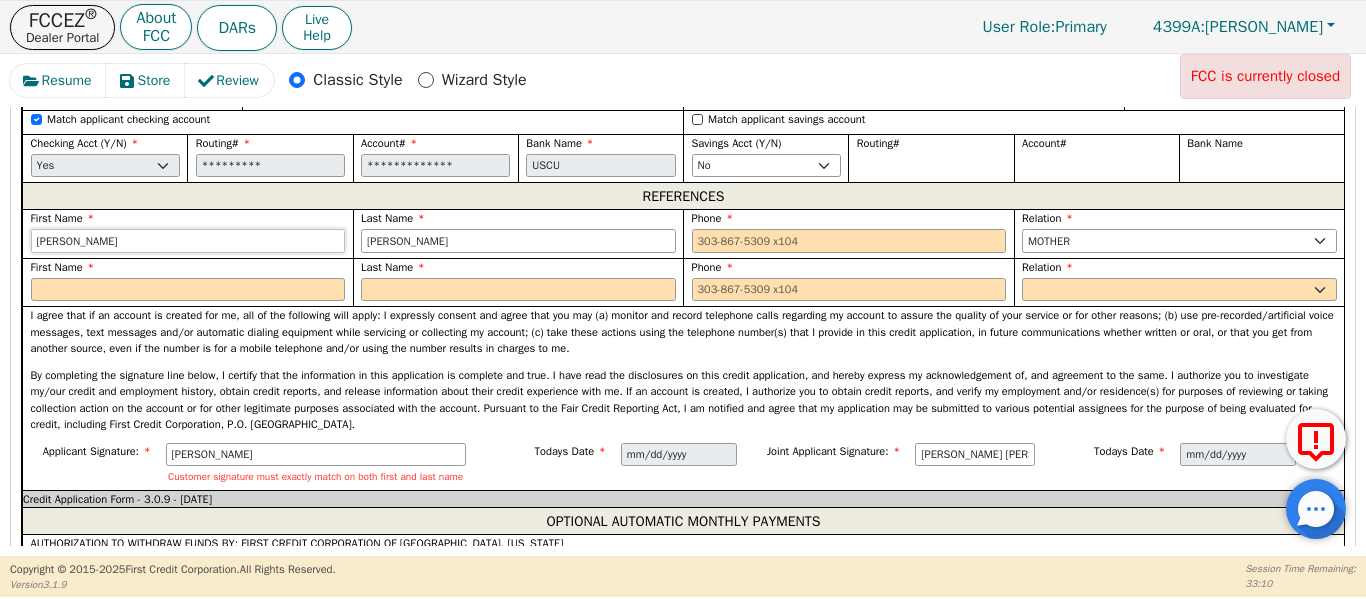 type on "Milagros" 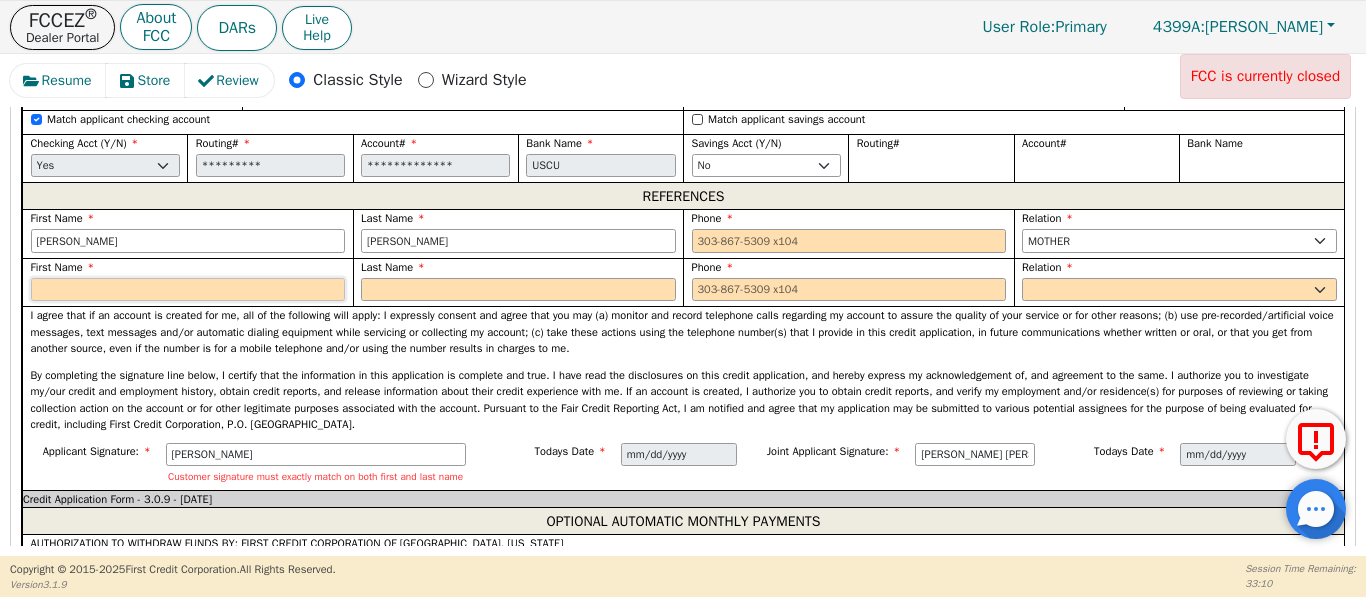 click at bounding box center [188, 290] 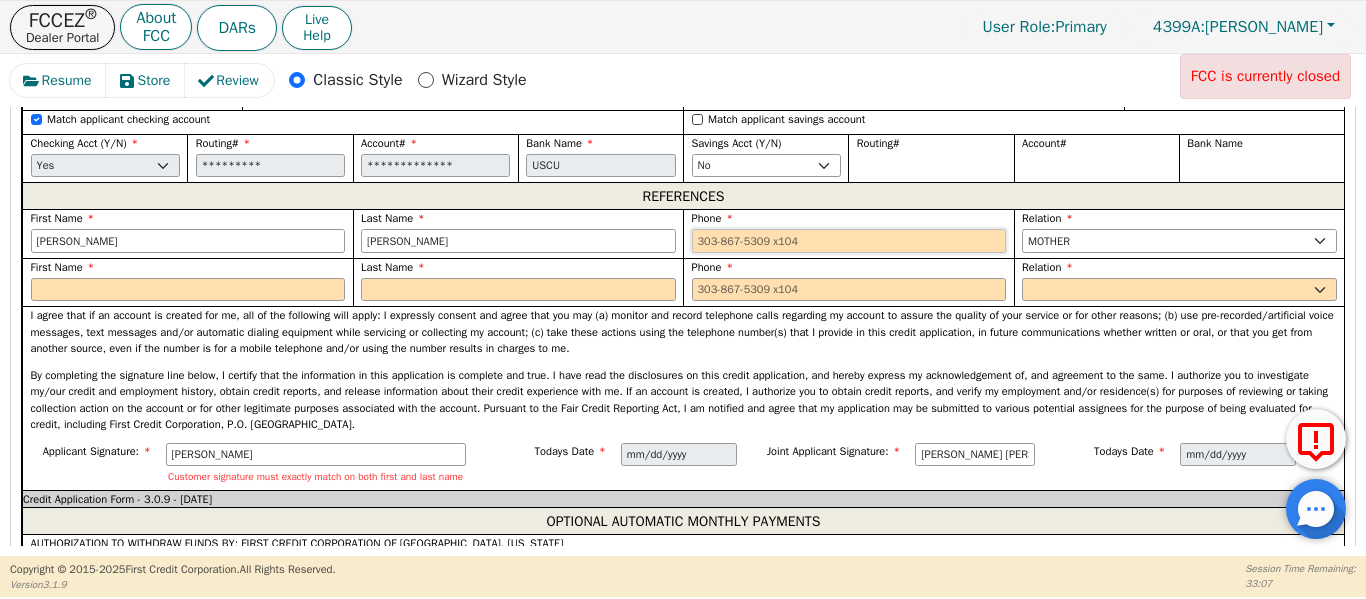click at bounding box center [849, 241] 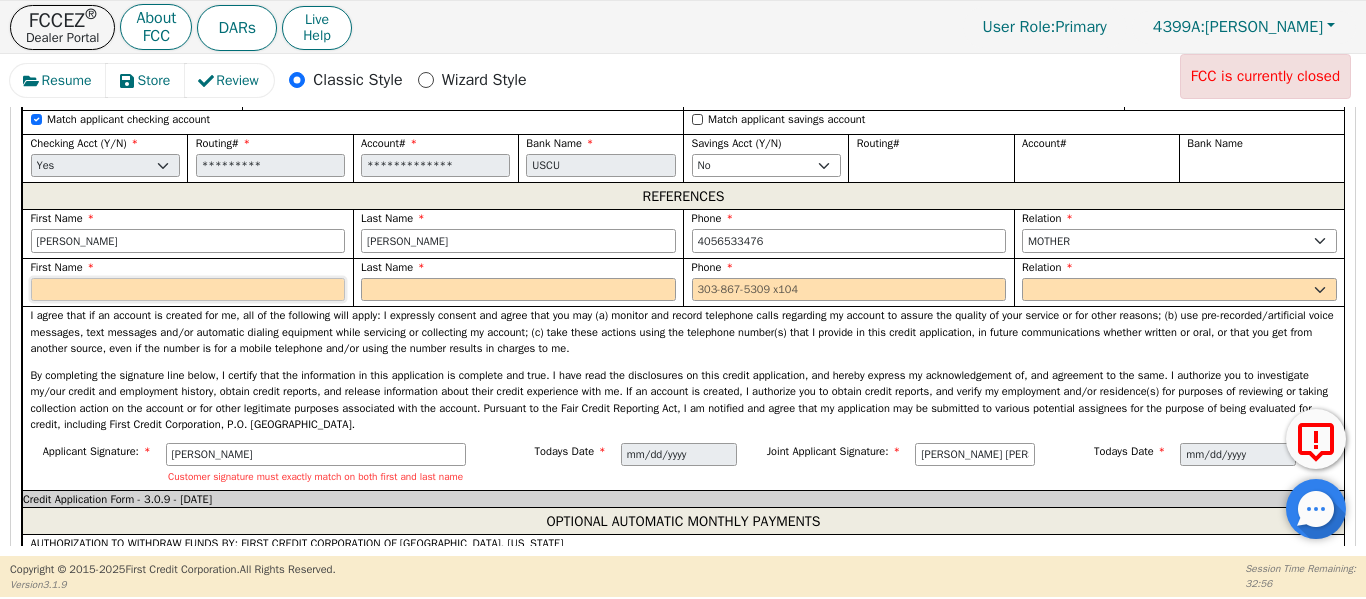 type on "405-653-3476" 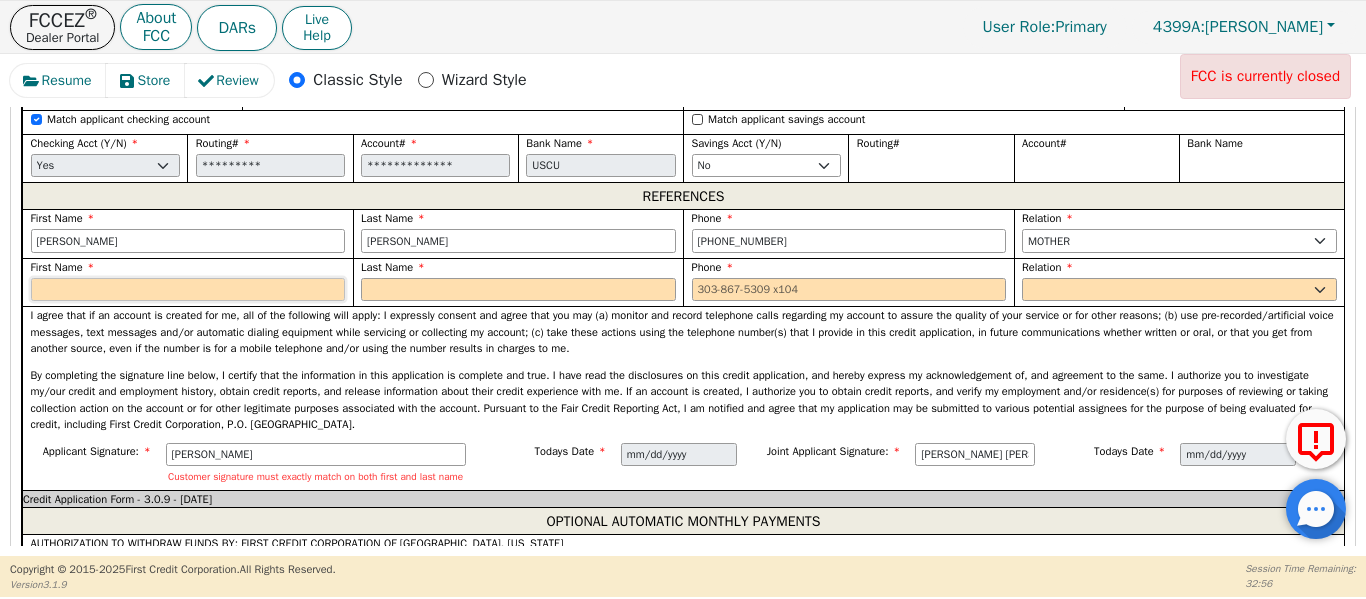 click at bounding box center (188, 290) 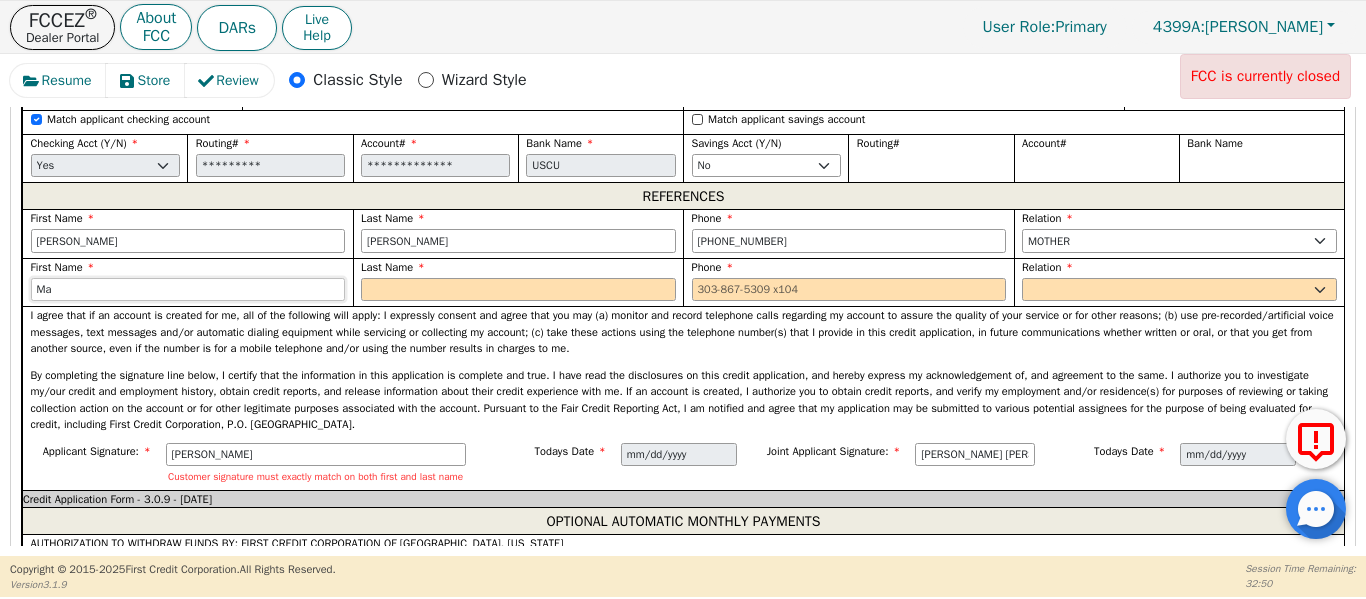 type on "M" 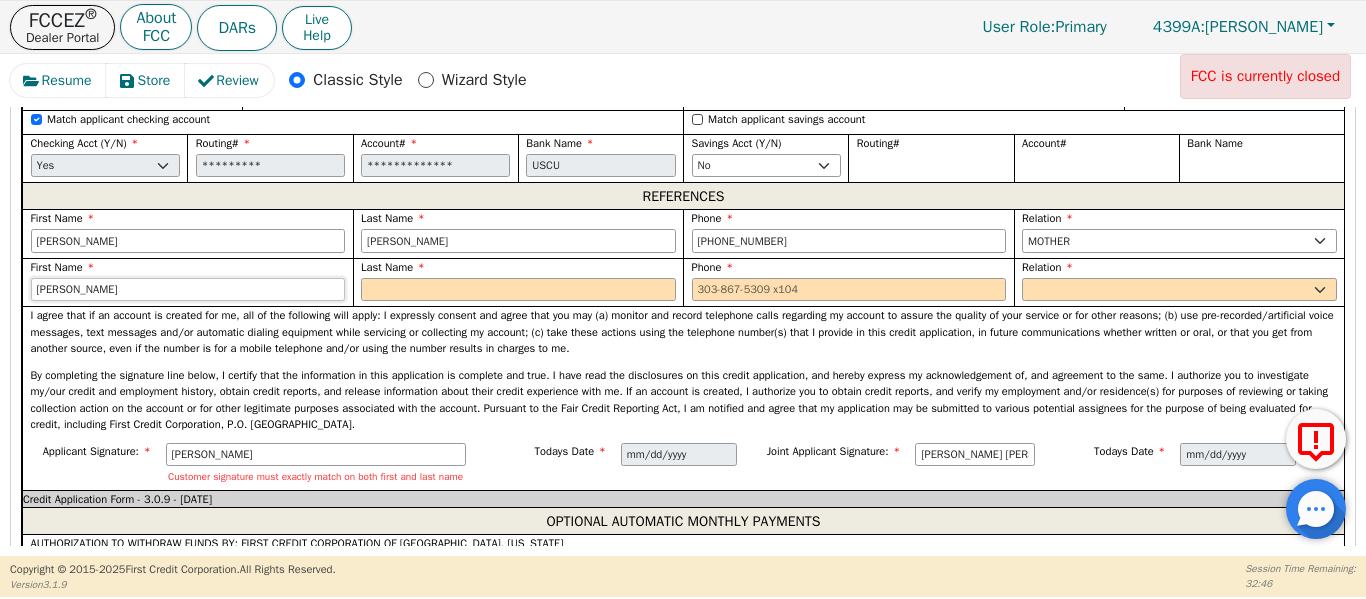 type on "Audrey" 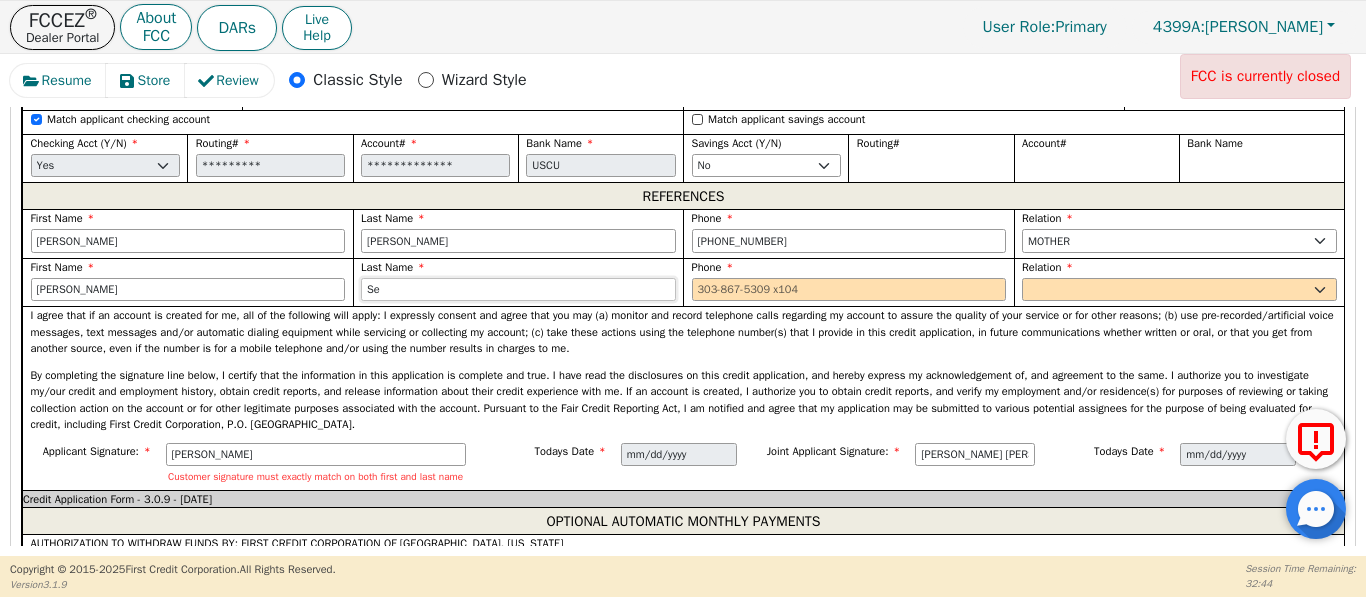 type on "S" 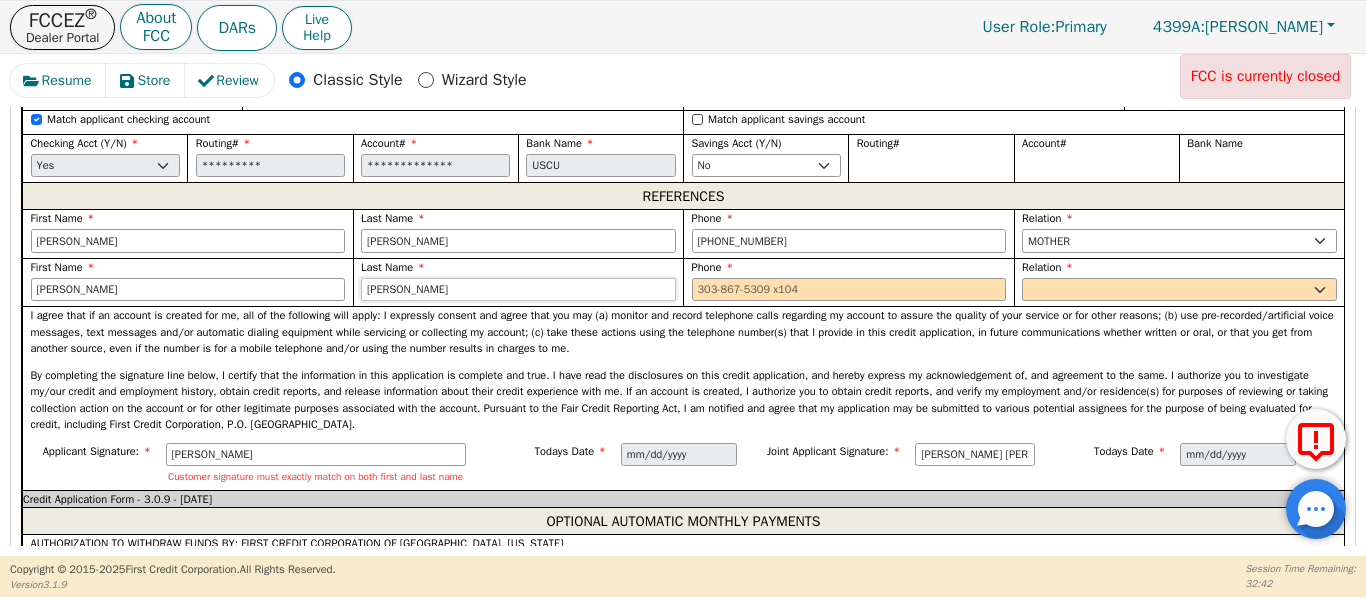 type on "Guerra" 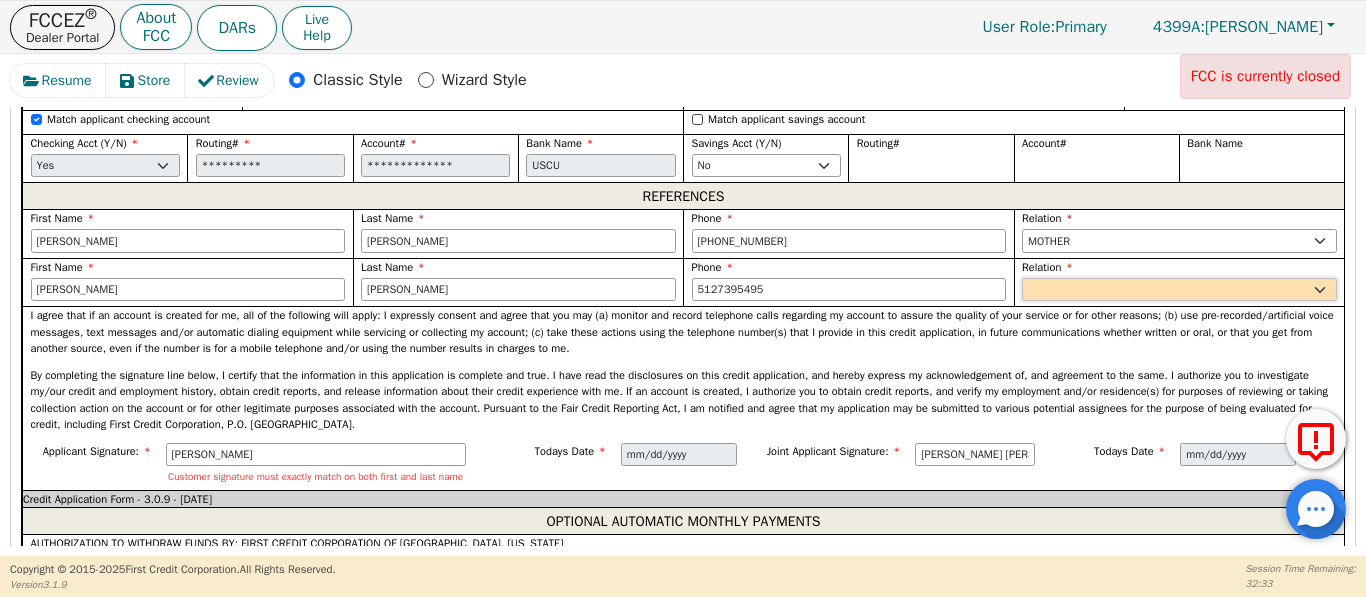 type on "512-739-5495" 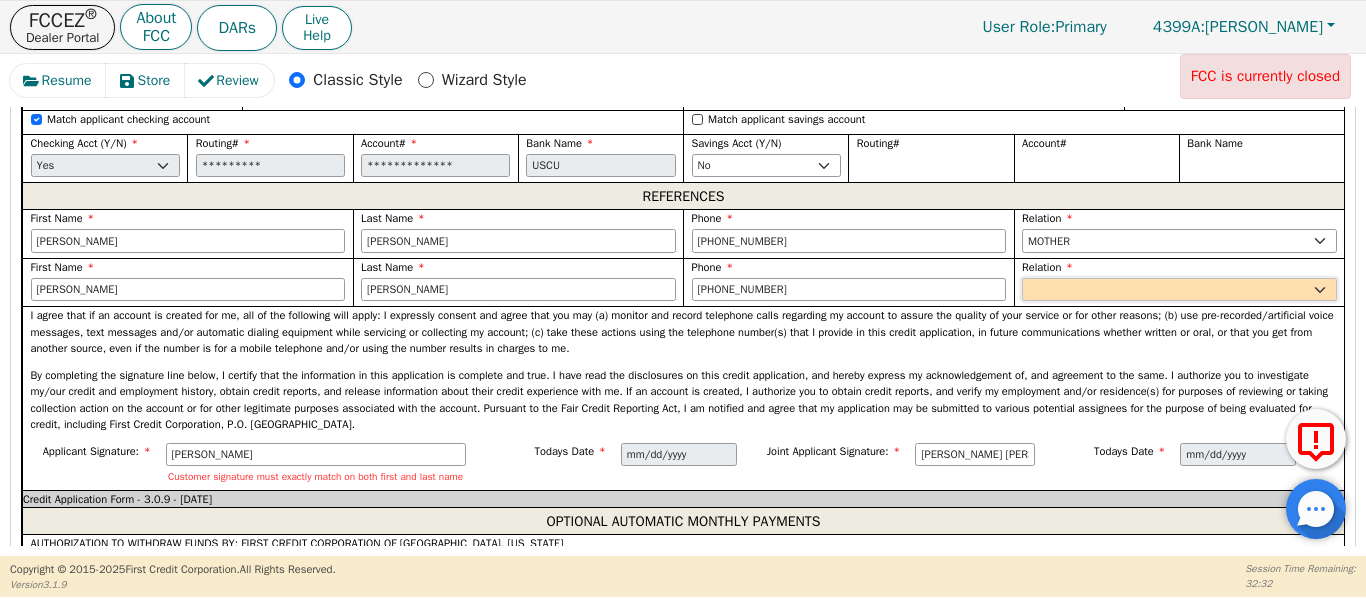 click on "FATHER MOTHER SISTER BROTHER DAUGHTER SON CO-WORKER NEIGHBOR FRIEND COUSIN G-MOTHER G-FATHER SIGNIFICANT OTHER M-I-L B-I-L F-I-L S-I-L BOSS NEICE NEPHEW OTHER" at bounding box center [1179, 290] 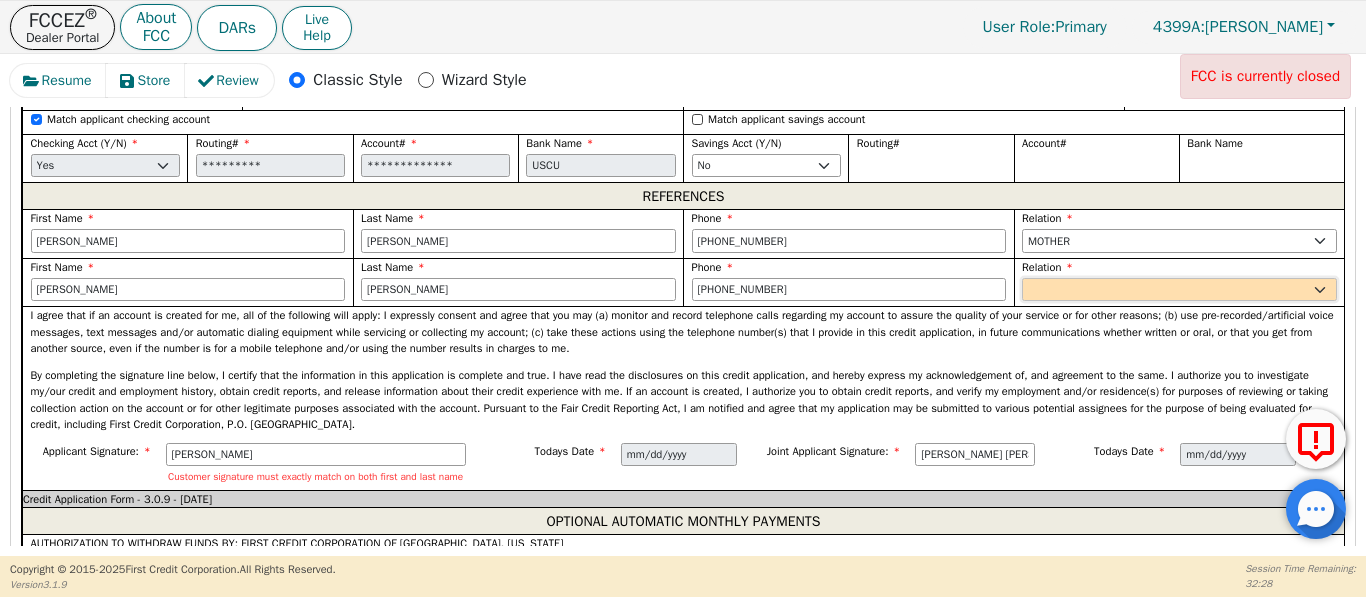 select on "FRIEND" 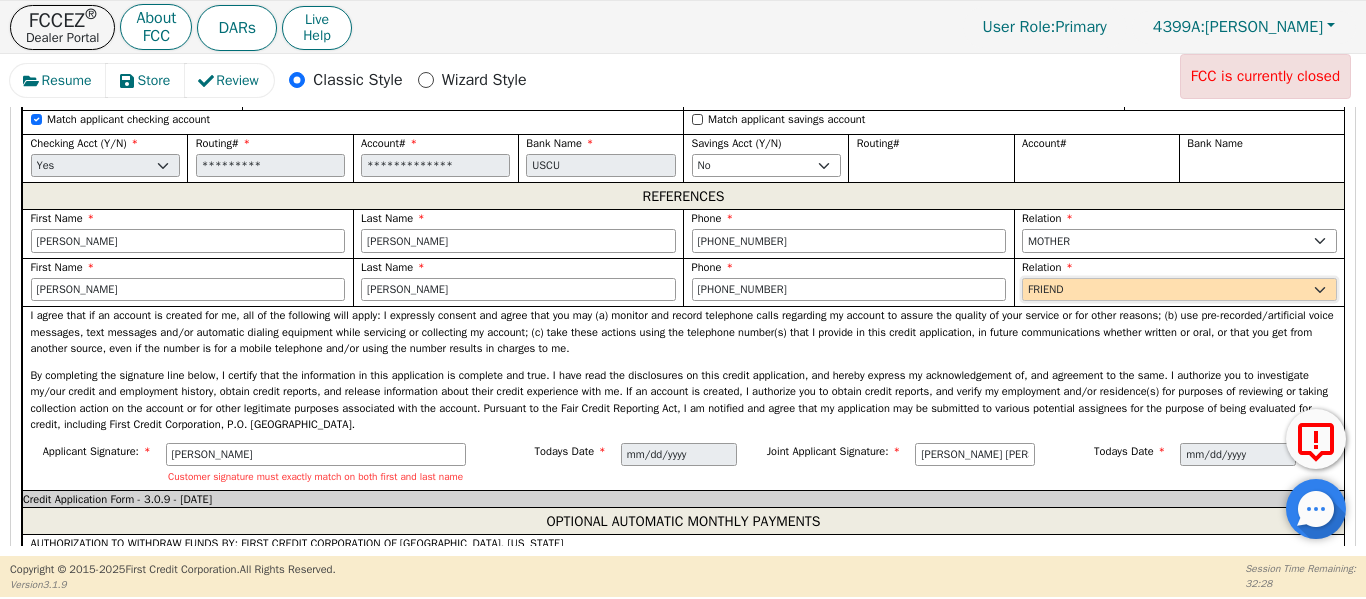 click on "FATHER MOTHER SISTER BROTHER DAUGHTER SON CO-WORKER NEIGHBOR FRIEND COUSIN G-MOTHER G-FATHER SIGNIFICANT OTHER M-I-L B-I-L F-I-L S-I-L BOSS NEICE NEPHEW OTHER" at bounding box center (1179, 290) 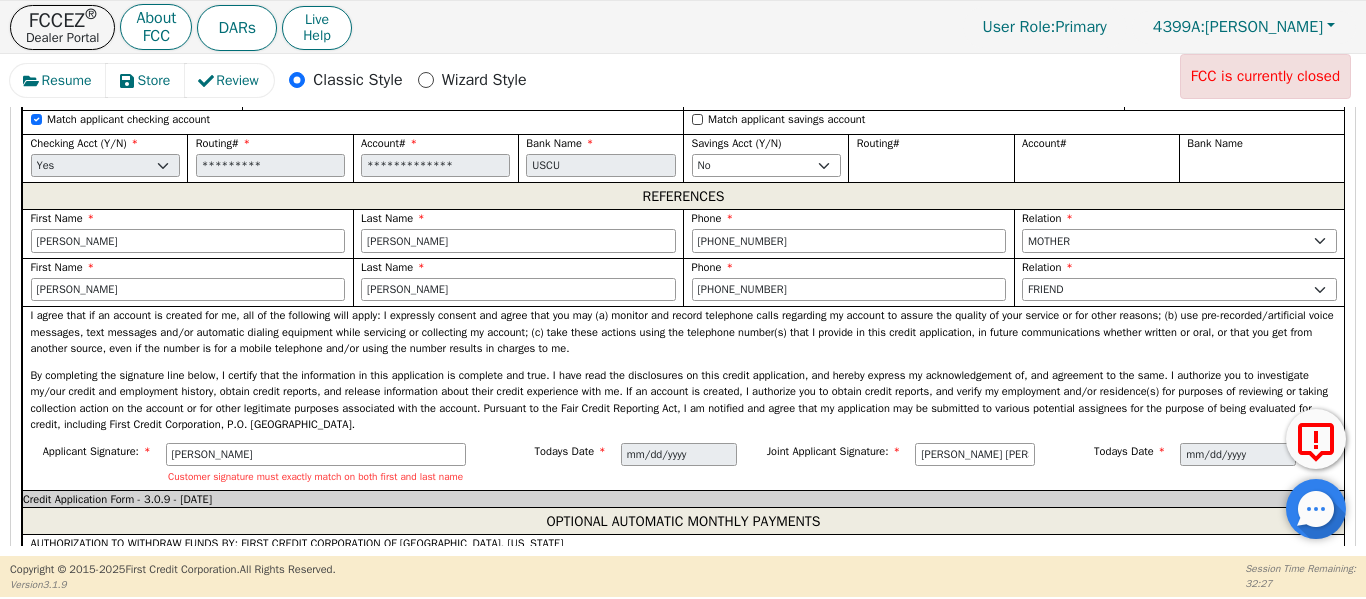 drag, startPoint x: 890, startPoint y: 69, endPoint x: 838, endPoint y: 175, distance: 118.06778 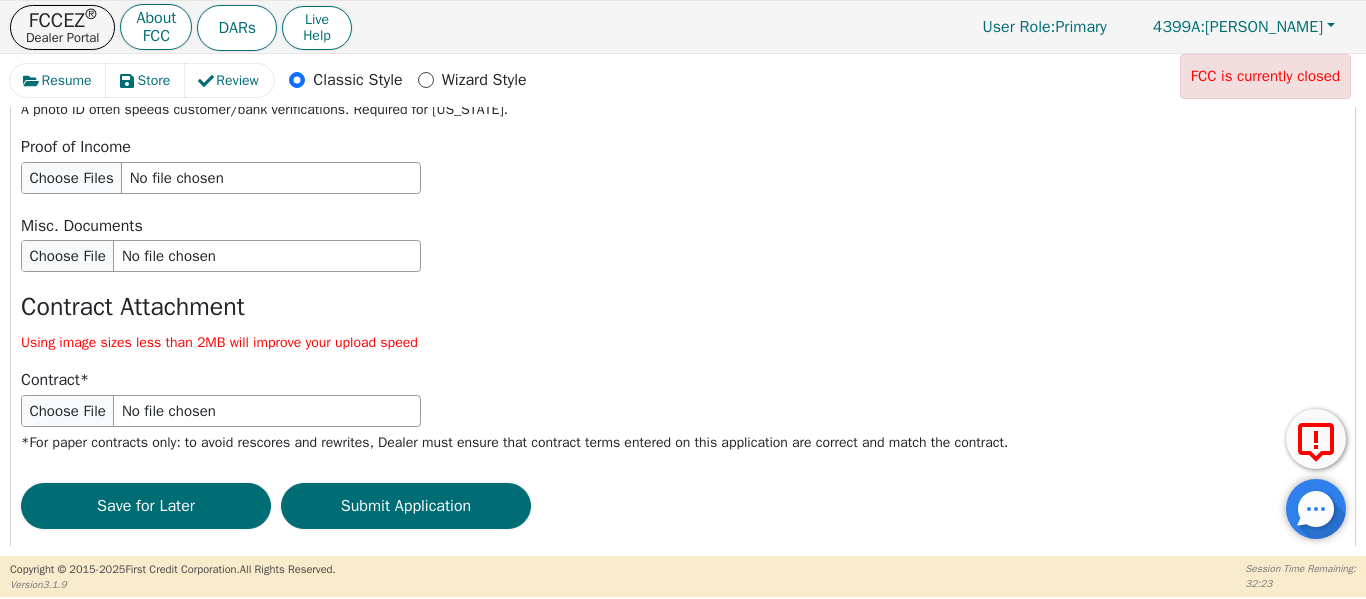 scroll, scrollTop: 3771, scrollLeft: 0, axis: vertical 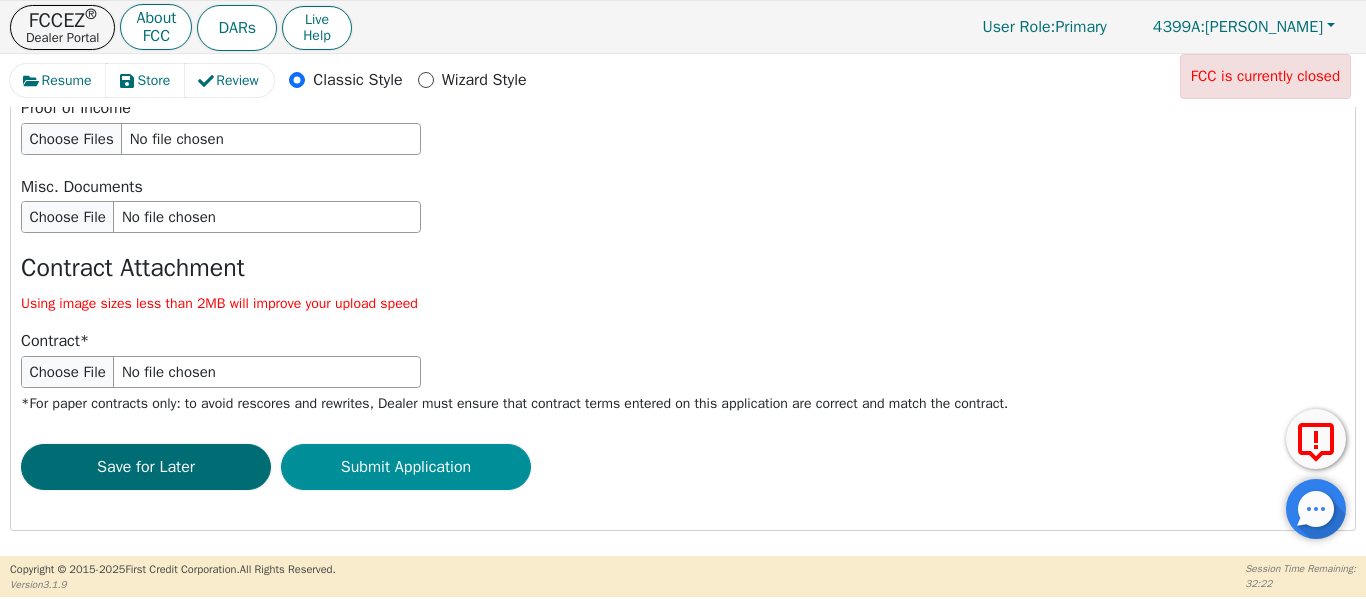 click on "Submit Application" at bounding box center (406, 467) 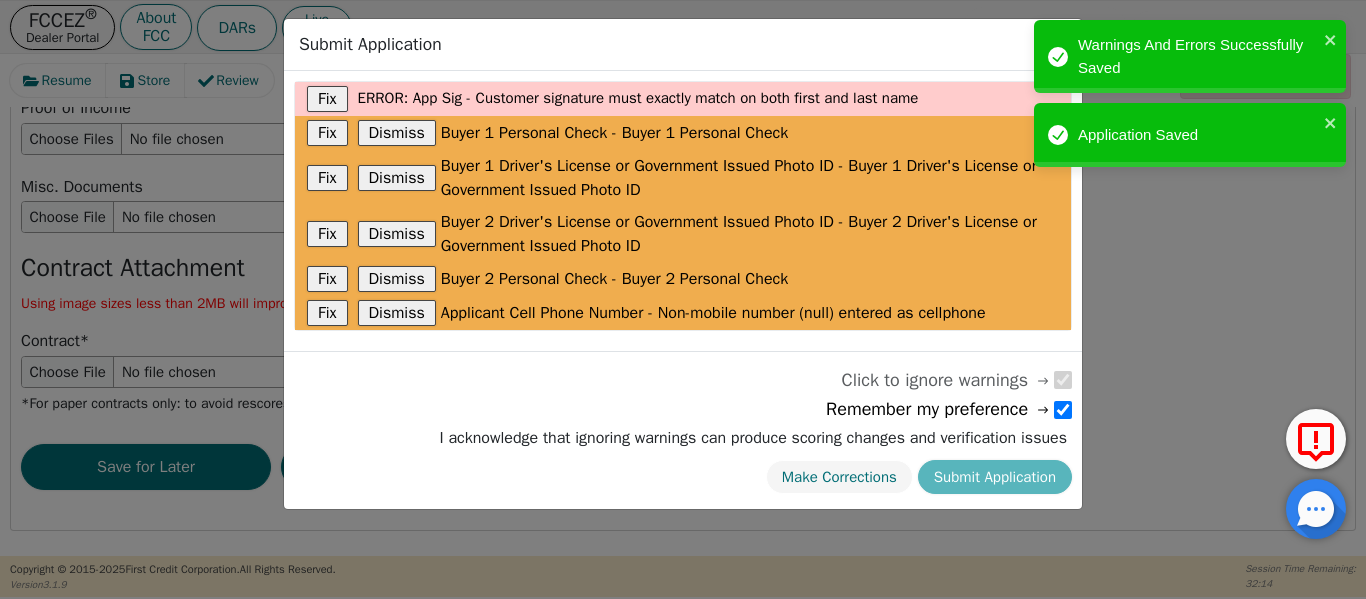 click on "Submit Application Fix error :  App Sig - Customer signature must exactly match on both first and last name Fix Dismiss  Buyer 1 Personal Check - Buyer 1 Personal Check Fix Dismiss  Buyer 1 Driver's License or Government Issued Photo ID - Buyer 1 Driver's License or Government Issued Photo ID Fix Dismiss  Buyer 2 Driver's License or Government Issued Photo ID - Buyer 2 Driver's License or Government Issued Photo ID Fix Dismiss  Buyer 2 Personal Check - Buyer 2 Personal Check Fix Dismiss  Applicant Cell Phone Number - Non-mobile number (null) entered as cellphone Click to ignore warnings   Remember my preference   I acknowledge that ignoring warnings can produce scoring changes and verification issues Make Corrections Submit Application" at bounding box center (683, 299) 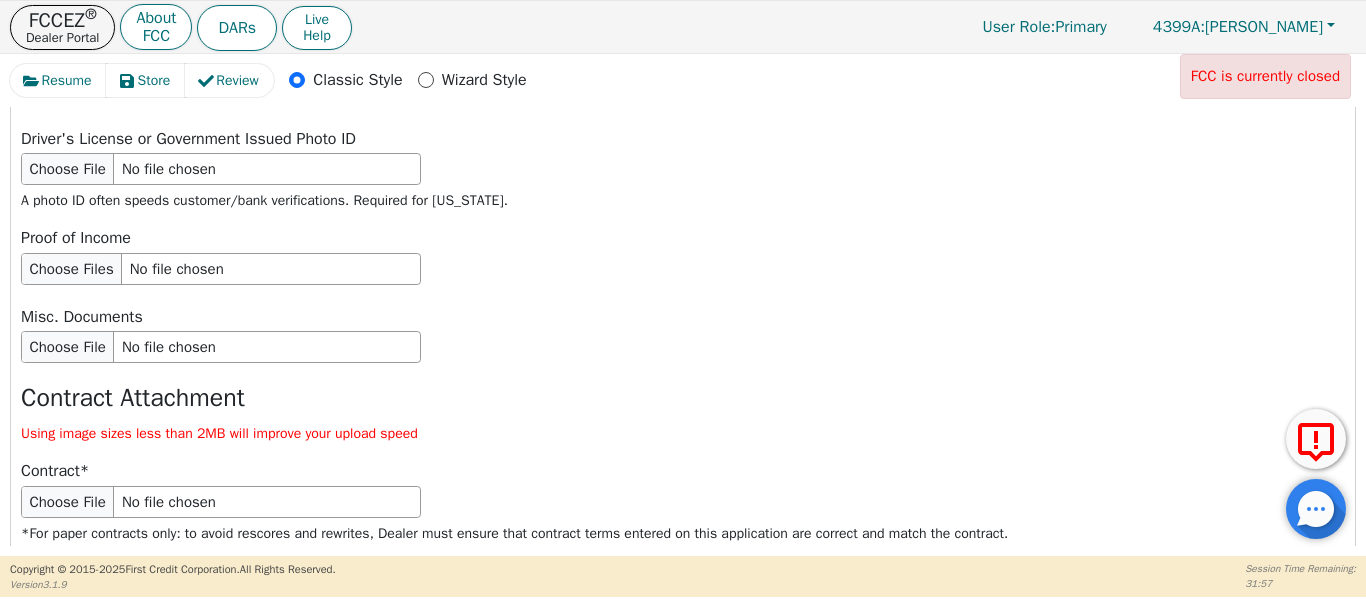 scroll, scrollTop: 3771, scrollLeft: 0, axis: vertical 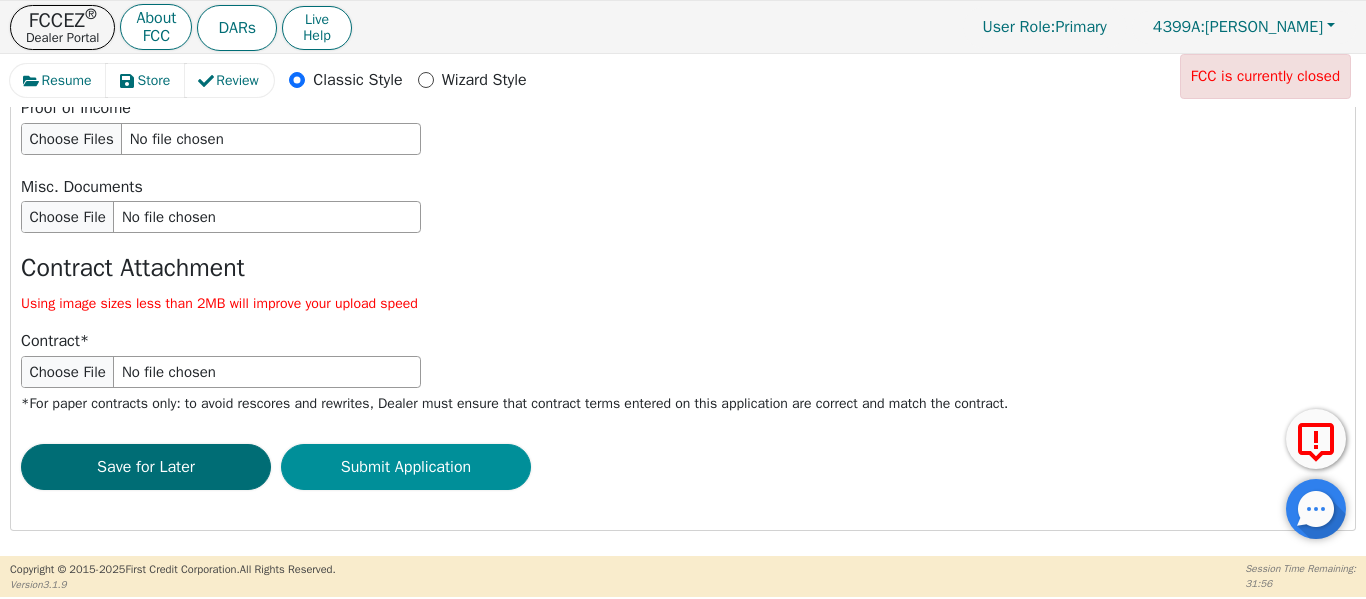 click on "Submit Application" at bounding box center [406, 467] 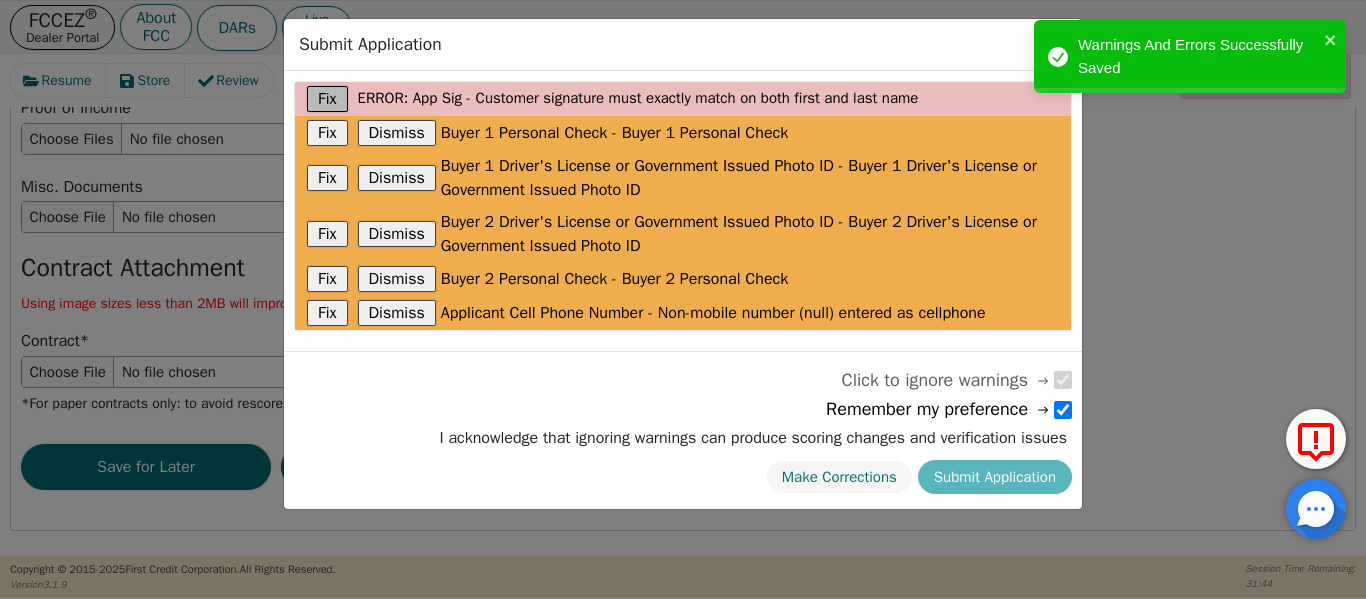 click on "Fix" at bounding box center [327, 99] 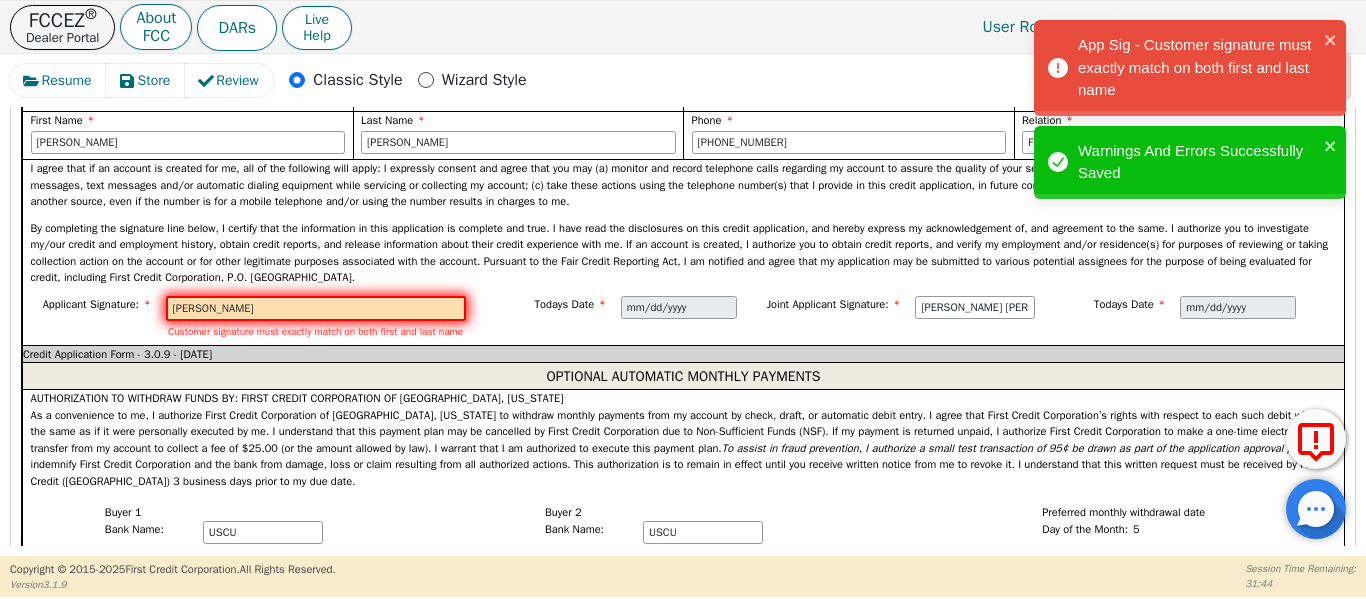 scroll, scrollTop: 2328, scrollLeft: 0, axis: vertical 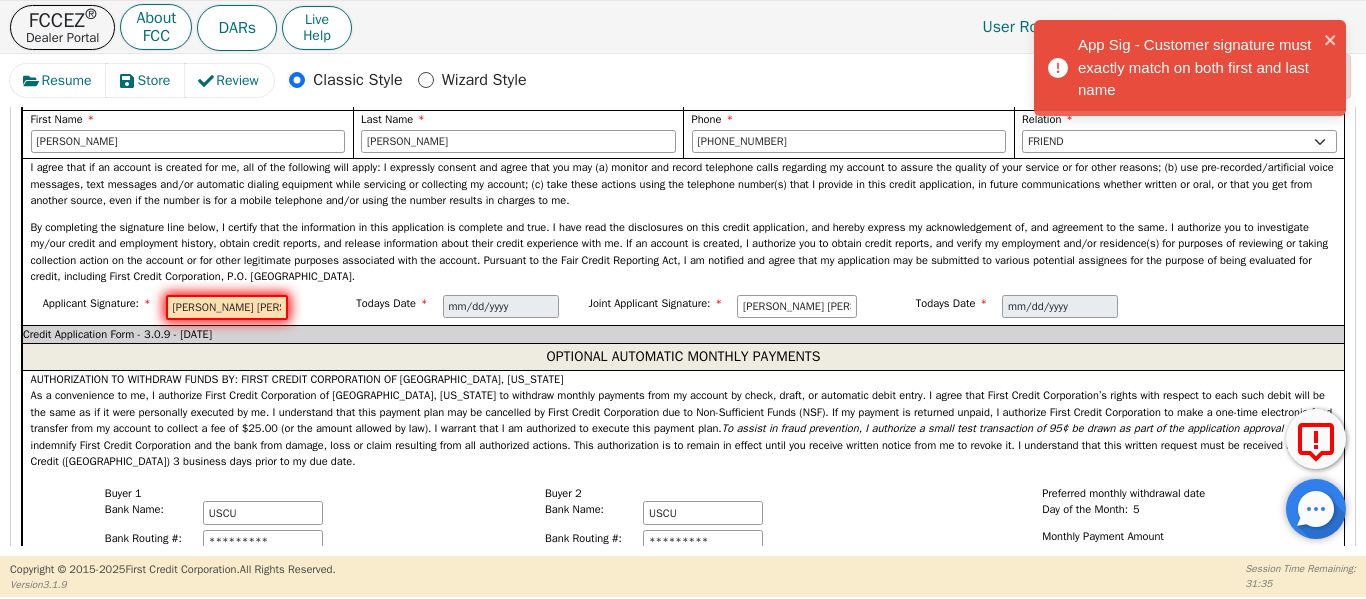 type on "Daniel S Segura kelly" 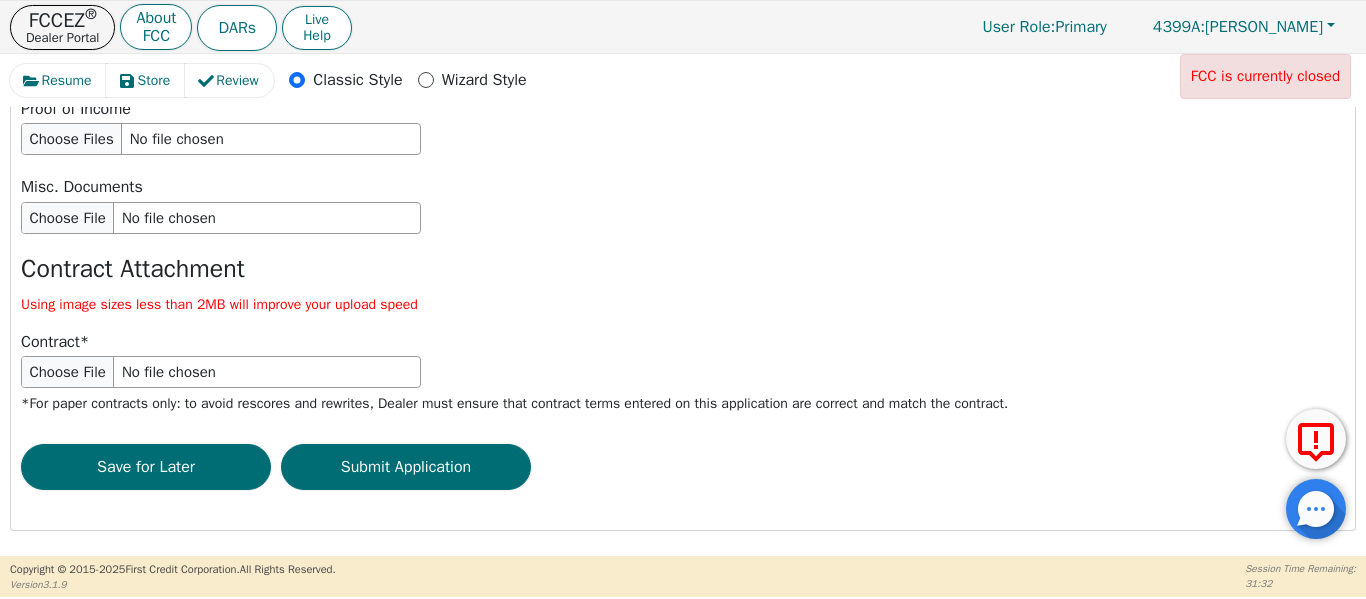 scroll, scrollTop: 3741, scrollLeft: 0, axis: vertical 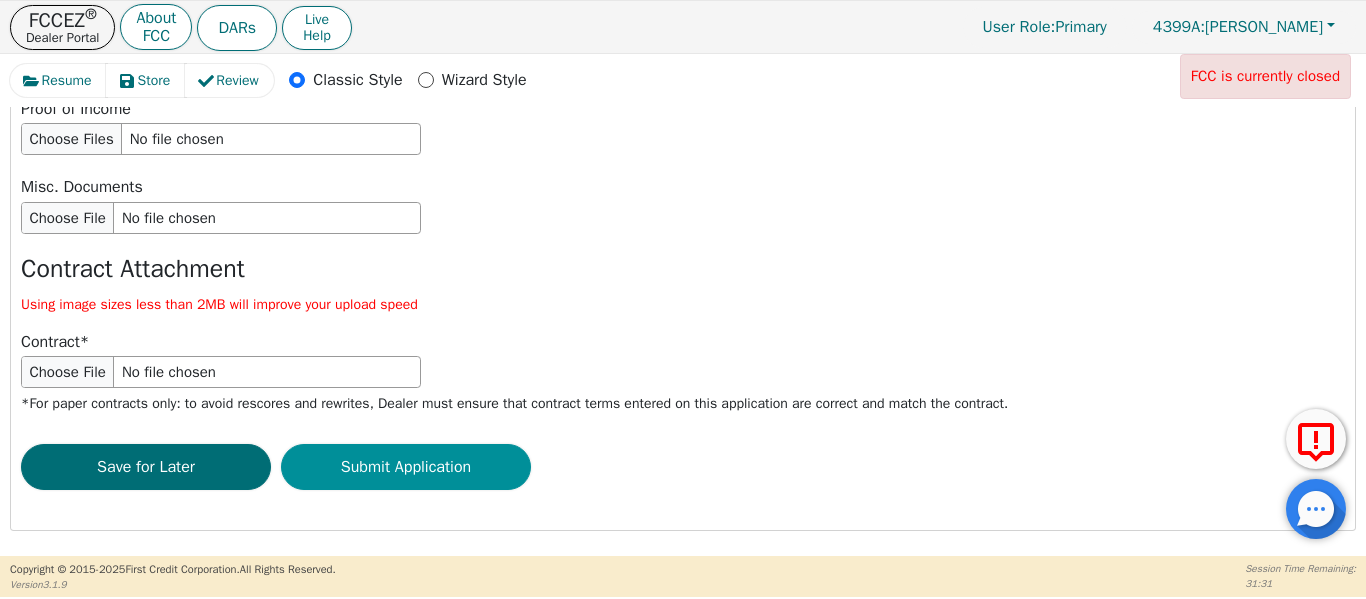 click on "Submit Application" at bounding box center (406, 467) 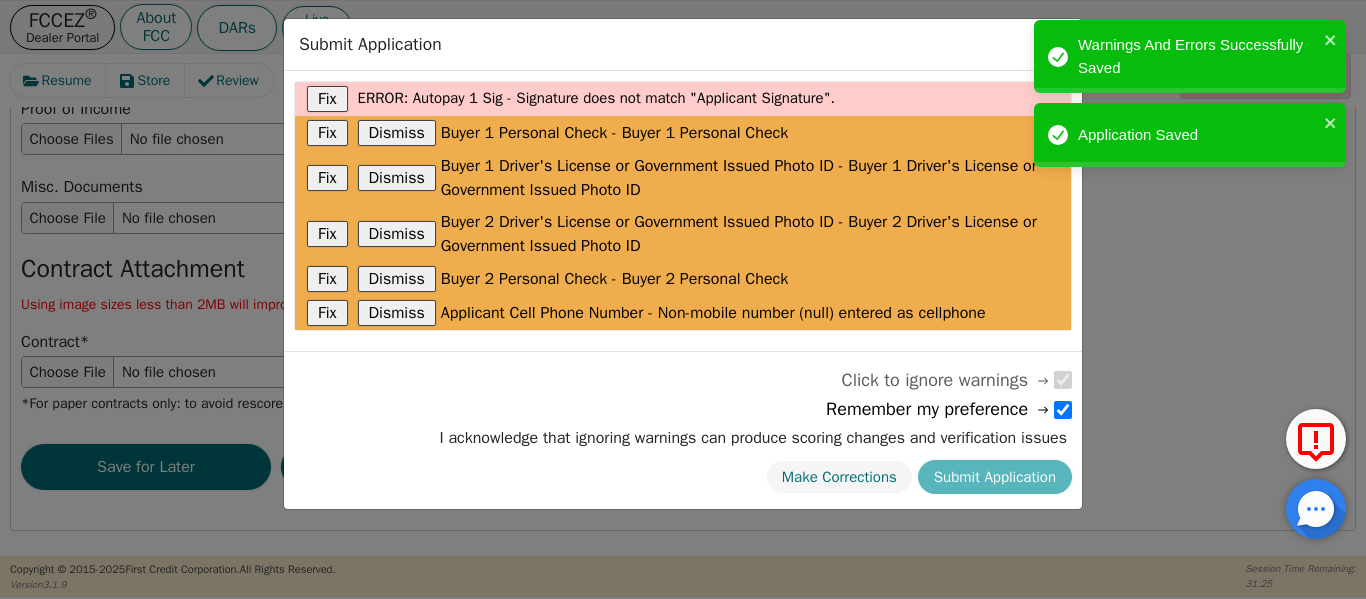 click on "Submit Application Fix error :  Autopay 1 Sig - Signature does not match "Applicant Signature". Fix Dismiss  Buyer 1 Personal Check - Buyer 1 Personal Check Fix Dismiss  Buyer 1 Driver's License or Government Issued Photo ID - Buyer 1 Driver's License or Government Issued Photo ID Fix Dismiss  Buyer 2 Driver's License or Government Issued Photo ID - Buyer 2 Driver's License or Government Issued Photo ID Fix Dismiss  Buyer 2 Personal Check - Buyer 2 Personal Check Fix Dismiss  Applicant Cell Phone Number - Non-mobile number (null) entered as cellphone Click to ignore warnings   Remember my preference   I acknowledge that ignoring warnings can produce scoring changes and verification issues Make Corrections Submit Application" at bounding box center (683, 299) 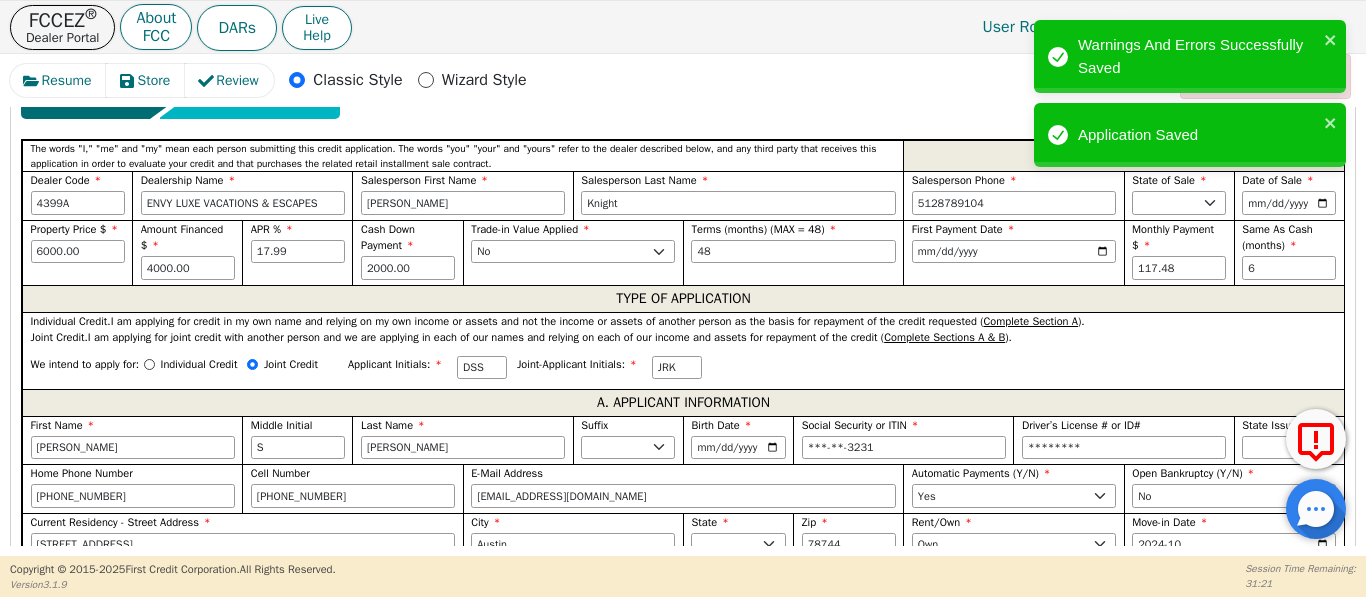 scroll, scrollTop: 899, scrollLeft: 0, axis: vertical 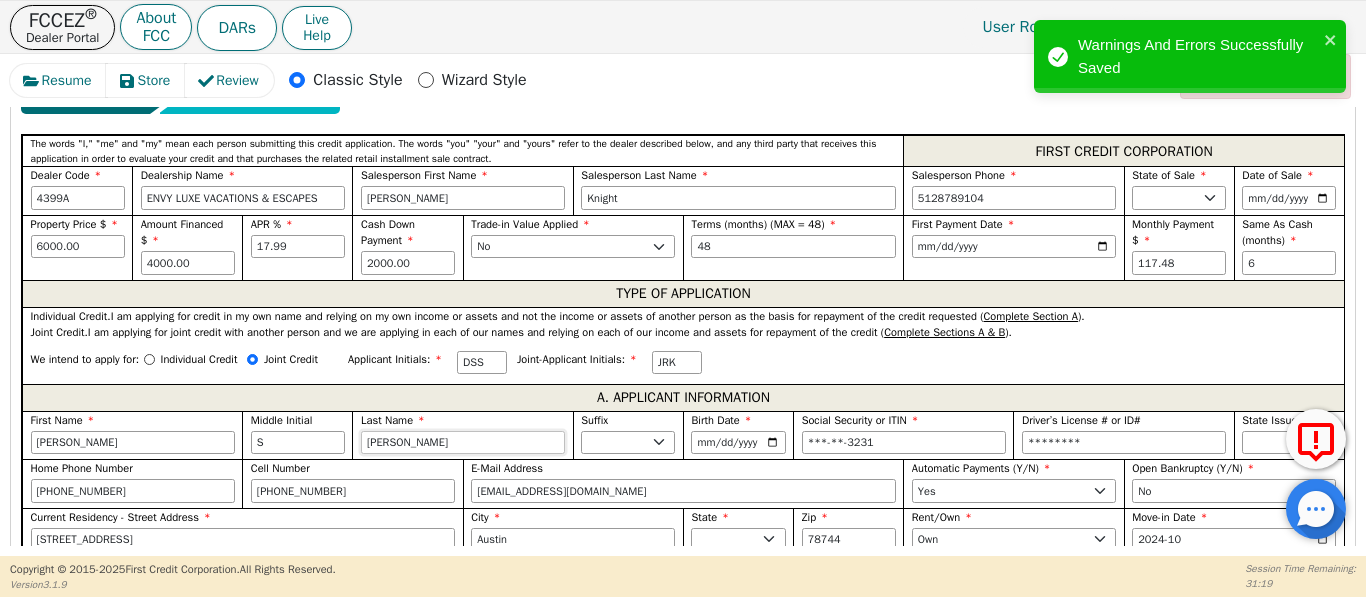 click on "Segura Kelly" at bounding box center [463, 443] 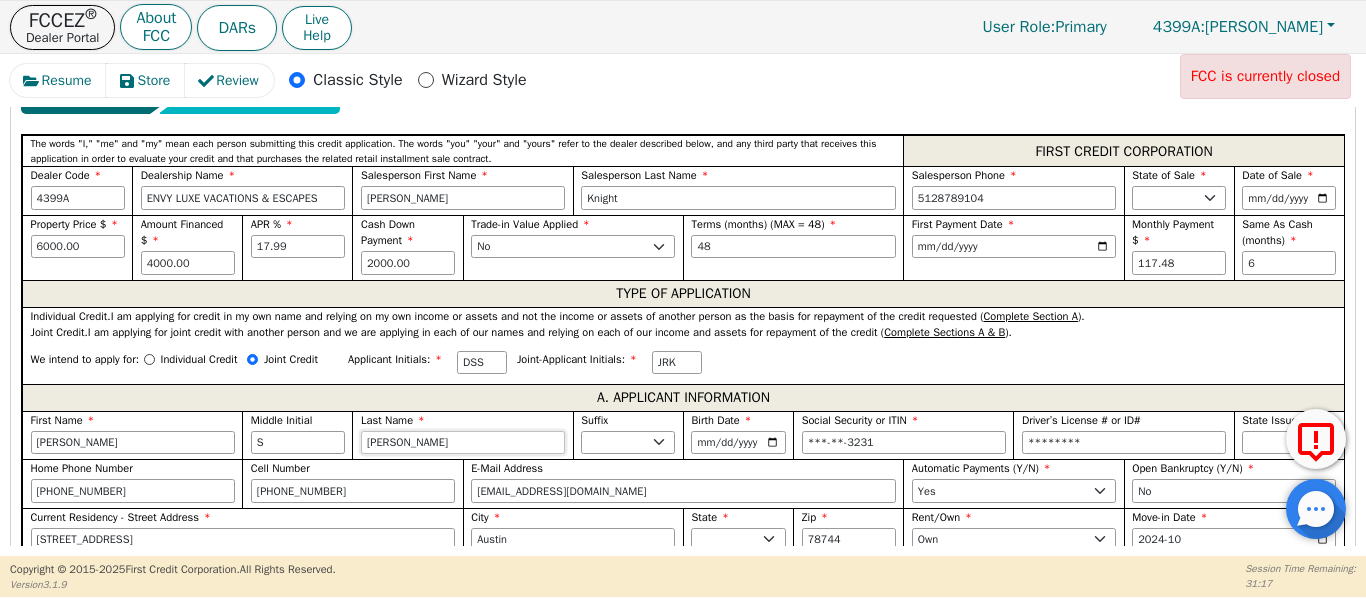 type on "Segura Kell" 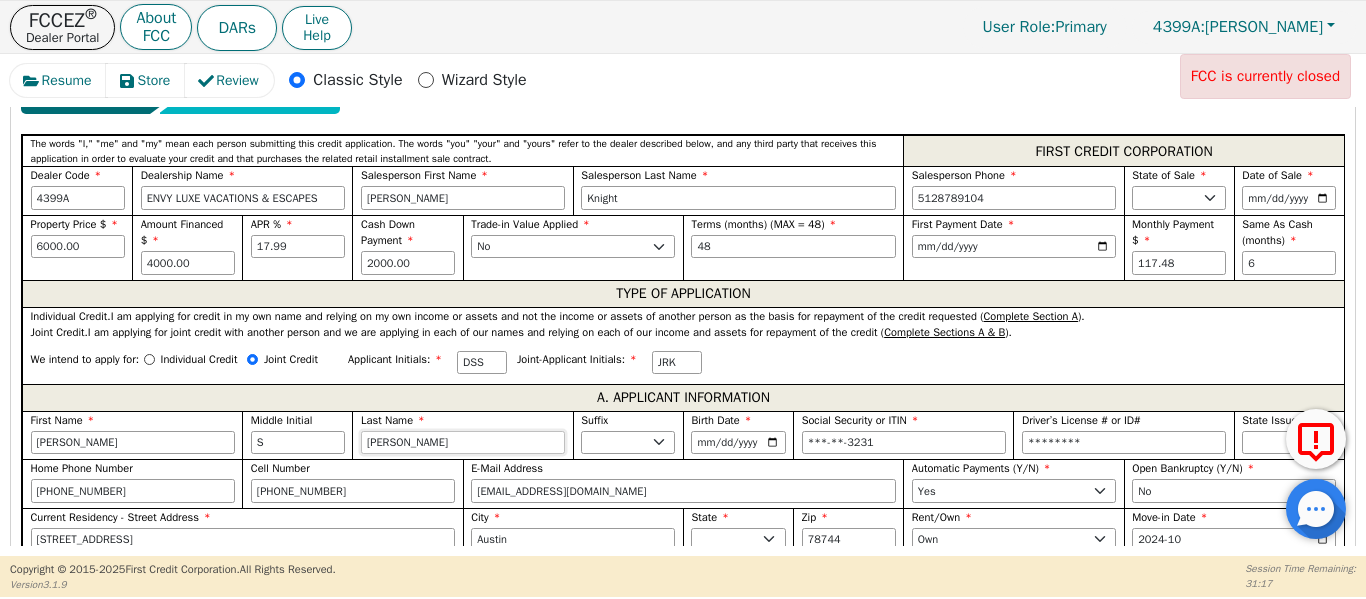 type on "Daniel S Segura" 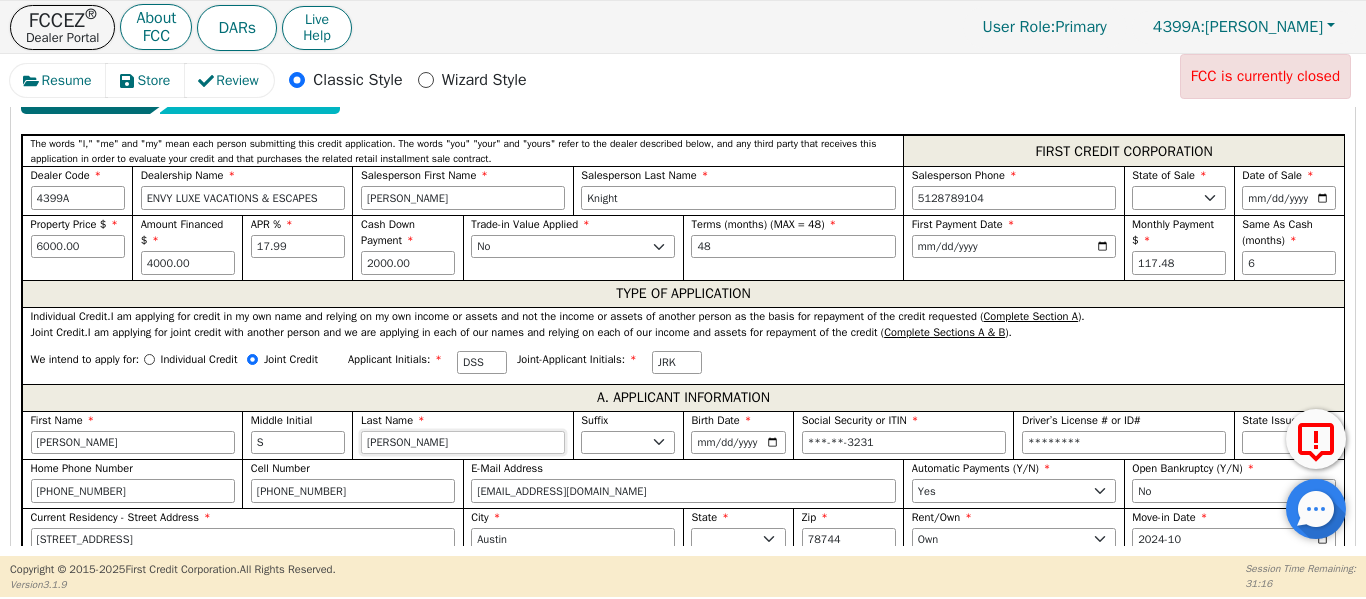 type on "Segur" 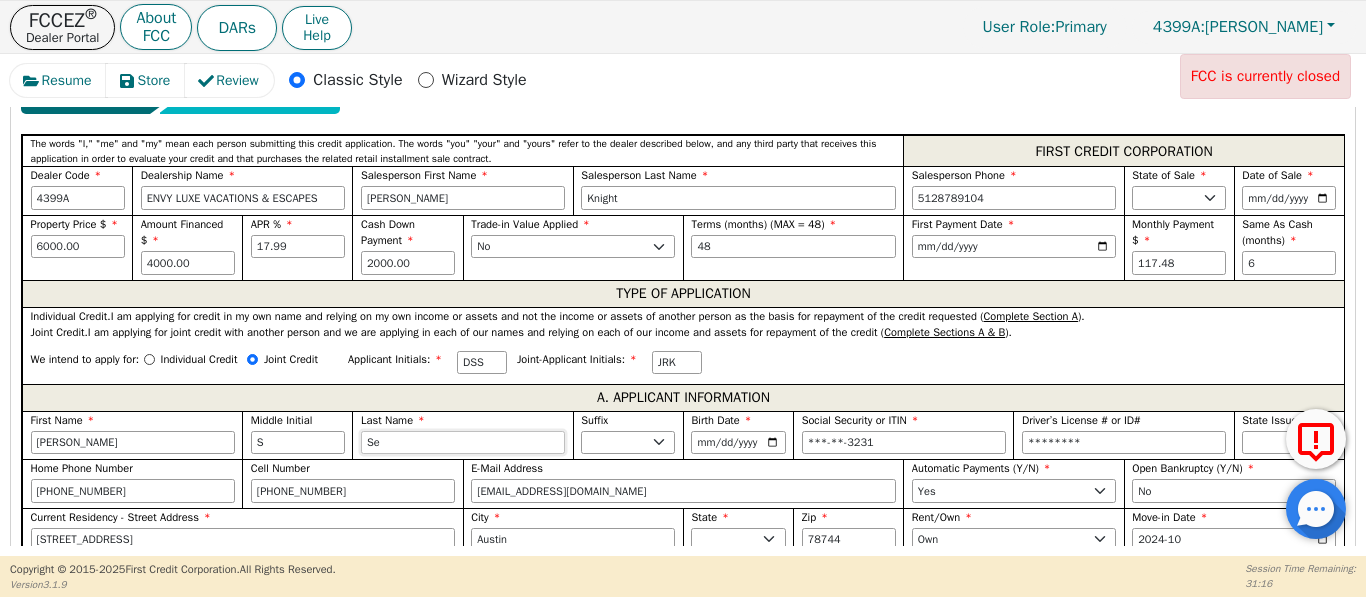 type on "S" 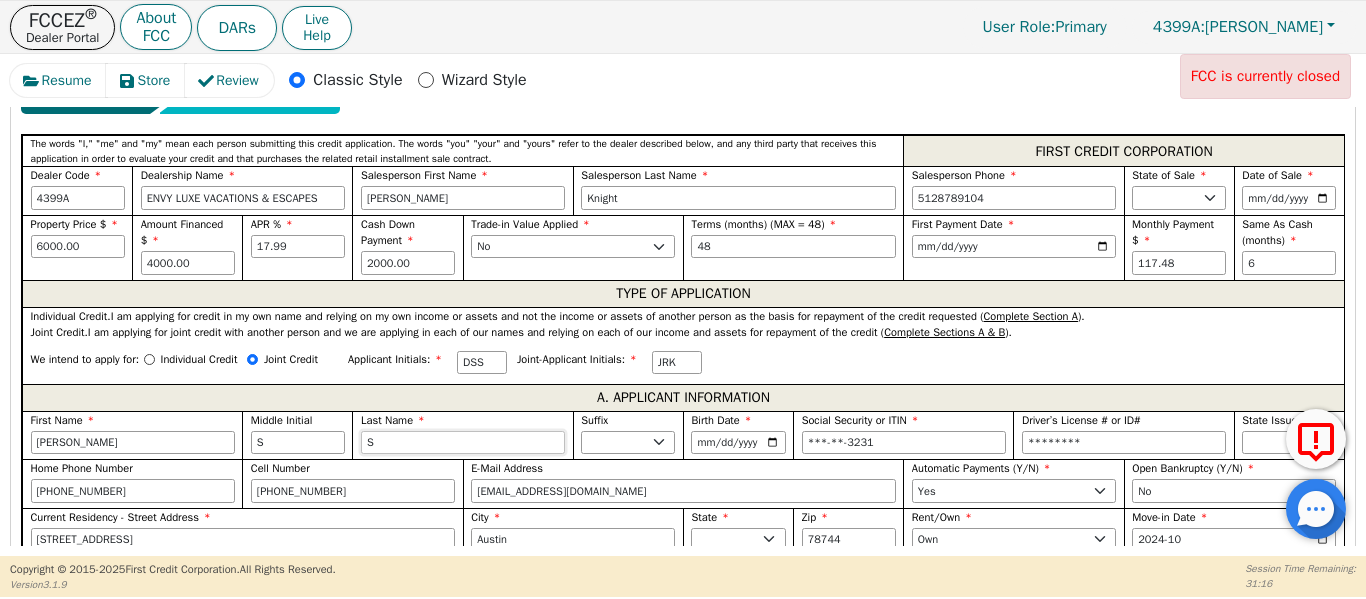 type 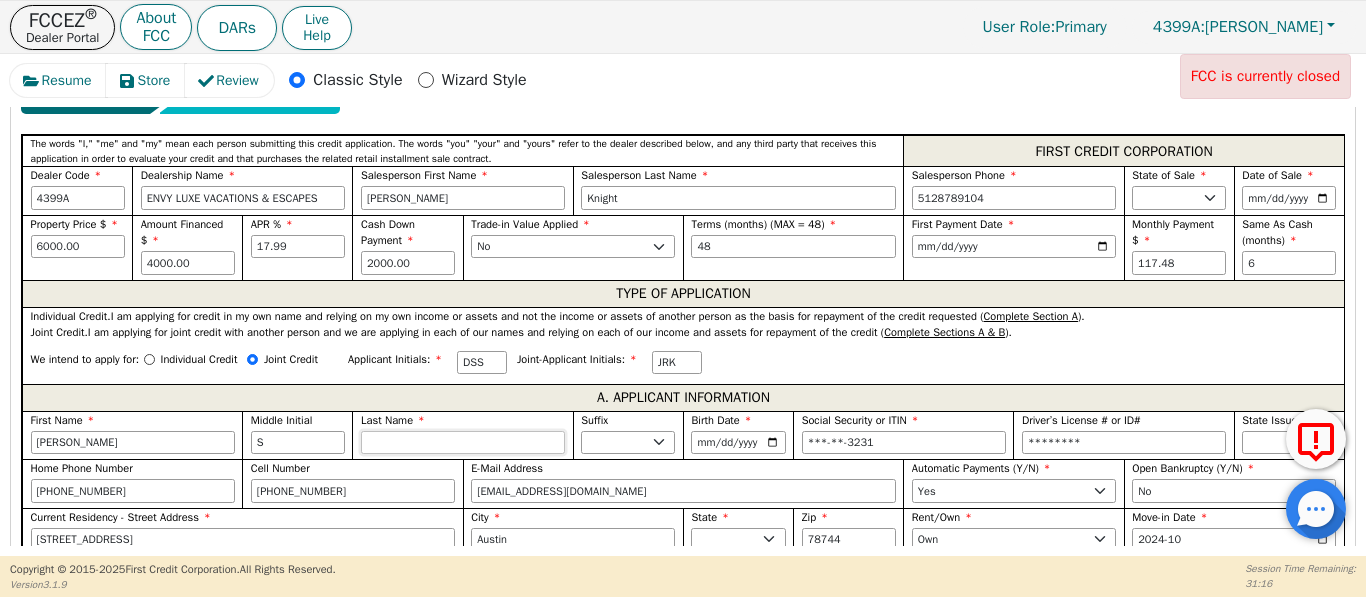 type 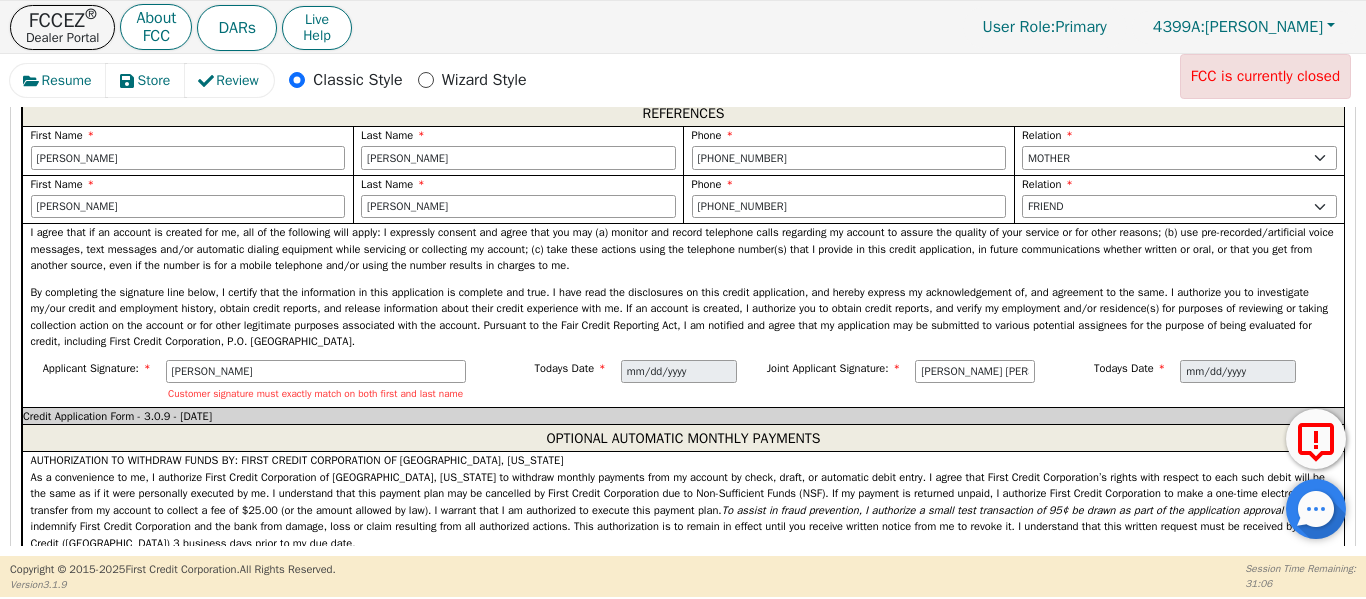 click on "I agree that if an account is created for me, all of the following will apply: I expressly consent and
agree that you may (a) monitor and record telephone calls regarding my account to assure the
quality of your service or for other reasons; (b) use pre-recorded/artificial voice messages, text
messages and/or automatic dialing equipment while servicing or collecting my account; (c) take
these actions using the telephone number(s) that I provide in this credit application, in future
communications whether written or oral, or that you get from another source, even if the number is
for a mobile telephone and/or using the number results in charges to me." at bounding box center [684, 249] 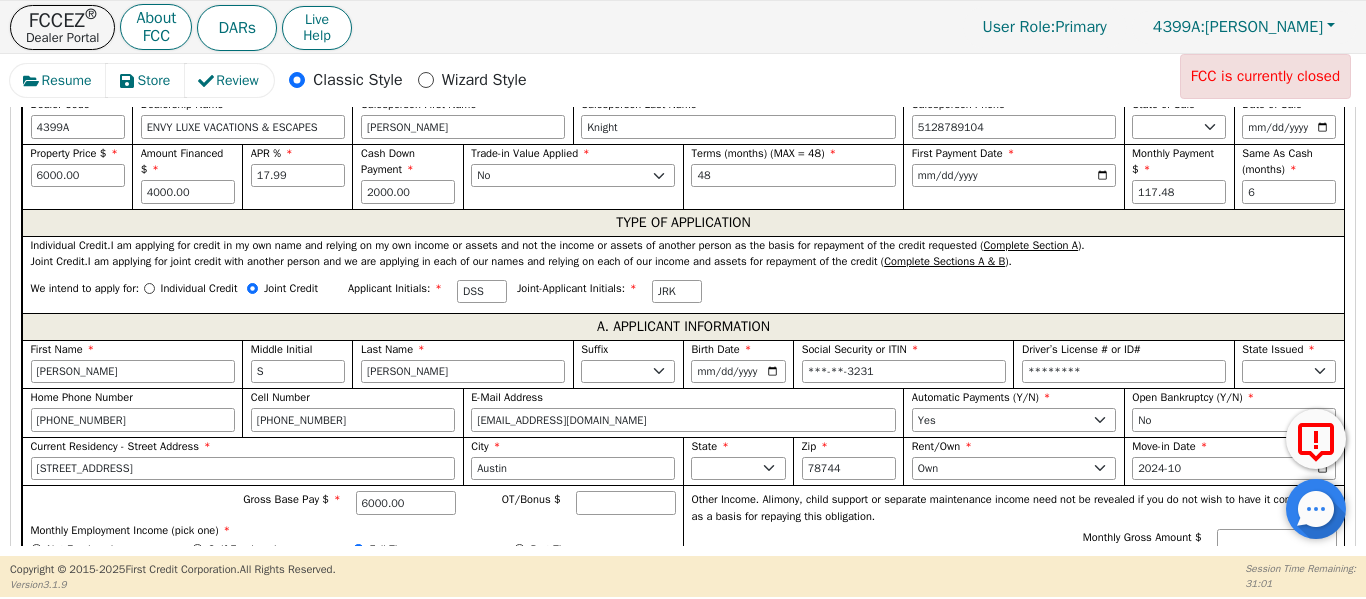 scroll, scrollTop: 1001, scrollLeft: 0, axis: vertical 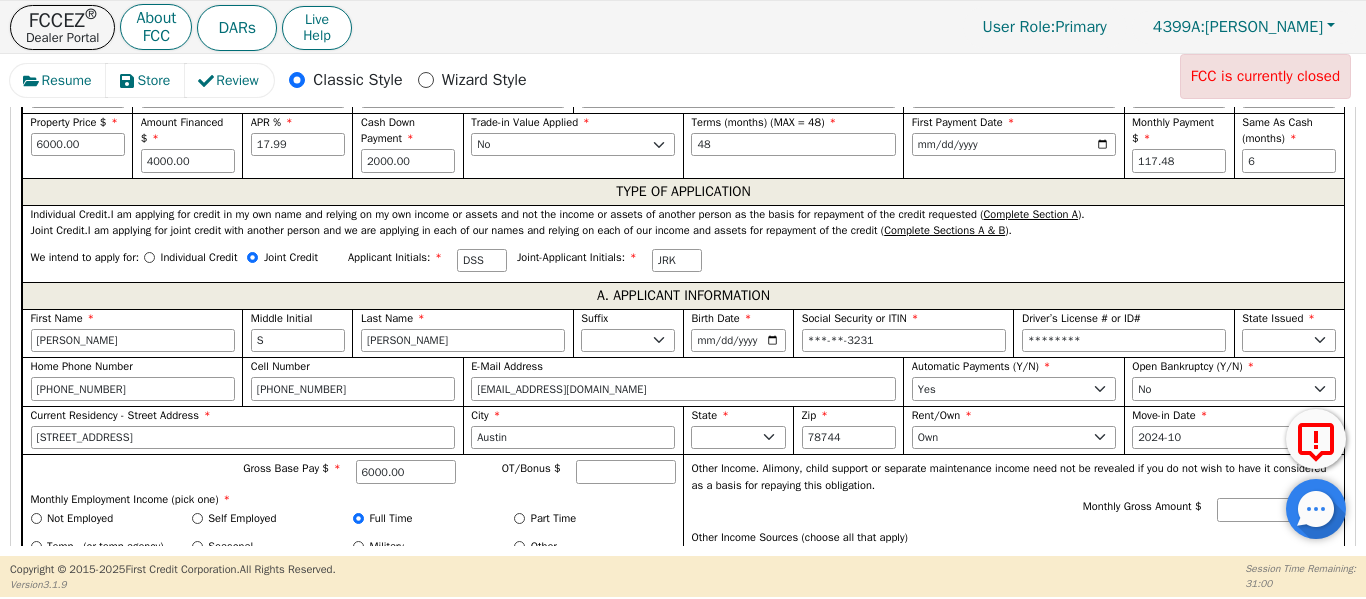 drag, startPoint x: 432, startPoint y: 325, endPoint x: 431, endPoint y: 342, distance: 17.029387 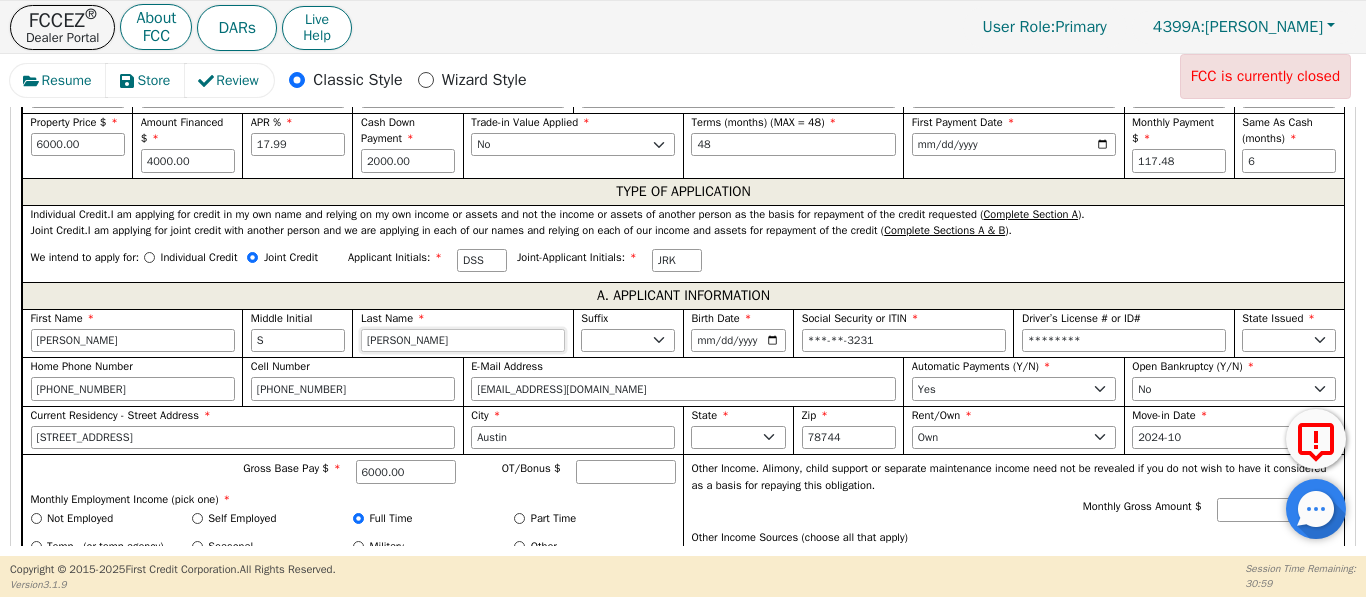 click on "Segura Kelly" at bounding box center (463, 341) 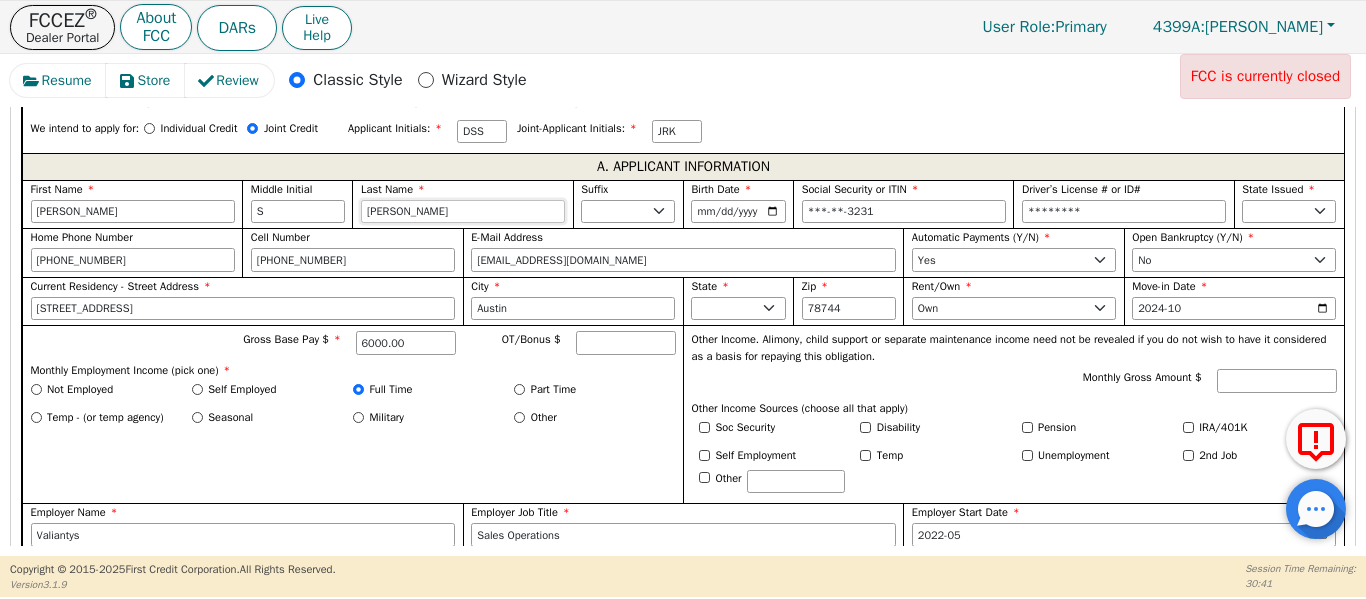 scroll, scrollTop: 1128, scrollLeft: 0, axis: vertical 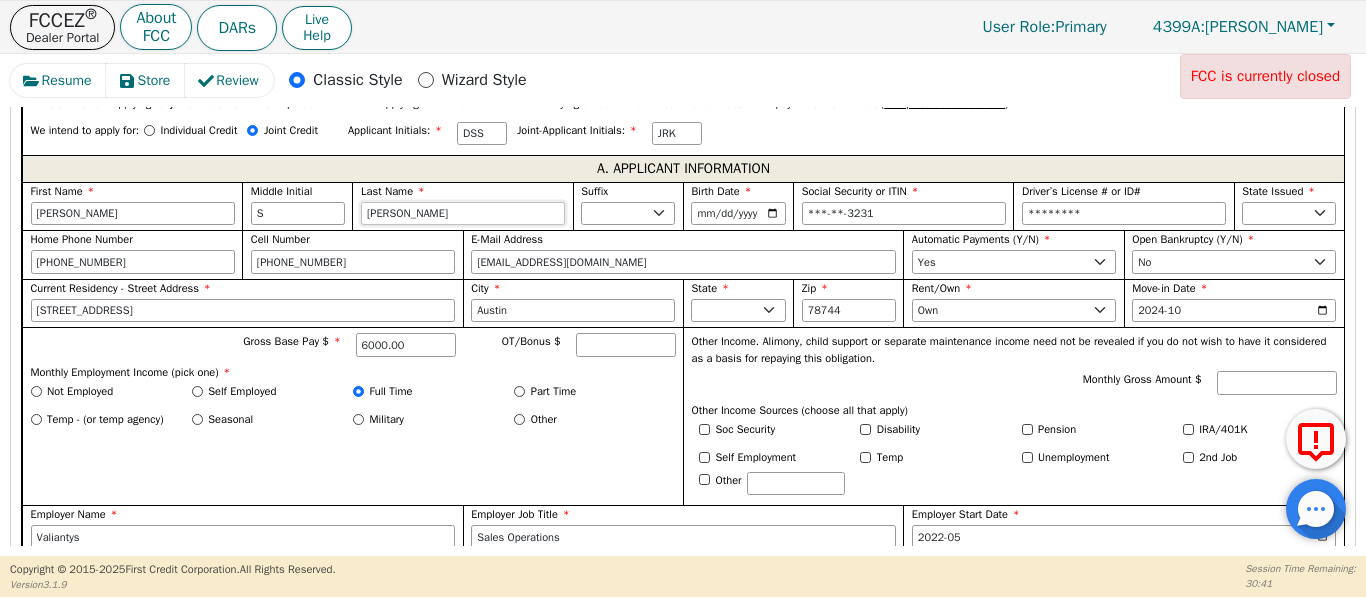 click on "Segura Kelly" at bounding box center (463, 214) 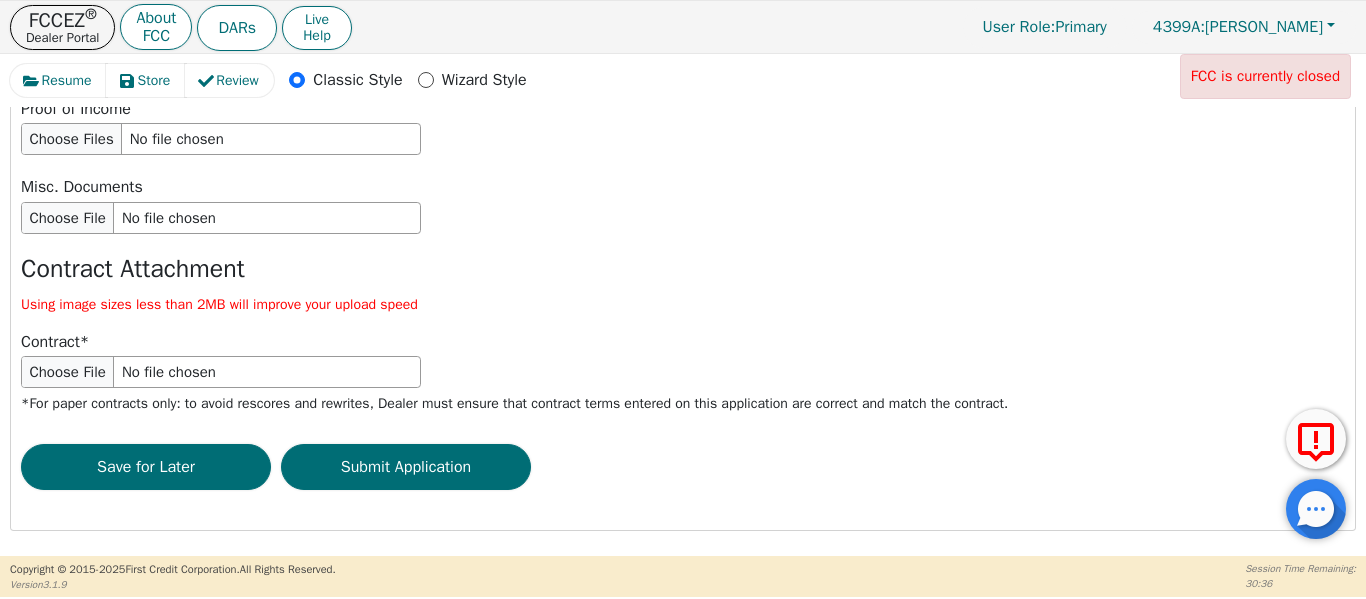 scroll, scrollTop: 3741, scrollLeft: 0, axis: vertical 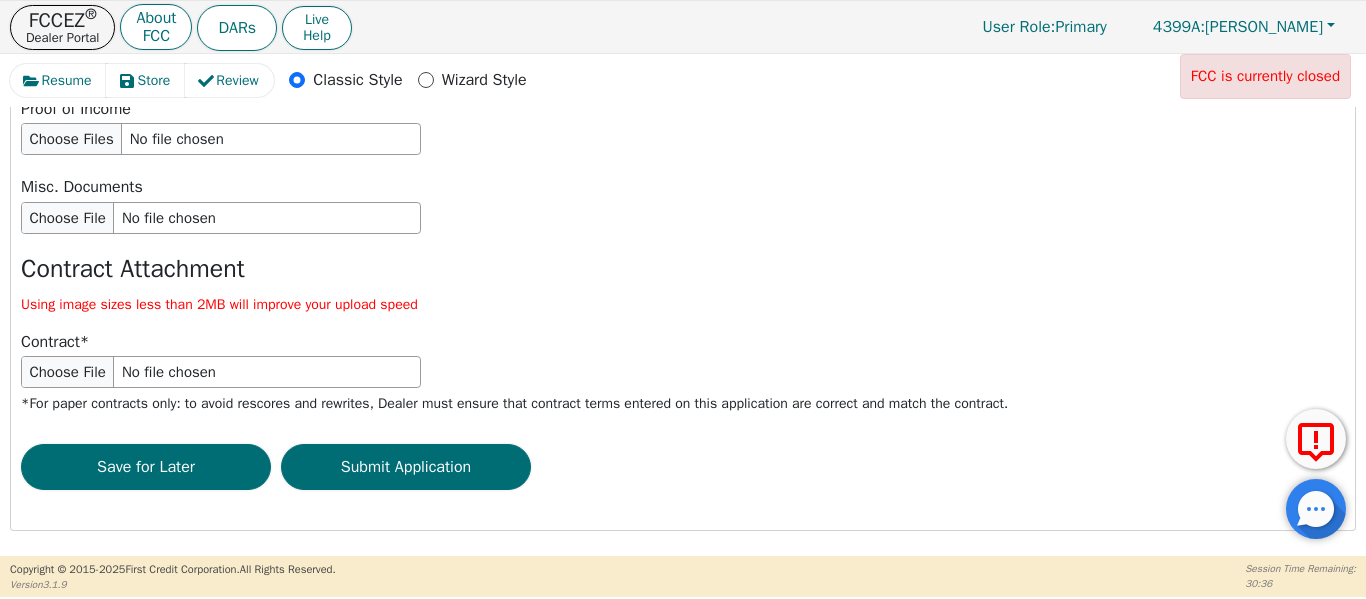 click on "RUSHapp ® RUSHapp ®  is currently not available. Buyer 1 Attachments Using image sizes less than 2MB will improve your upload speed Personal Check Check has both applicant names Driver's License or Government Issued Photo ID A photo ID often speeds customer/bank verifications. Required for California. Proof of Income Misc. Documents Buyer 2 Attachments Using image sizes less than 2MB will improve your upload speed Personal Check Check has both applicant names Driver's License or Government Issued Photo ID A photo ID often speeds customer/bank verifications. Required for California. Proof of Income Misc. Documents Contract Attachment Using image sizes less than 2MB will improve your upload speed Contract  * *  For paper contracts only: to avoid rescores and rewrites, Dealer must ensure that contract terms entered on this application are correct and match the contract. Save for Later Submit Application" at bounding box center [683, -88] 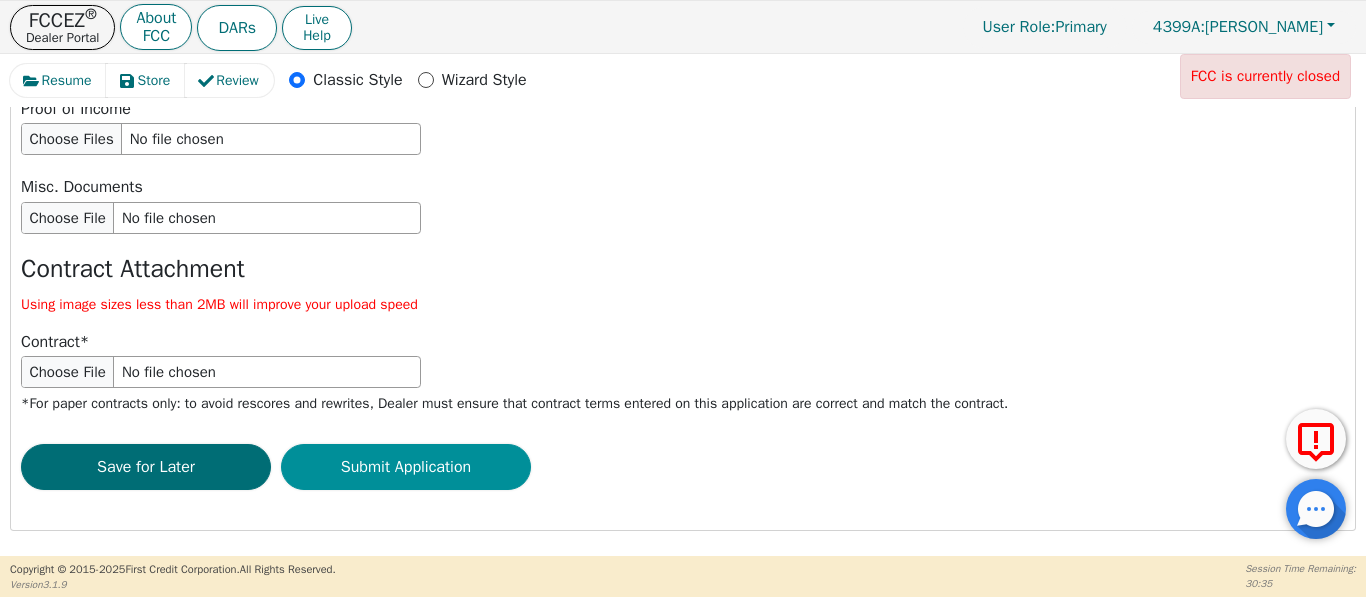 click on "Submit Application" at bounding box center (406, 467) 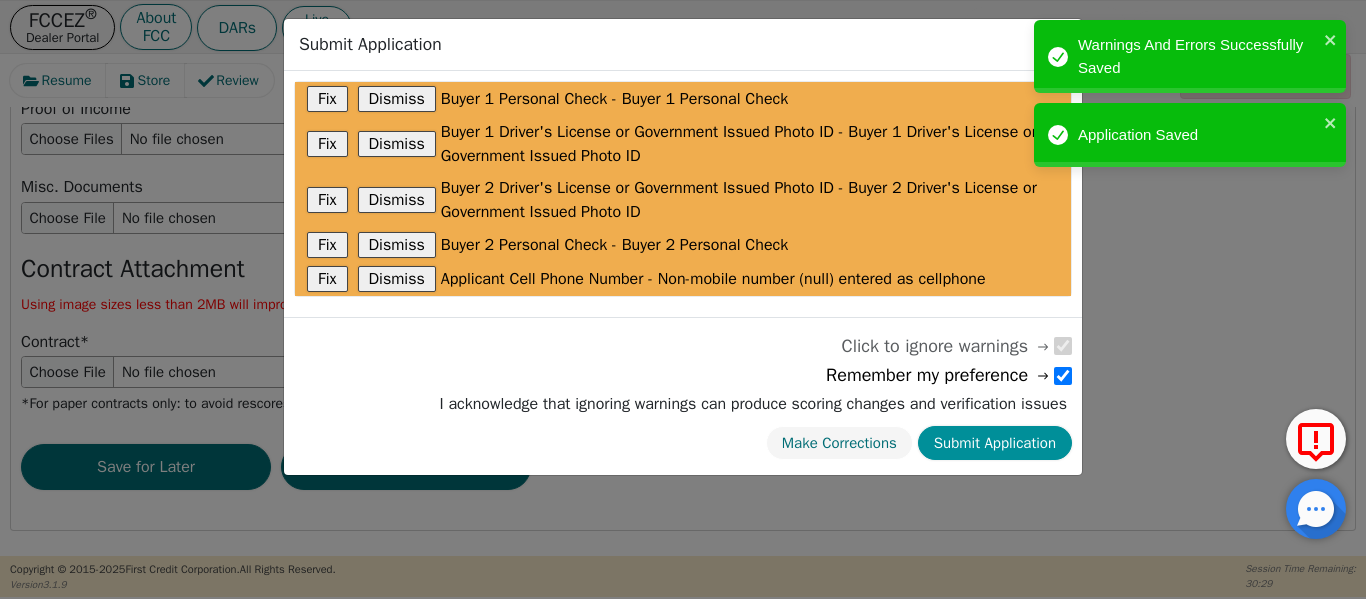 click on "Submit Application" at bounding box center (995, 443) 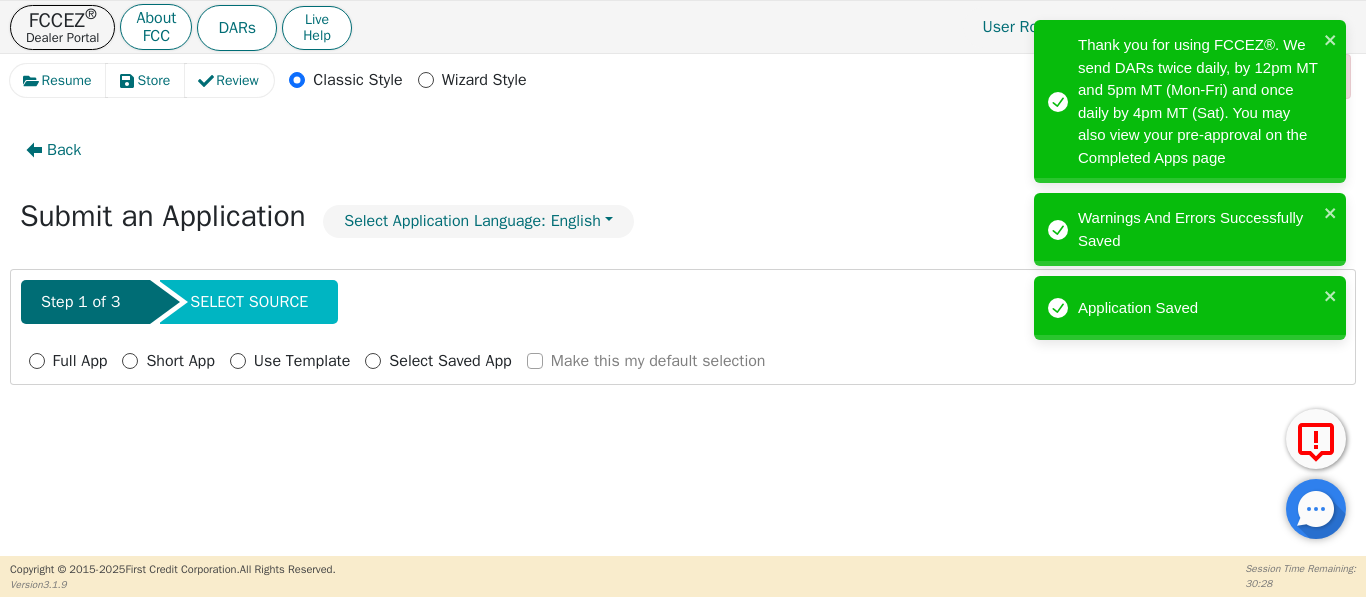 scroll, scrollTop: 0, scrollLeft: 0, axis: both 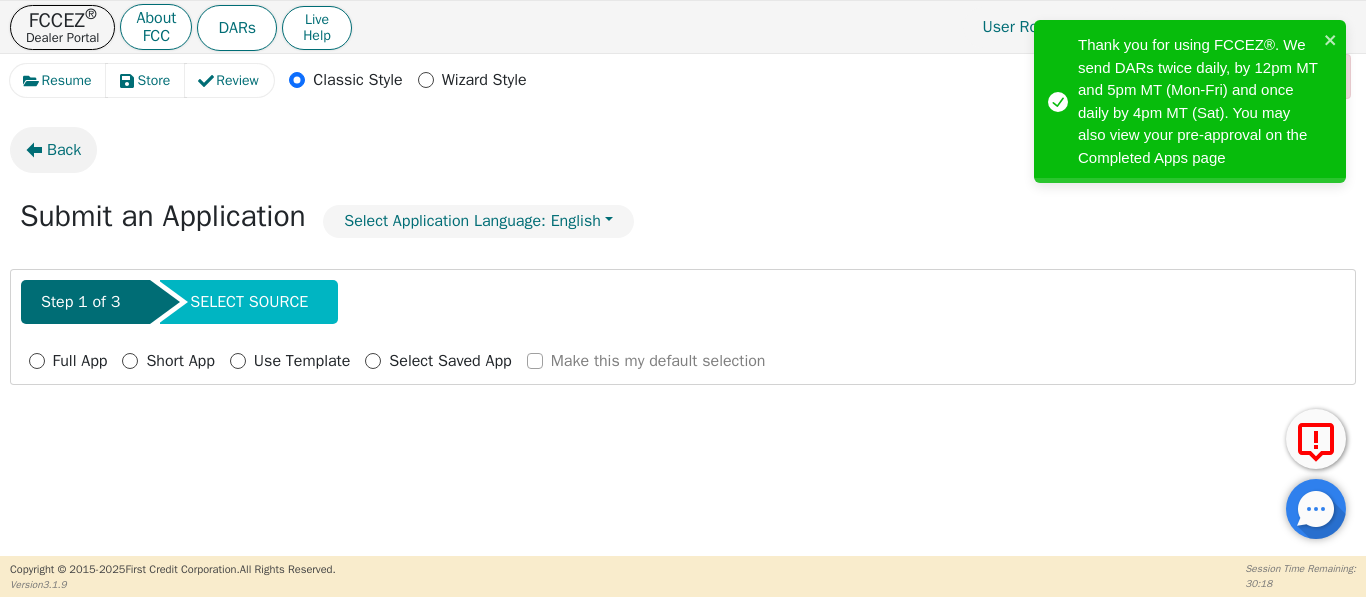click on "Back" at bounding box center (64, 150) 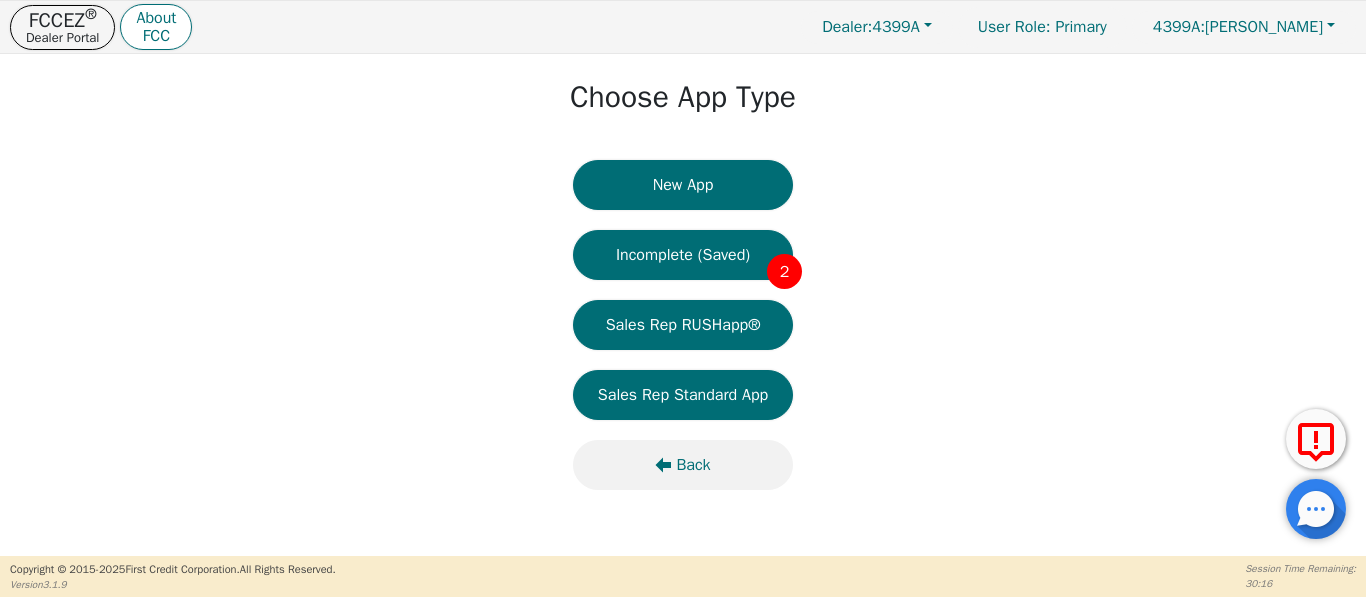 click on "Back" at bounding box center (693, 465) 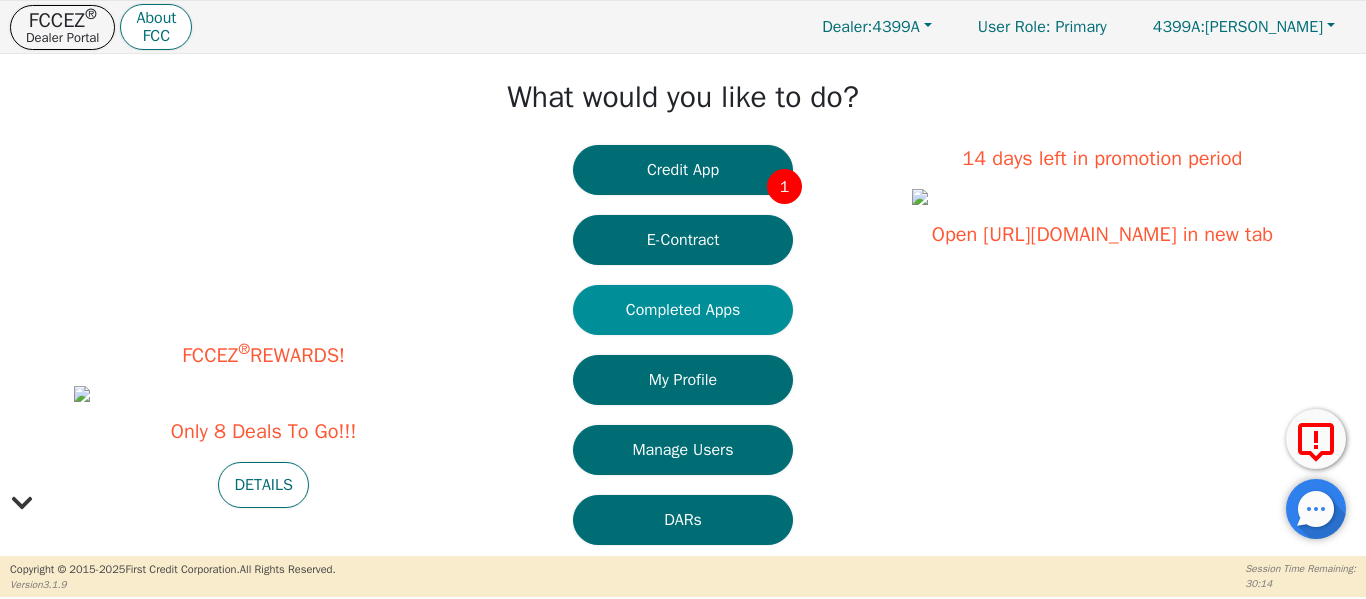 click on "Completed Apps" at bounding box center [683, 310] 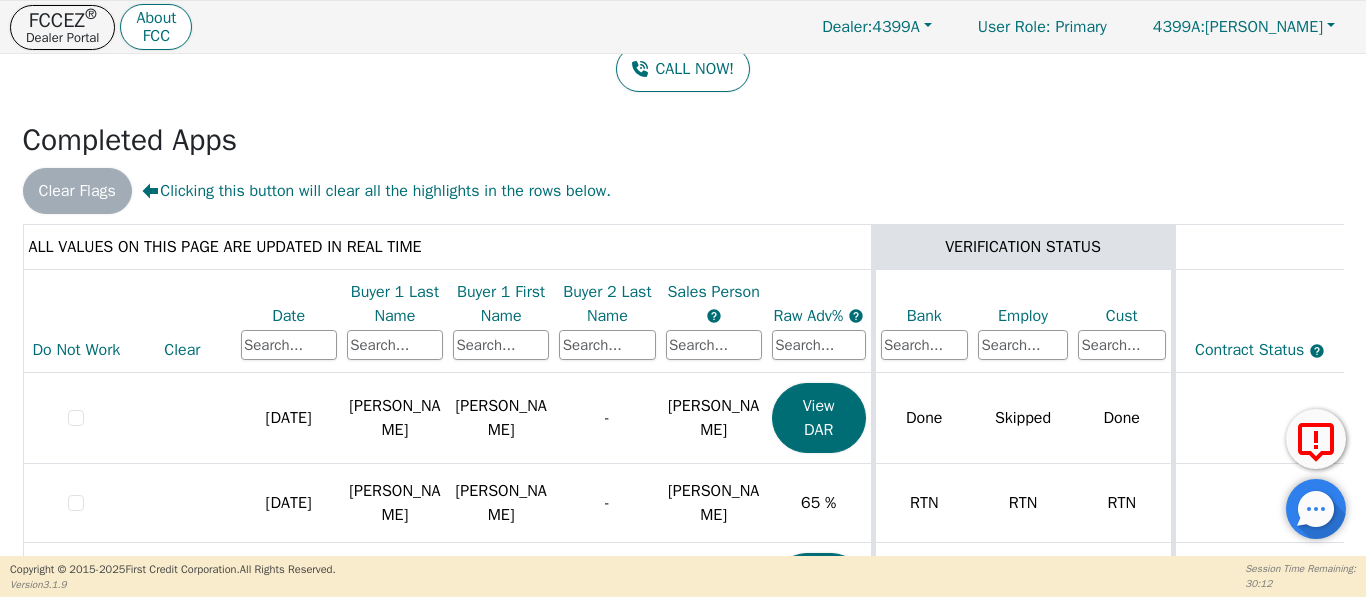 scroll, scrollTop: 163, scrollLeft: 0, axis: vertical 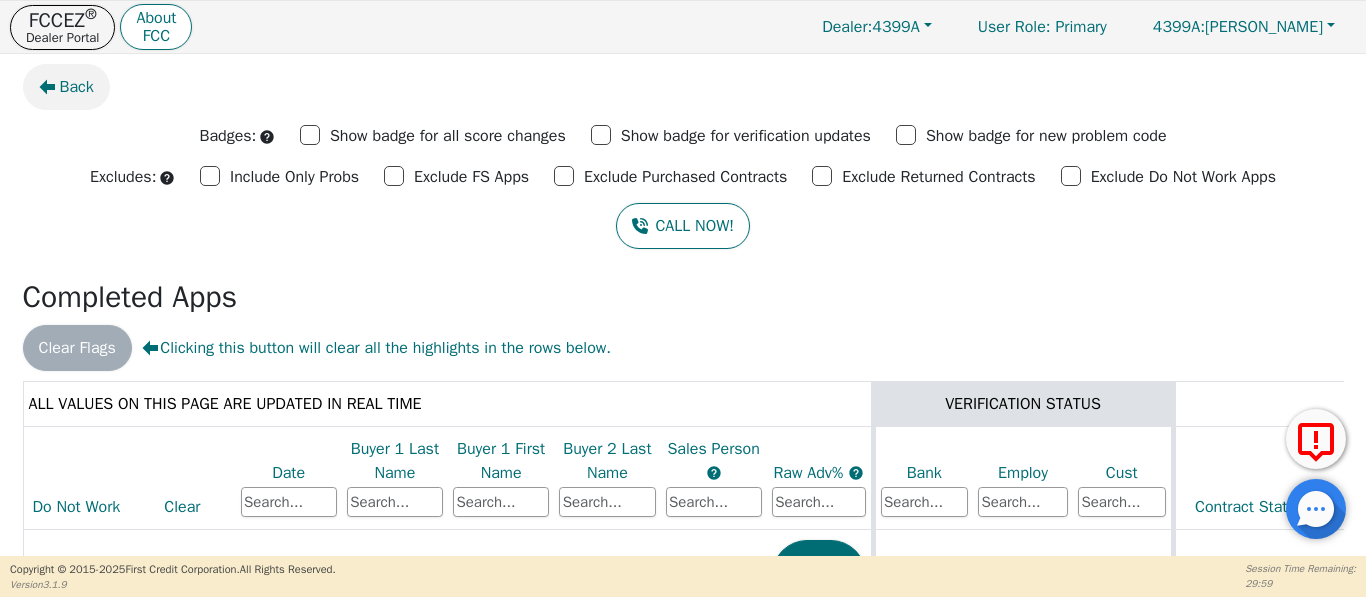 click 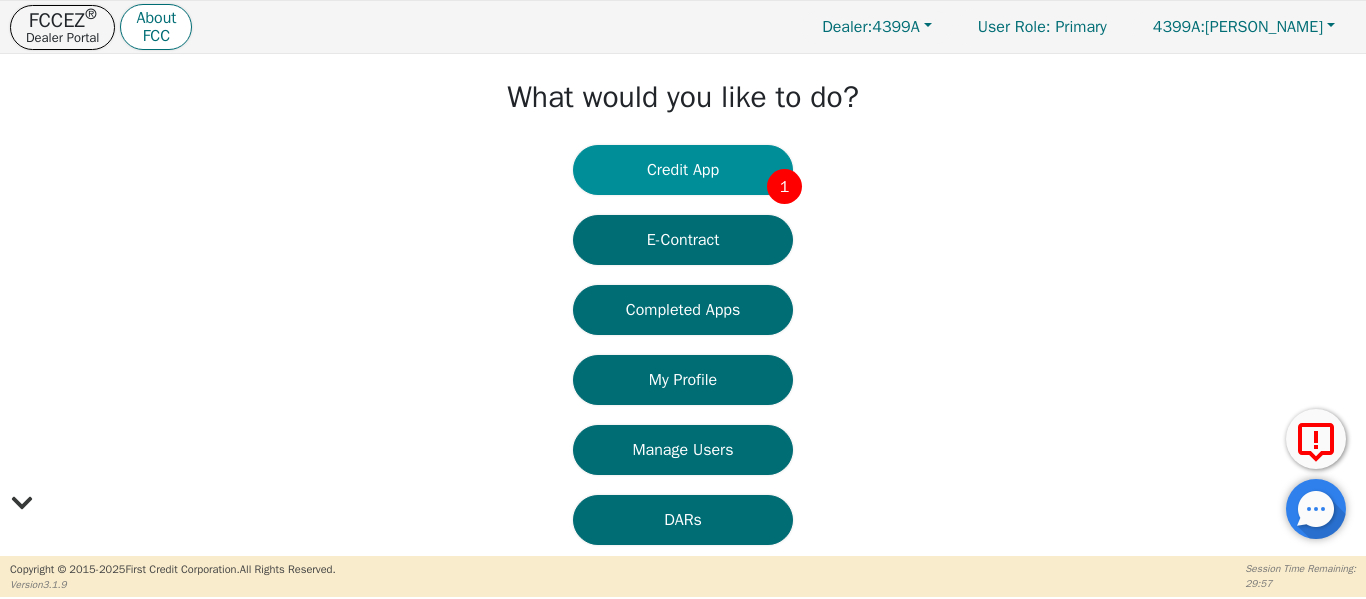 click on "Credit App 1" at bounding box center [683, 170] 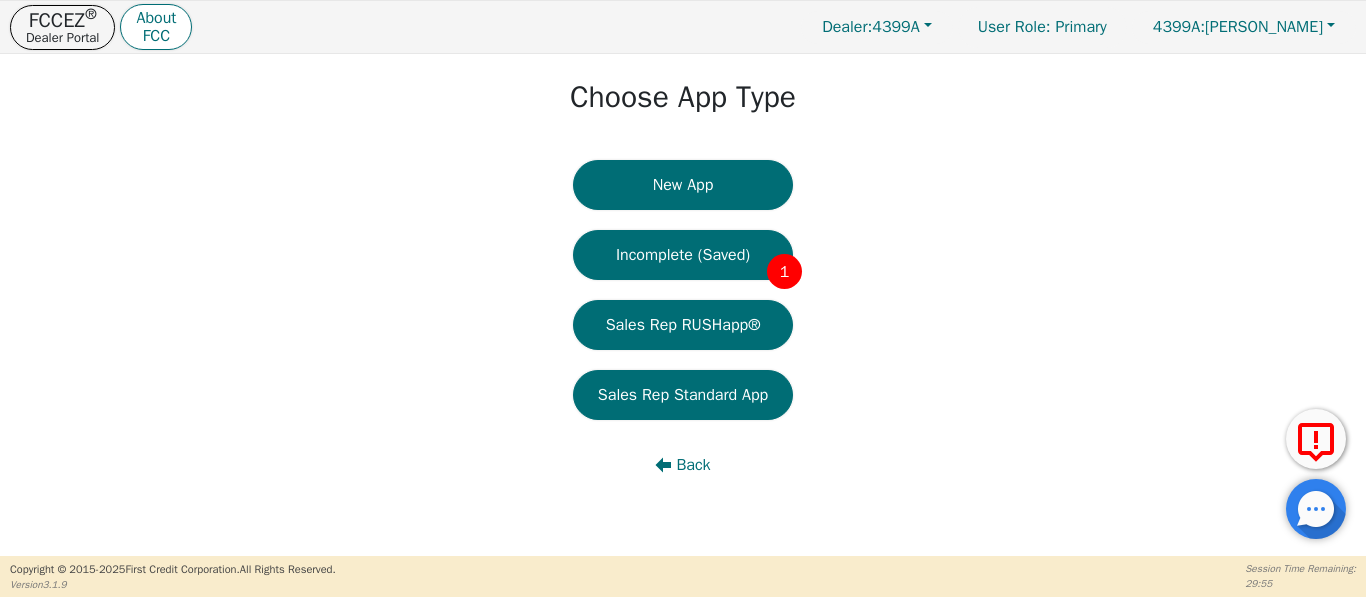 click on "Sales Rep RUSHapp®" at bounding box center (683, 325) 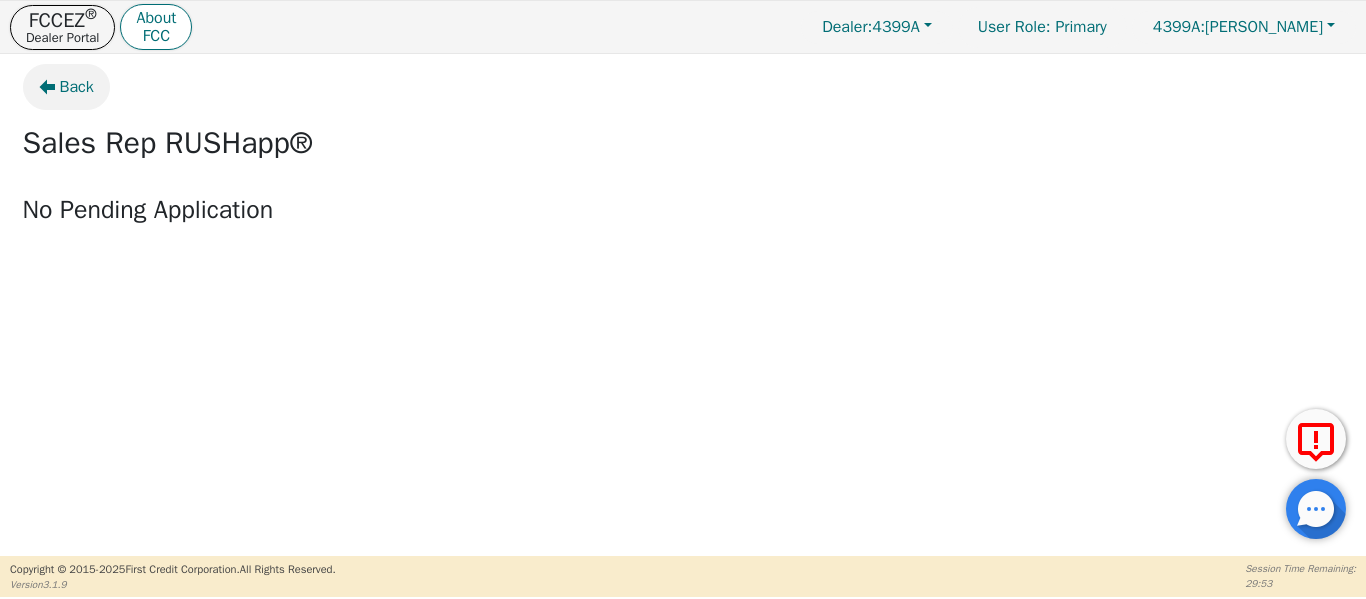 click on "Back" at bounding box center [77, 87] 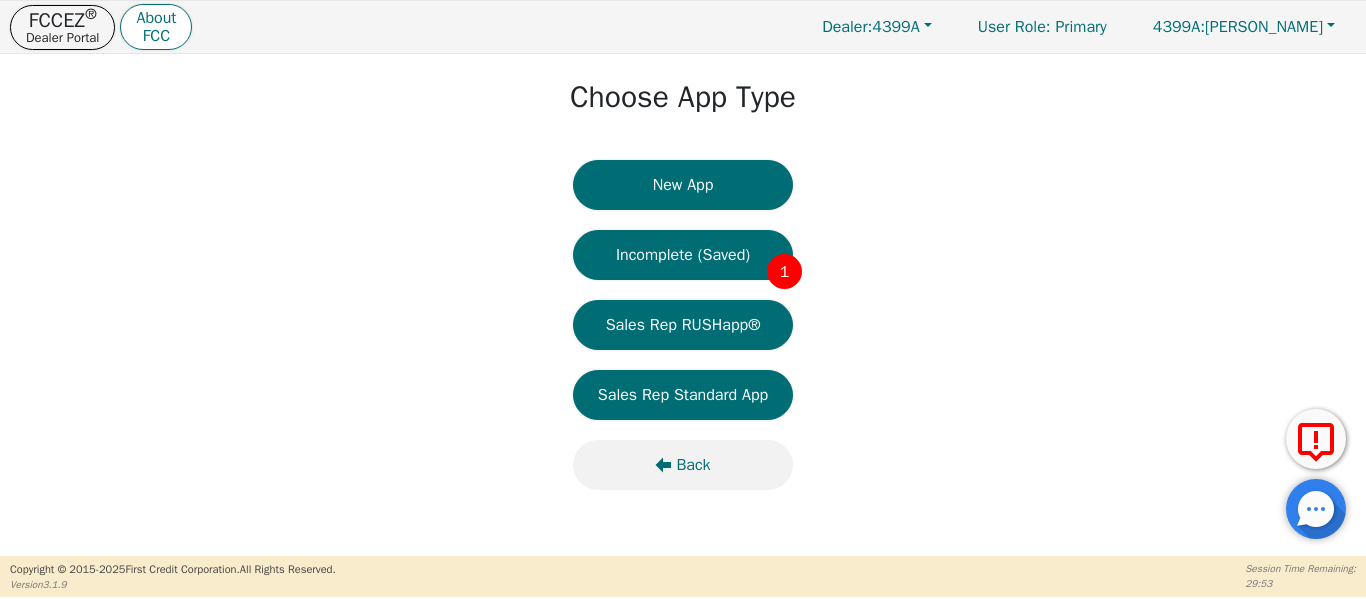 click 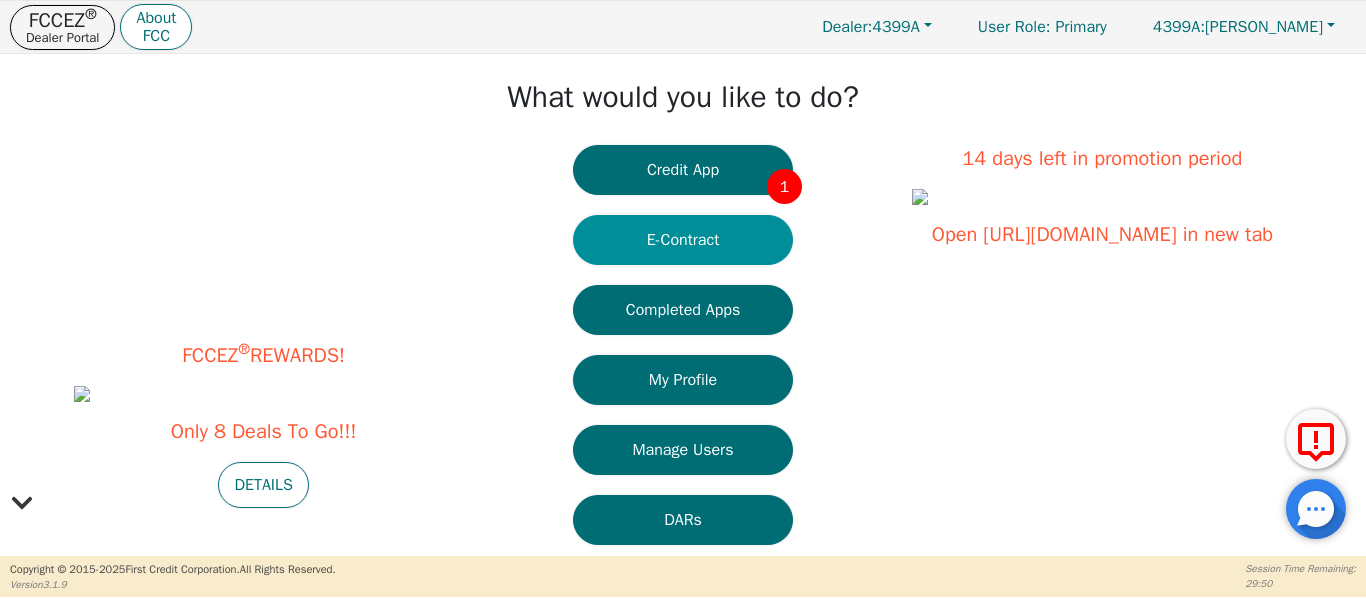 click on "E-Contract" at bounding box center (683, 240) 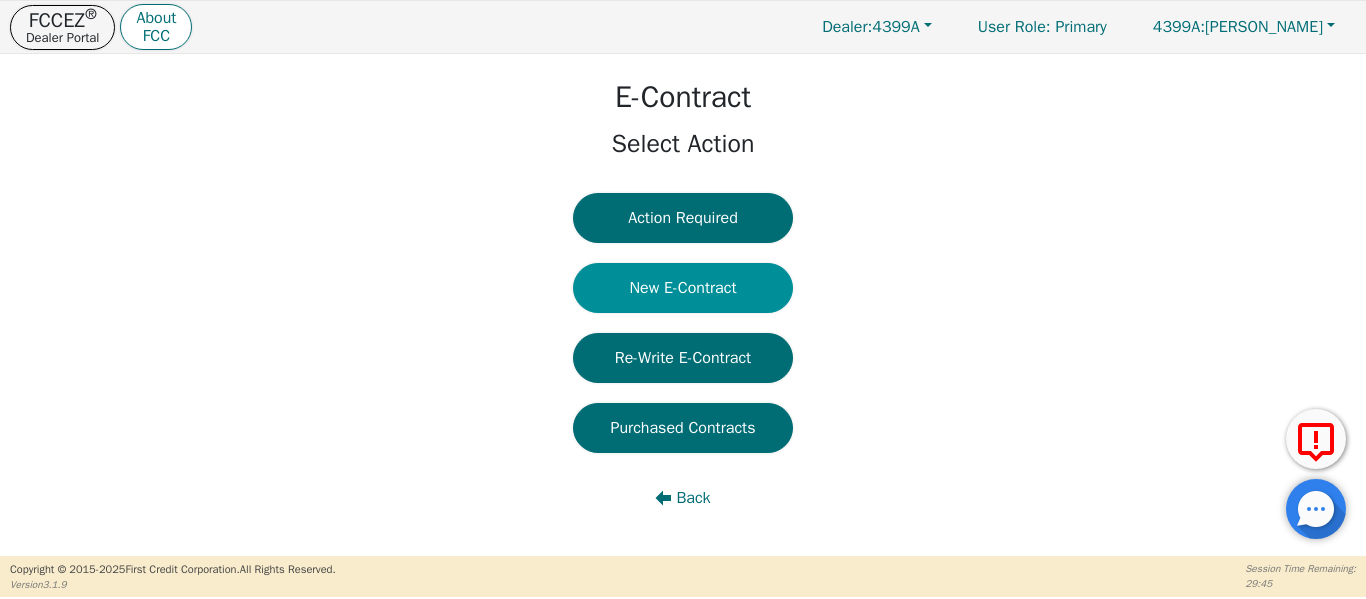 click on "New E-Contract" at bounding box center (683, 288) 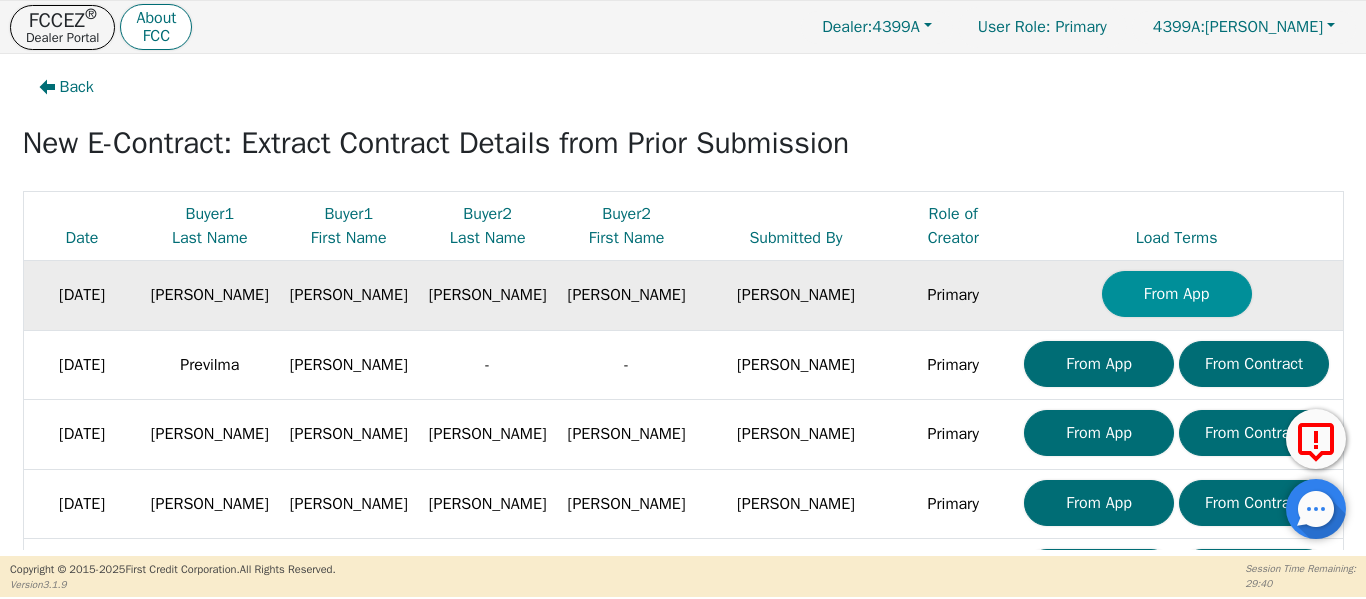 click on "From App" at bounding box center (1177, 294) 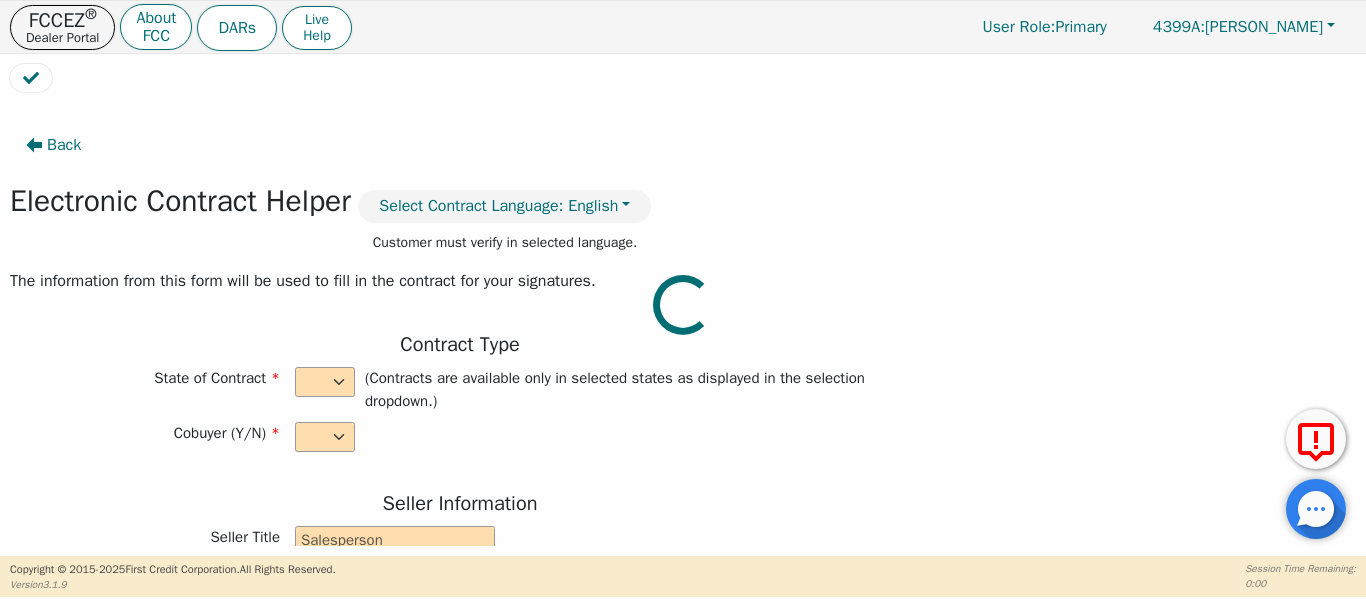 select on "y" 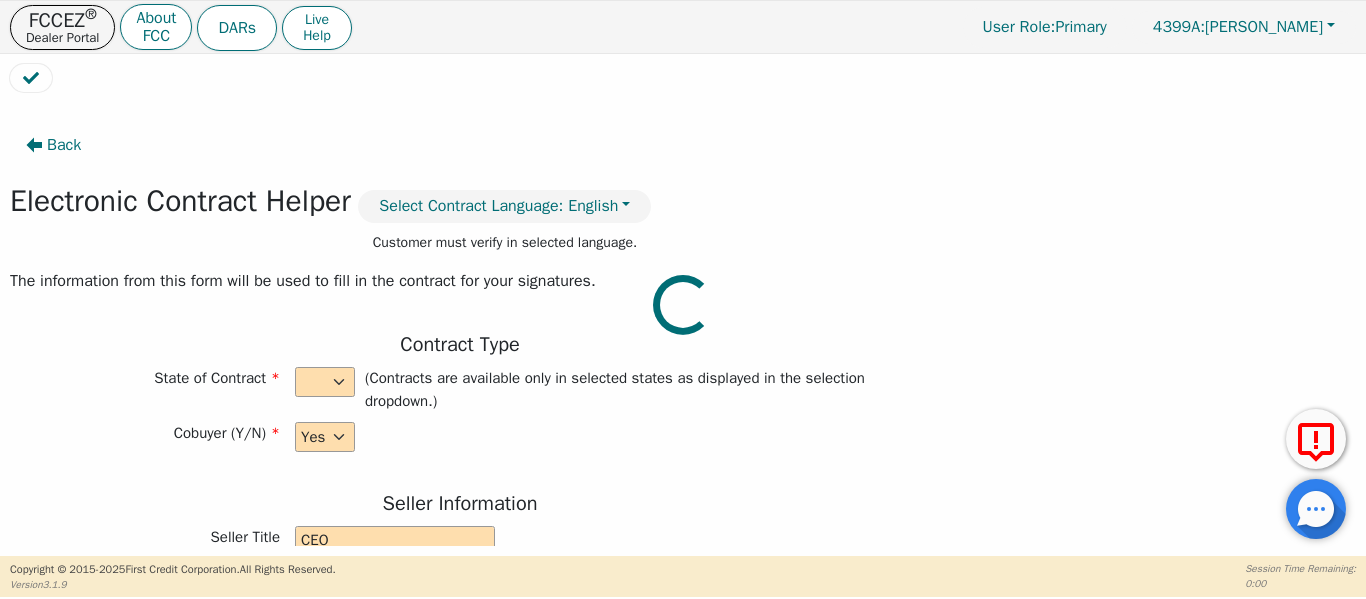 type on "[PERSON_NAME]" 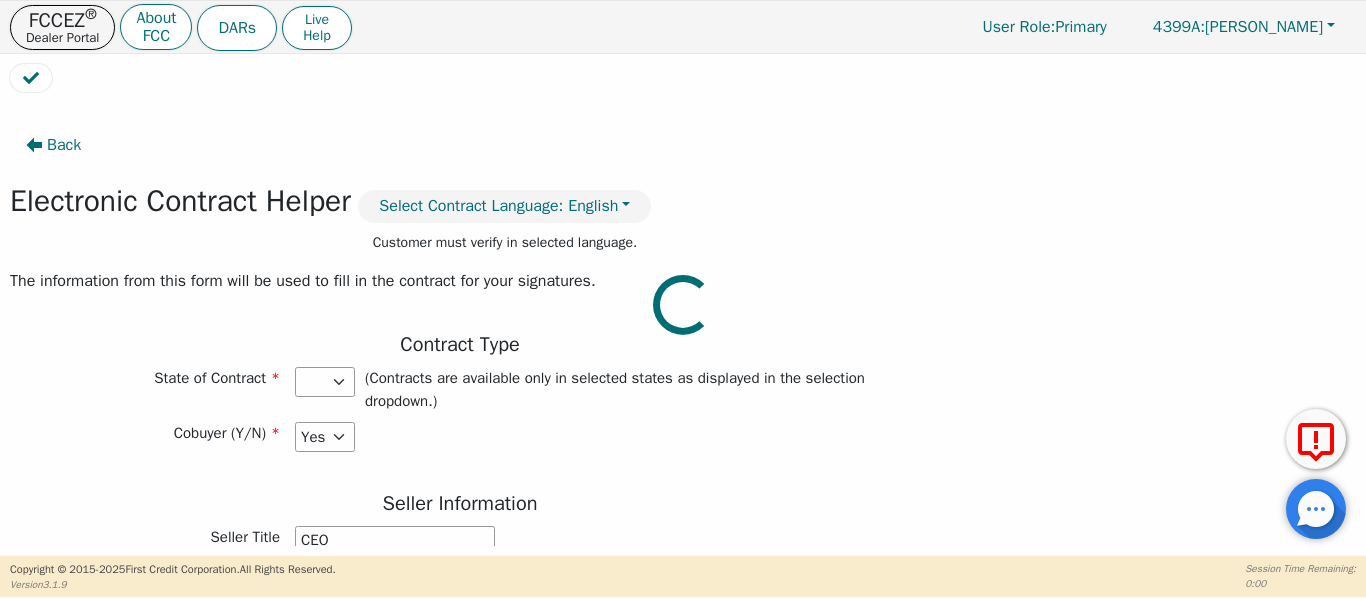 select on "TX" 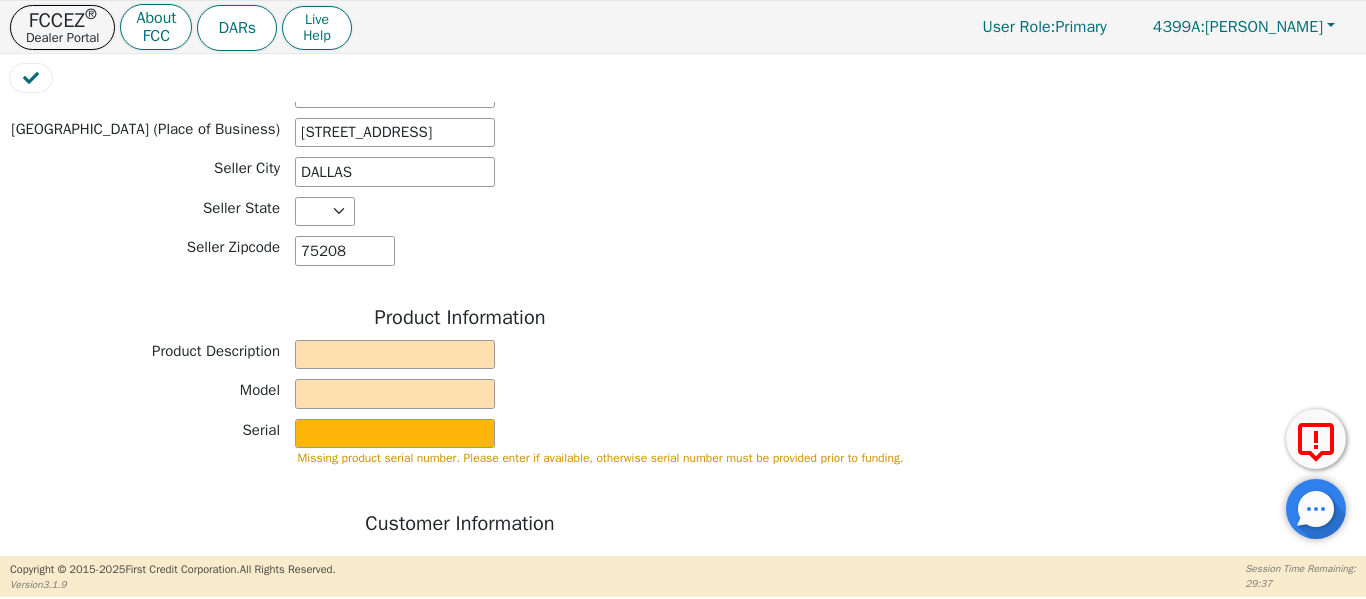 scroll, scrollTop: 567, scrollLeft: 0, axis: vertical 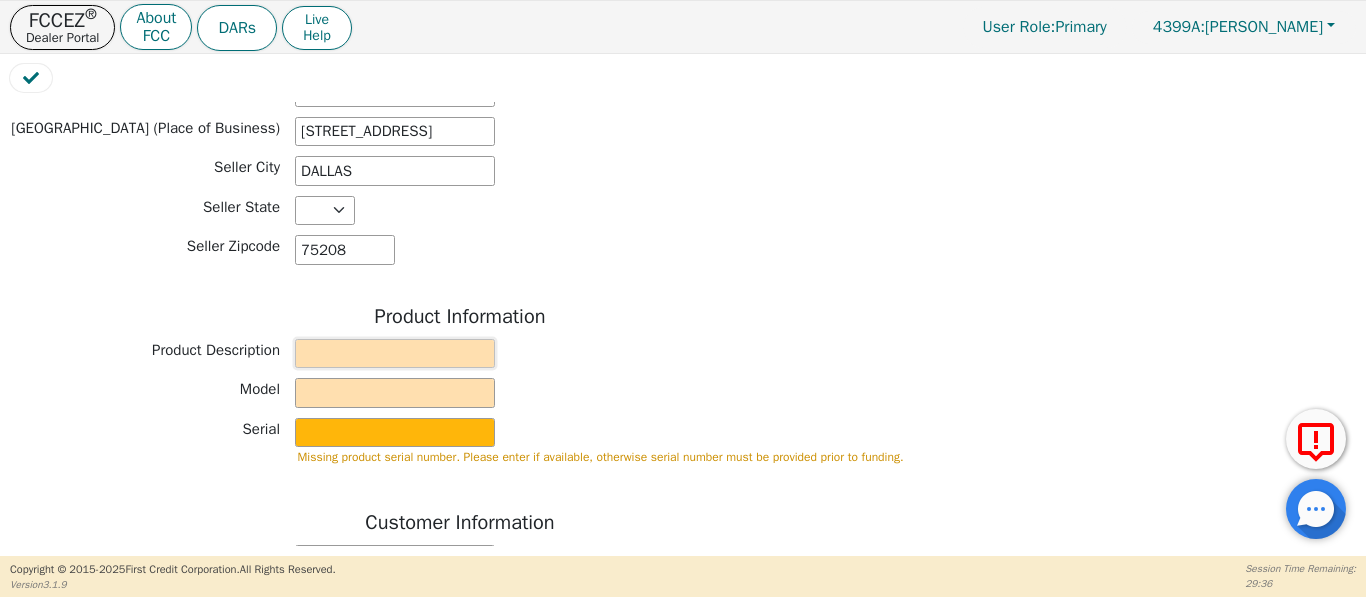 drag, startPoint x: 354, startPoint y: 347, endPoint x: 426, endPoint y: 336, distance: 72.835434 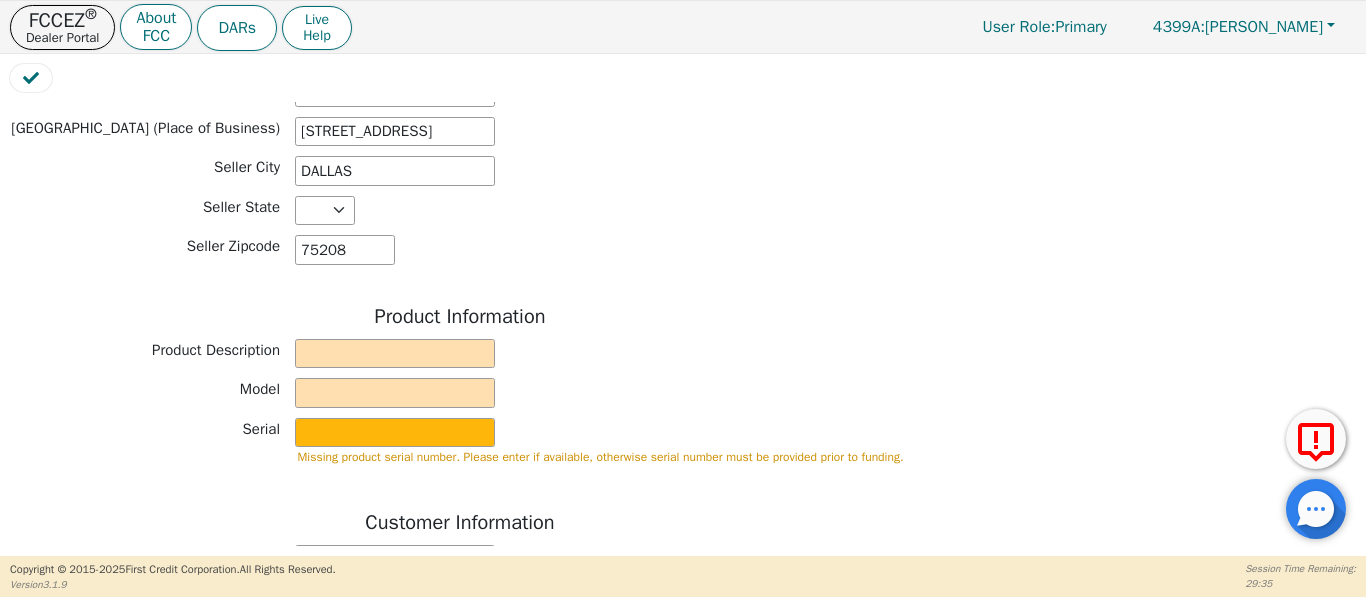 click on "Product Information Product Description Model Serial Missing product serial number. Please enter if available, otherwise serial number must be provided prior to funding." at bounding box center (460, 393) 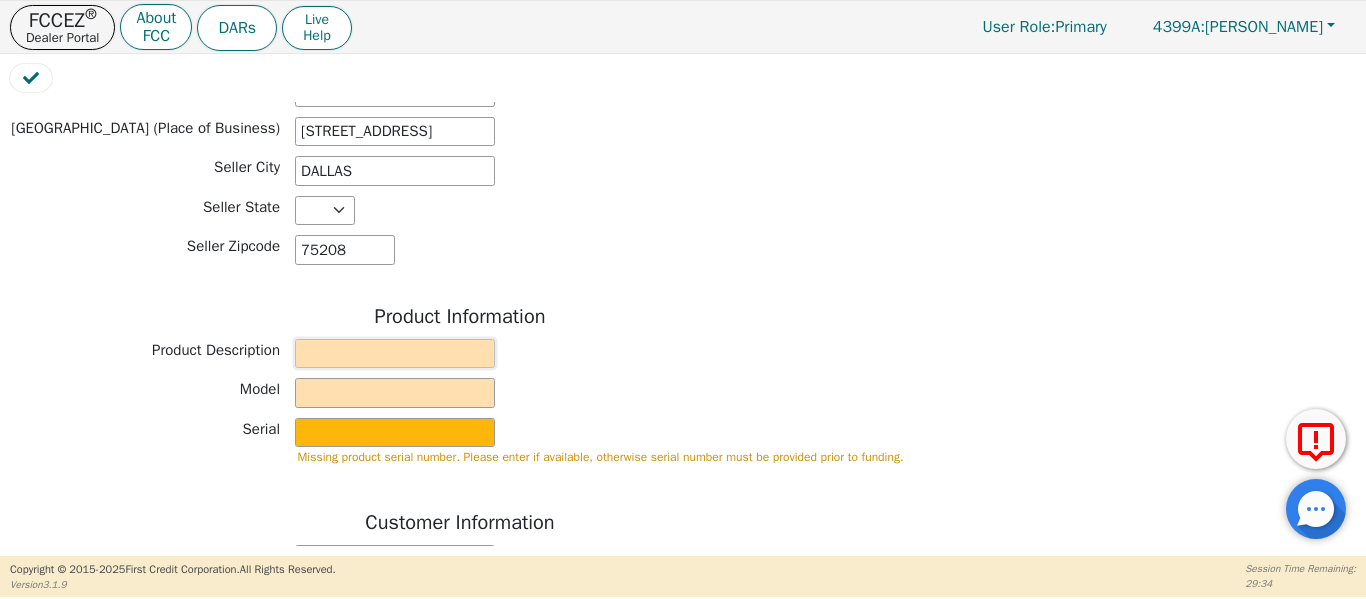 click at bounding box center [395, 354] 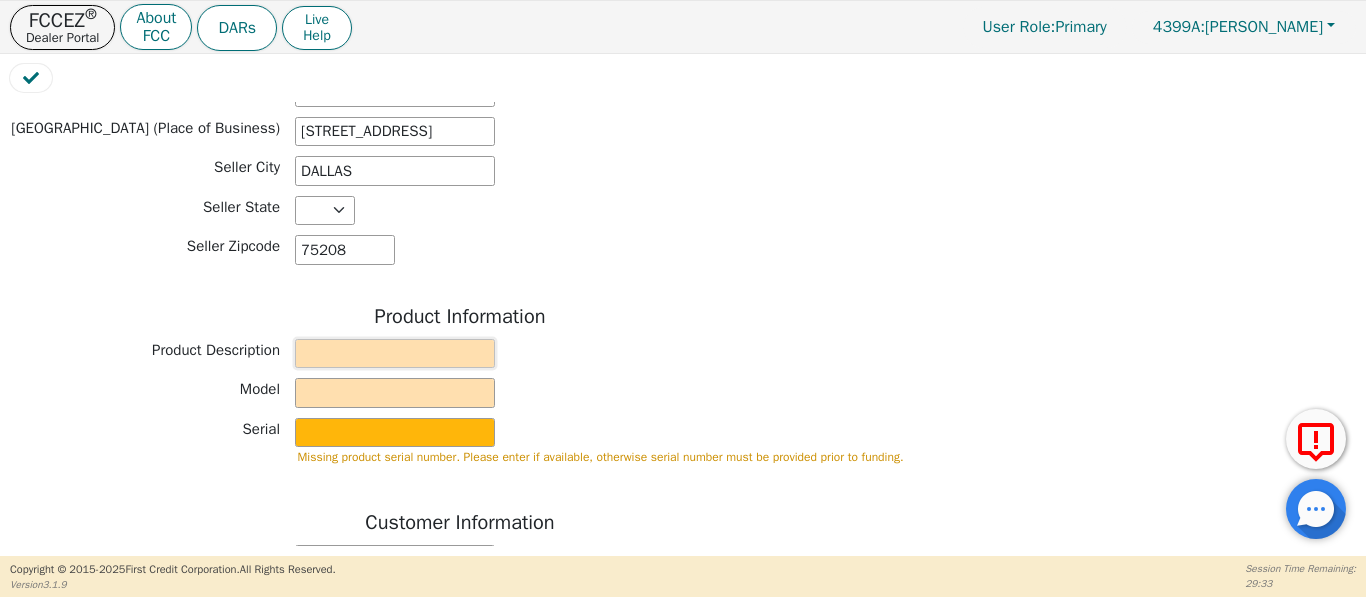 click at bounding box center [395, 354] 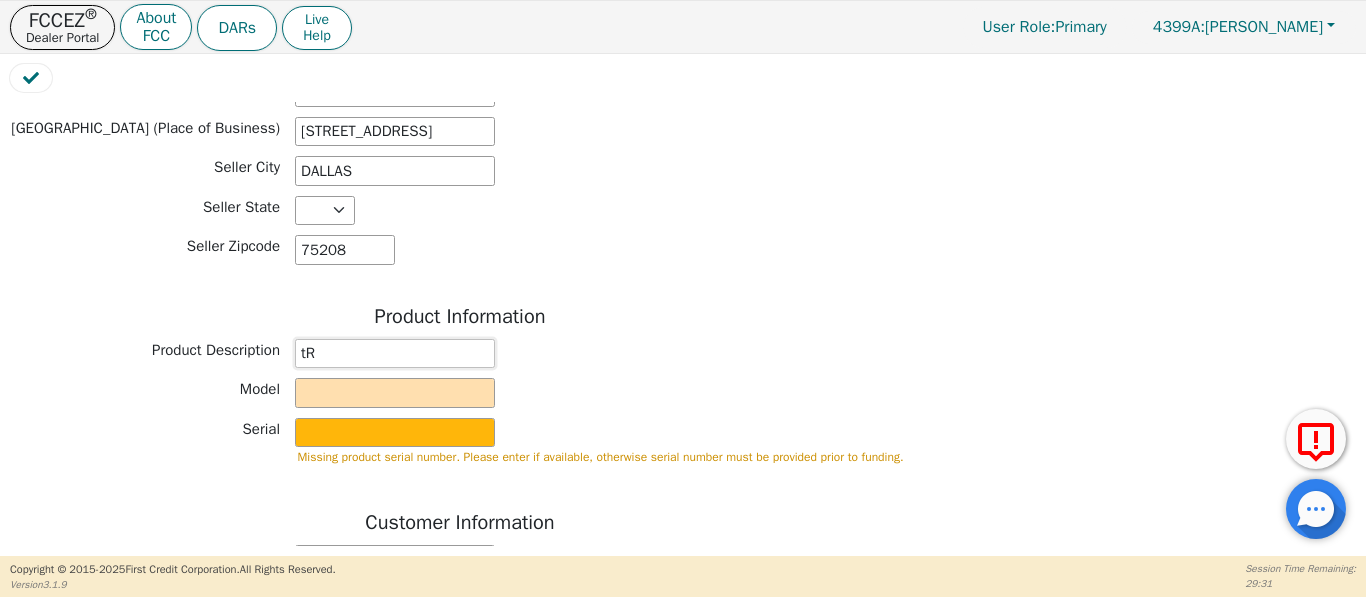 type on "t" 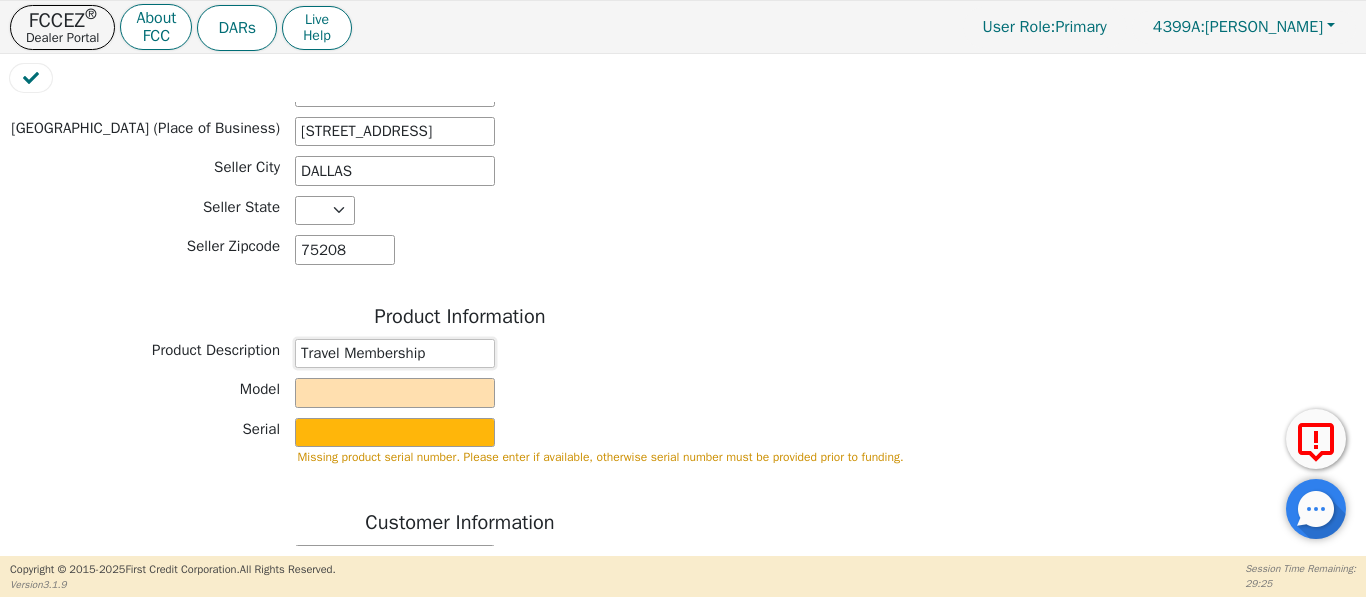 type on "Travel Membership" 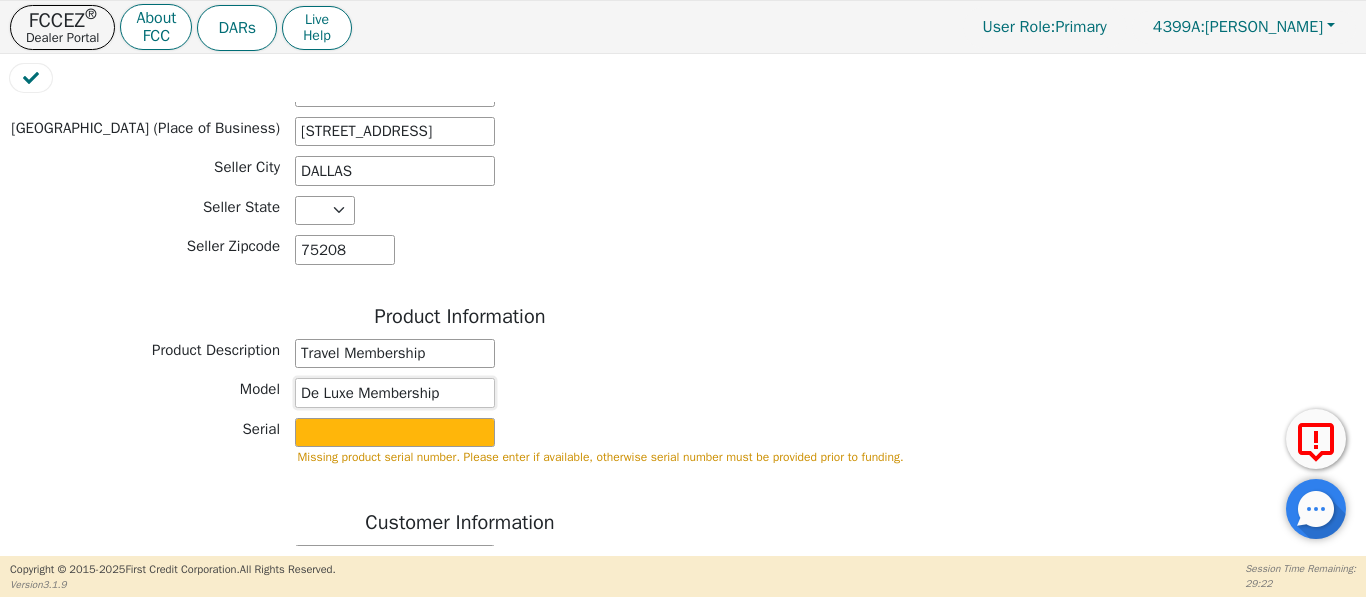type on "De Luxe Membership" 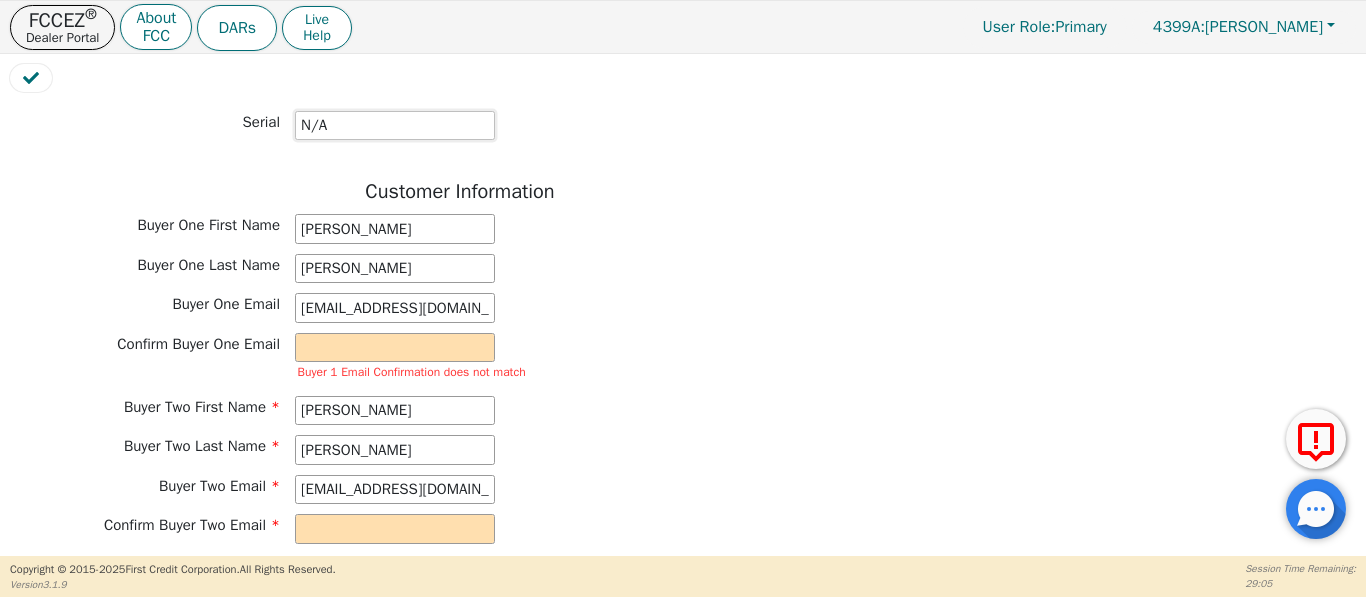 scroll, scrollTop: 867, scrollLeft: 0, axis: vertical 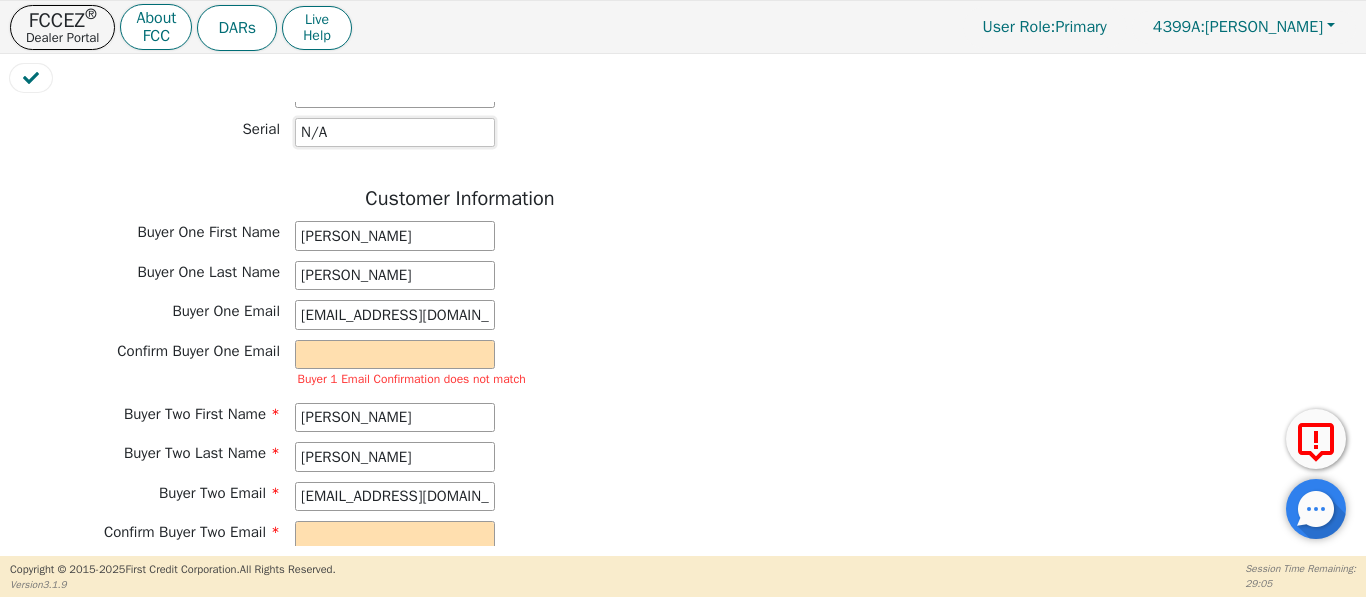 type on "N/A" 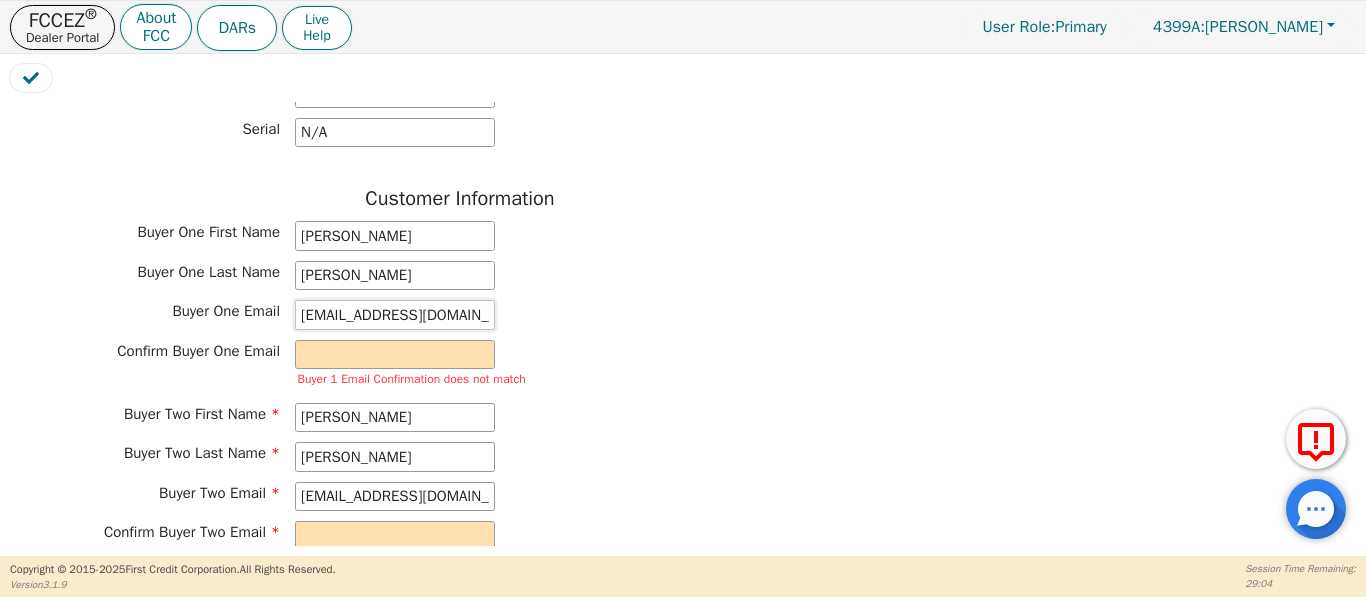 drag, startPoint x: 476, startPoint y: 319, endPoint x: 412, endPoint y: 351, distance: 71.55418 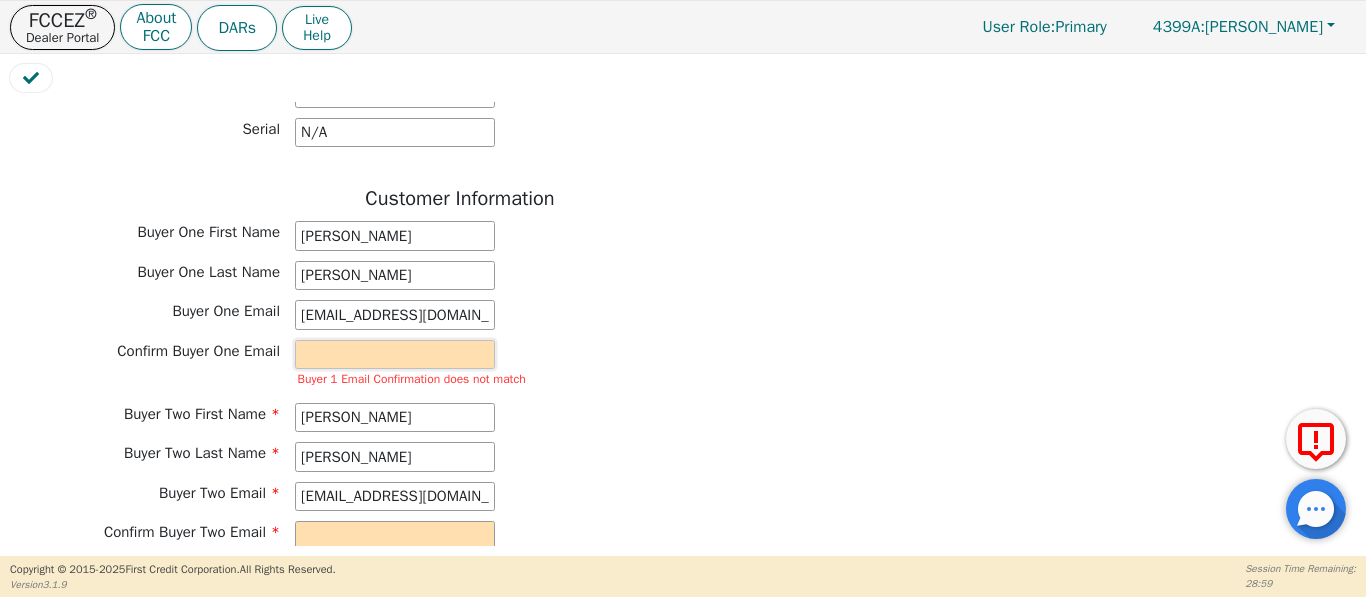paste on "dsegurakelly@gmail.com" 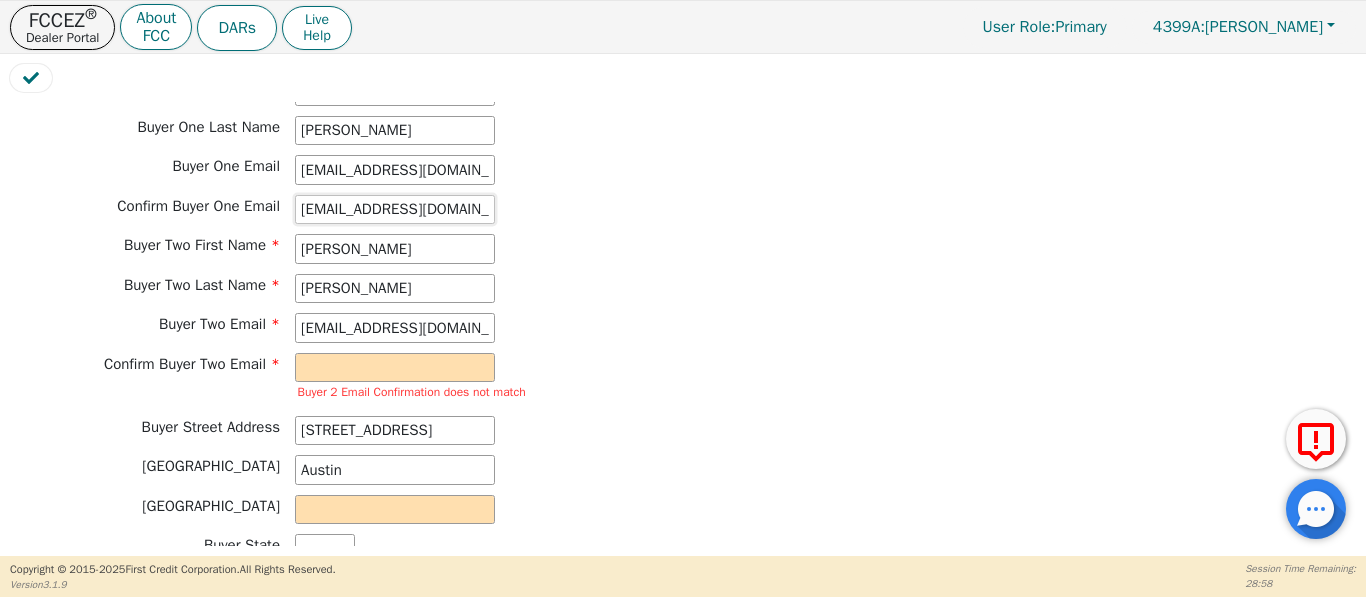 scroll, scrollTop: 1013, scrollLeft: 0, axis: vertical 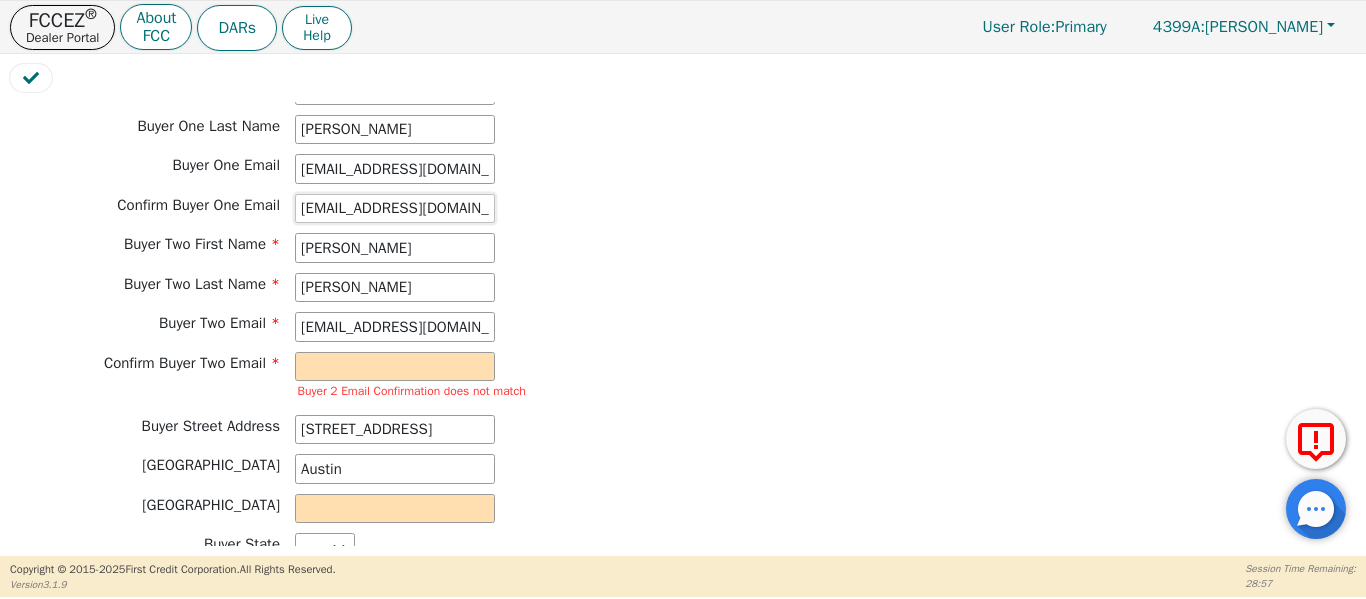 type on "dsegurakelly@gmail.com" 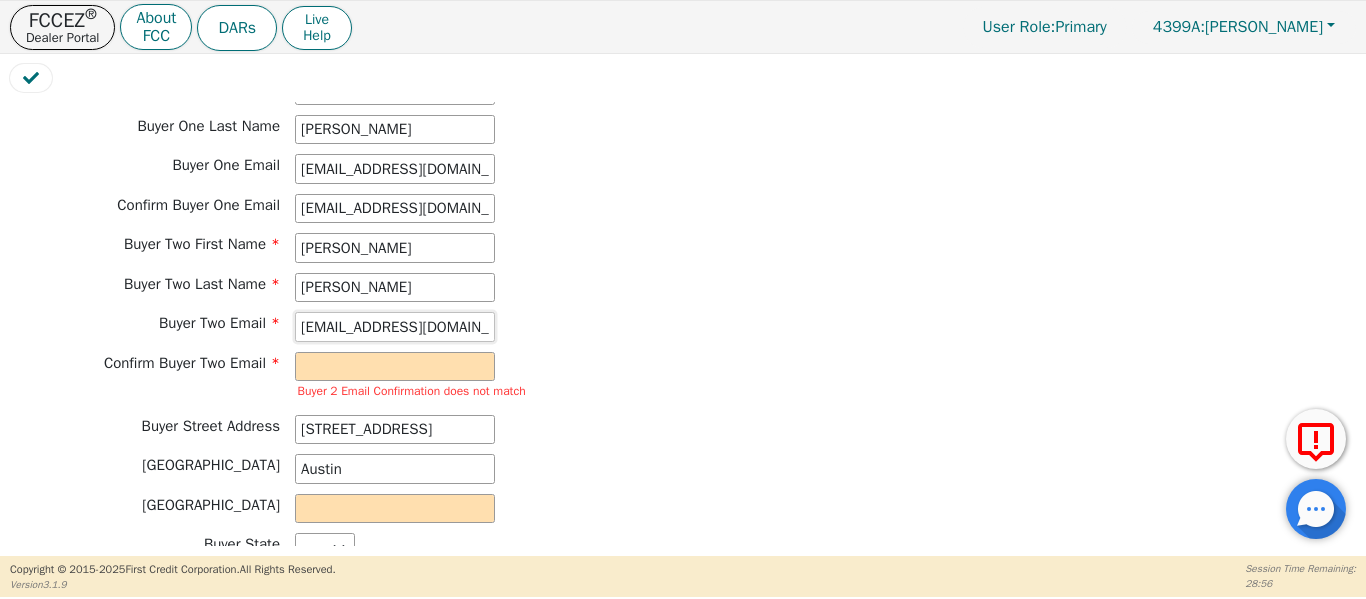 scroll, scrollTop: 0, scrollLeft: 12, axis: horizontal 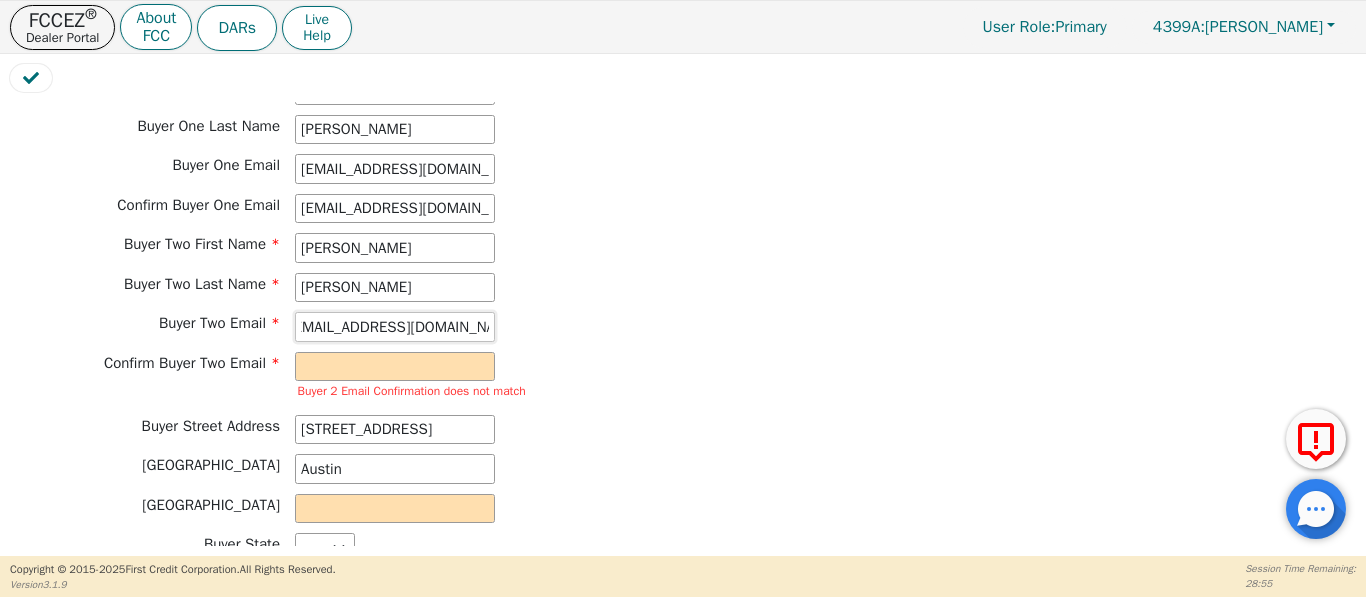 drag, startPoint x: 300, startPoint y: 327, endPoint x: 443, endPoint y: 335, distance: 143.2236 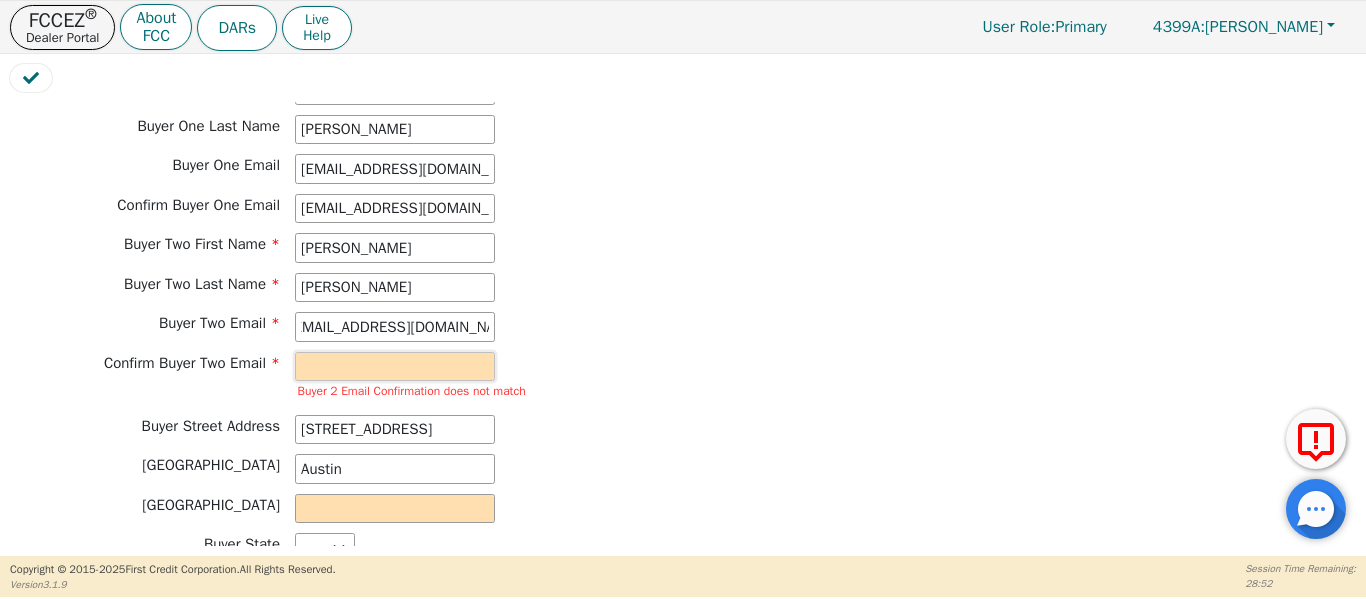 scroll, scrollTop: 0, scrollLeft: 0, axis: both 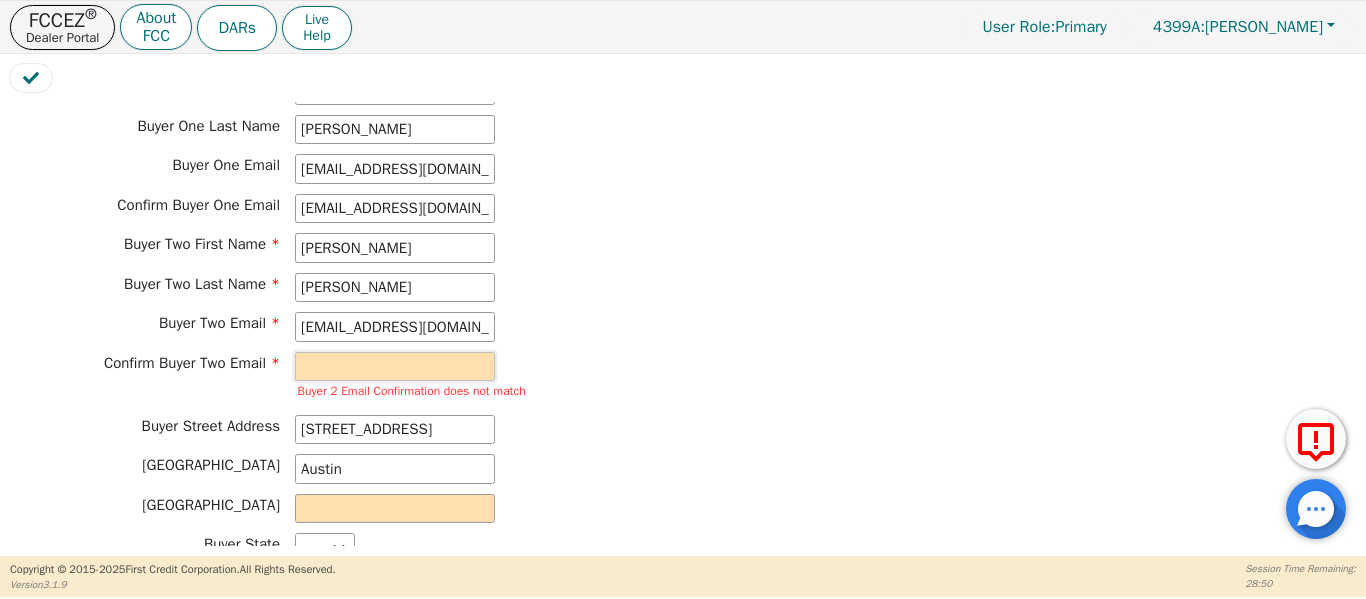 paste on "jonathanryankelly@gmail.com" 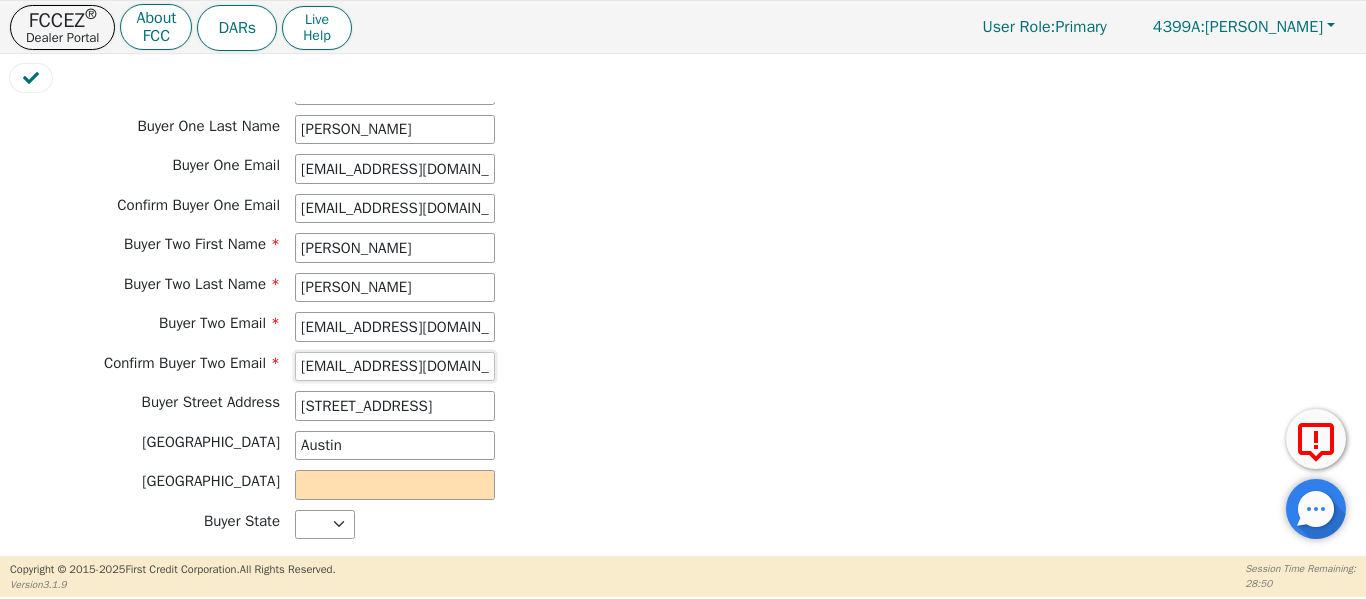 scroll, scrollTop: 0, scrollLeft: 11, axis: horizontal 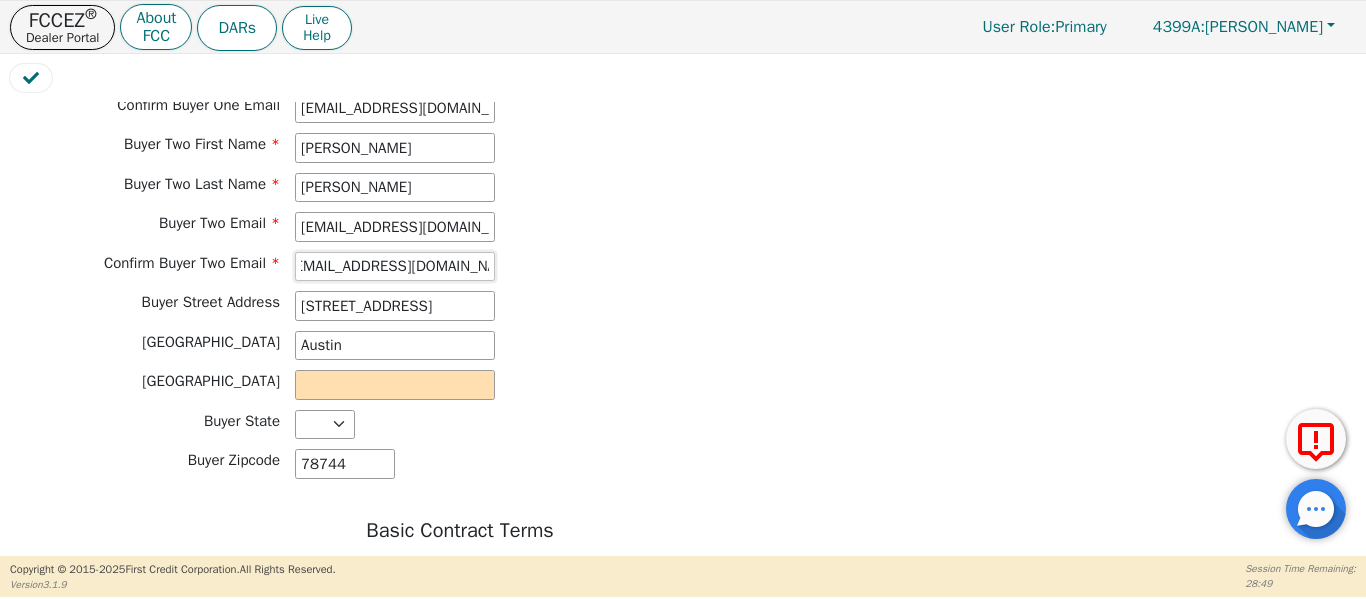 type on "jonathanryankelly@gmail.com" 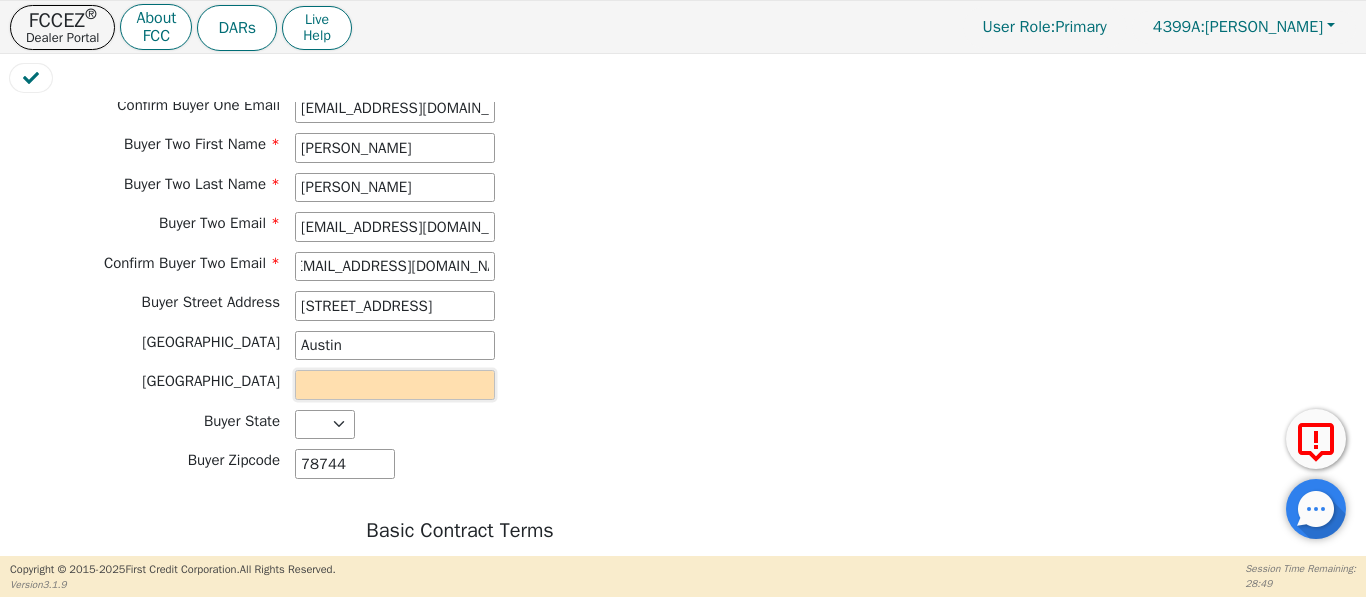 scroll, scrollTop: 0, scrollLeft: 0, axis: both 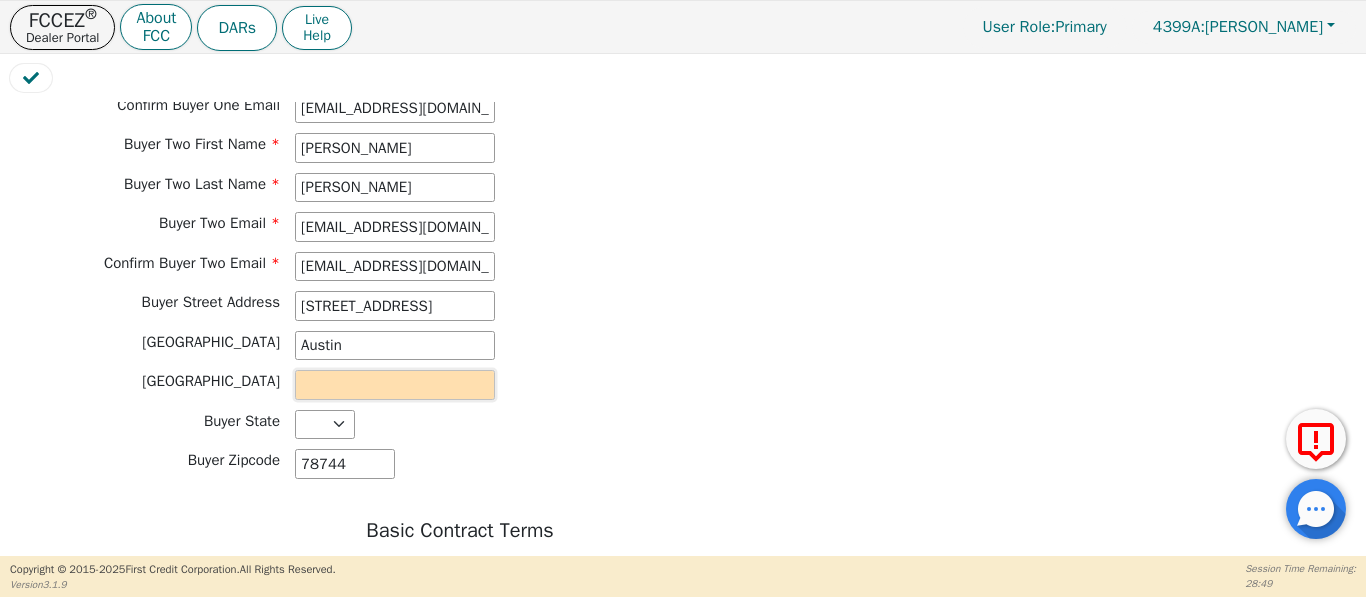 click at bounding box center (395, 385) 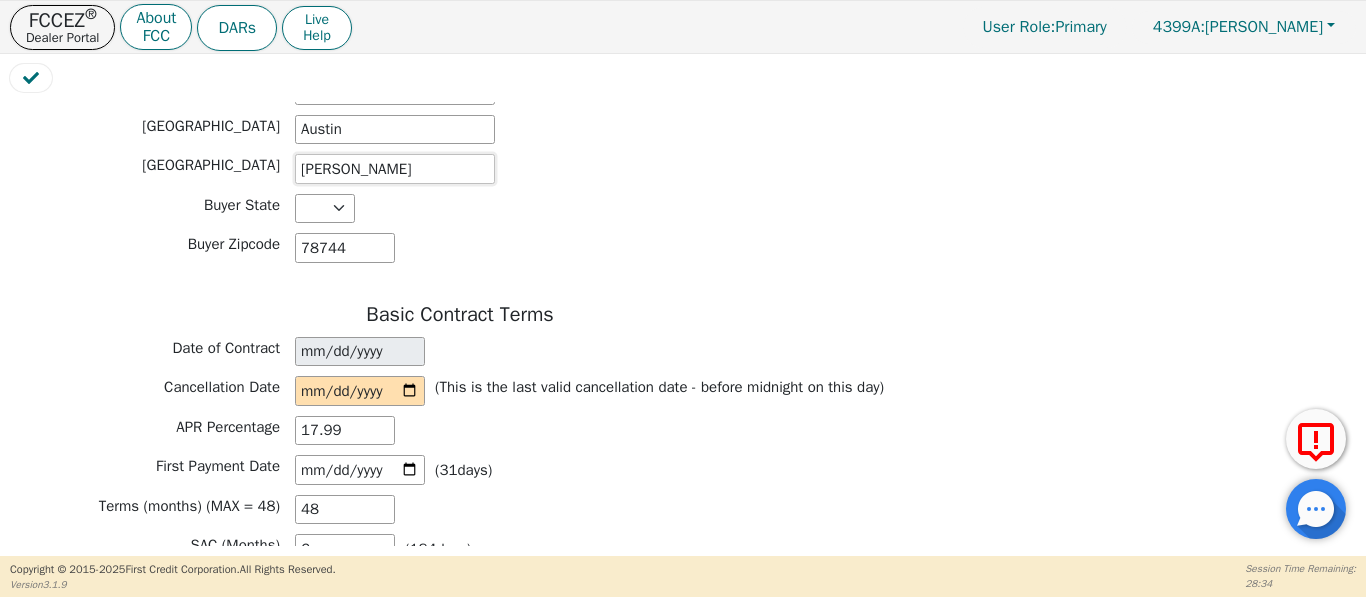 scroll, scrollTop: 1446, scrollLeft: 0, axis: vertical 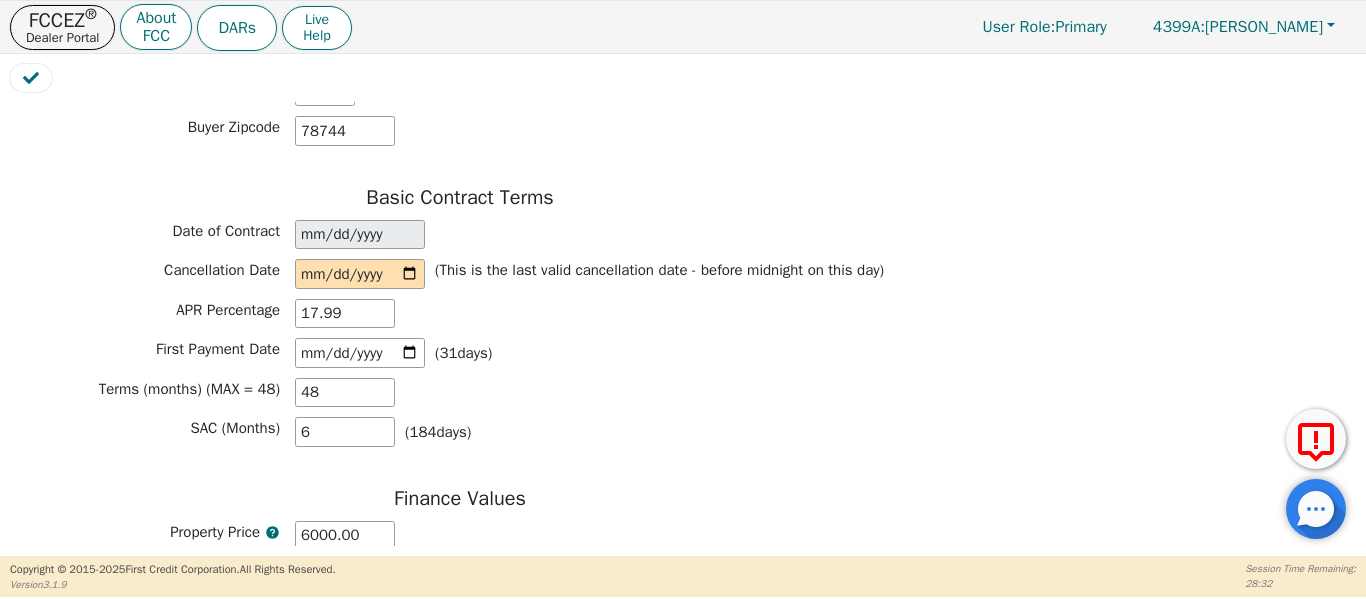 type on "Travis" 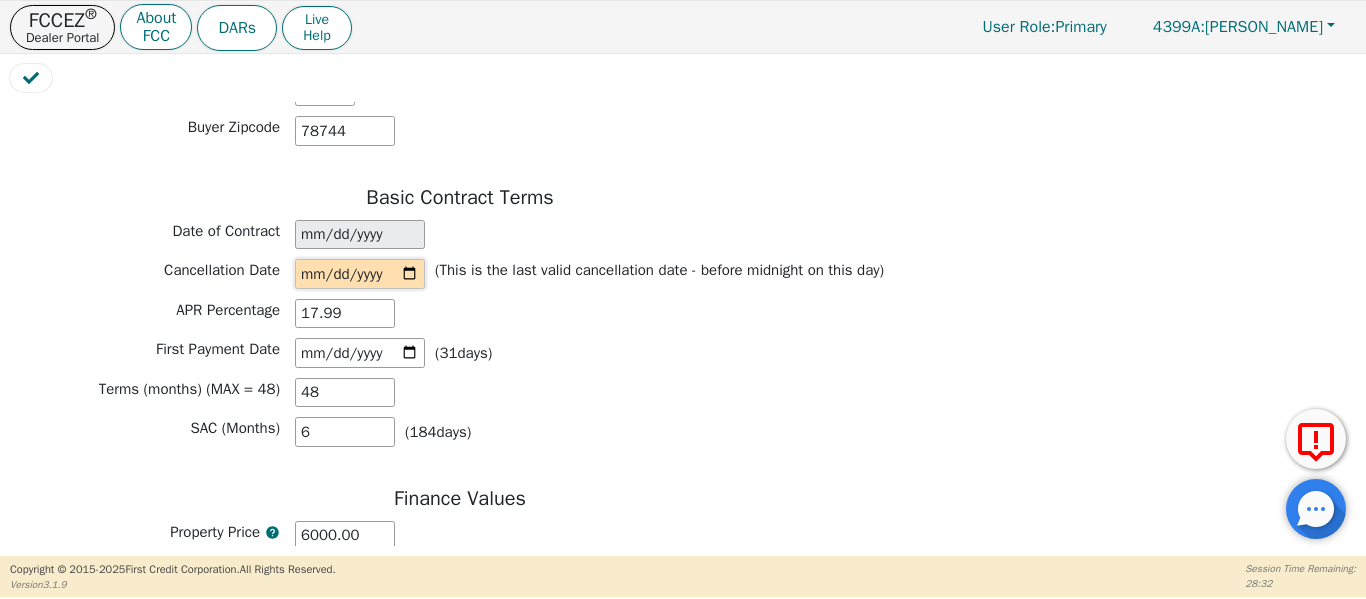 click at bounding box center [360, 274] 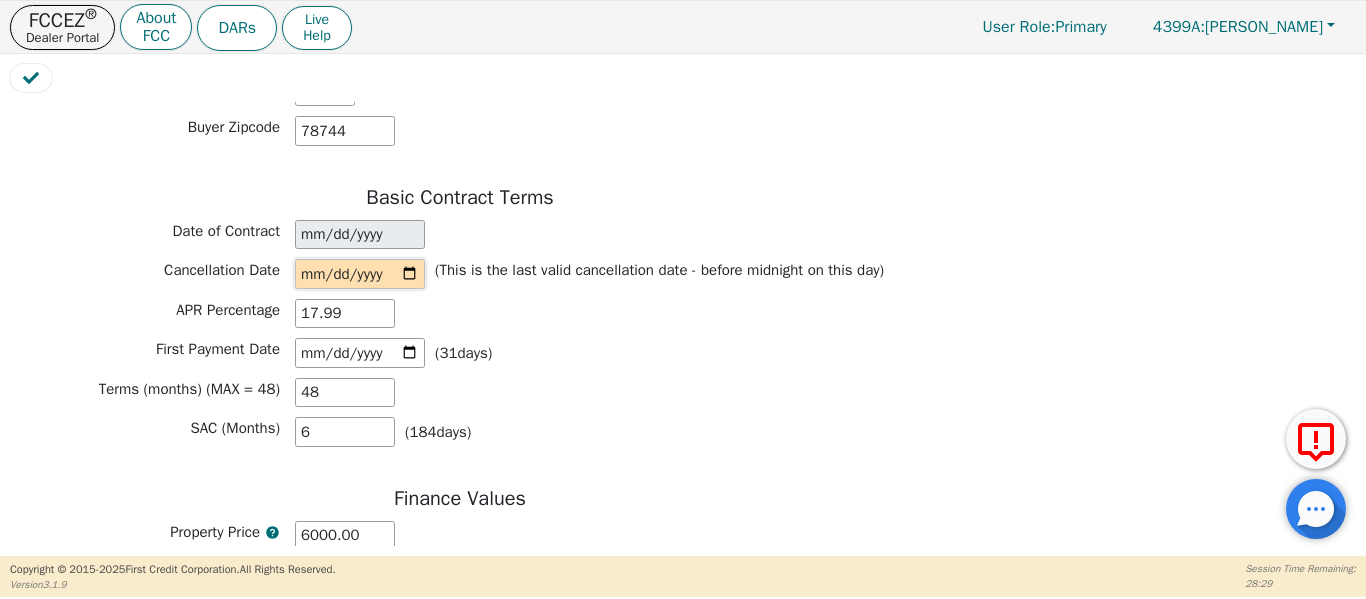 type on "2025-07-09" 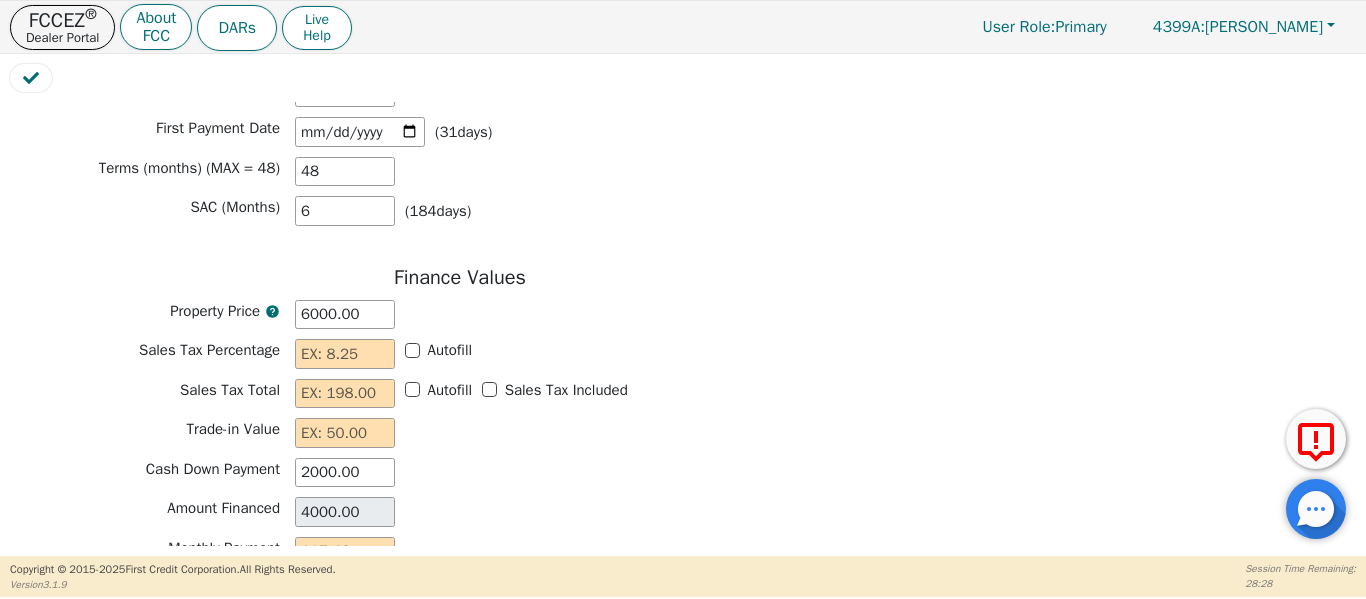 scroll, scrollTop: 1679, scrollLeft: 0, axis: vertical 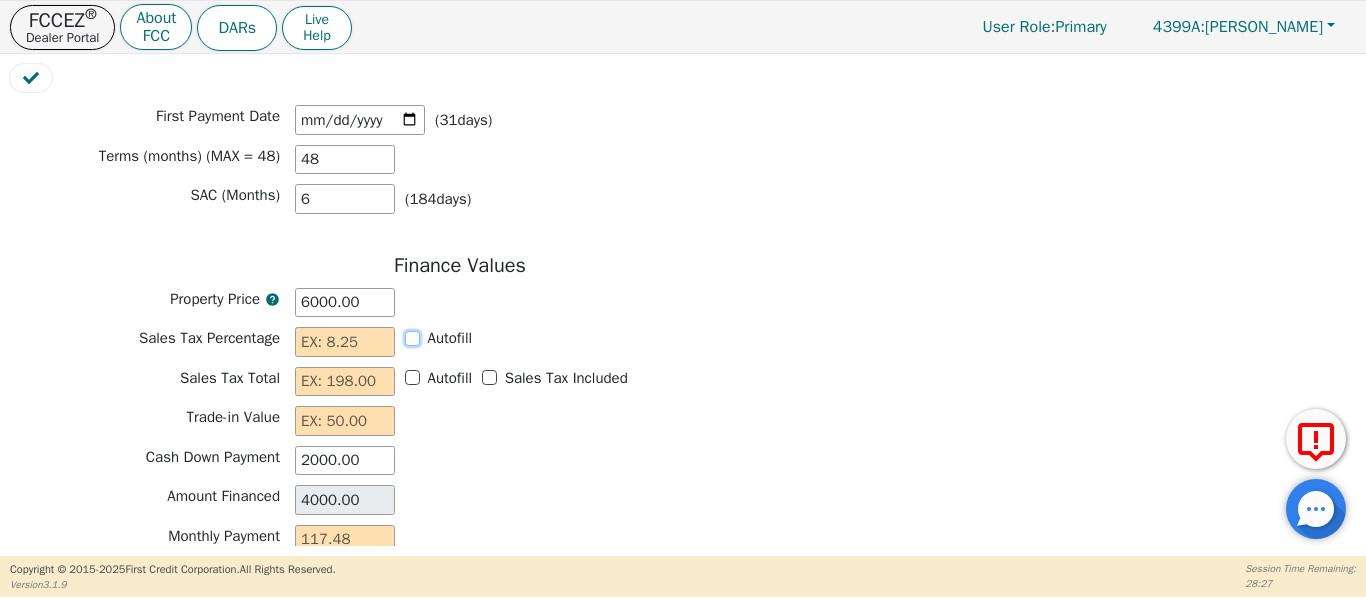 click on "Autofill" at bounding box center (412, 338) 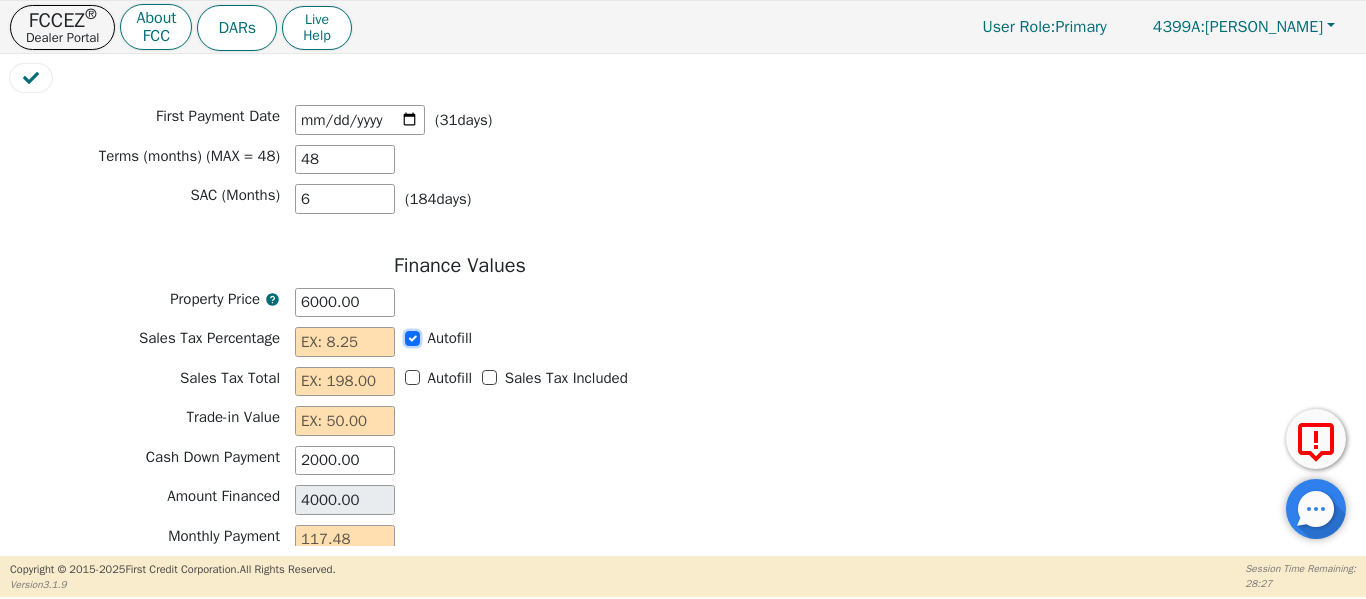 checkbox on "true" 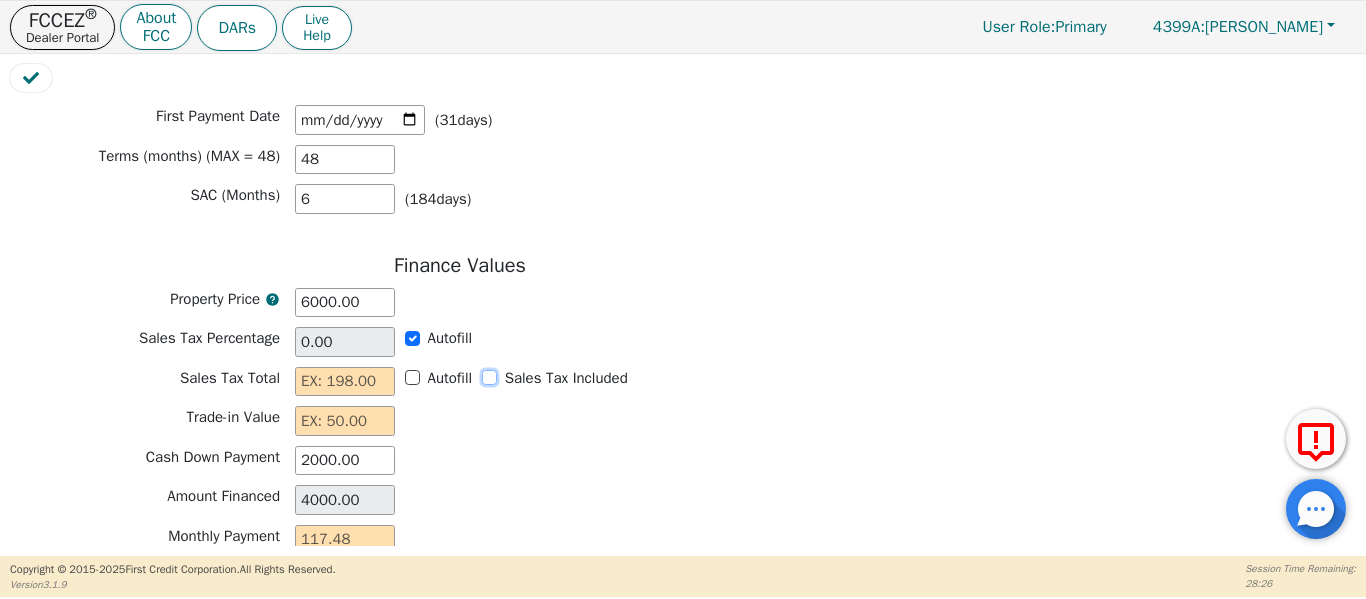 click on "Sales Tax Included" at bounding box center (489, 377) 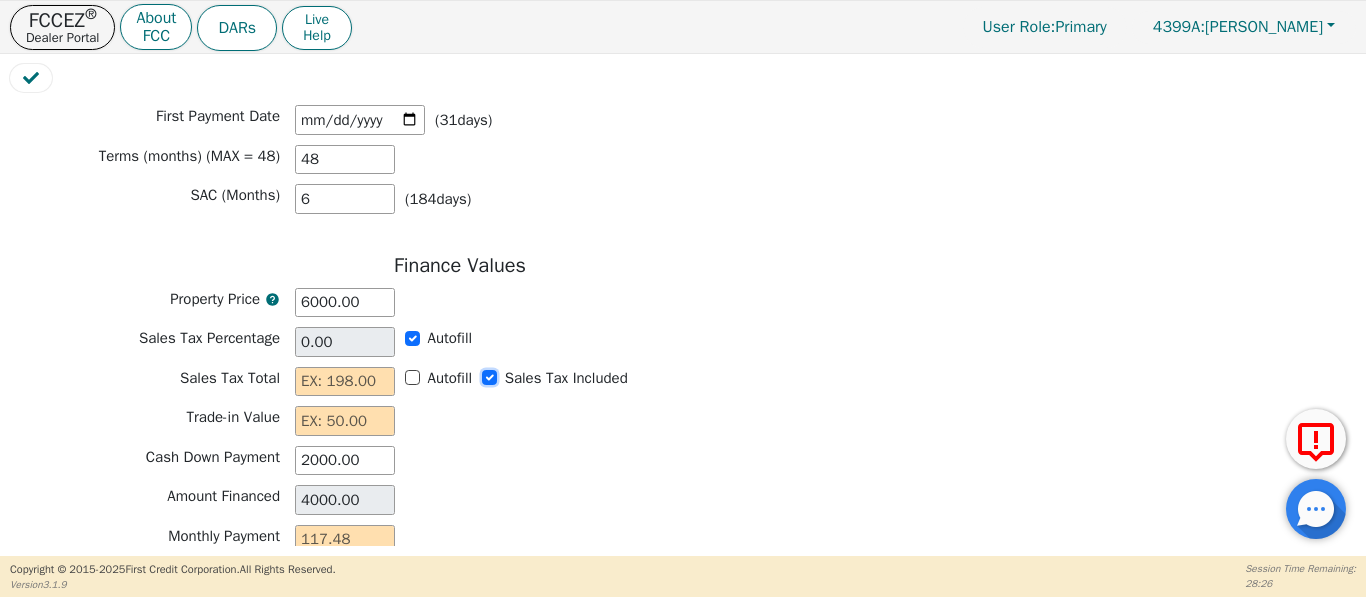 checkbox on "true" 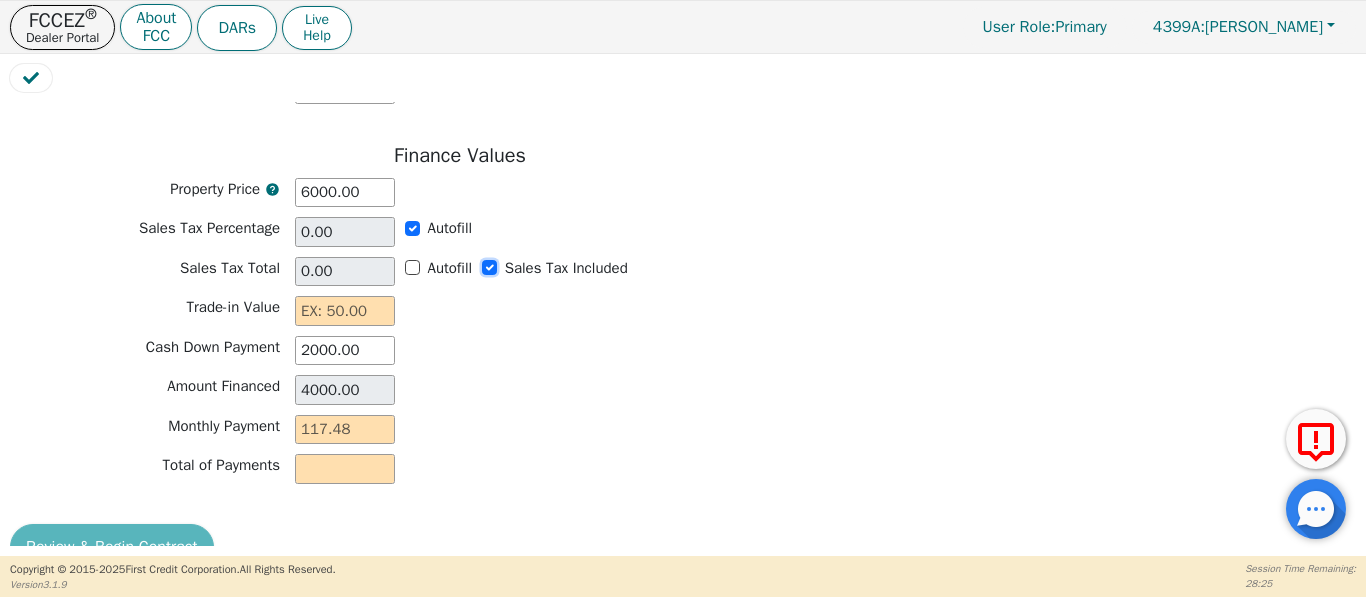 scroll, scrollTop: 1813, scrollLeft: 0, axis: vertical 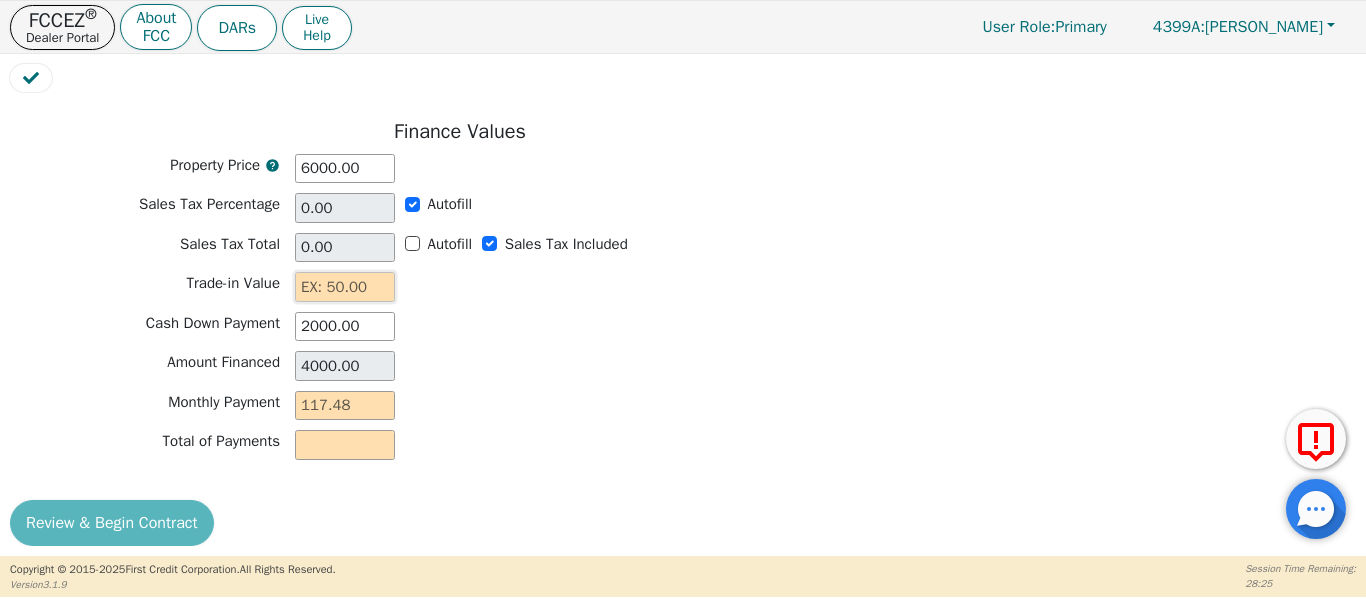 drag, startPoint x: 353, startPoint y: 291, endPoint x: 354, endPoint y: 307, distance: 16.03122 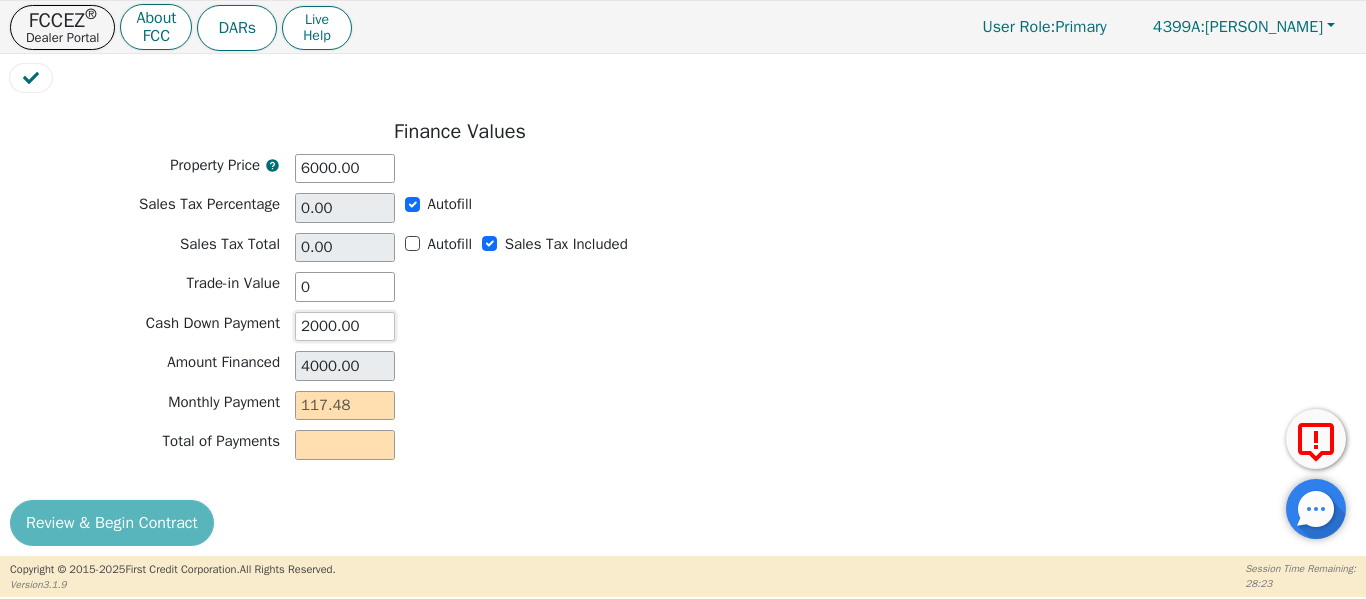 type on "0.00" 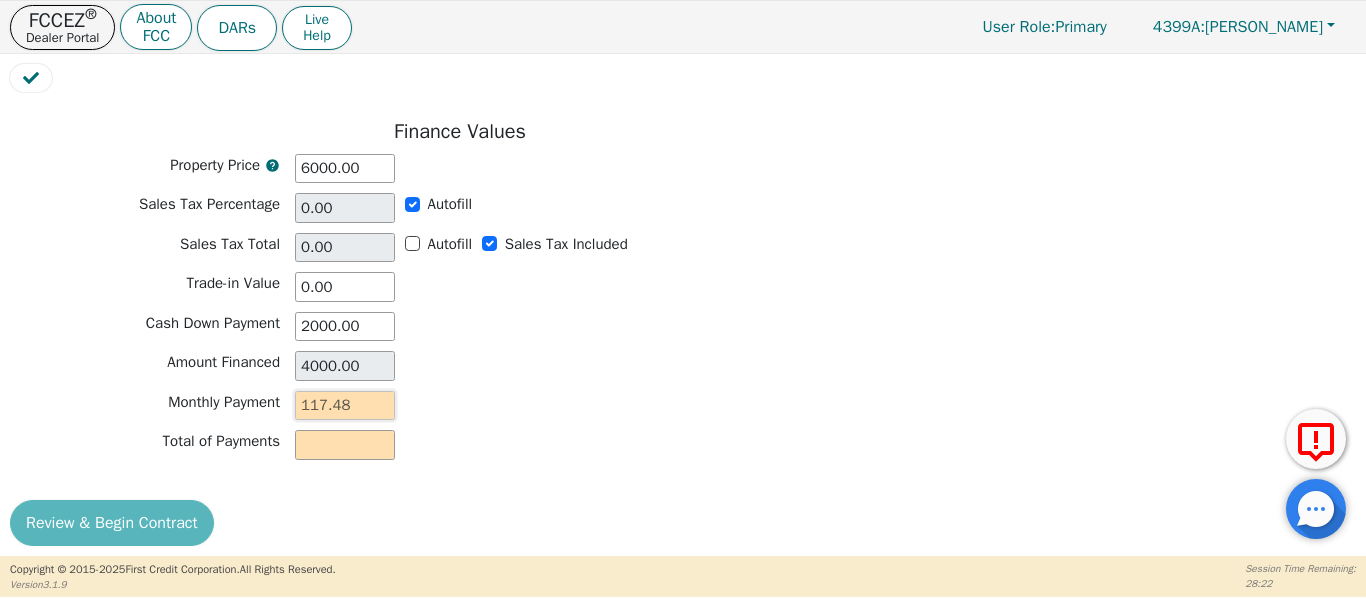 drag, startPoint x: 300, startPoint y: 411, endPoint x: 258, endPoint y: 431, distance: 46.518814 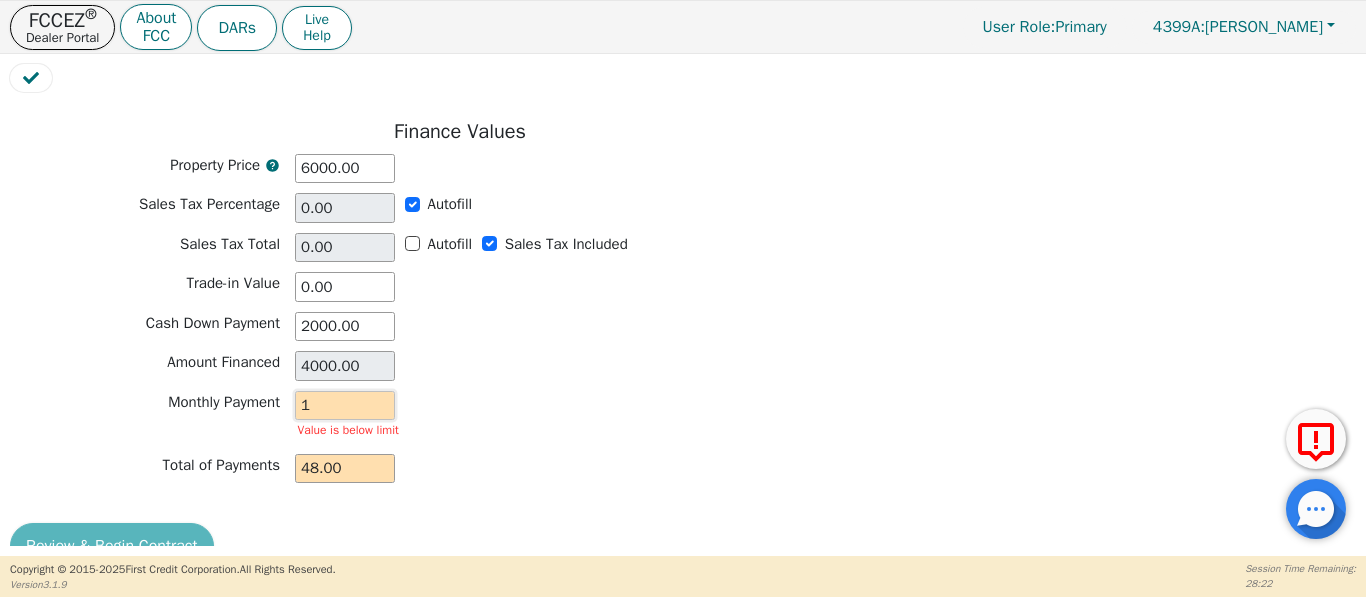 type on "1" 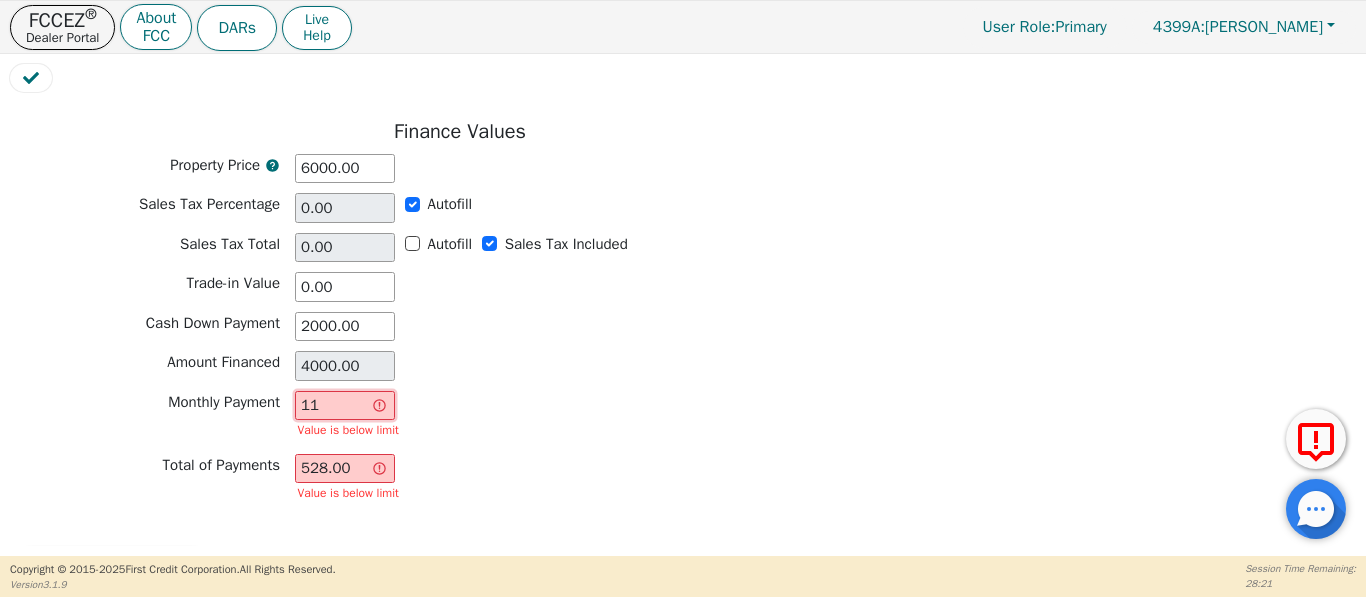 type on "117" 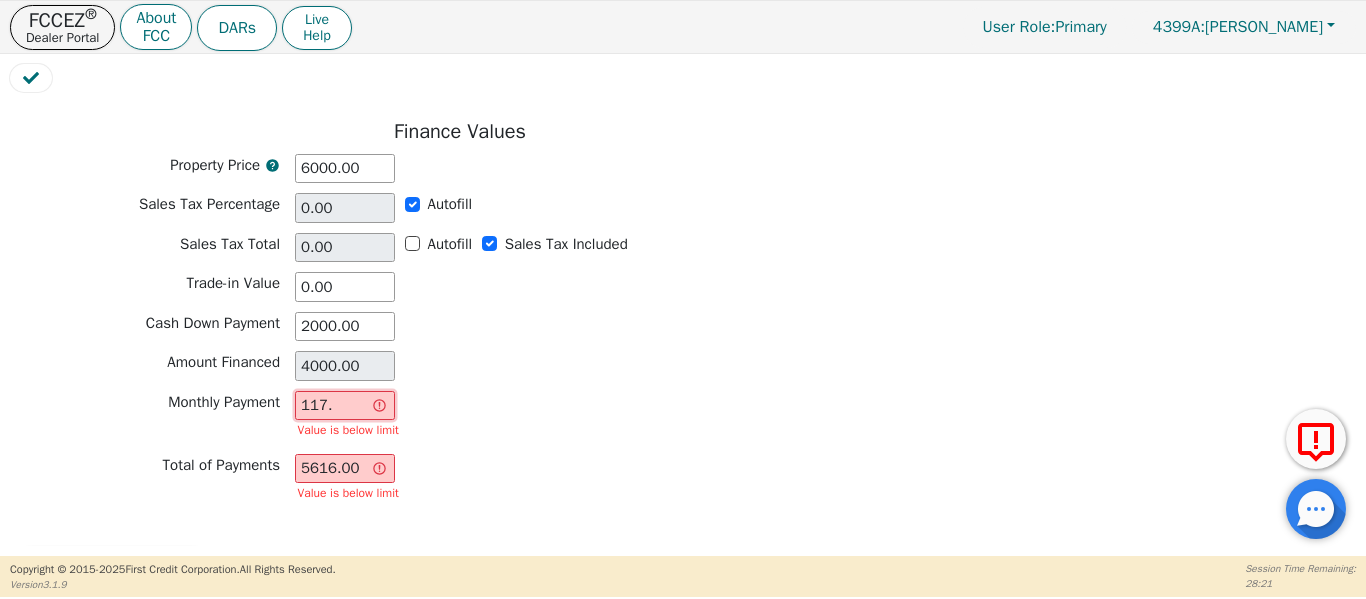type on "117.4" 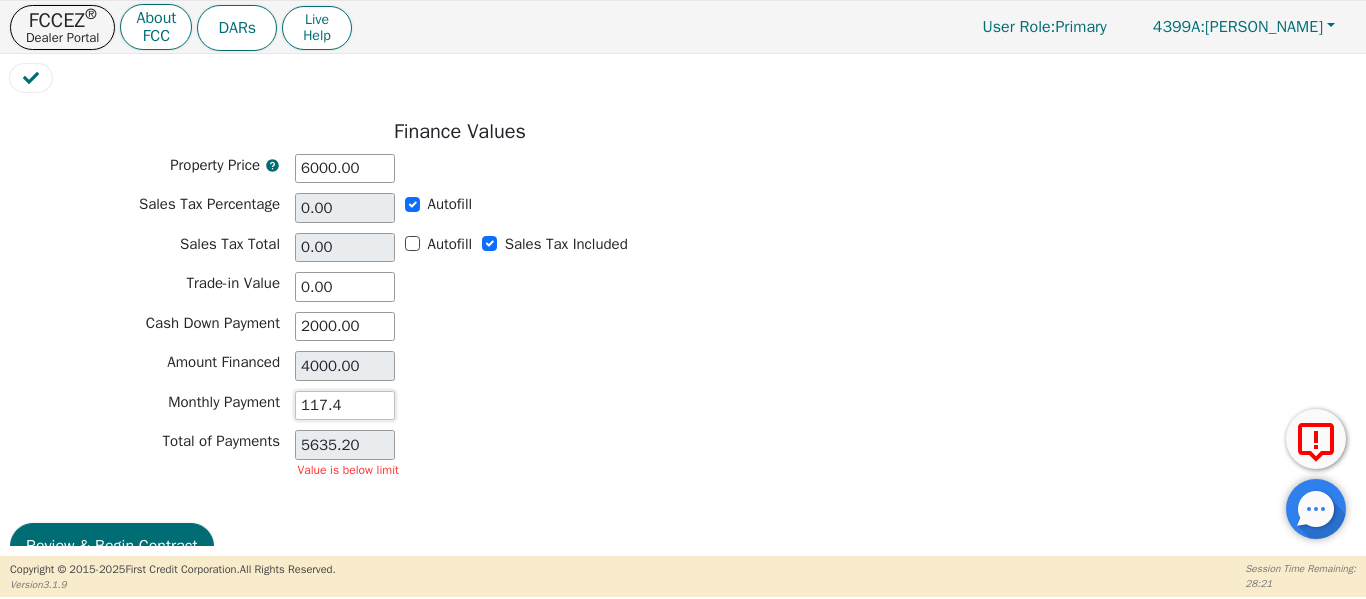 type on "117.48" 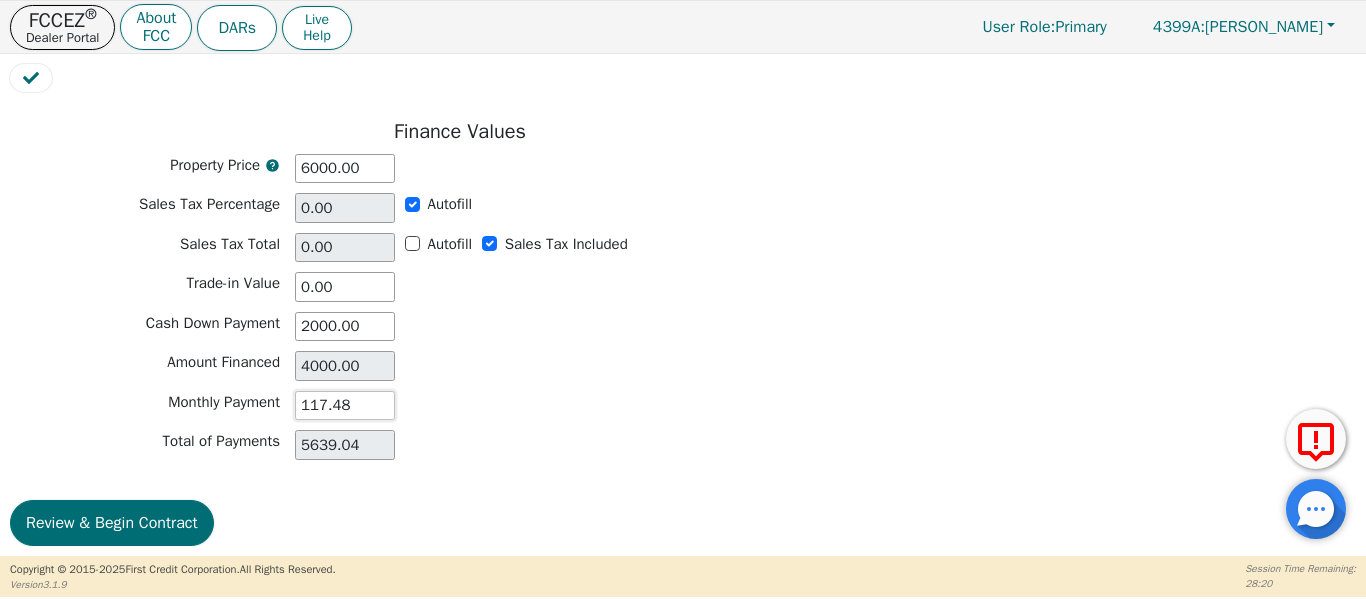 type on "117.48" 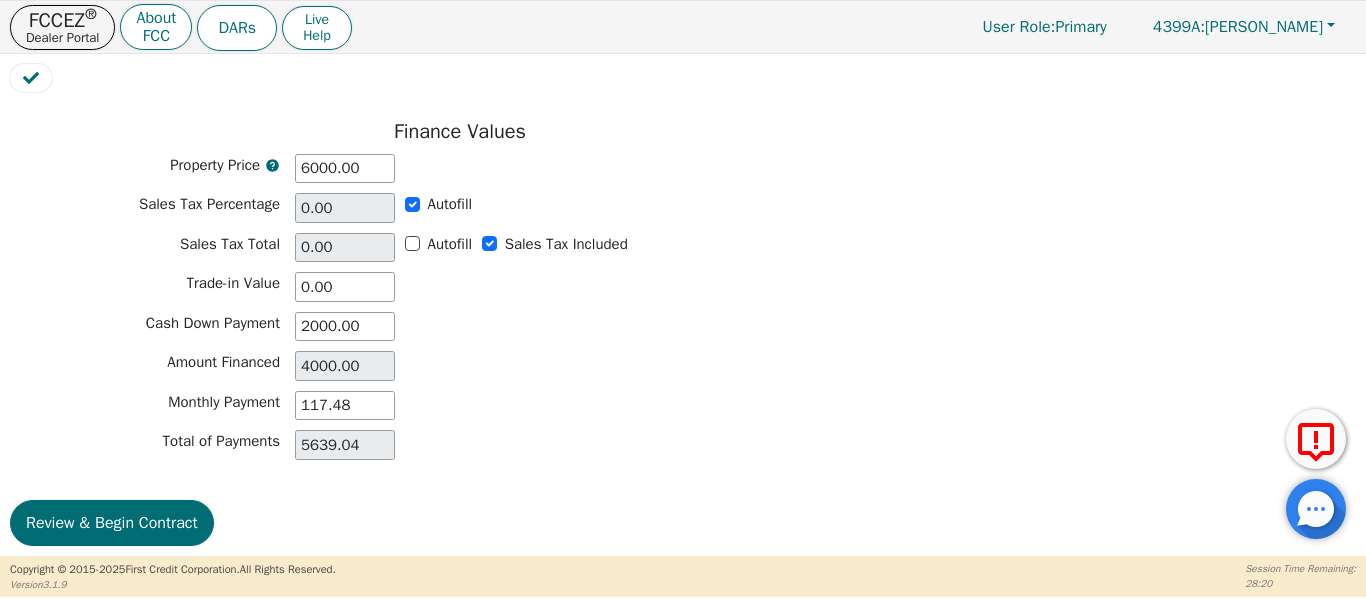 type 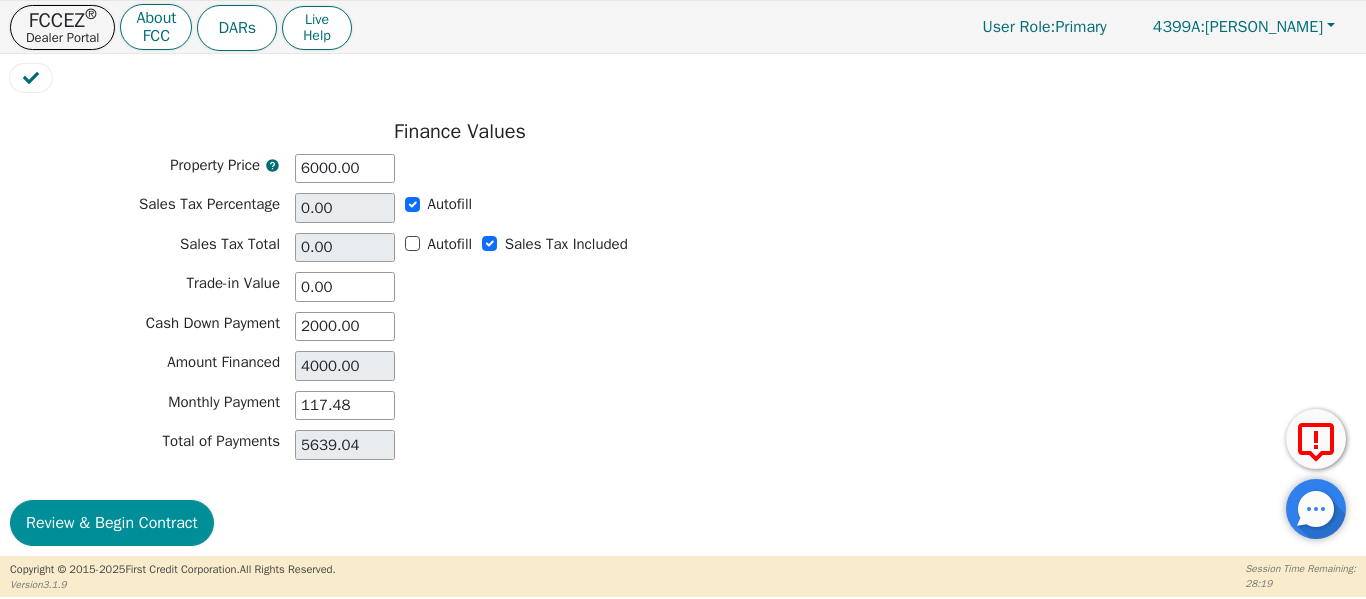 click on "Review & Begin Contract" at bounding box center (112, 523) 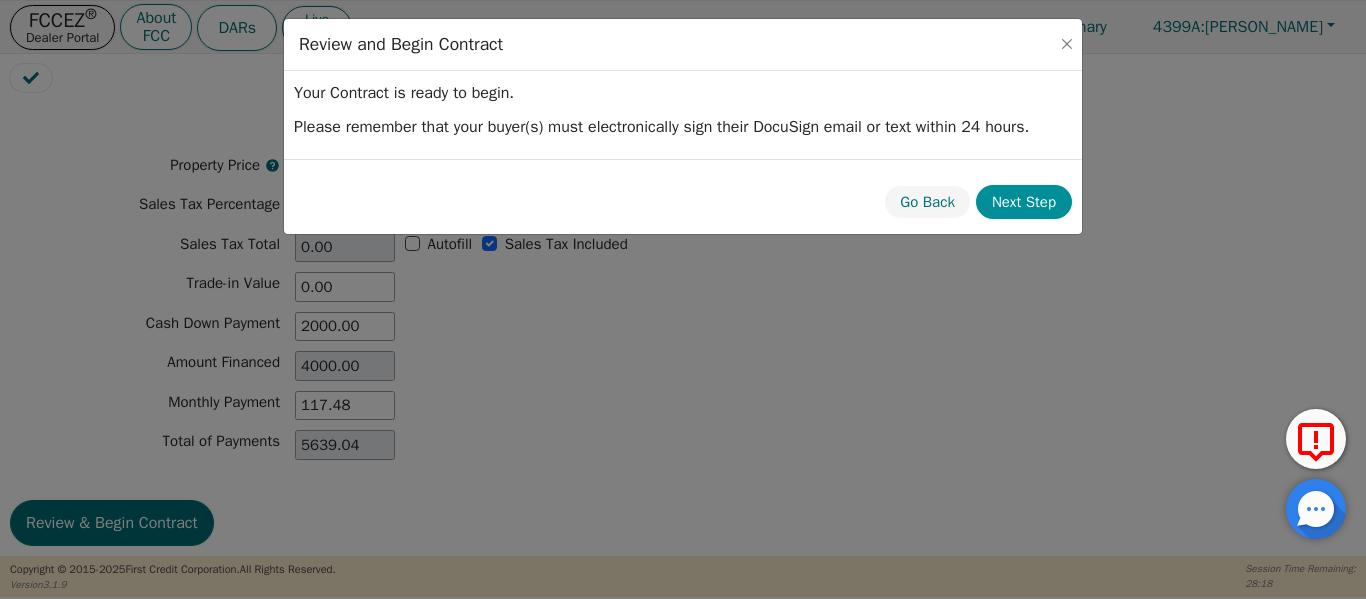 click on "Next Step" at bounding box center [1024, 202] 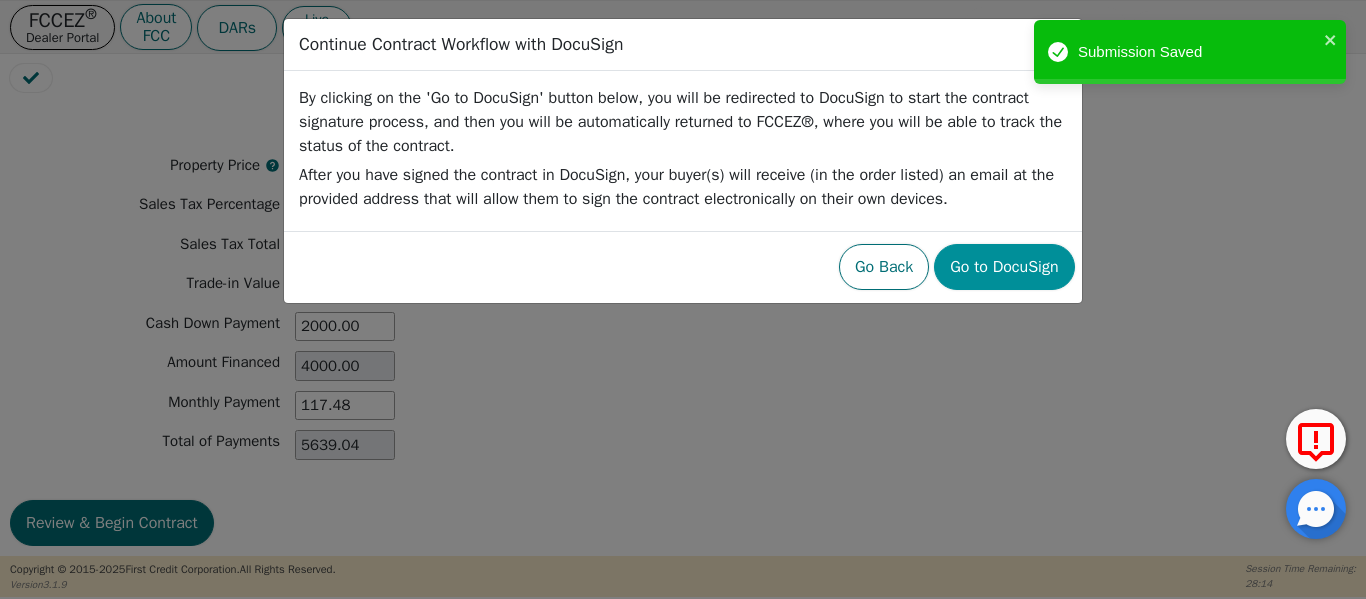 click on "Go to DocuSign" at bounding box center (1004, 267) 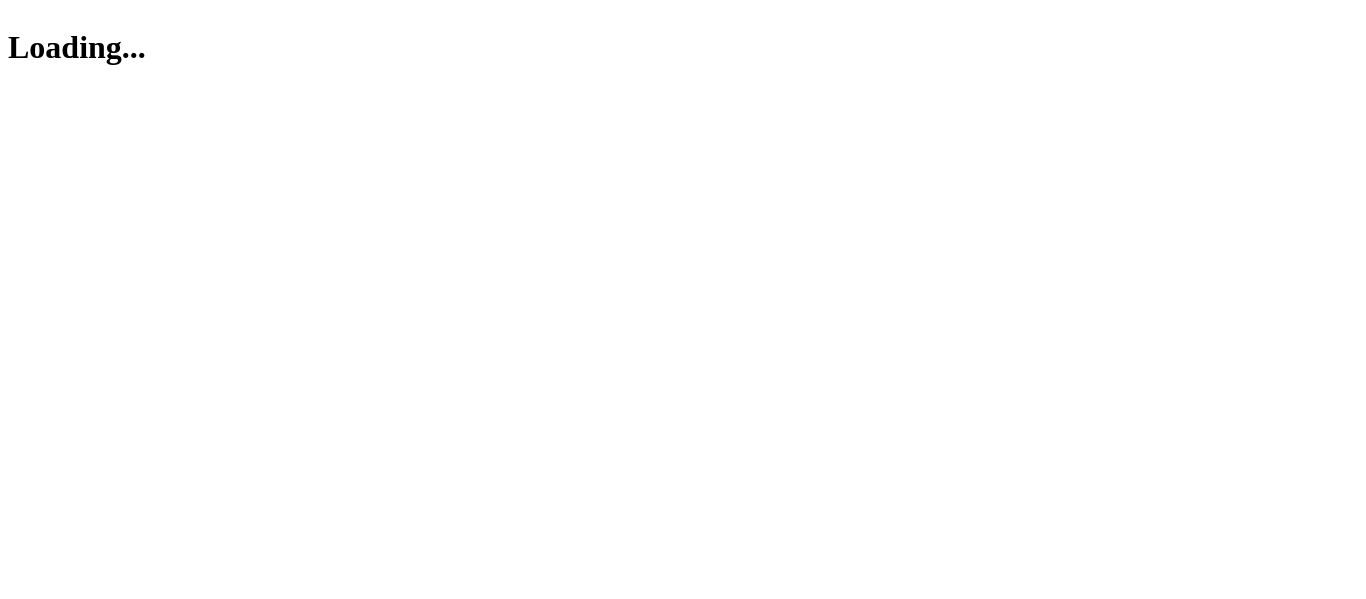 scroll, scrollTop: 0, scrollLeft: 0, axis: both 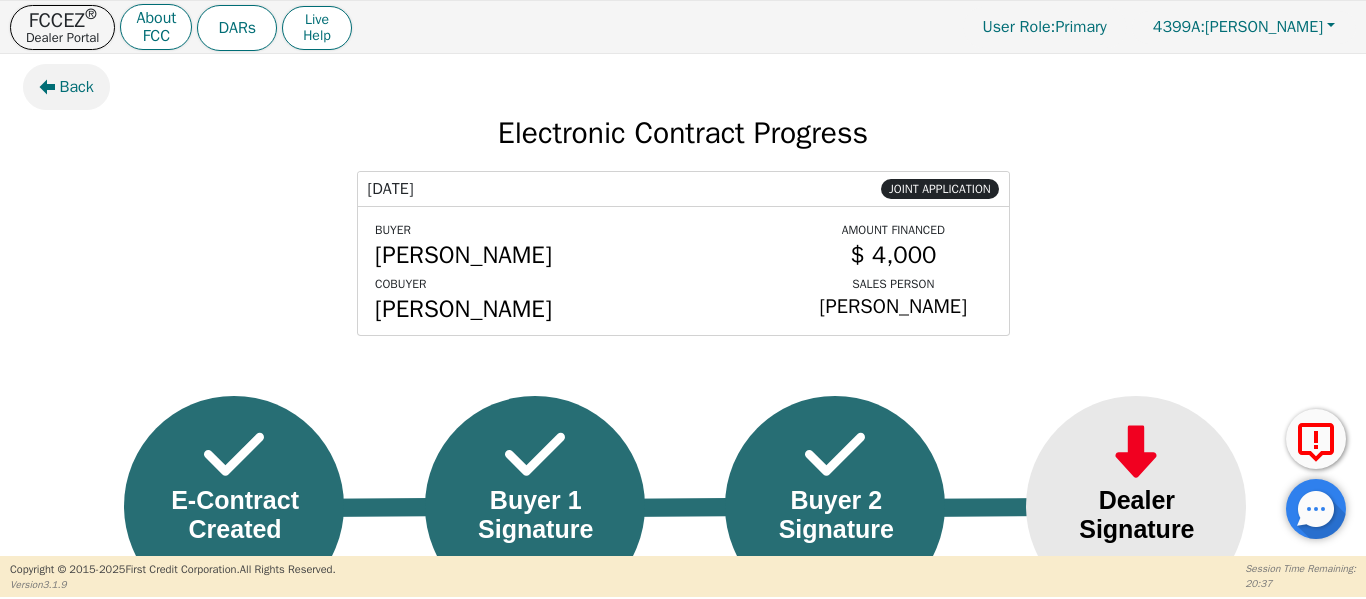 click on "Back" at bounding box center (66, 87) 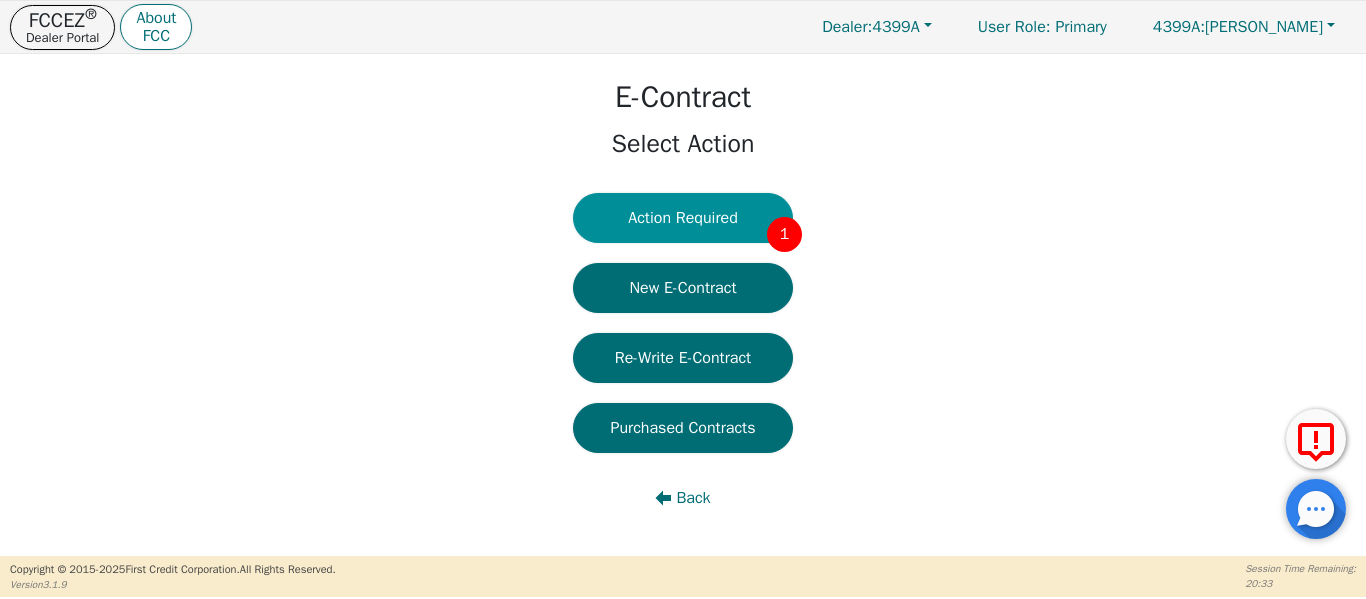 click on "Action Required 1" at bounding box center [683, 218] 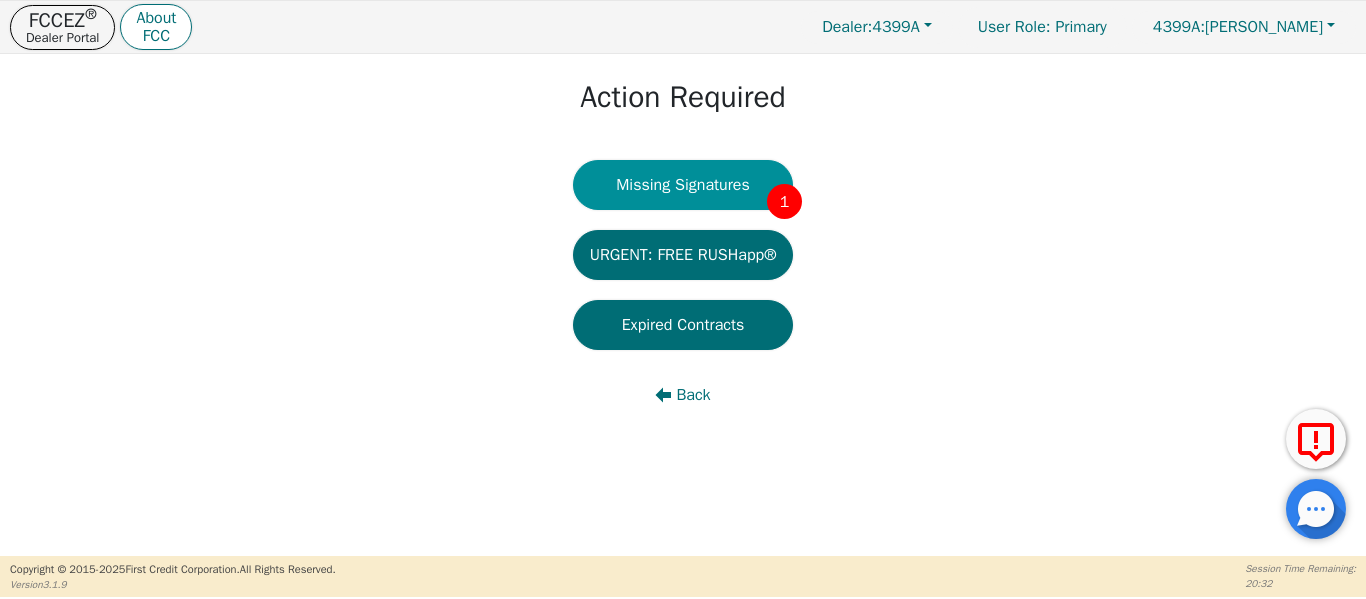 click on "Missing Signatures 1" at bounding box center (683, 185) 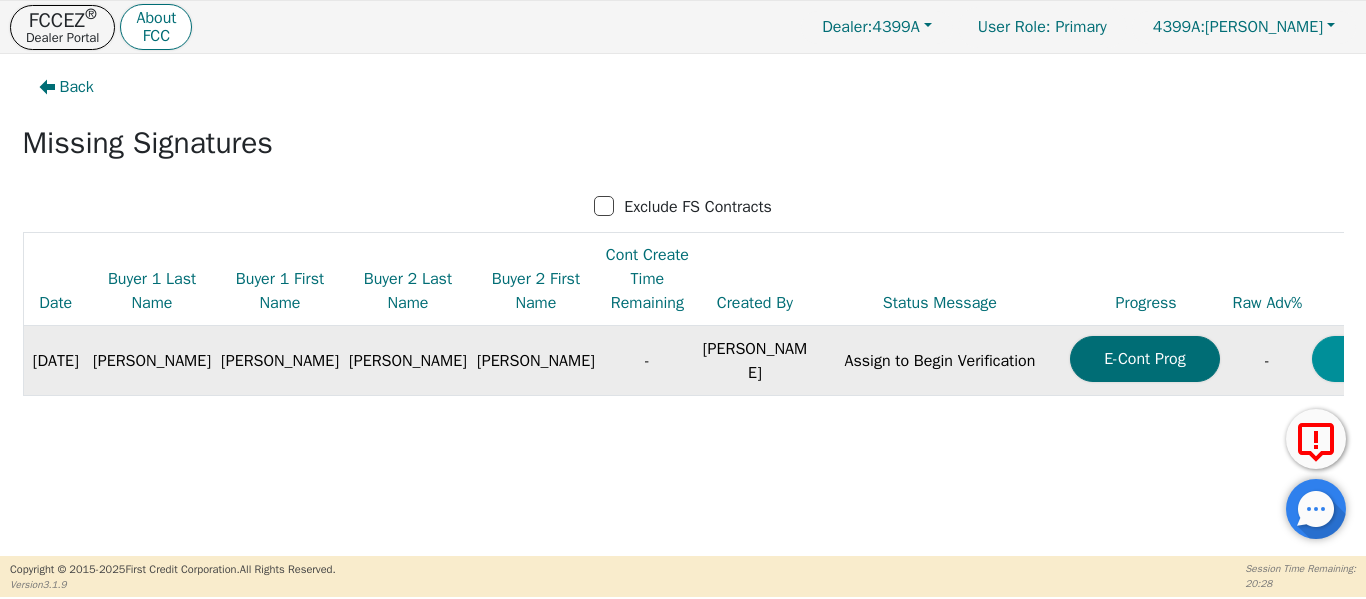 click on "Assign Now" at bounding box center (1387, 359) 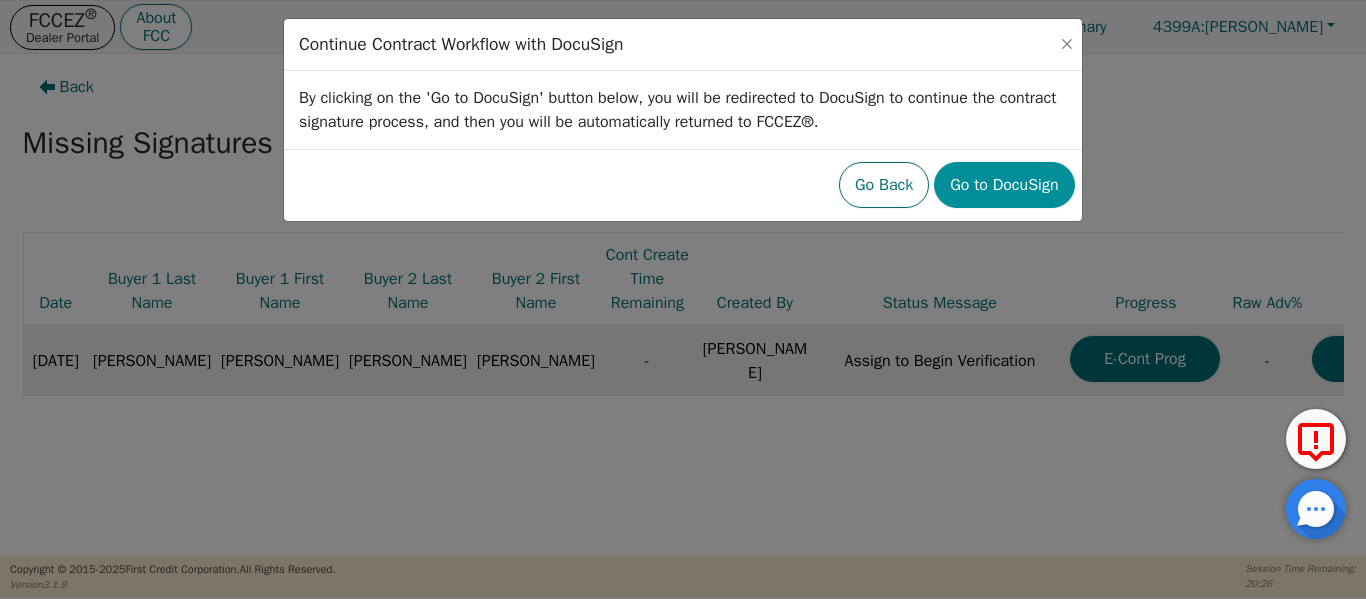 click on "Go to DocuSign" at bounding box center [1004, 185] 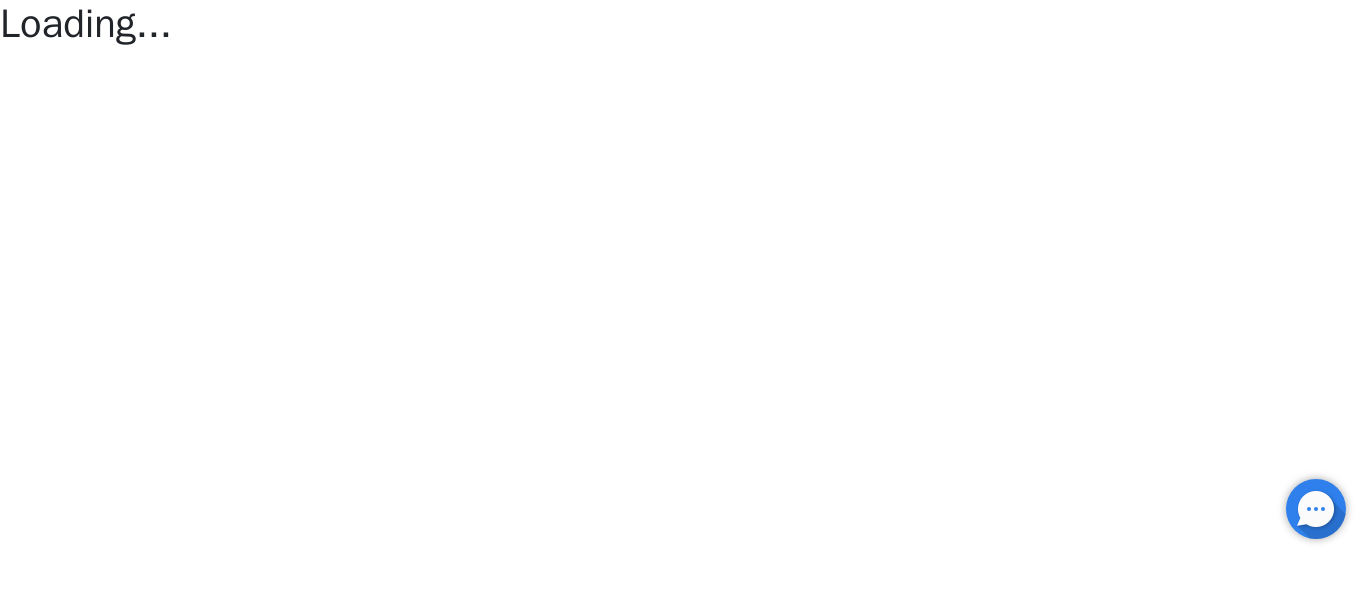 scroll, scrollTop: 0, scrollLeft: 0, axis: both 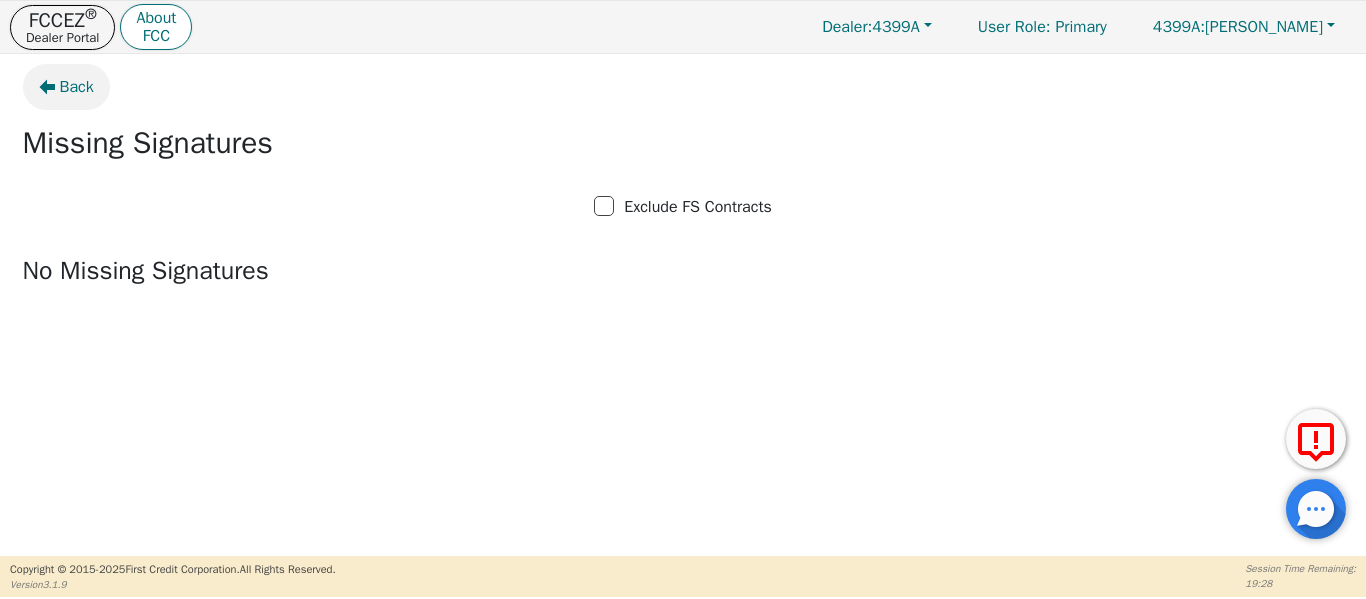 click on "Back" at bounding box center (77, 87) 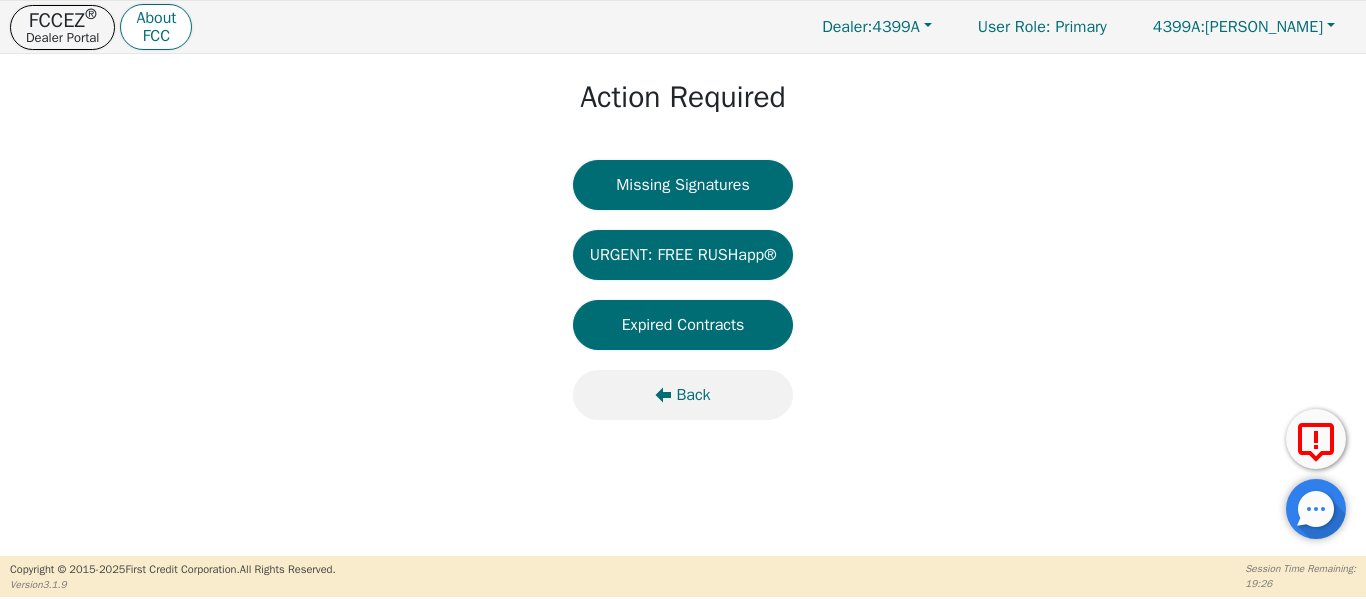 click on "Back" at bounding box center (693, 395) 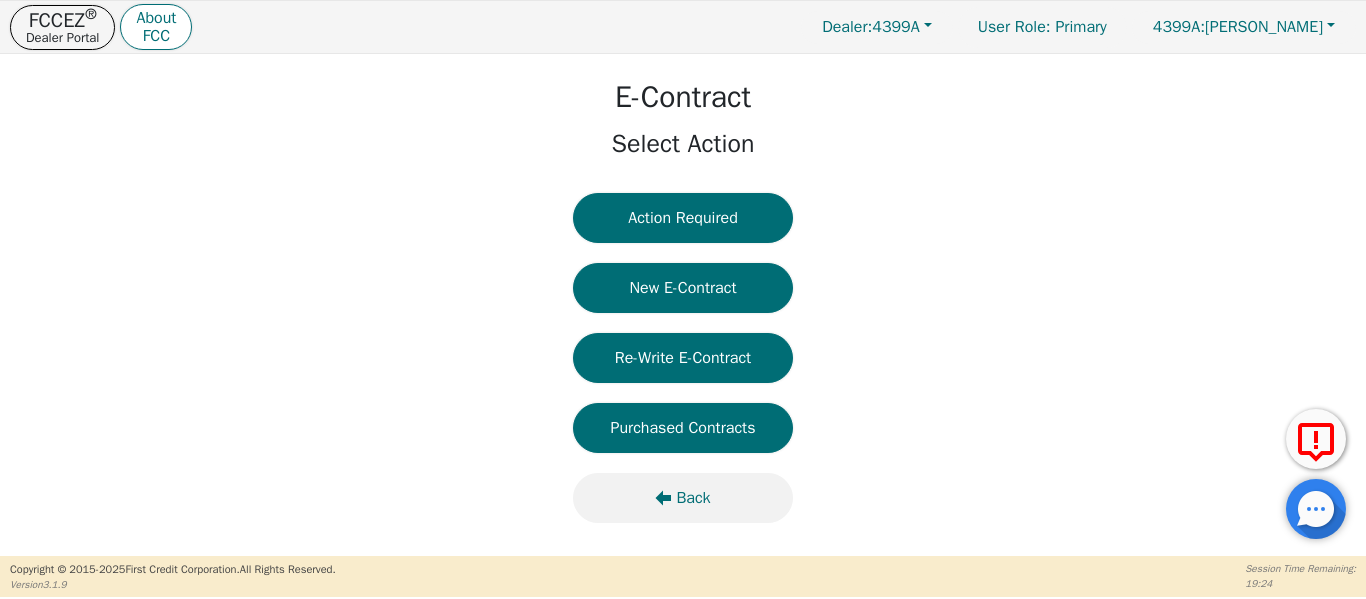 click on "Back" at bounding box center (683, 498) 